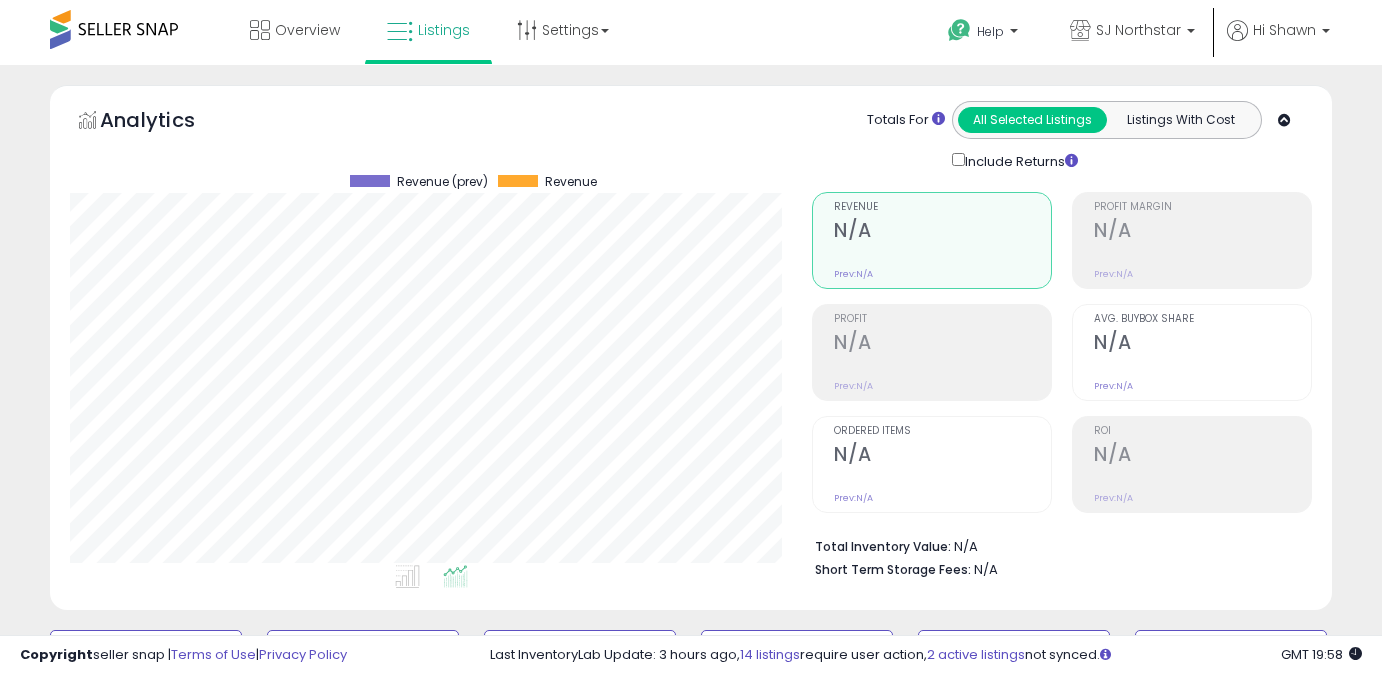 click at bounding box center (158, 856) 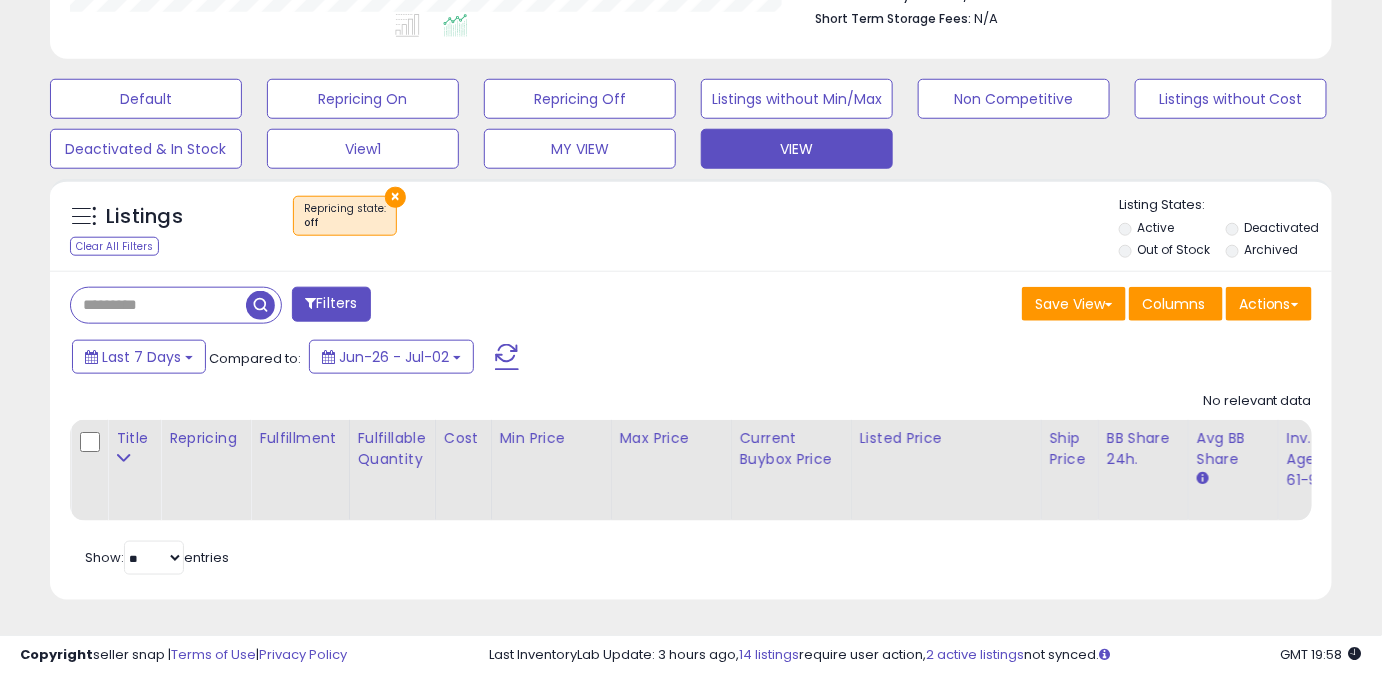 scroll, scrollTop: 565, scrollLeft: 0, axis: vertical 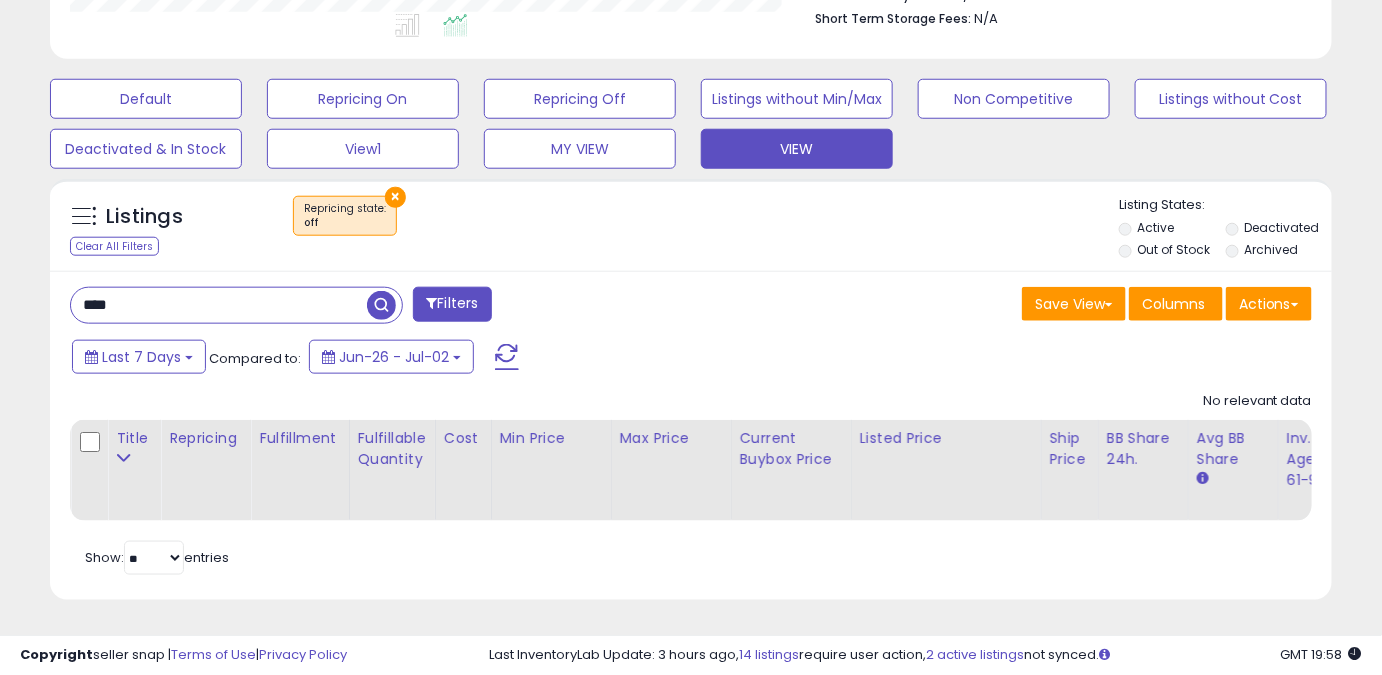 type on "****" 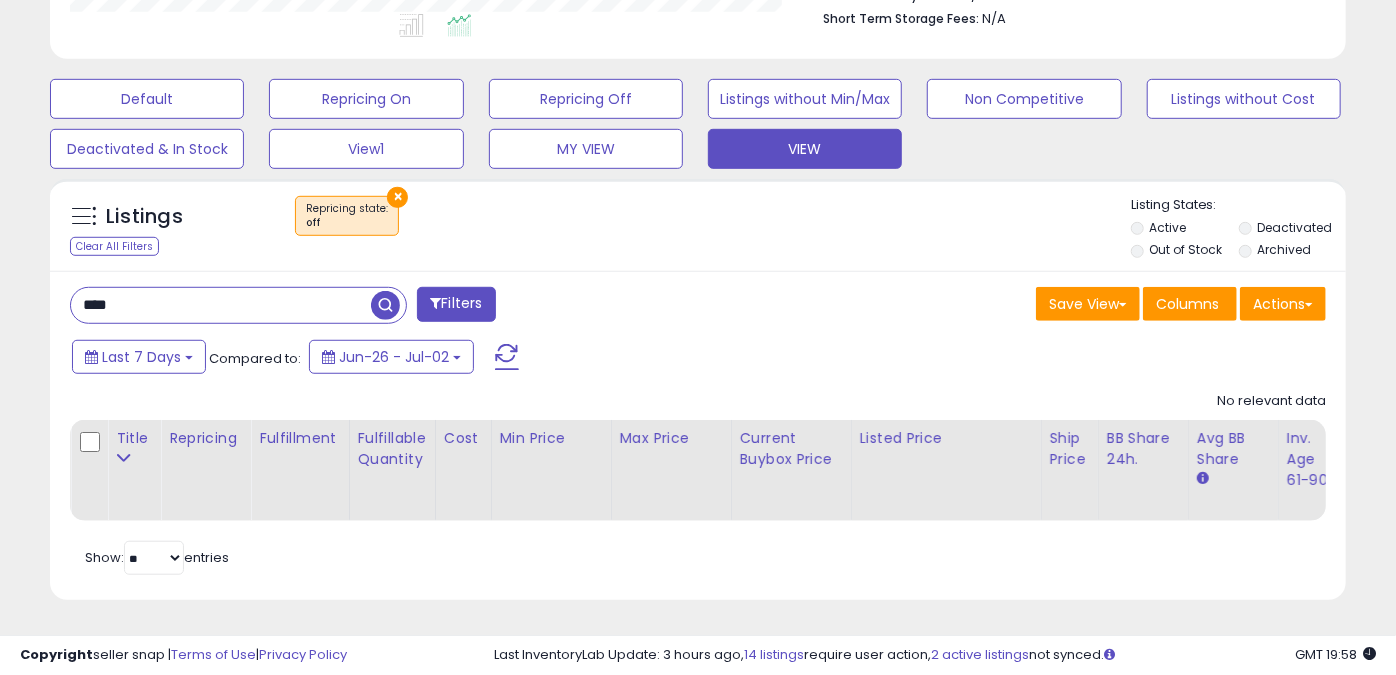 scroll, scrollTop: 999589, scrollLeft: 999249, axis: both 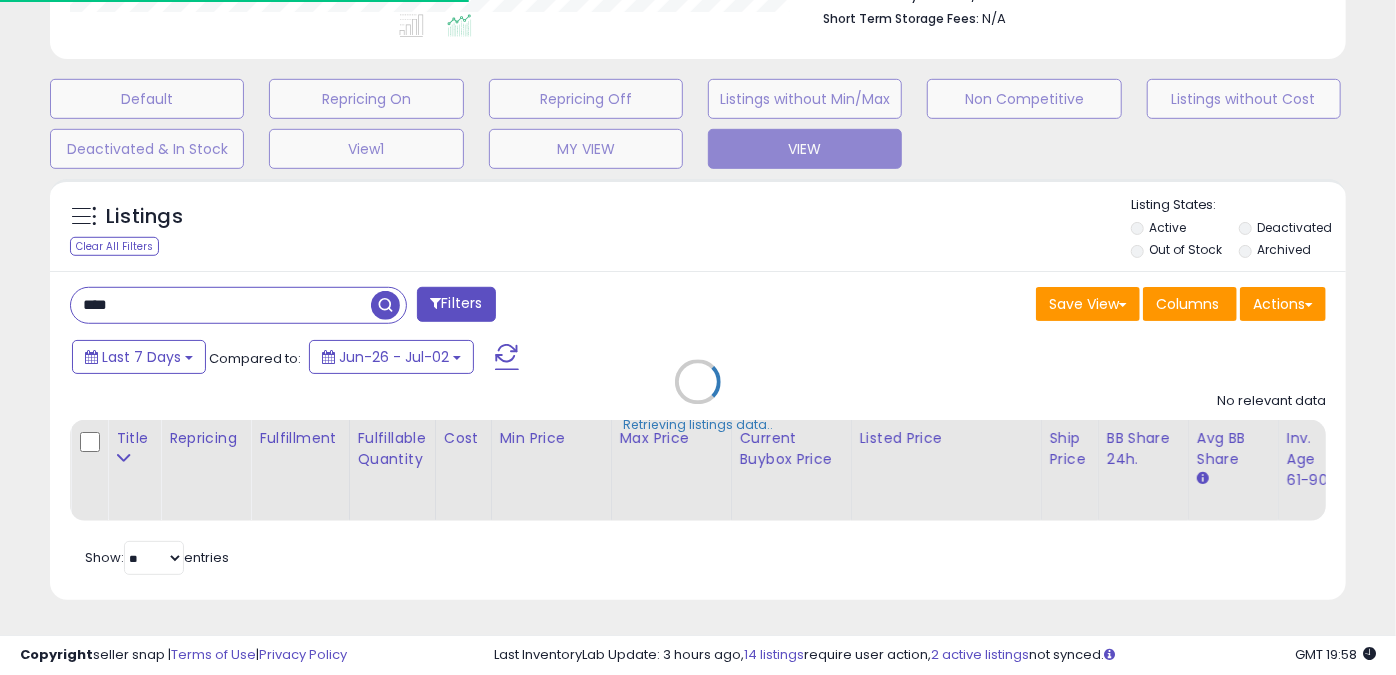 click on "Retrieving listings data.." at bounding box center [698, 397] 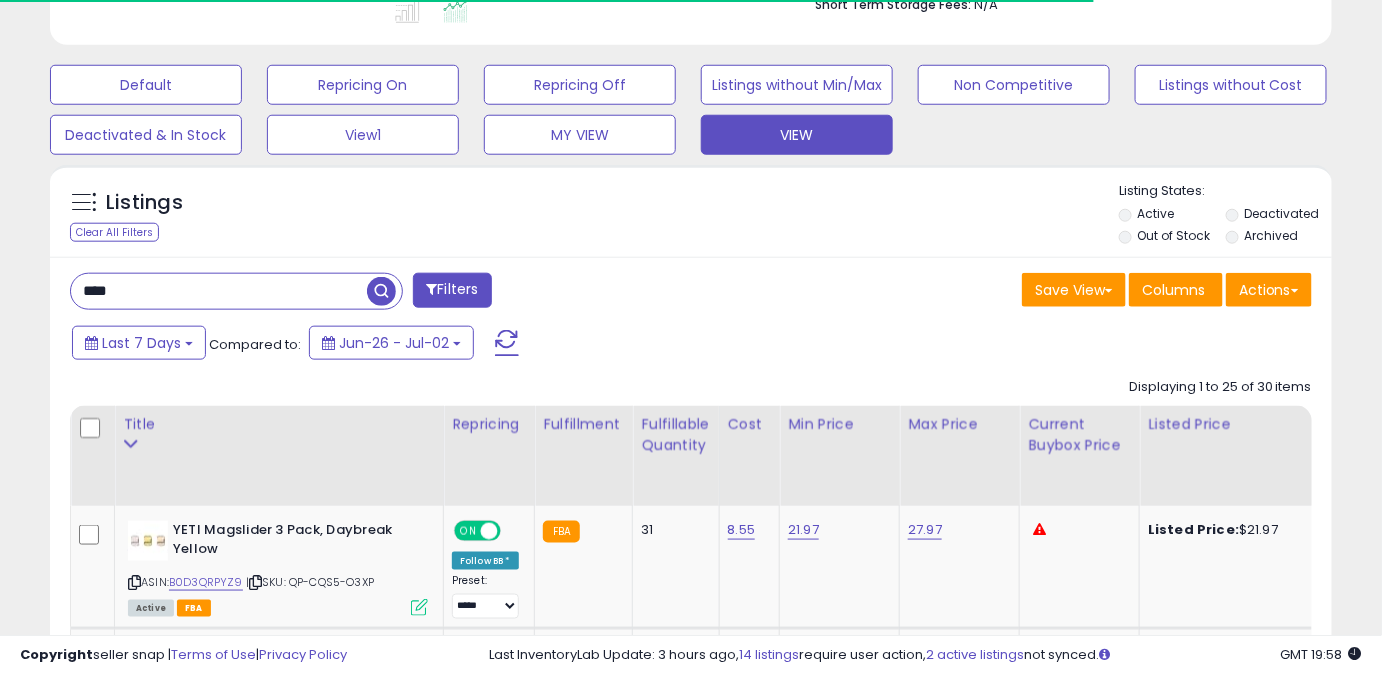 scroll, scrollTop: 410, scrollLeft: 741, axis: both 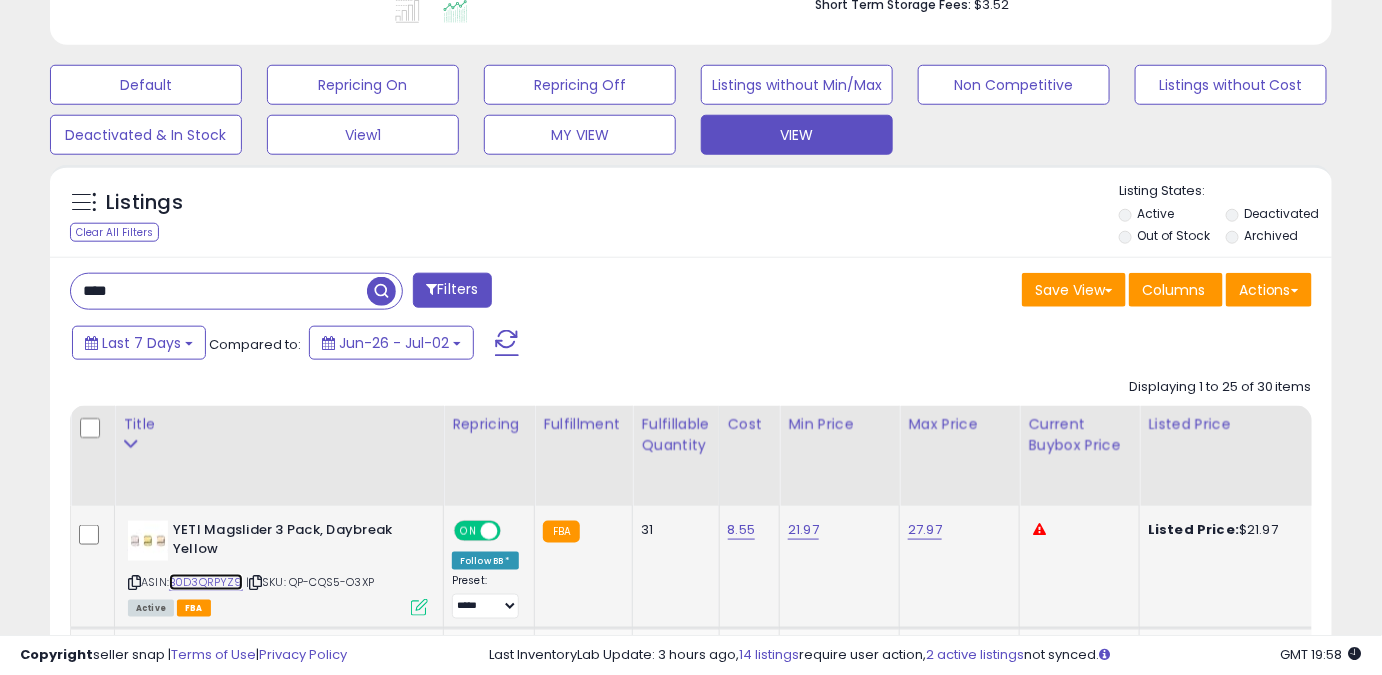 click on "B0D3QRPYZ9" at bounding box center [206, 582] 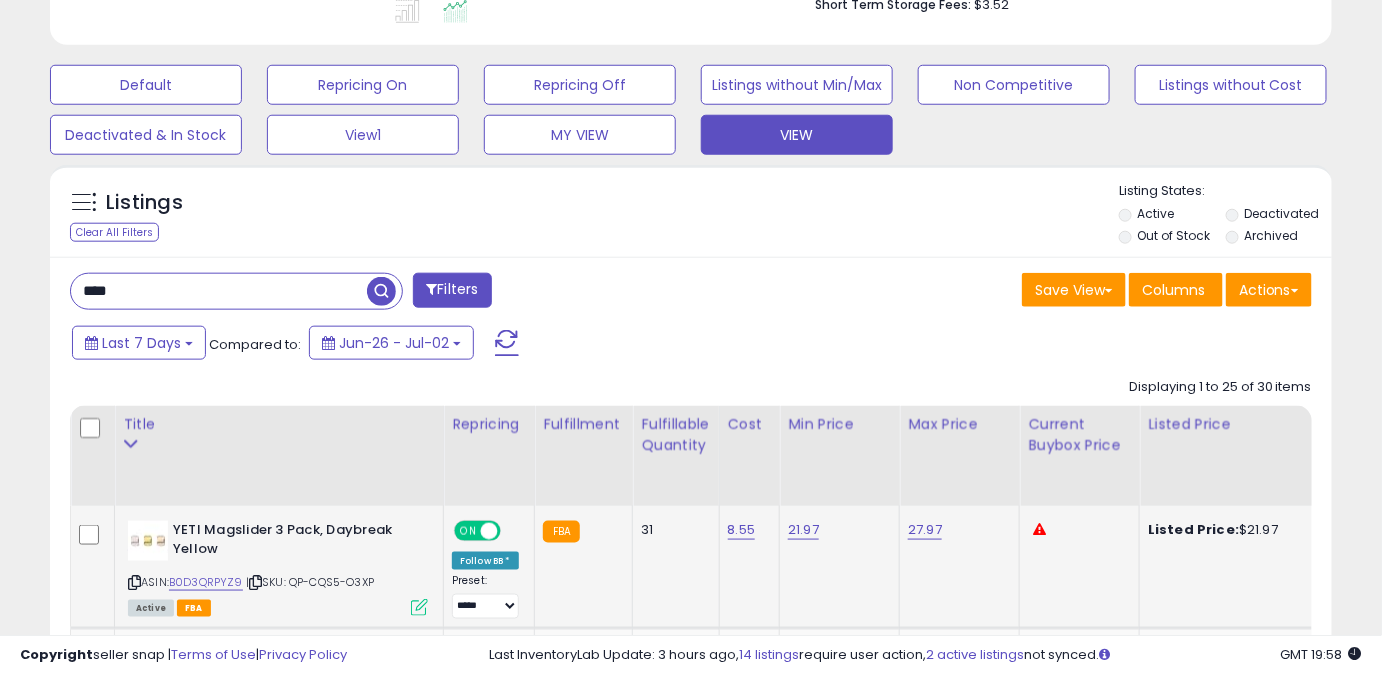 click on "21.97" 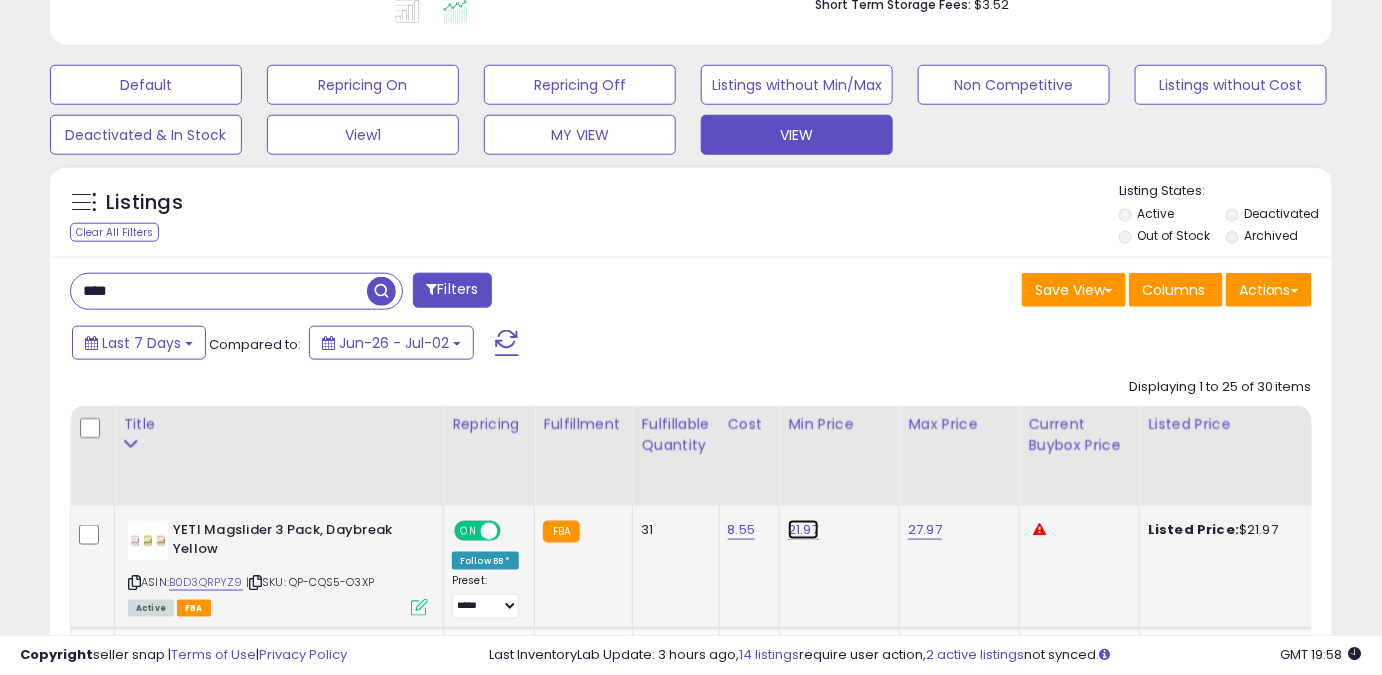 click on "21.97" at bounding box center (803, 530) 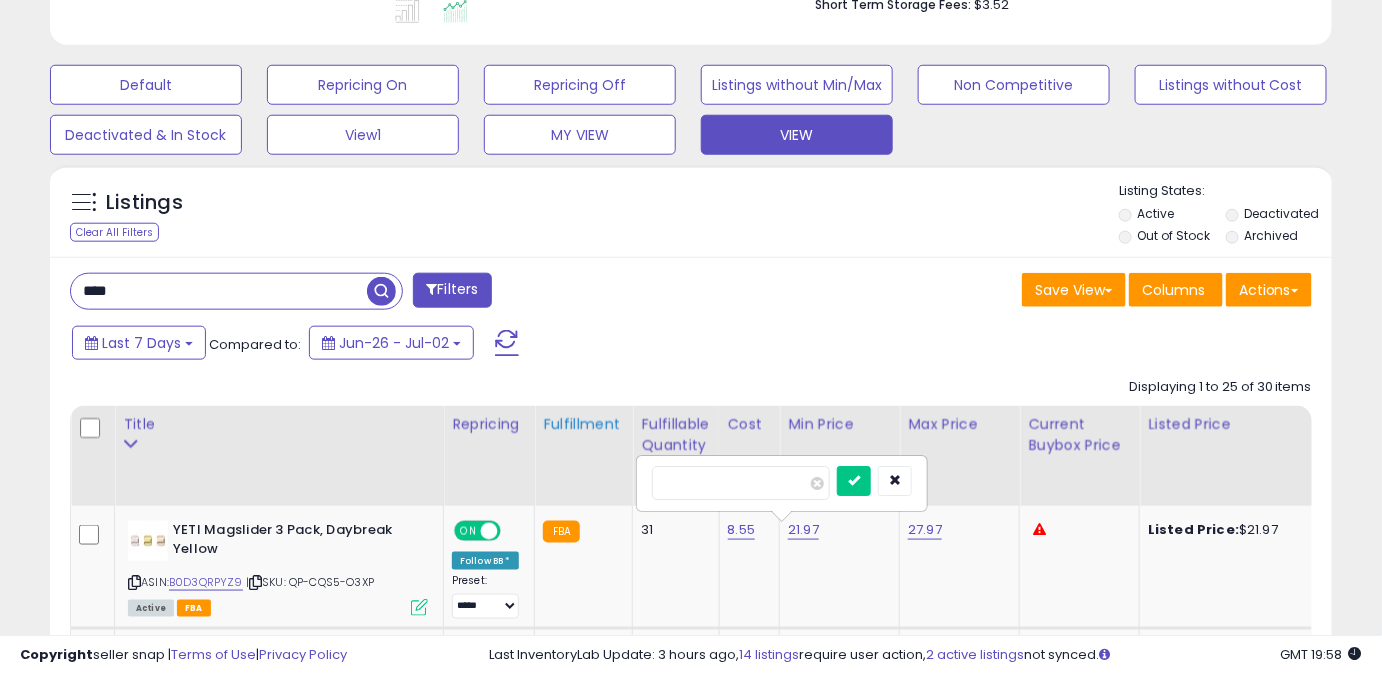 click on "Title
Repricing" at bounding box center [994, 2298] 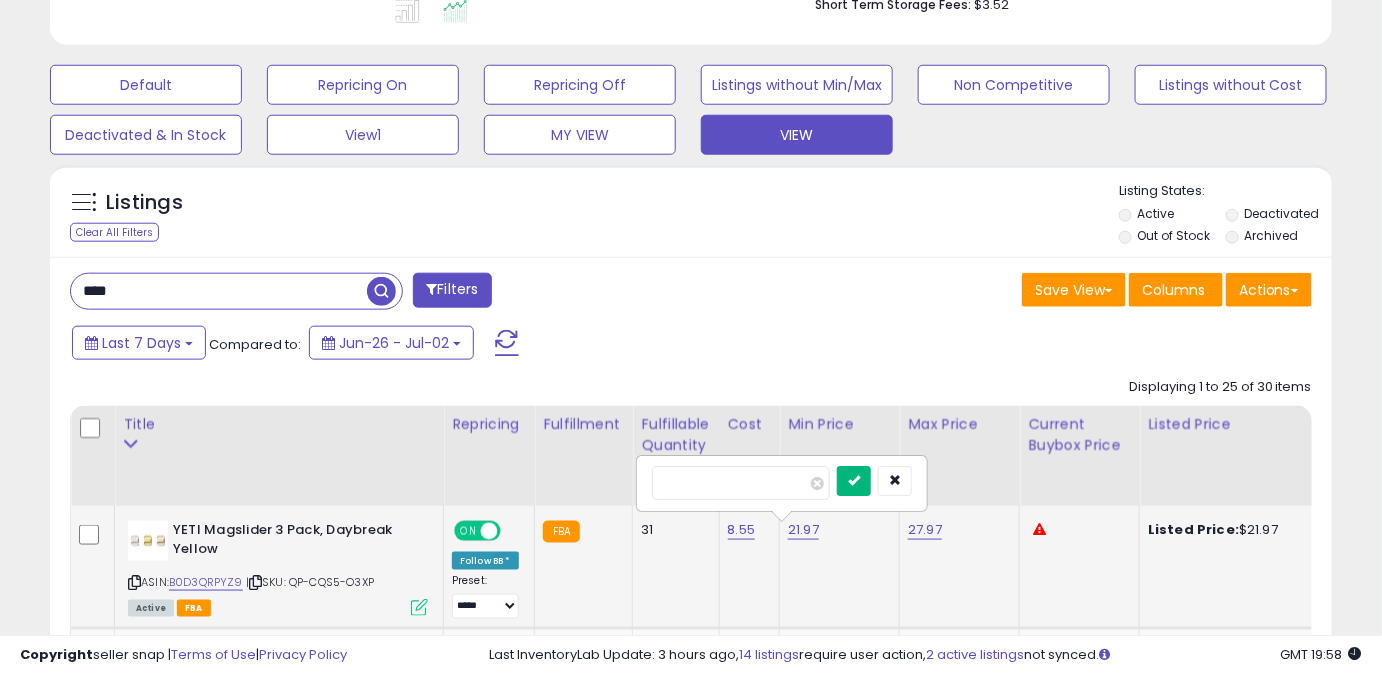 type on "*****" 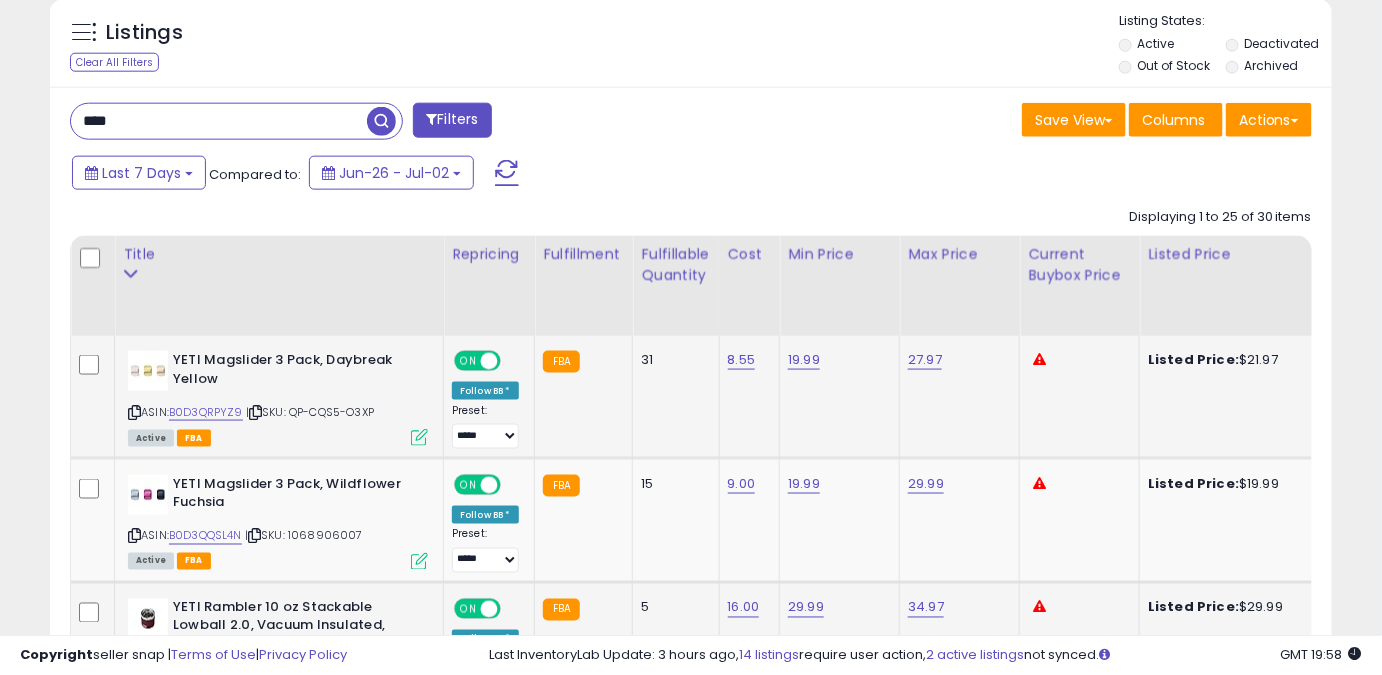 scroll, scrollTop: 837, scrollLeft: 0, axis: vertical 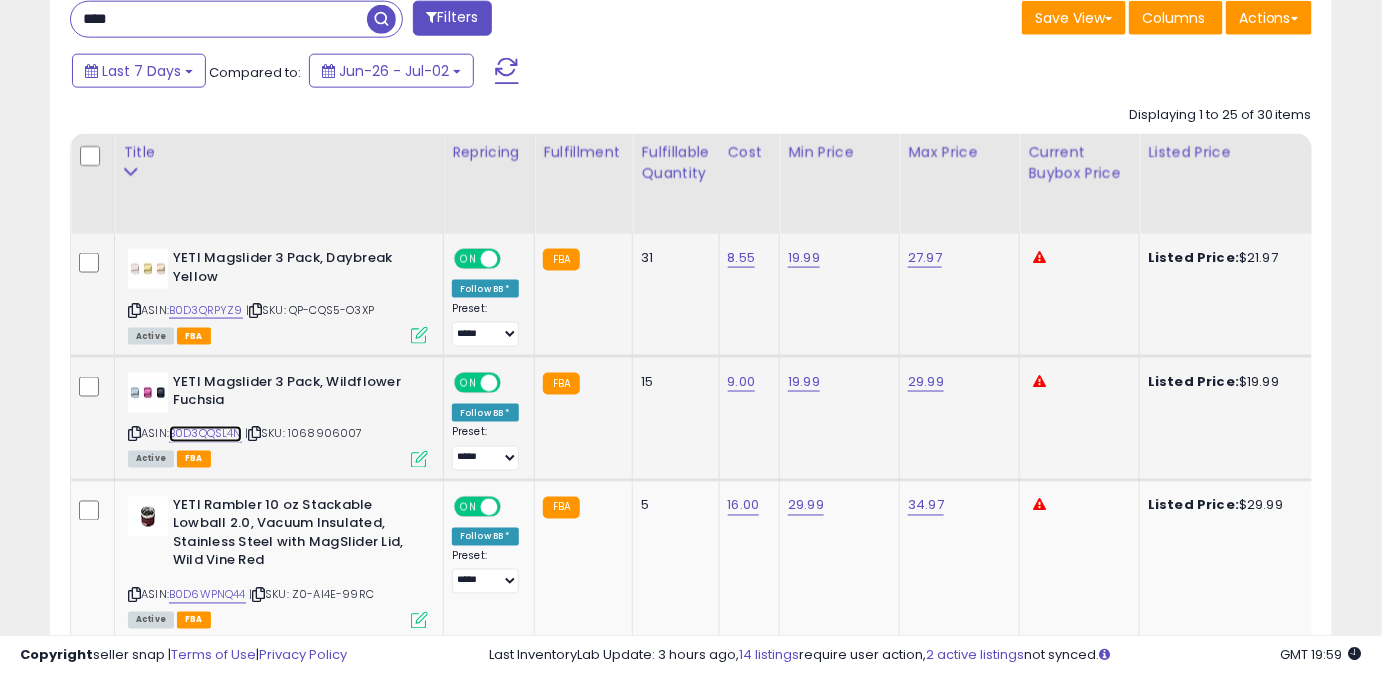 click on "B0D3QQSL4N" at bounding box center (205, 434) 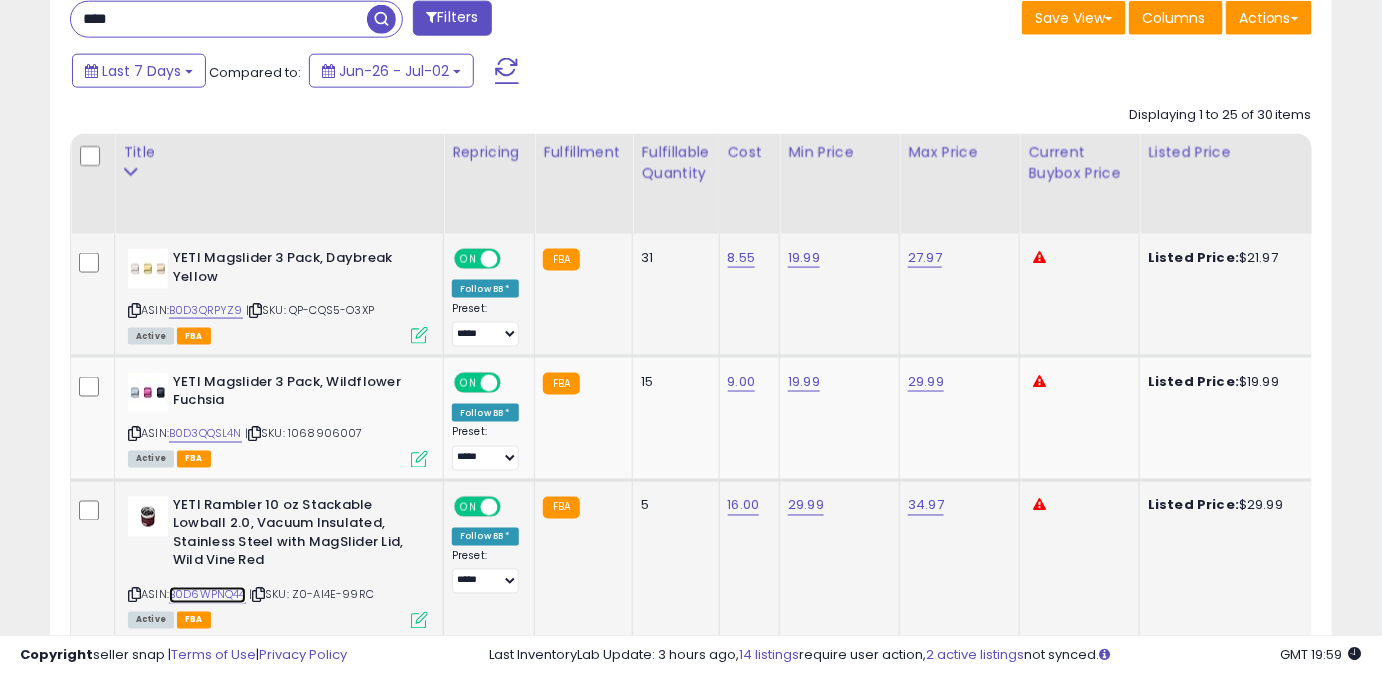 click on "B0D6WPNQ44" at bounding box center (207, 595) 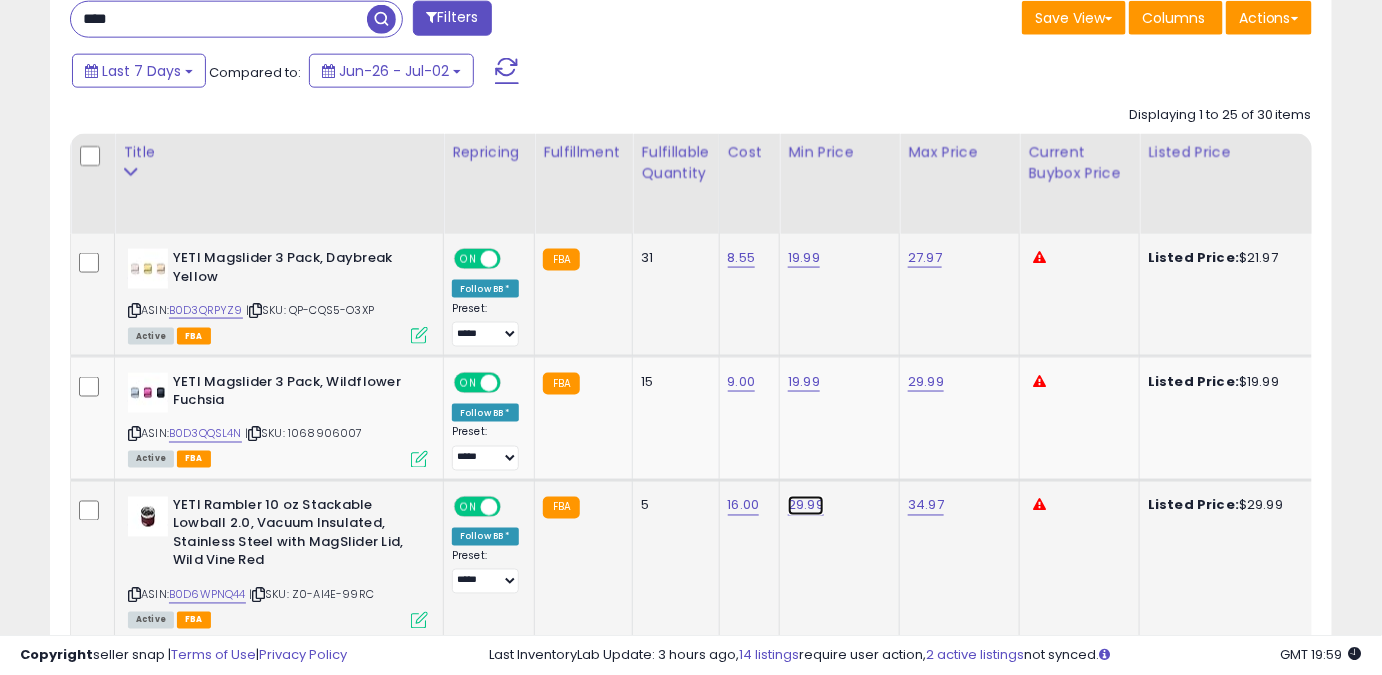 click on "29.99" at bounding box center (804, 258) 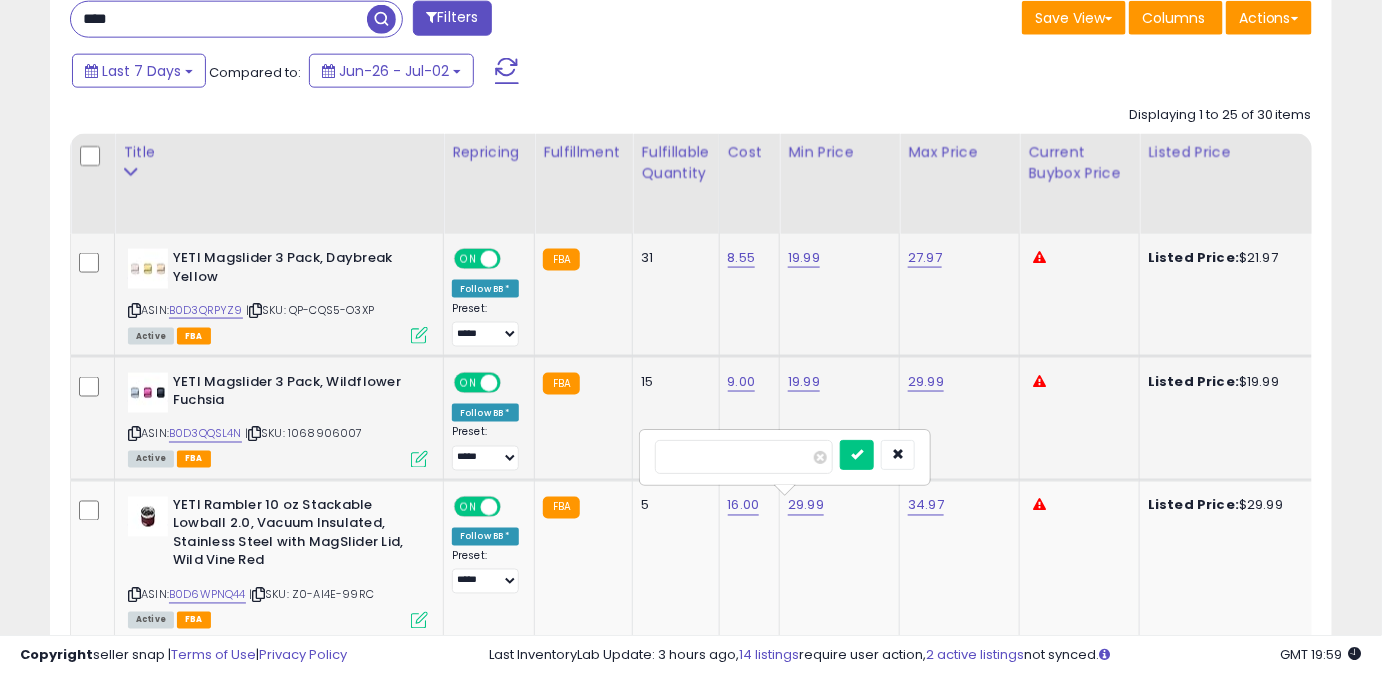 drag, startPoint x: 710, startPoint y: 465, endPoint x: 592, endPoint y: 469, distance: 118.06778 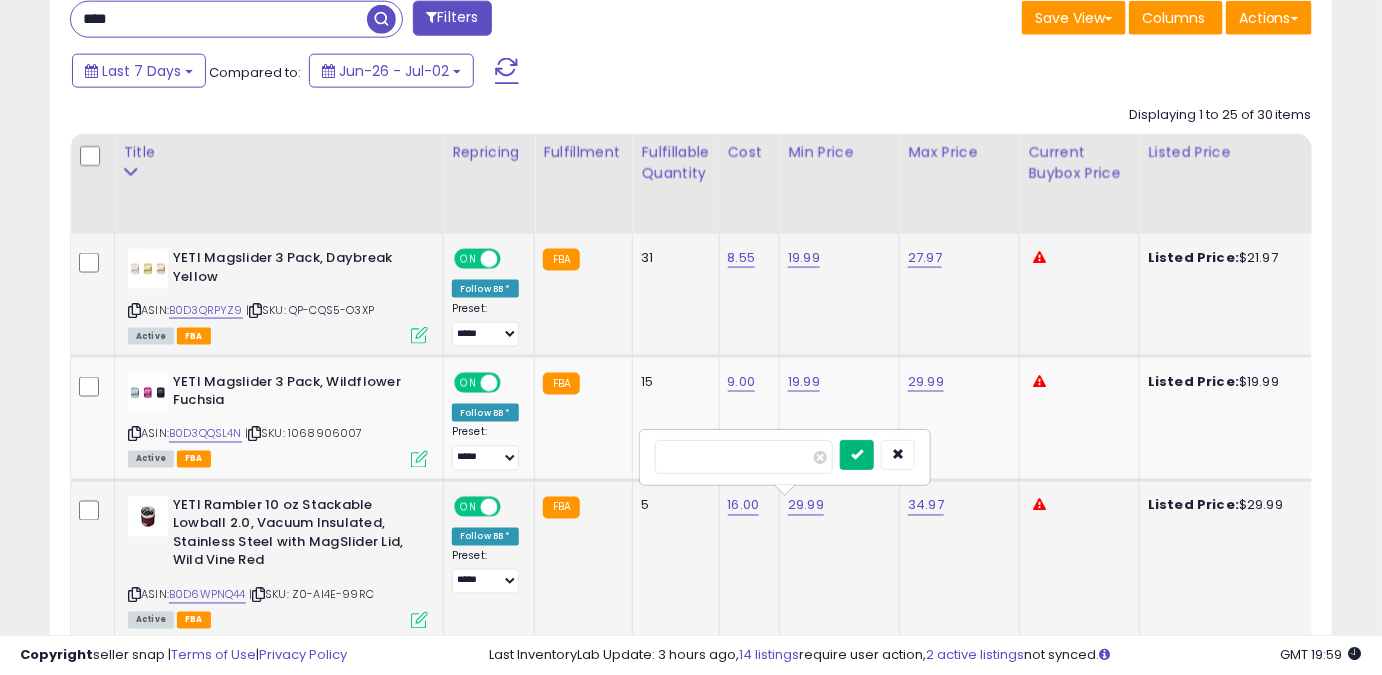 type on "*****" 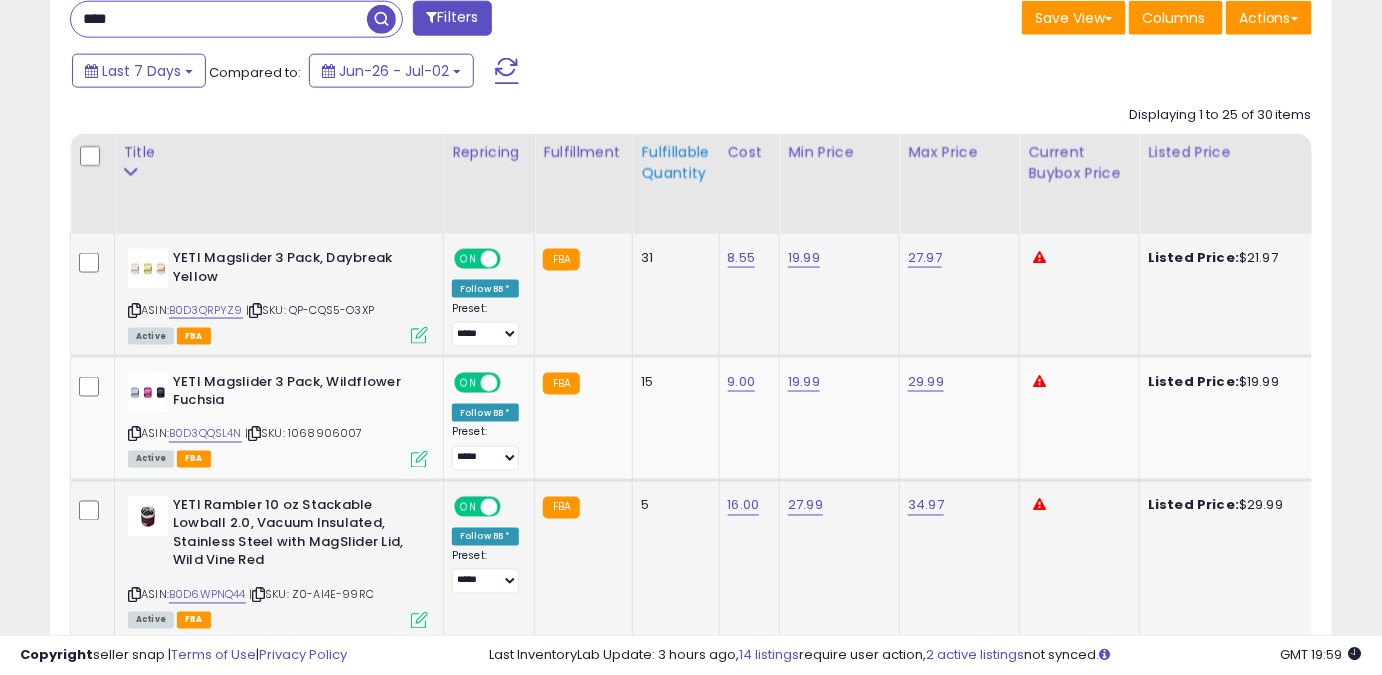 click on "Fulfillable Quantity" at bounding box center [675, 163] 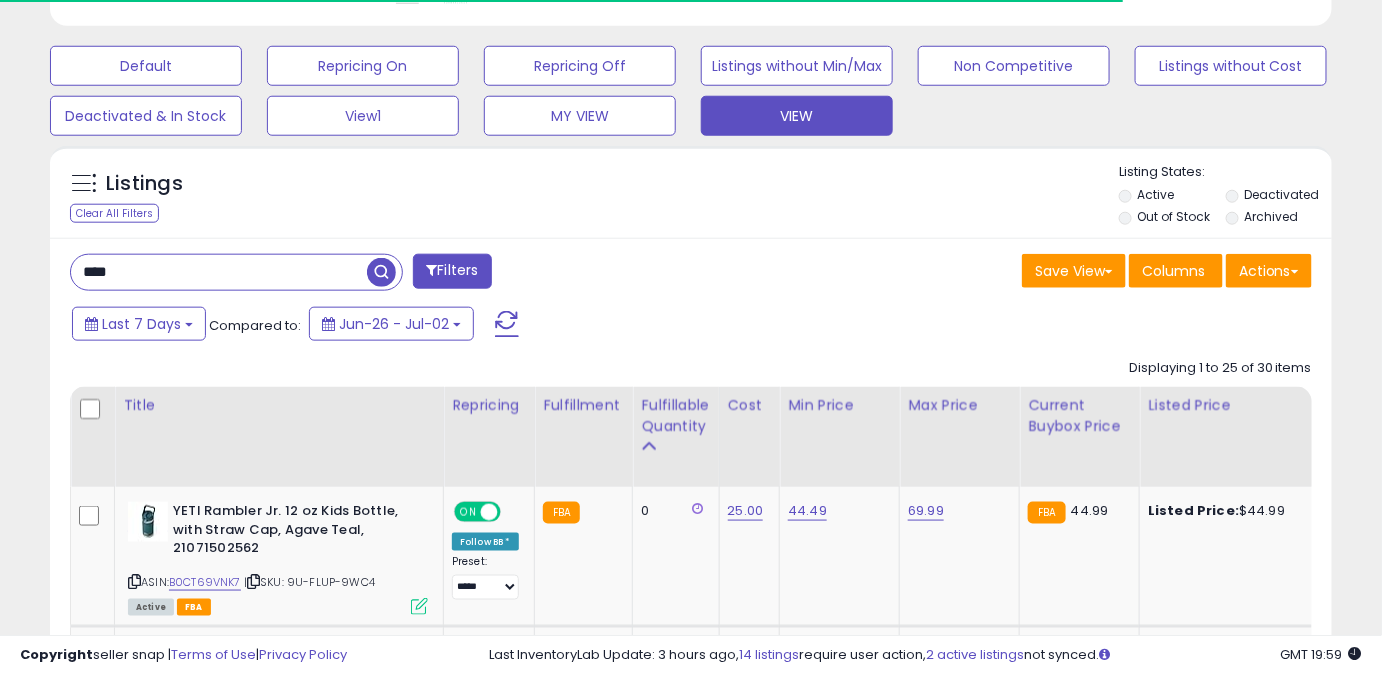 scroll, scrollTop: 837, scrollLeft: 0, axis: vertical 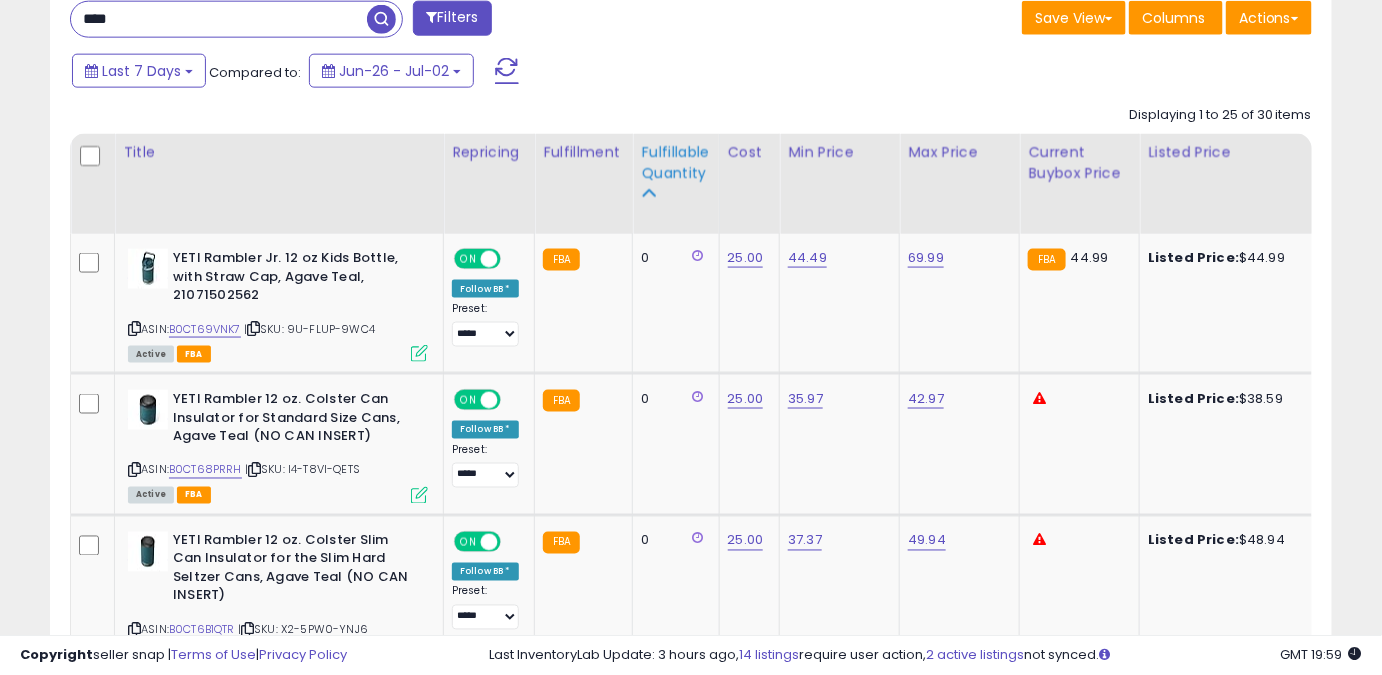 click at bounding box center (648, 193) 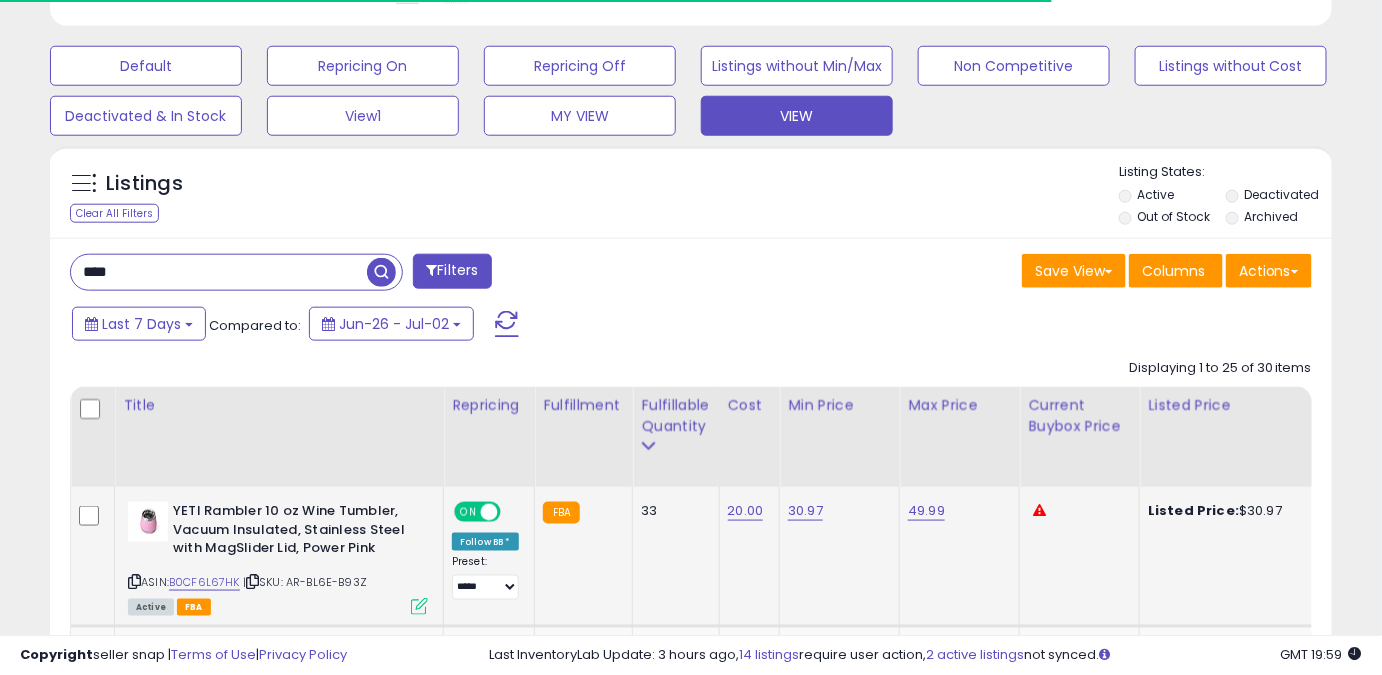 scroll, scrollTop: 837, scrollLeft: 0, axis: vertical 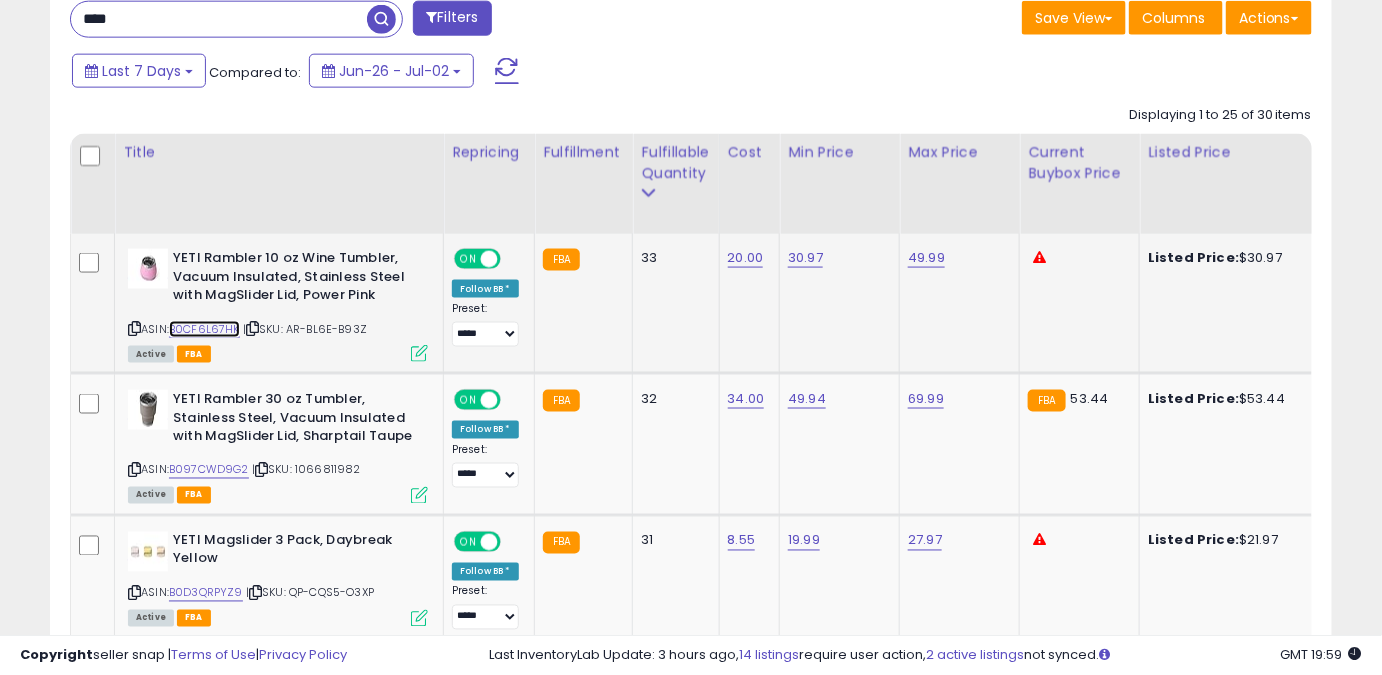 click on "B0CF6L67HK" at bounding box center (204, 329) 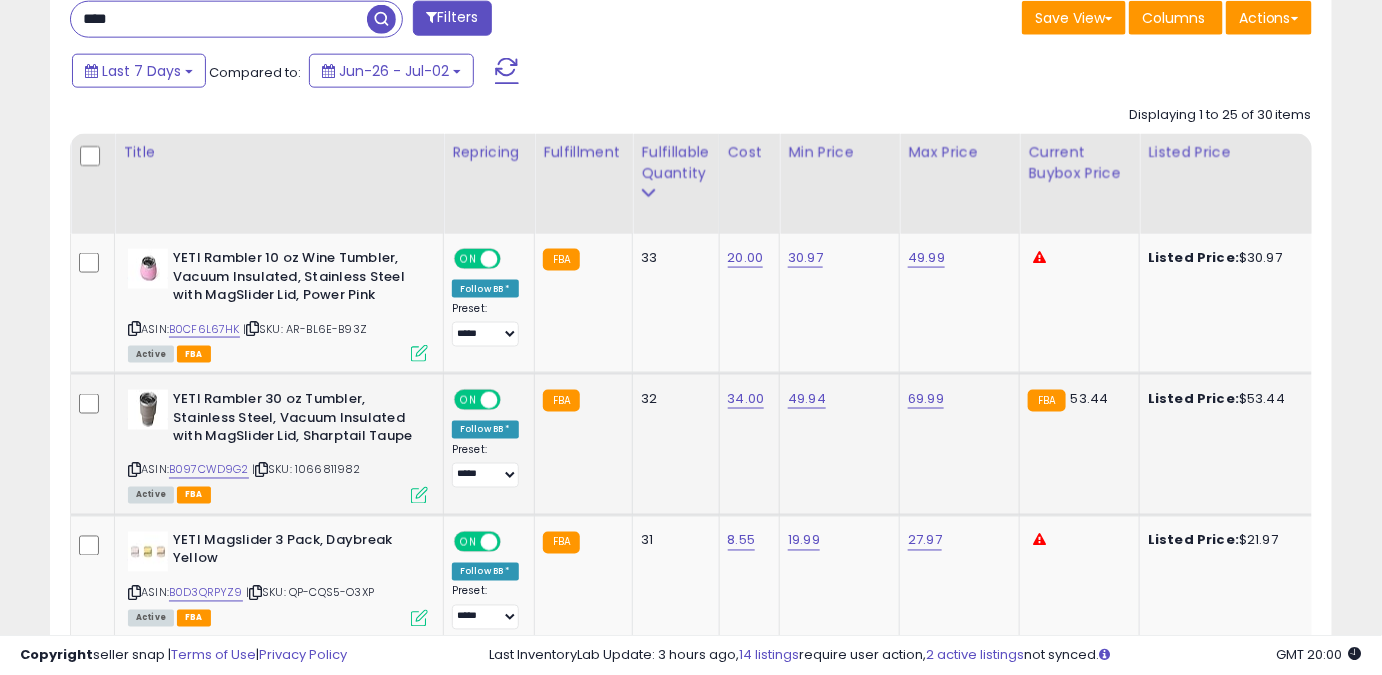 click on "ASIN:  B097CWD9G2    |   SKU: 1066811982 Active FBA" at bounding box center [278, 445] 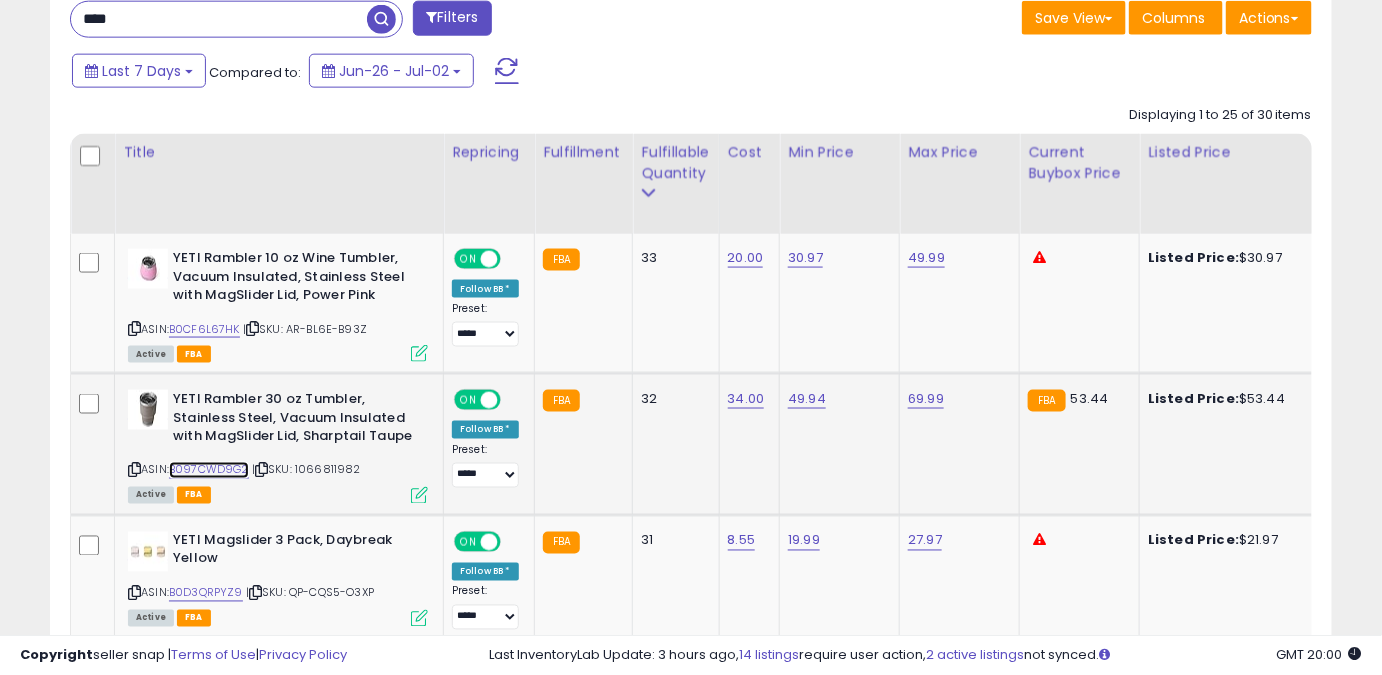 click on "B097CWD9G2" at bounding box center (209, 470) 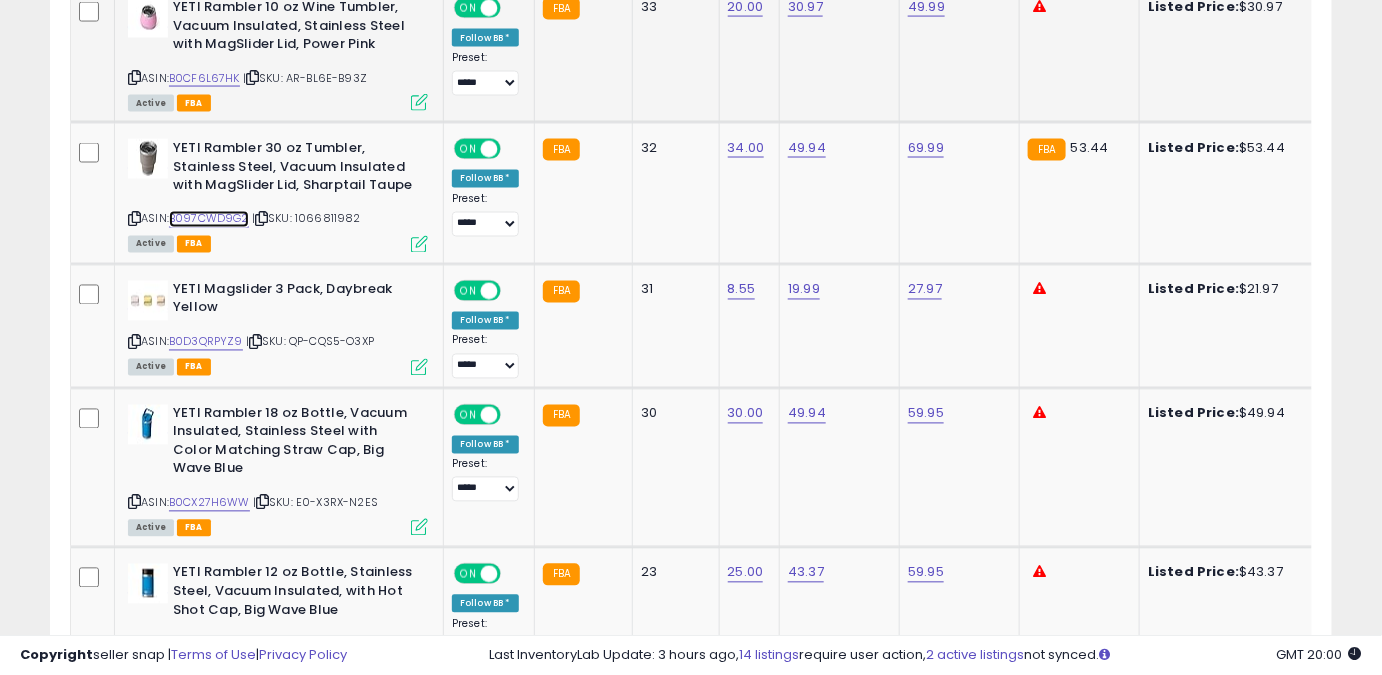 scroll, scrollTop: 1110, scrollLeft: 0, axis: vertical 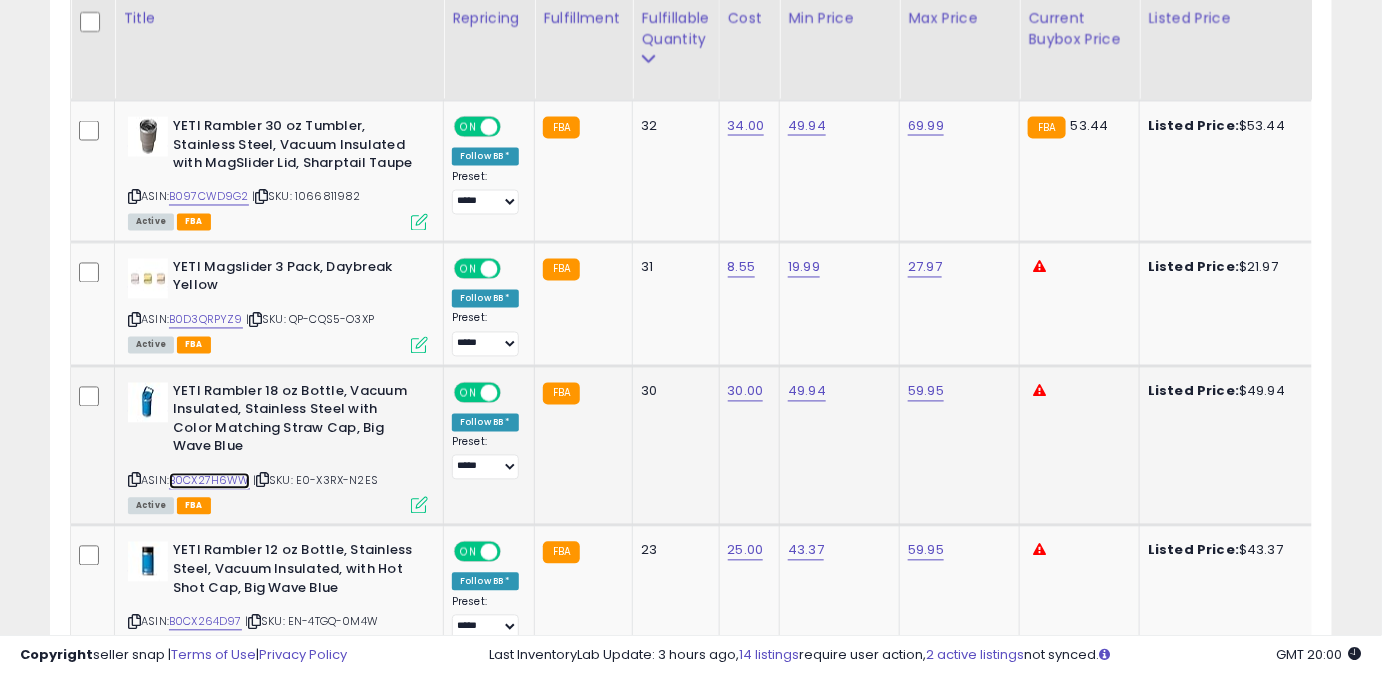 click on "B0CX27H6WW" at bounding box center [209, 481] 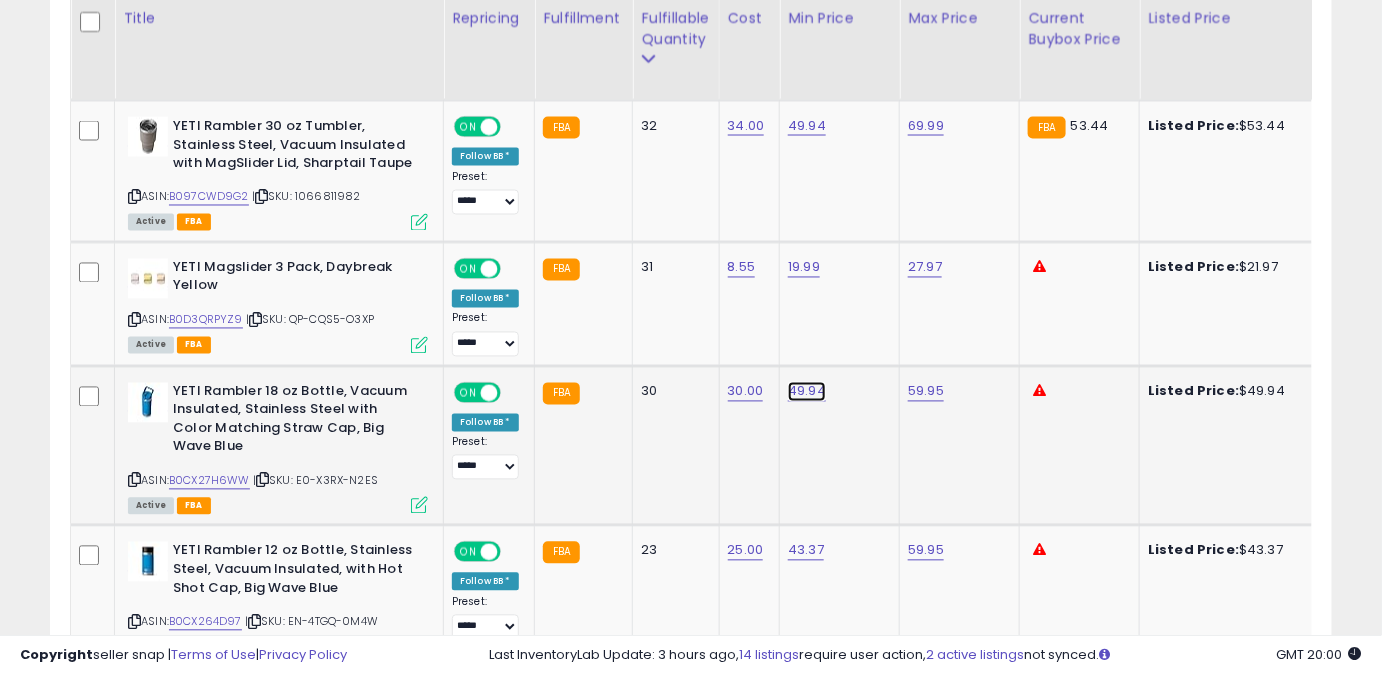 click on "49.94" at bounding box center [805, -15] 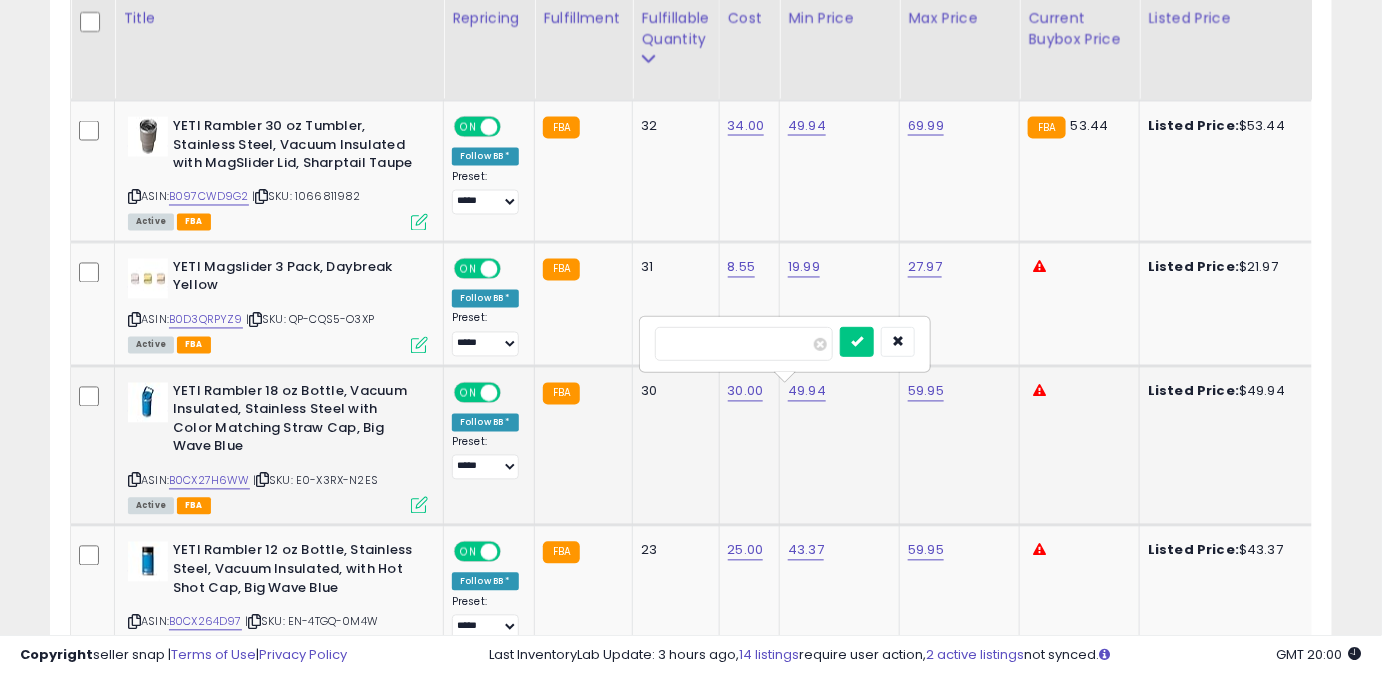 drag, startPoint x: 661, startPoint y: 353, endPoint x: 648, endPoint y: 354, distance: 13.038404 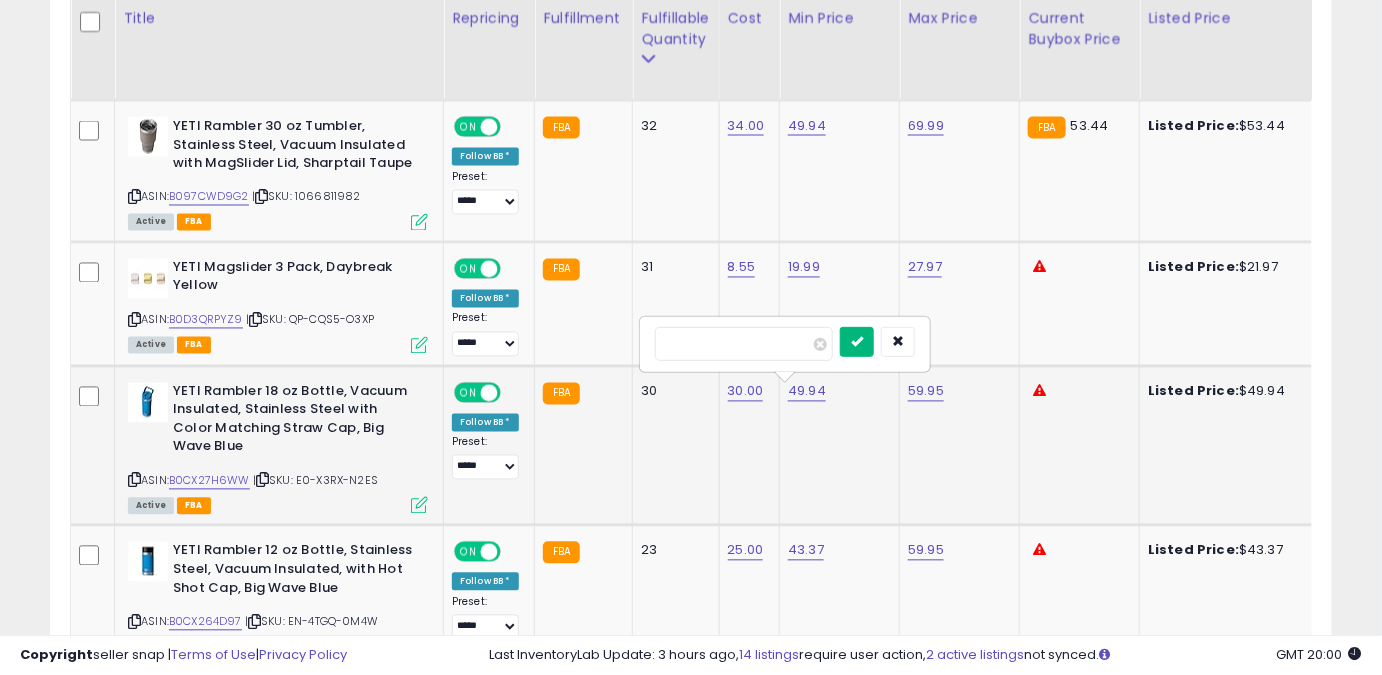type on "*****" 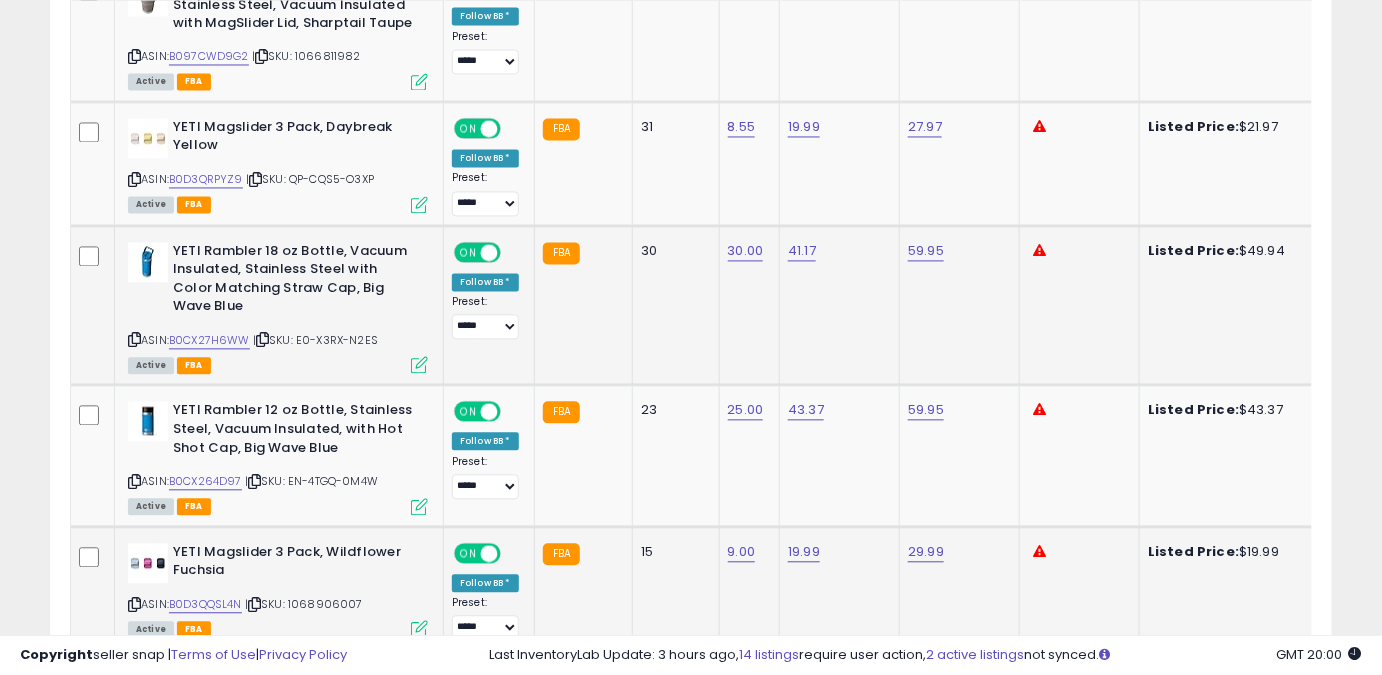 scroll, scrollTop: 1292, scrollLeft: 0, axis: vertical 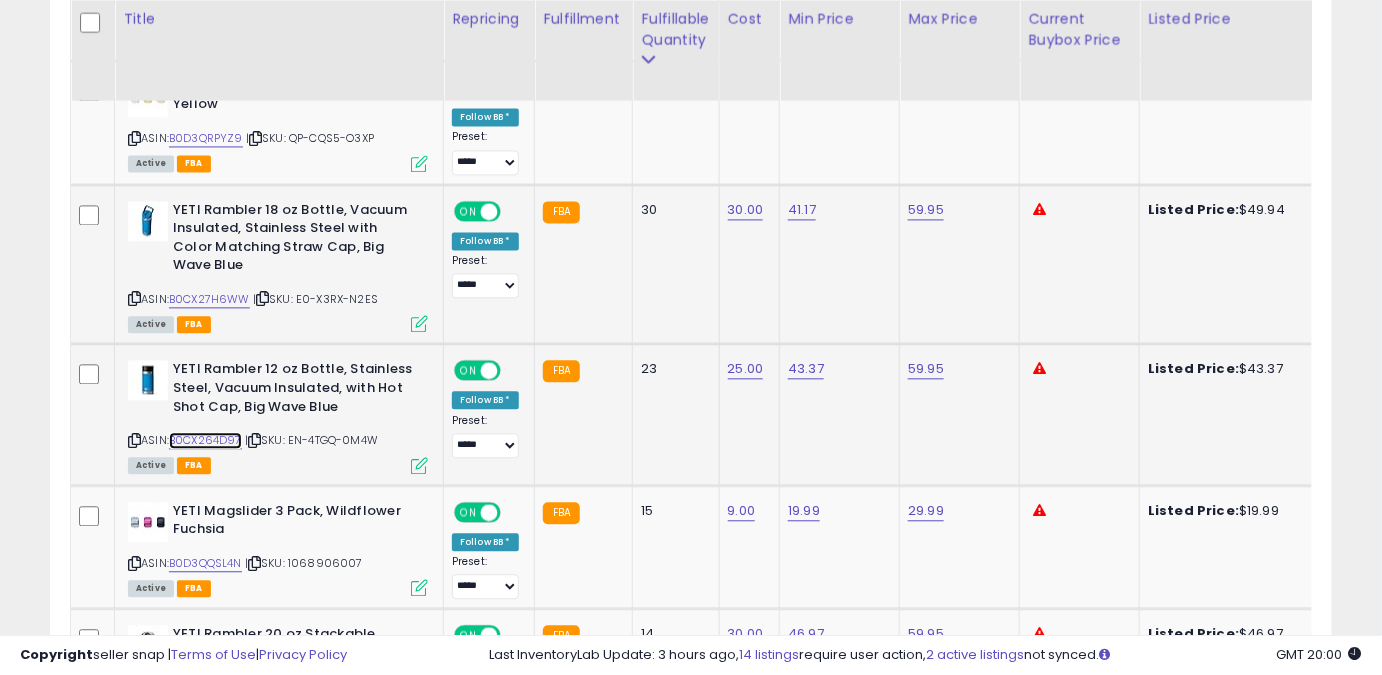 click on "B0CX264D97" at bounding box center (205, 440) 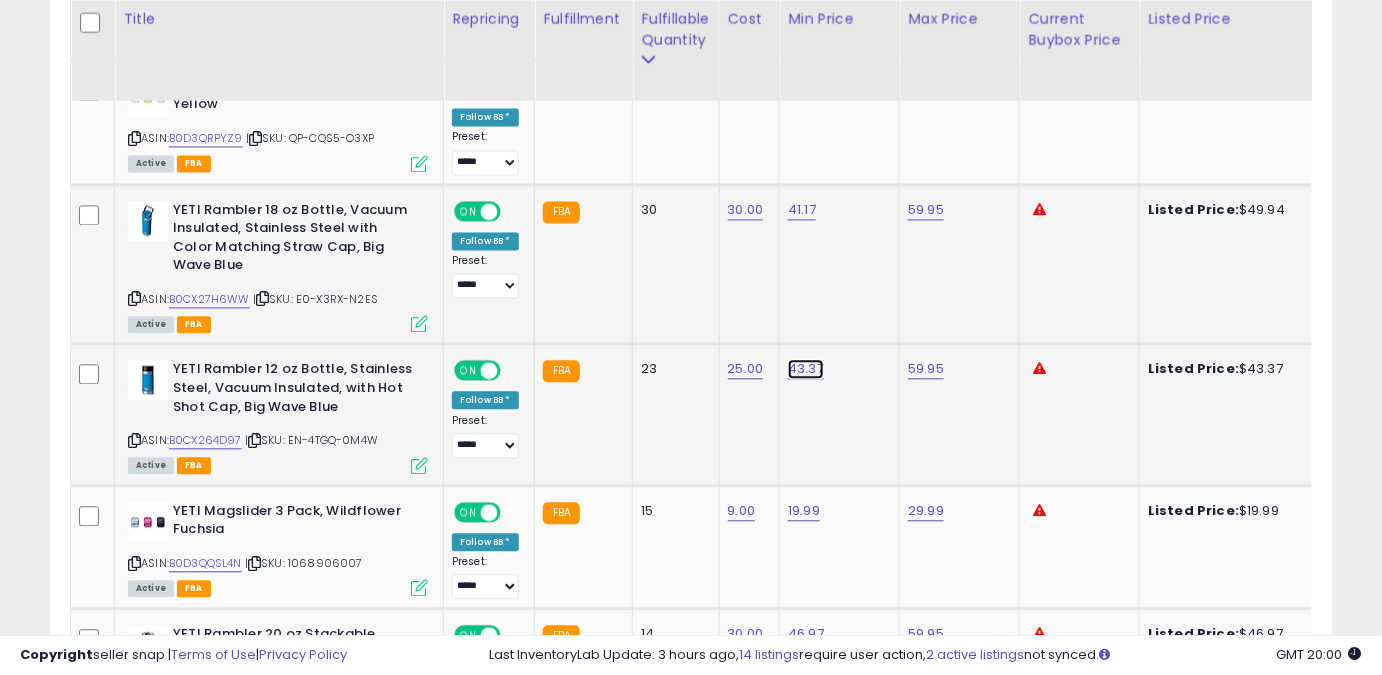 click on "43.37" at bounding box center (805, -197) 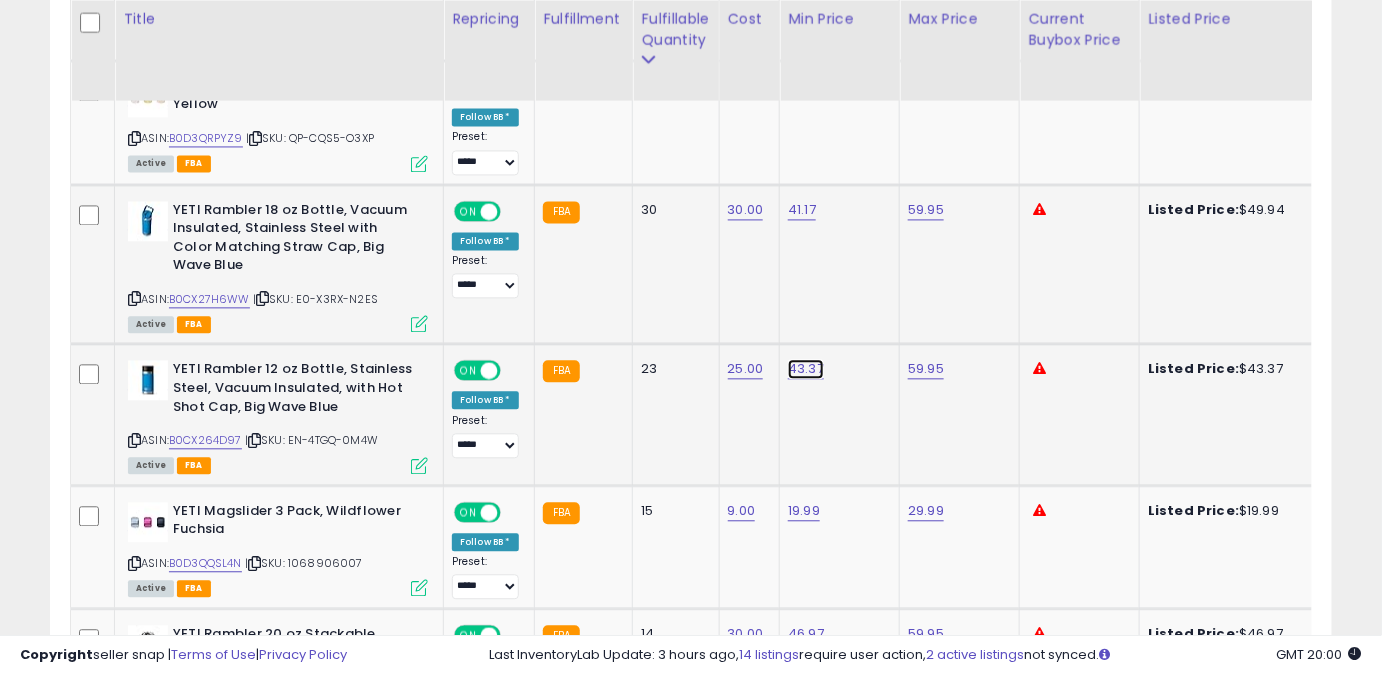 click on "43.37" at bounding box center [805, -197] 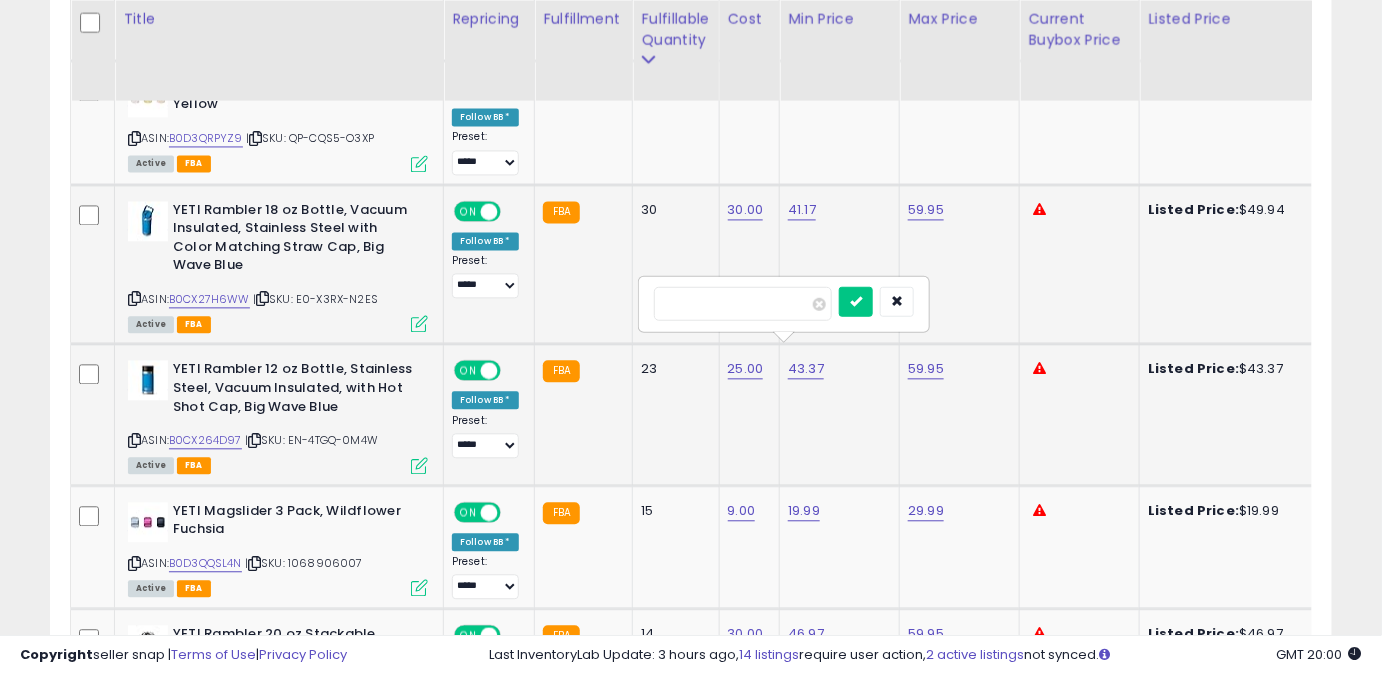 drag, startPoint x: 781, startPoint y: 311, endPoint x: 616, endPoint y: 333, distance: 166.4602 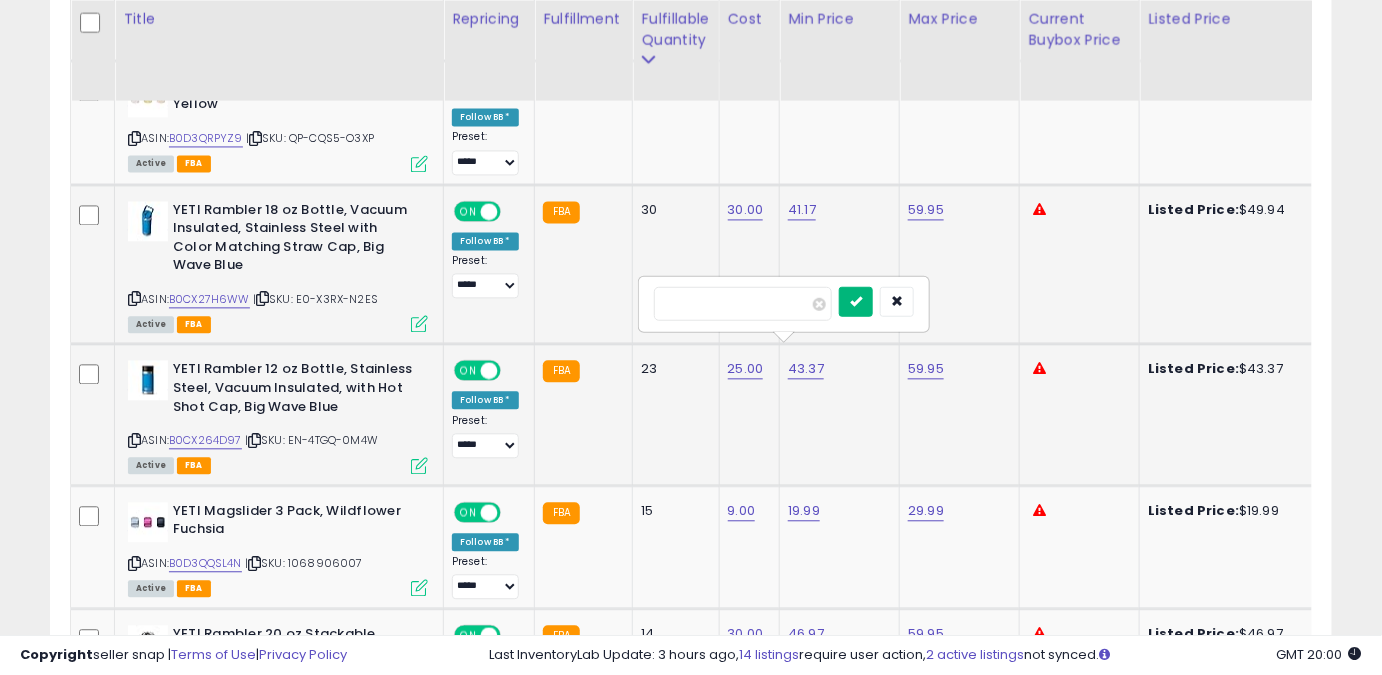 type on "*****" 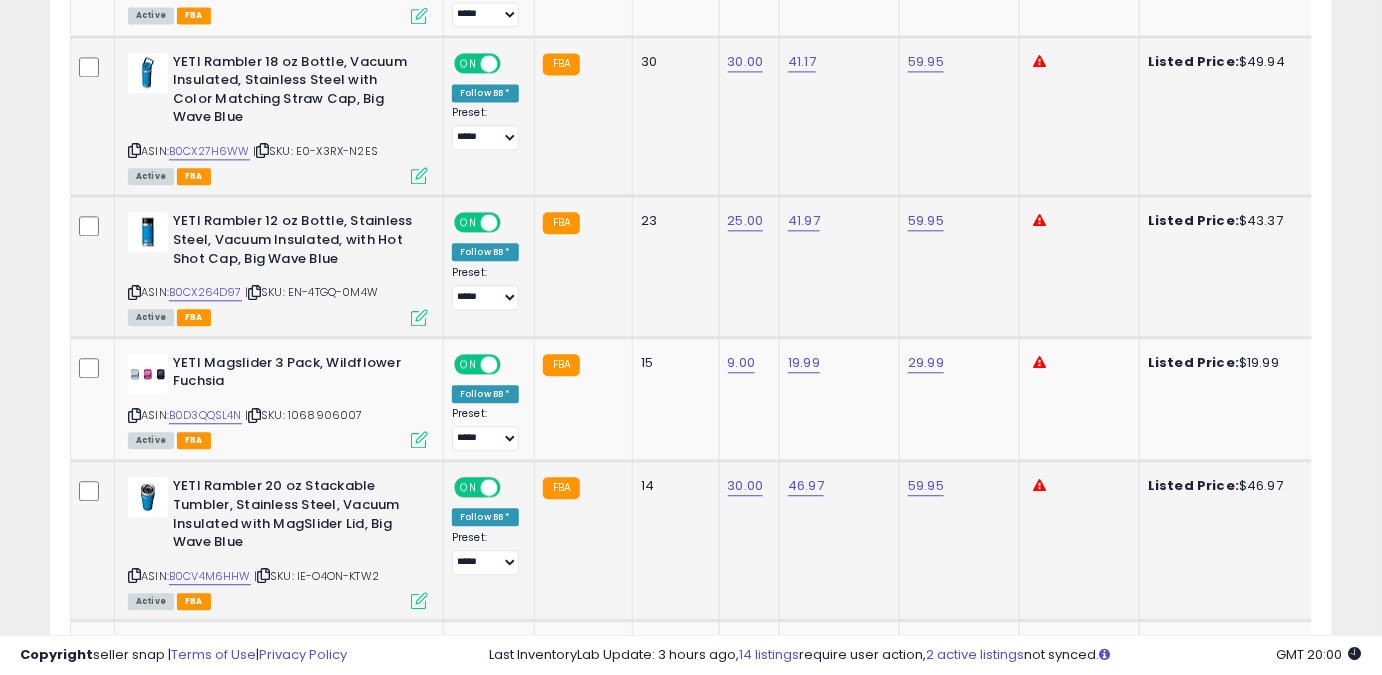 scroll, scrollTop: 1565, scrollLeft: 0, axis: vertical 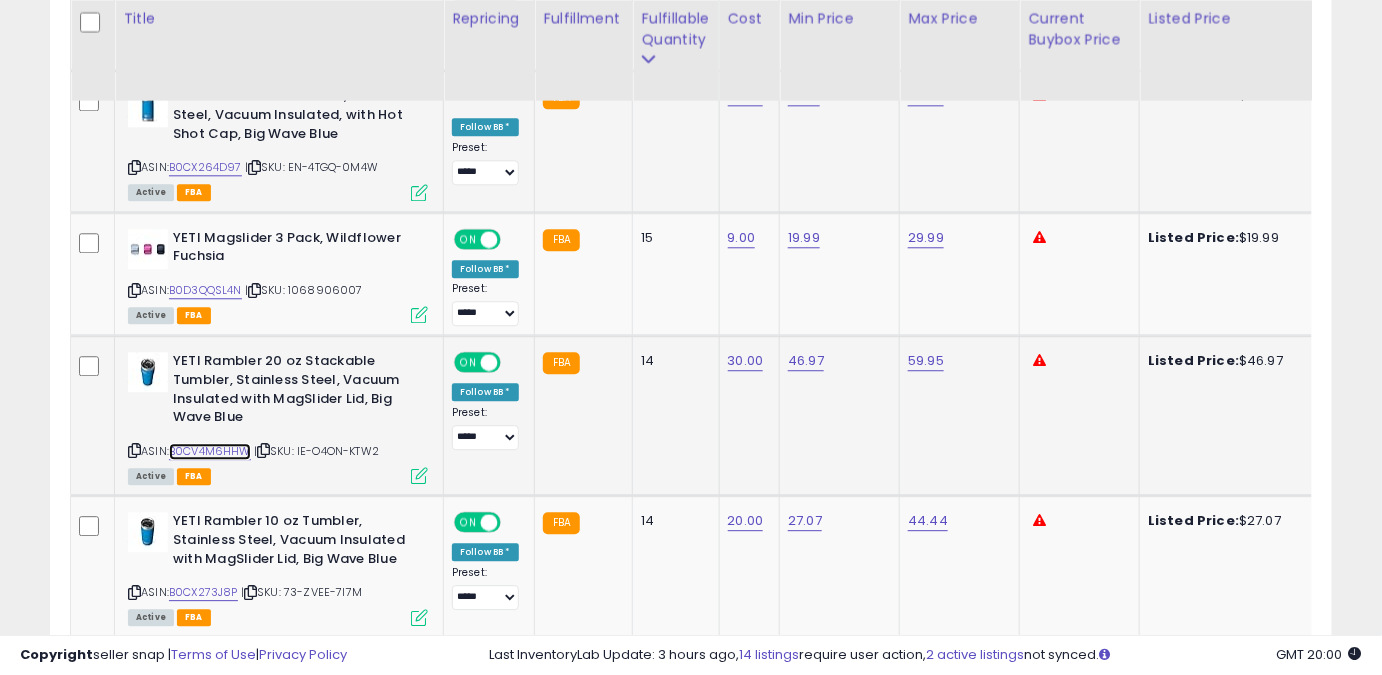 click on "B0CV4M6HHW" at bounding box center [210, 451] 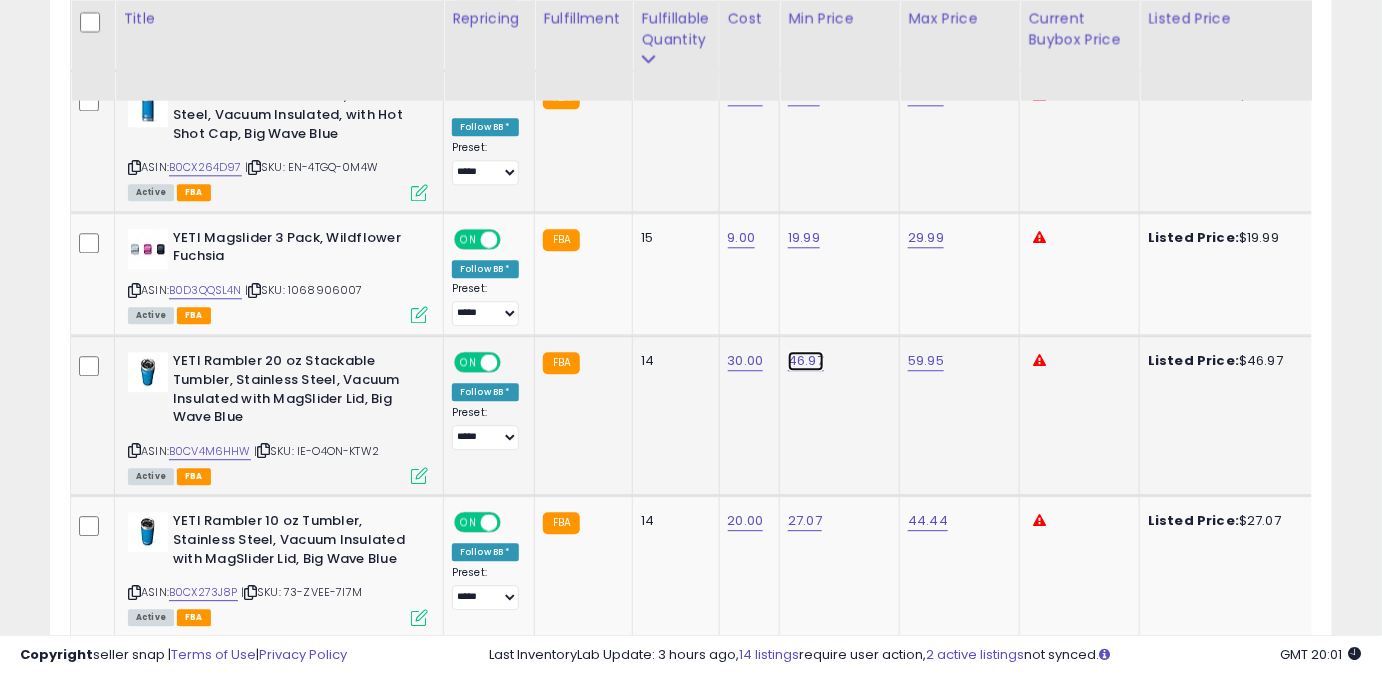 click on "46.97" at bounding box center [805, -470] 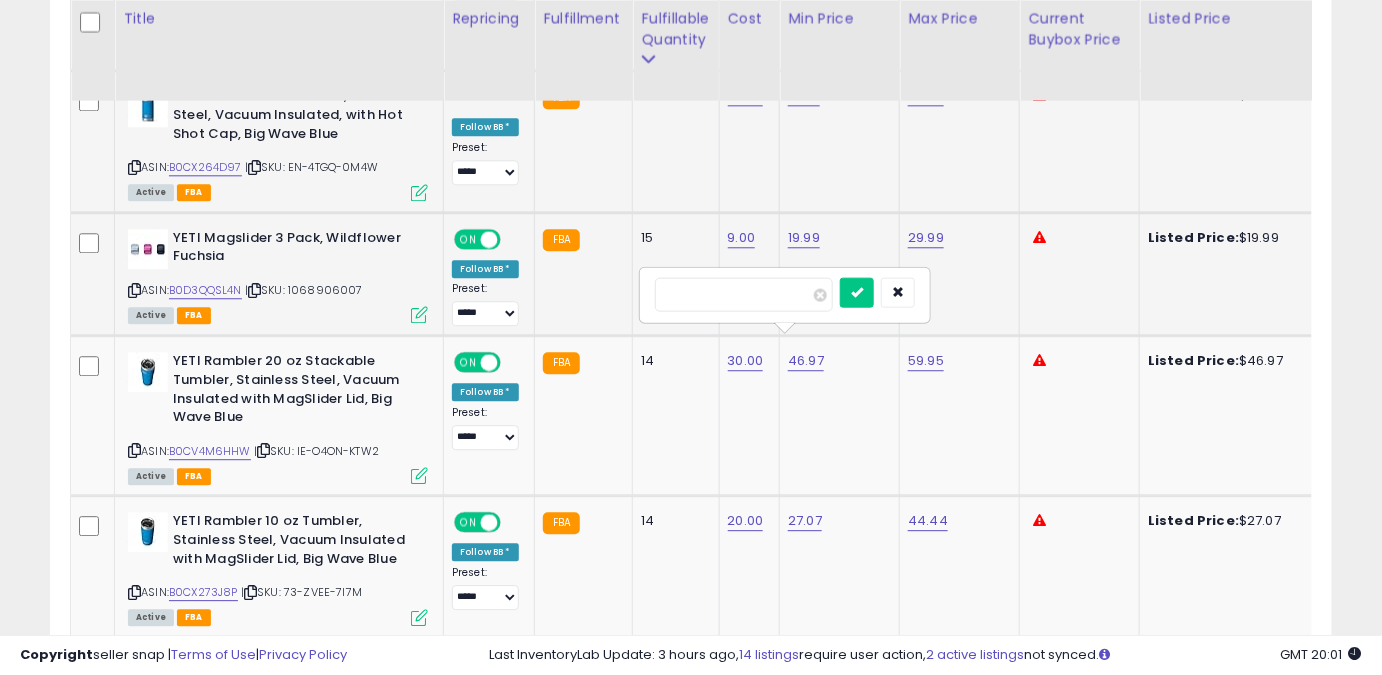 drag, startPoint x: 749, startPoint y: 293, endPoint x: 597, endPoint y: 307, distance: 152.64337 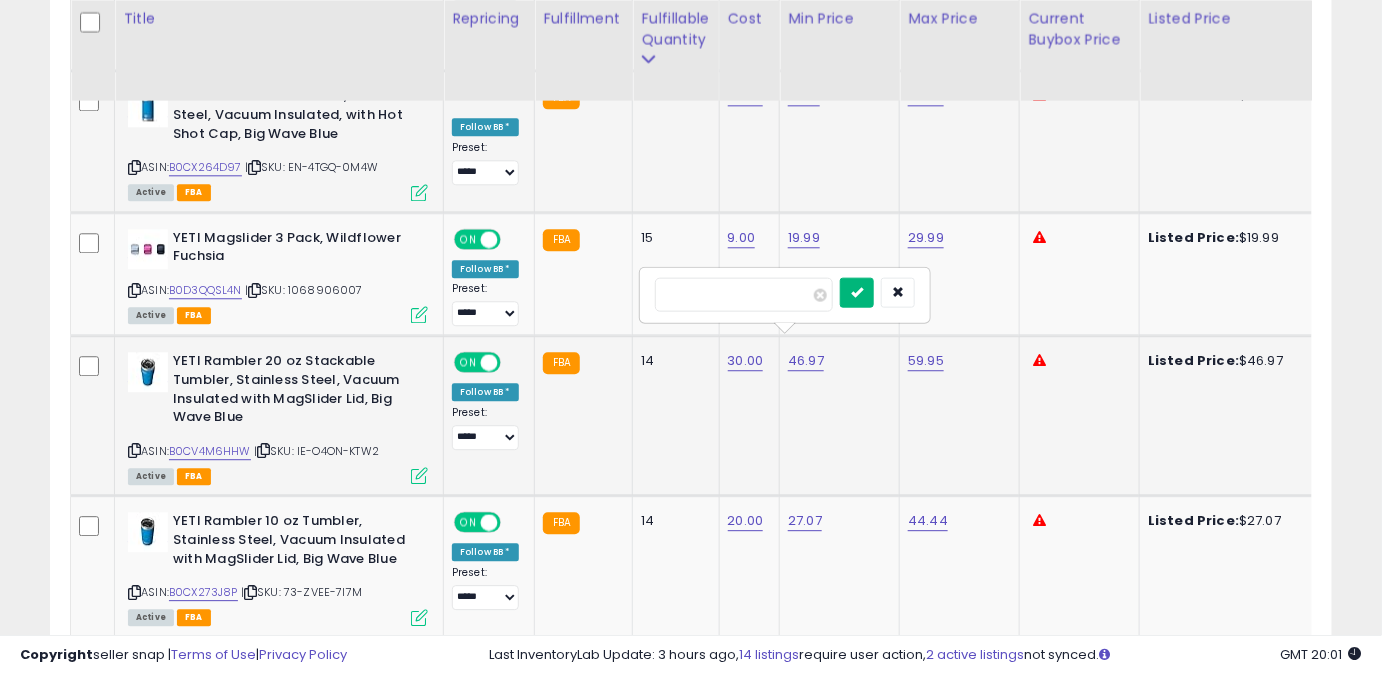 type on "*****" 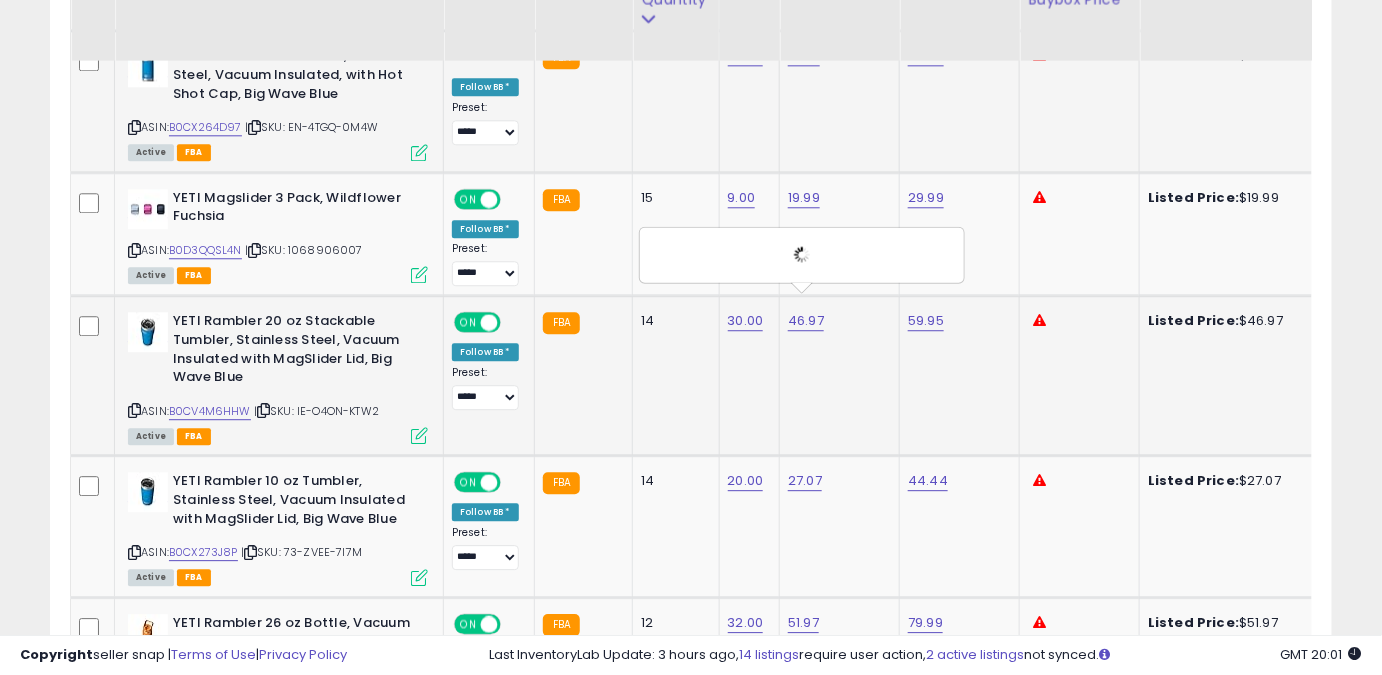 scroll, scrollTop: 1656, scrollLeft: 0, axis: vertical 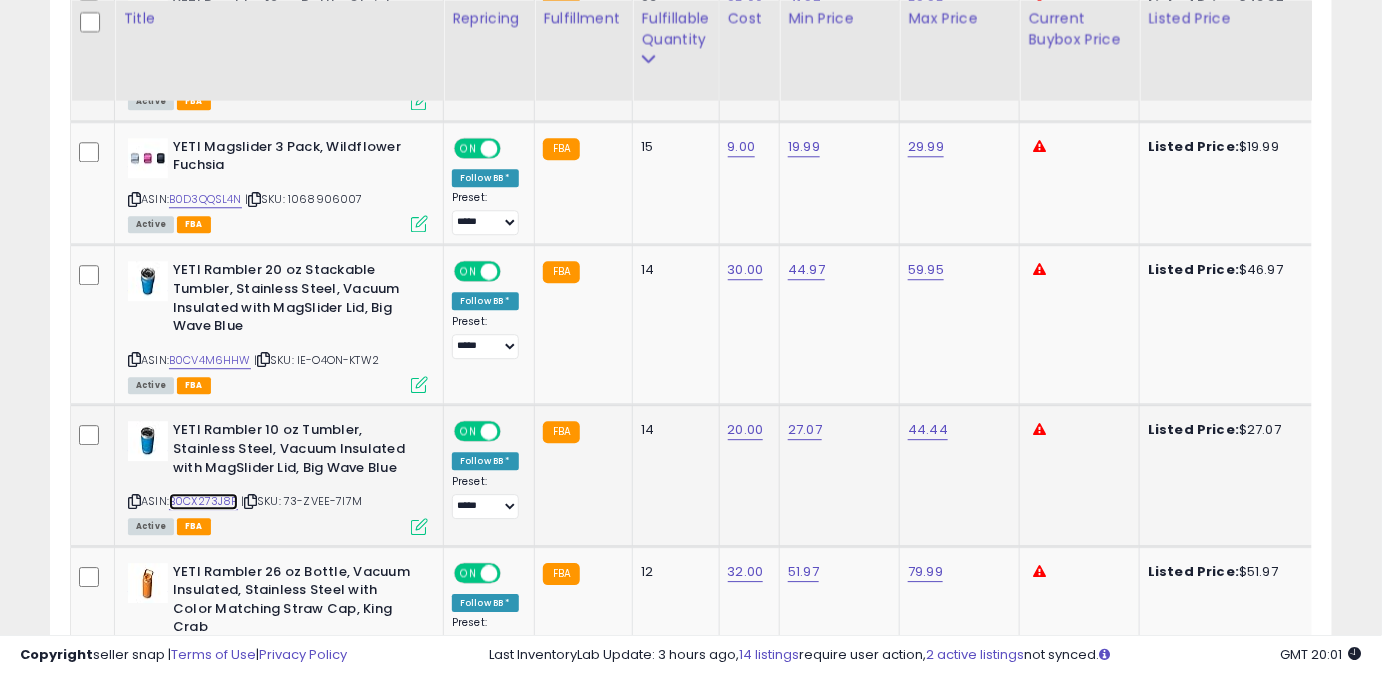 click on "B0CX273J8P" at bounding box center [203, 501] 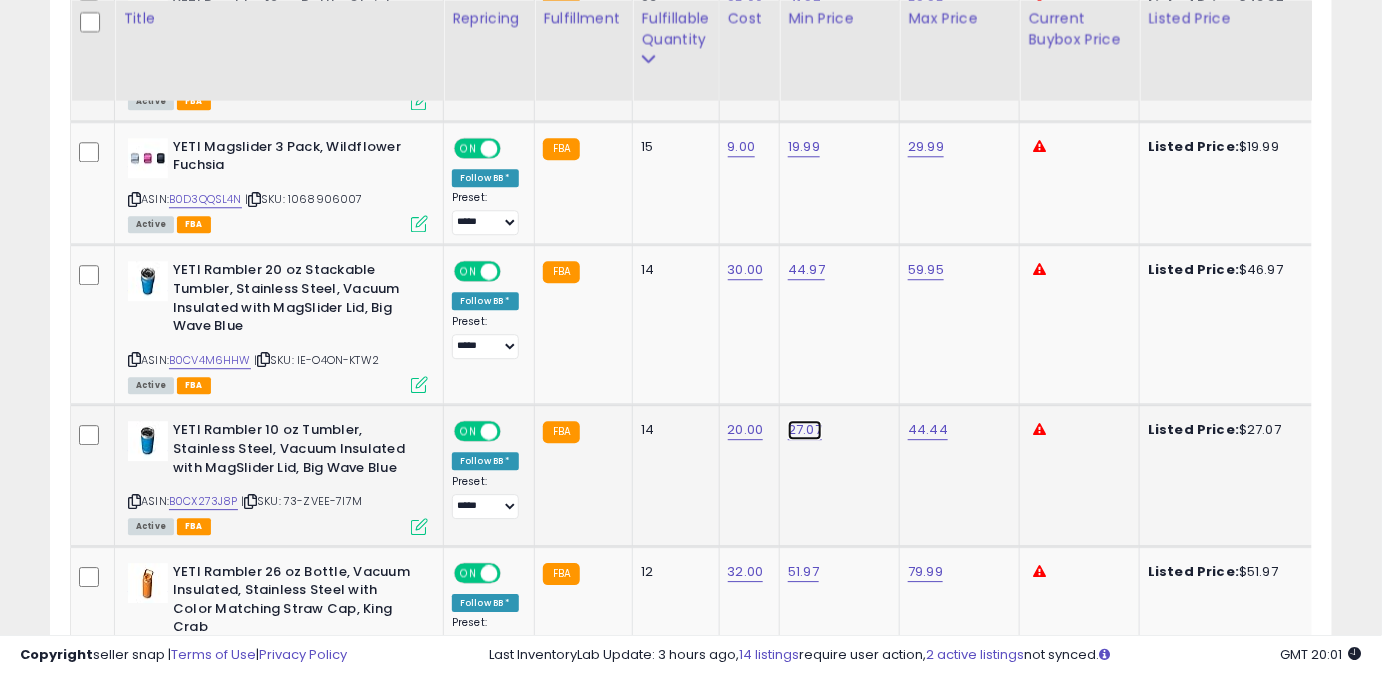 click on "27.07" at bounding box center (805, -561) 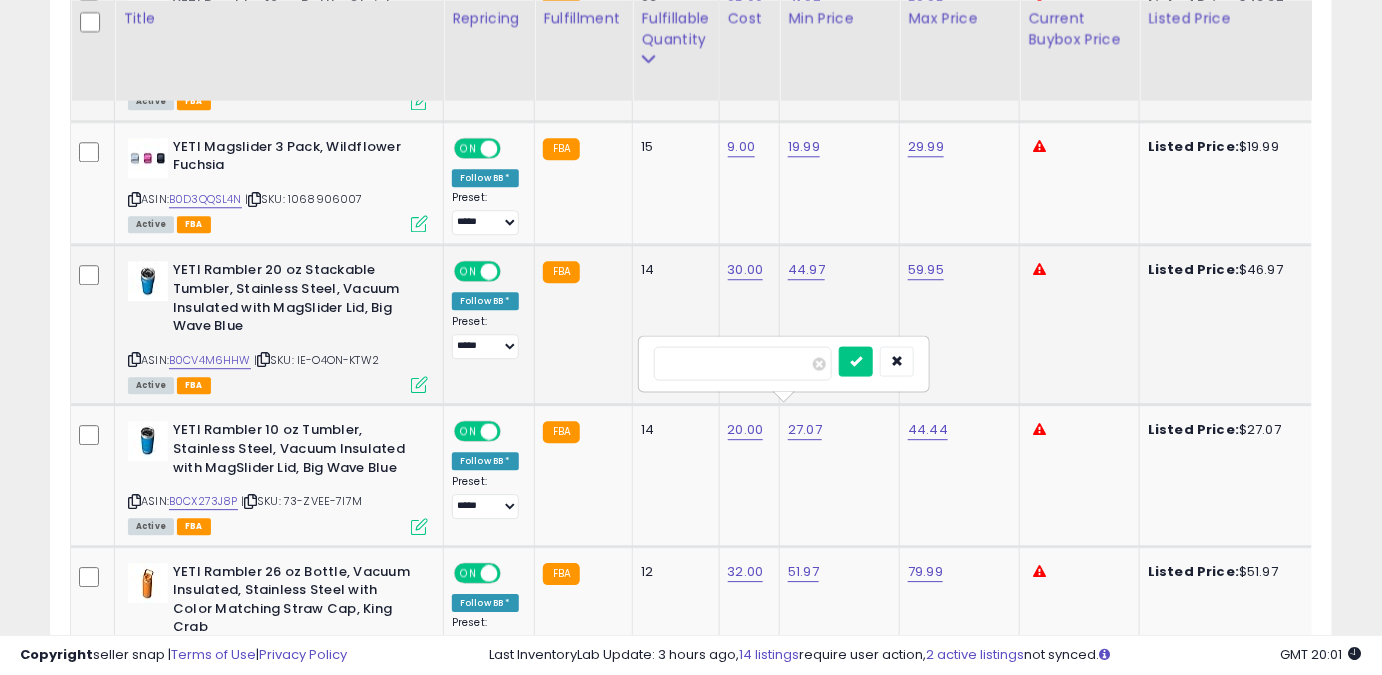 drag, startPoint x: 765, startPoint y: 354, endPoint x: 634, endPoint y: 327, distance: 133.75351 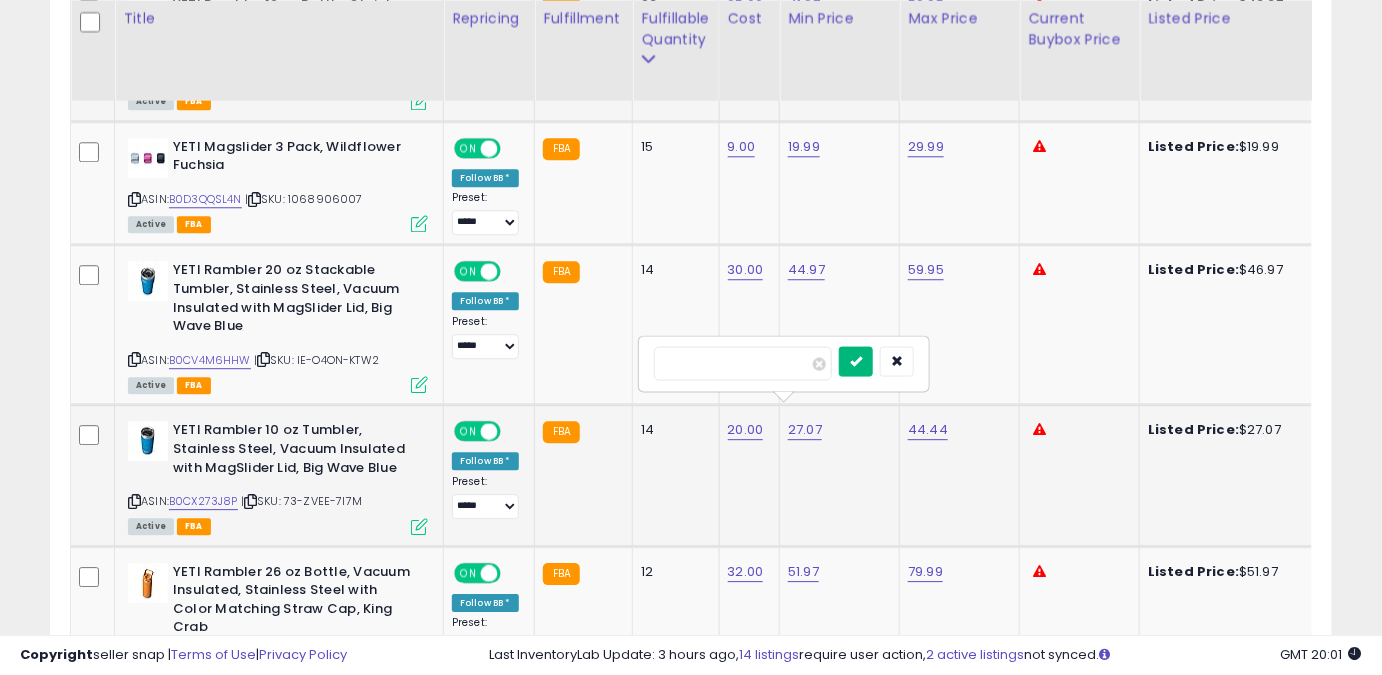 type on "*****" 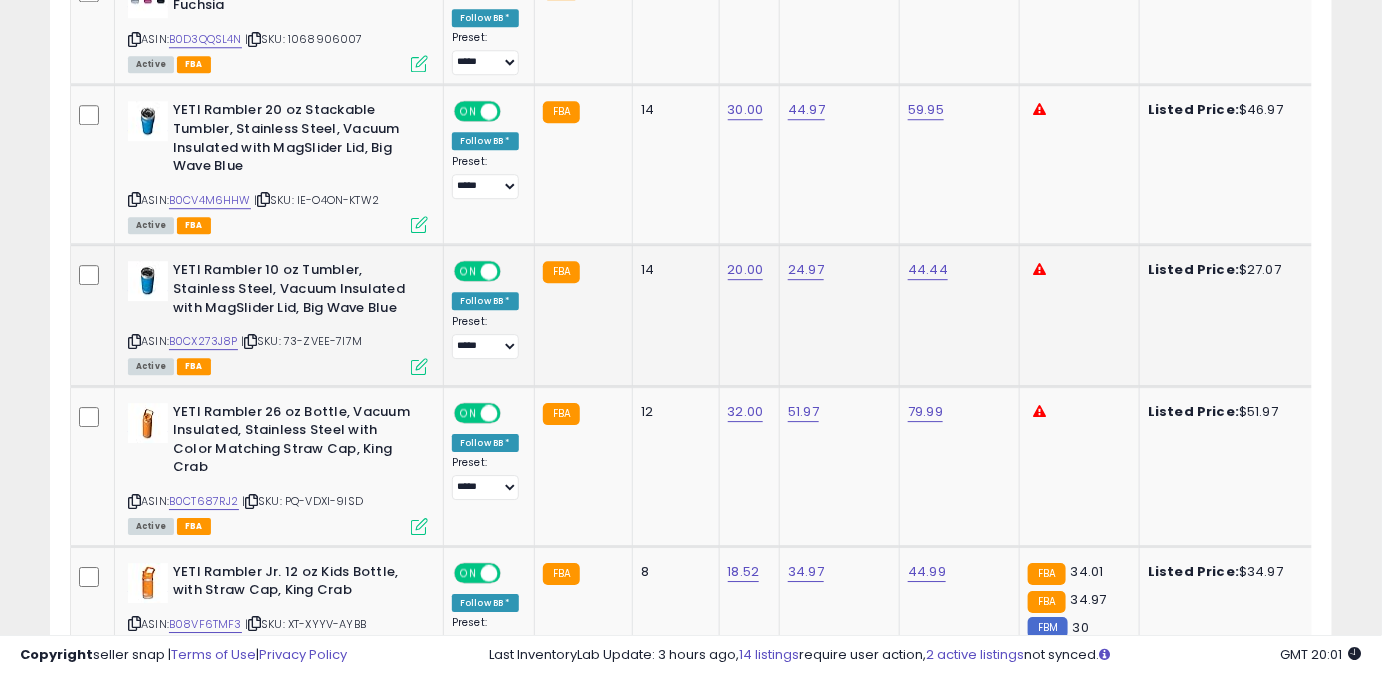 scroll, scrollTop: 1837, scrollLeft: 0, axis: vertical 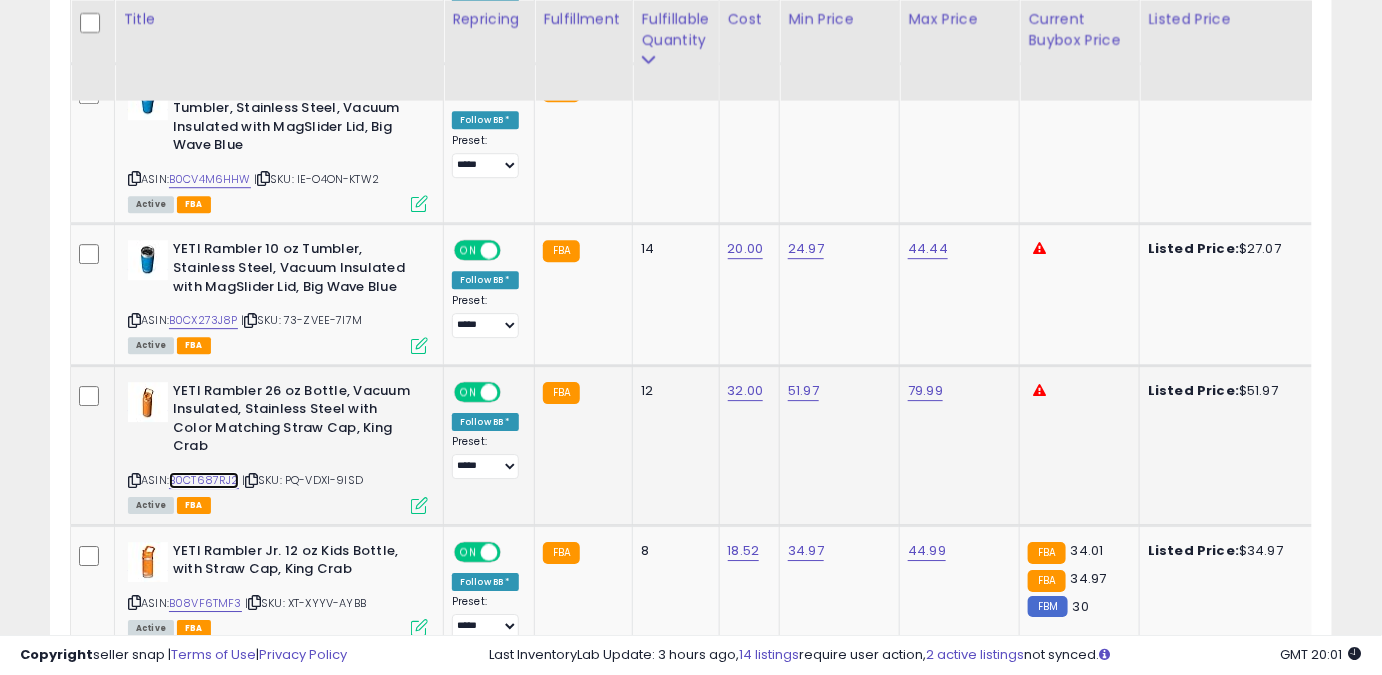 click on "B0CT687RJ2" at bounding box center (204, 480) 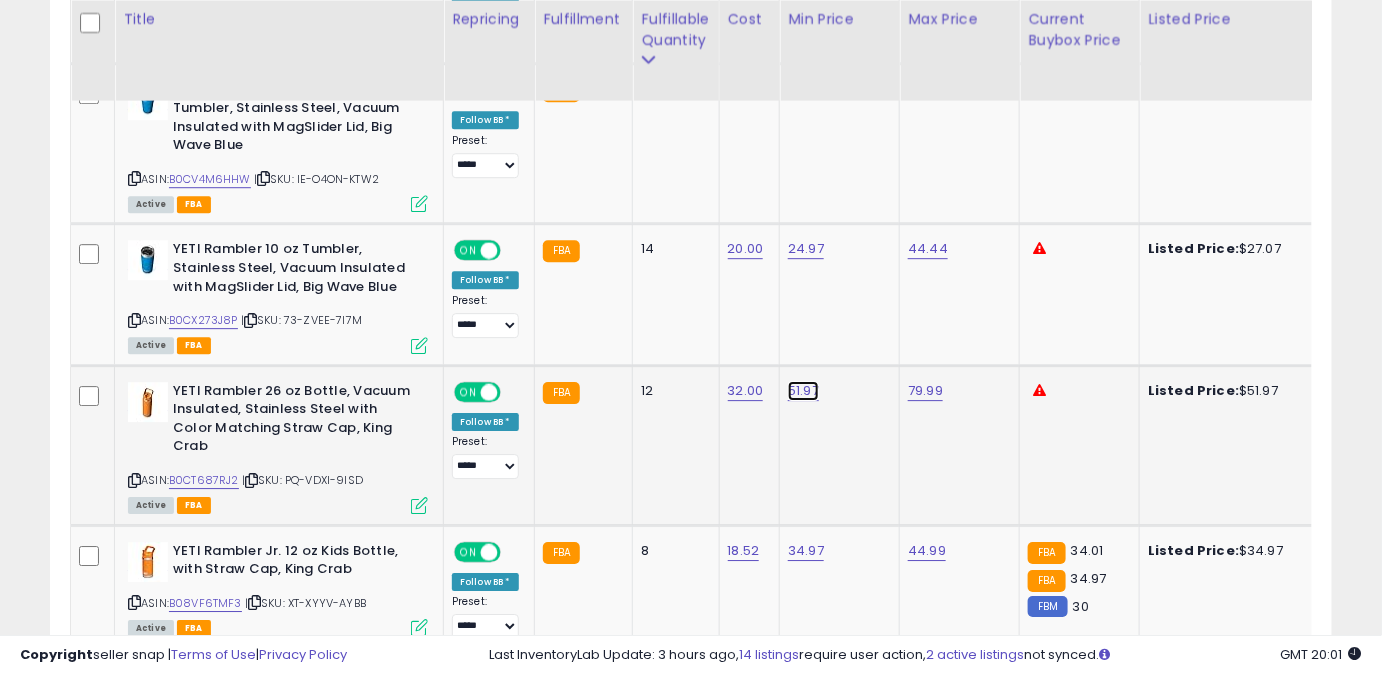 click on "51.97" at bounding box center [805, -742] 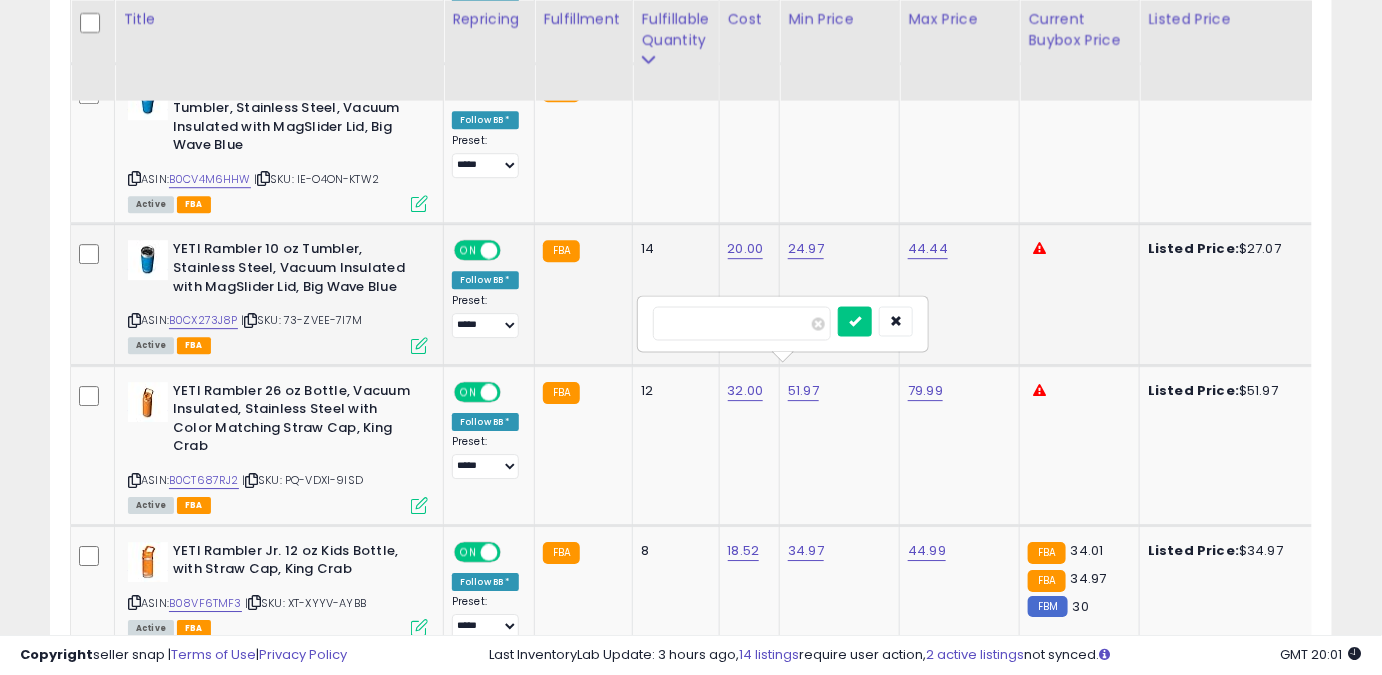 drag, startPoint x: 744, startPoint y: 326, endPoint x: 609, endPoint y: 311, distance: 135.83078 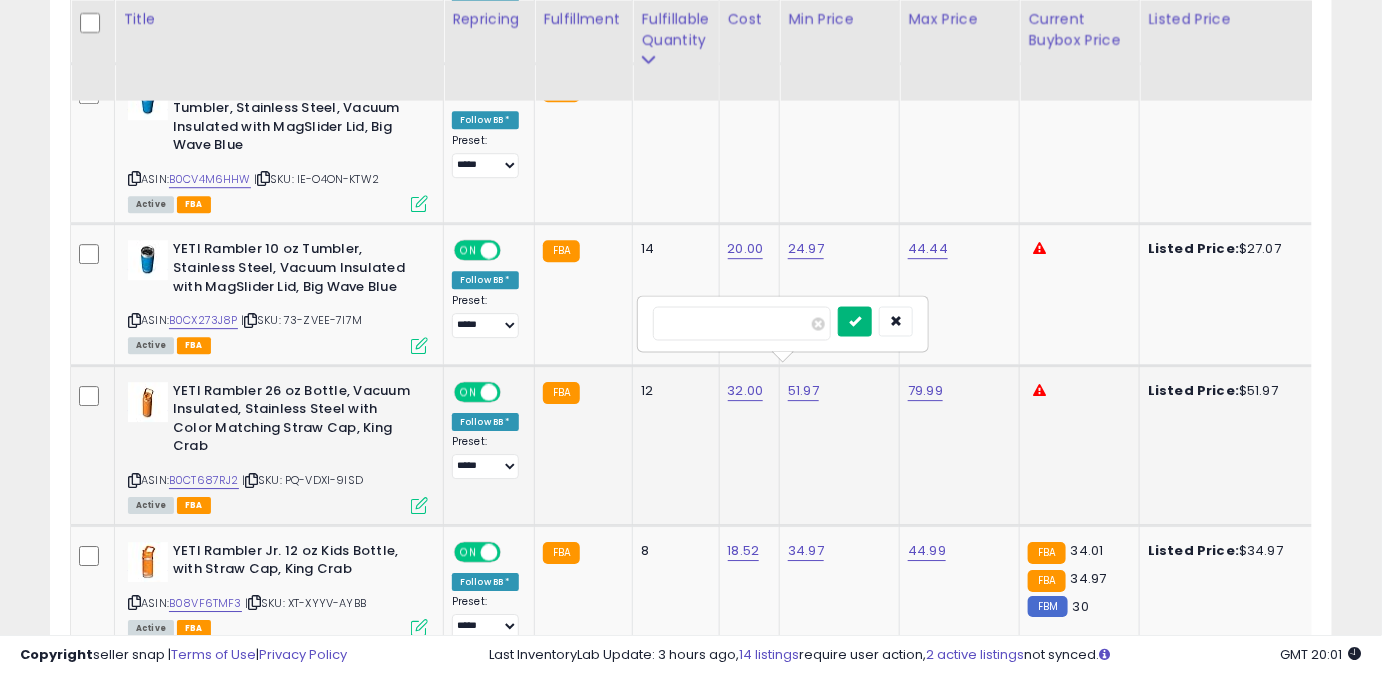 type on "*****" 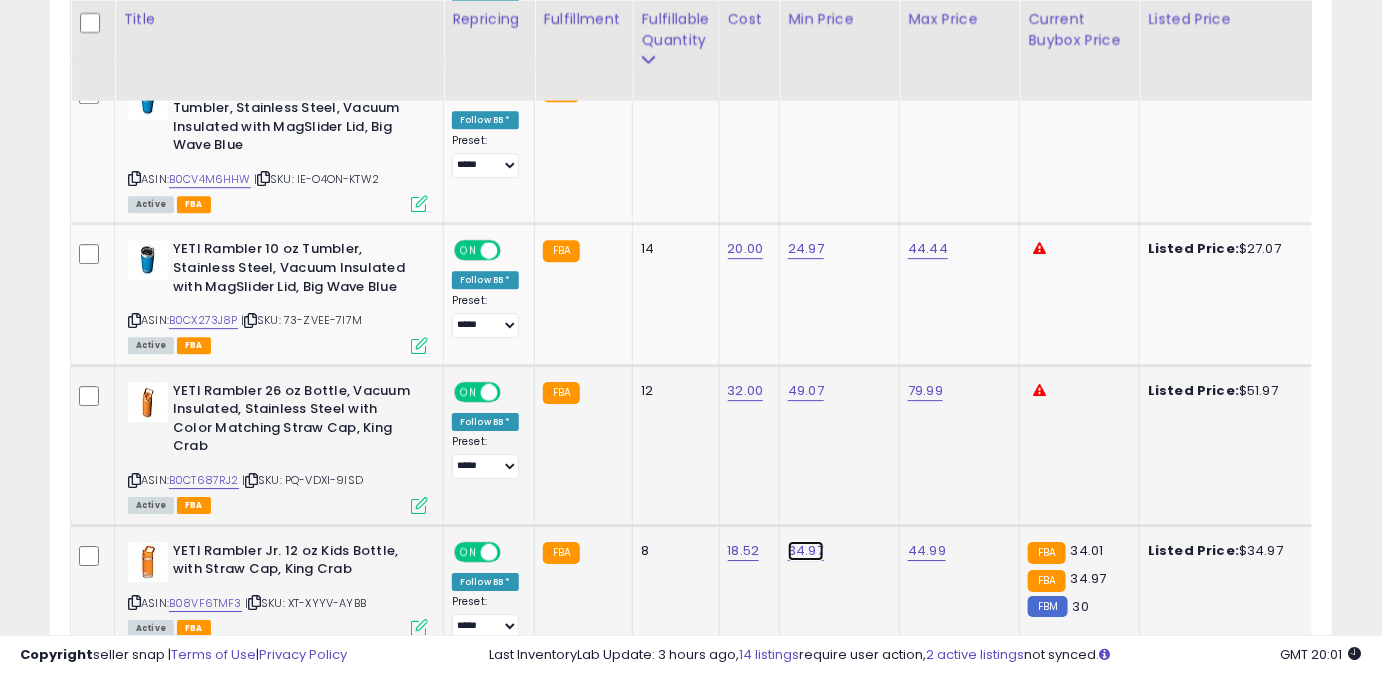 click on "34.97" at bounding box center [805, -742] 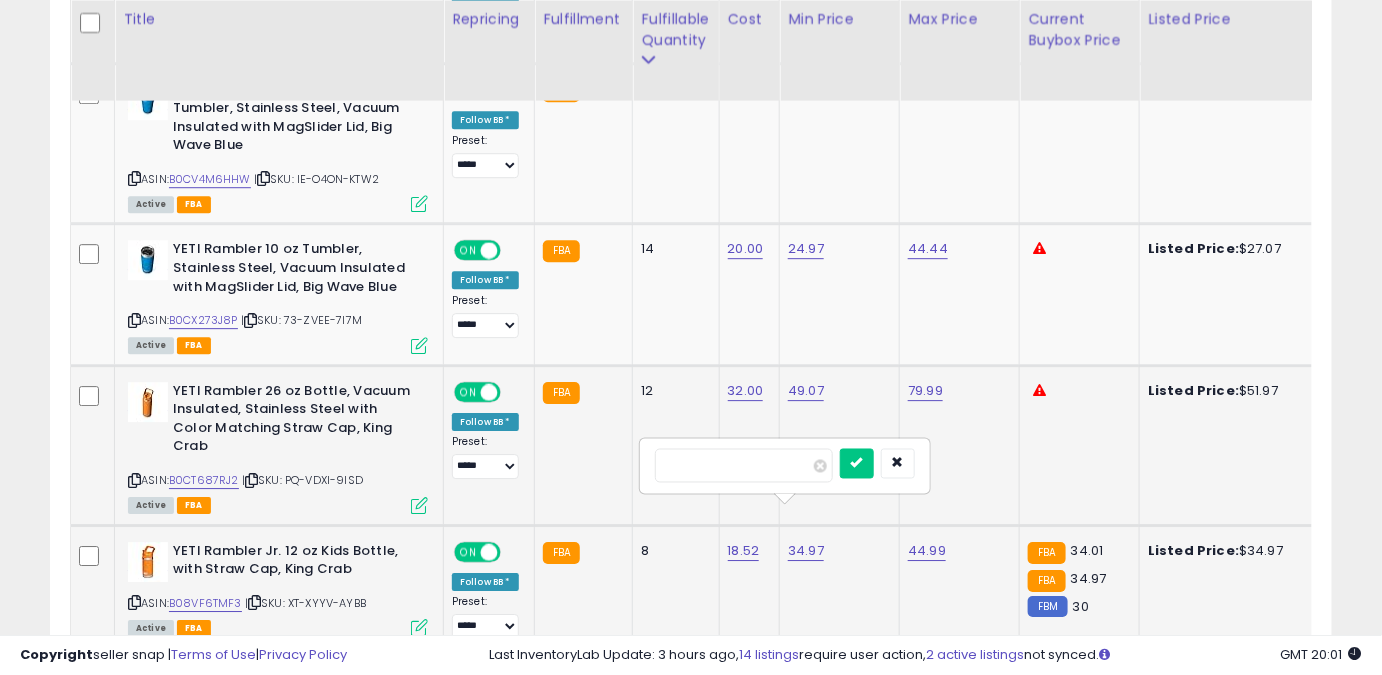 drag, startPoint x: 763, startPoint y: 474, endPoint x: 509, endPoint y: 496, distance: 254.95097 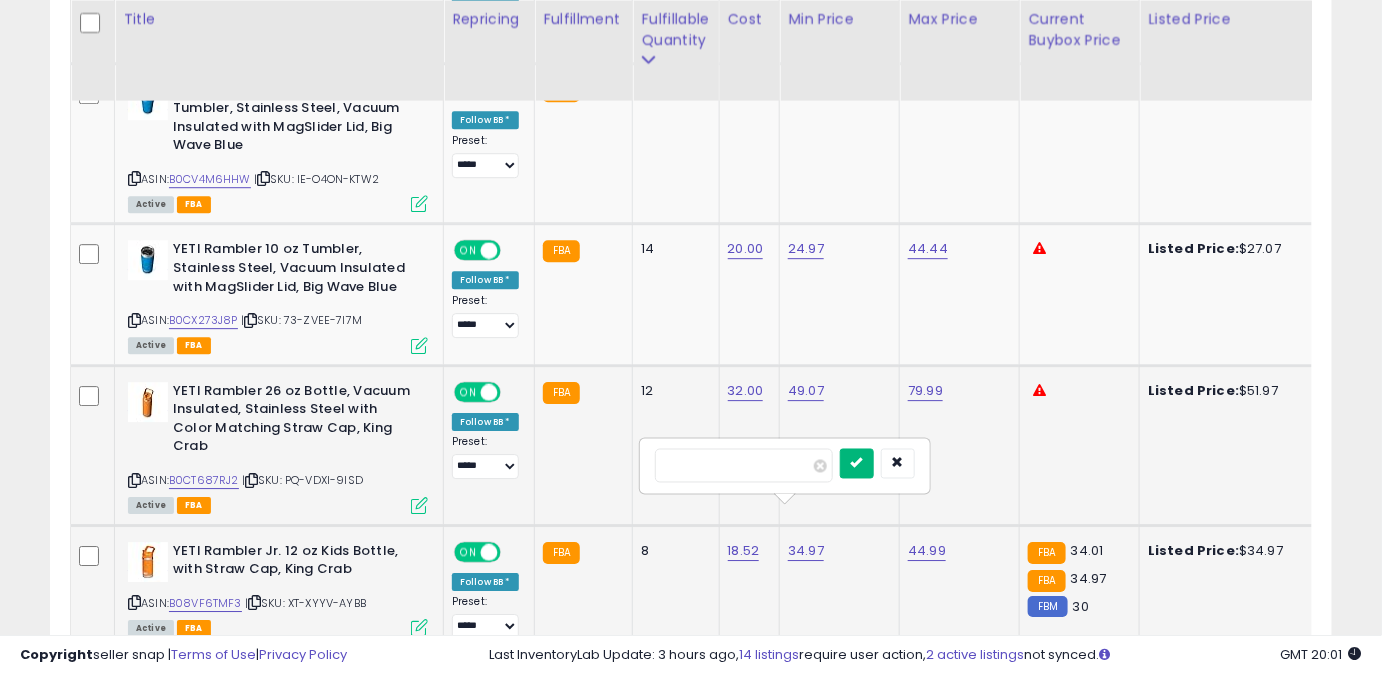 type on "*****" 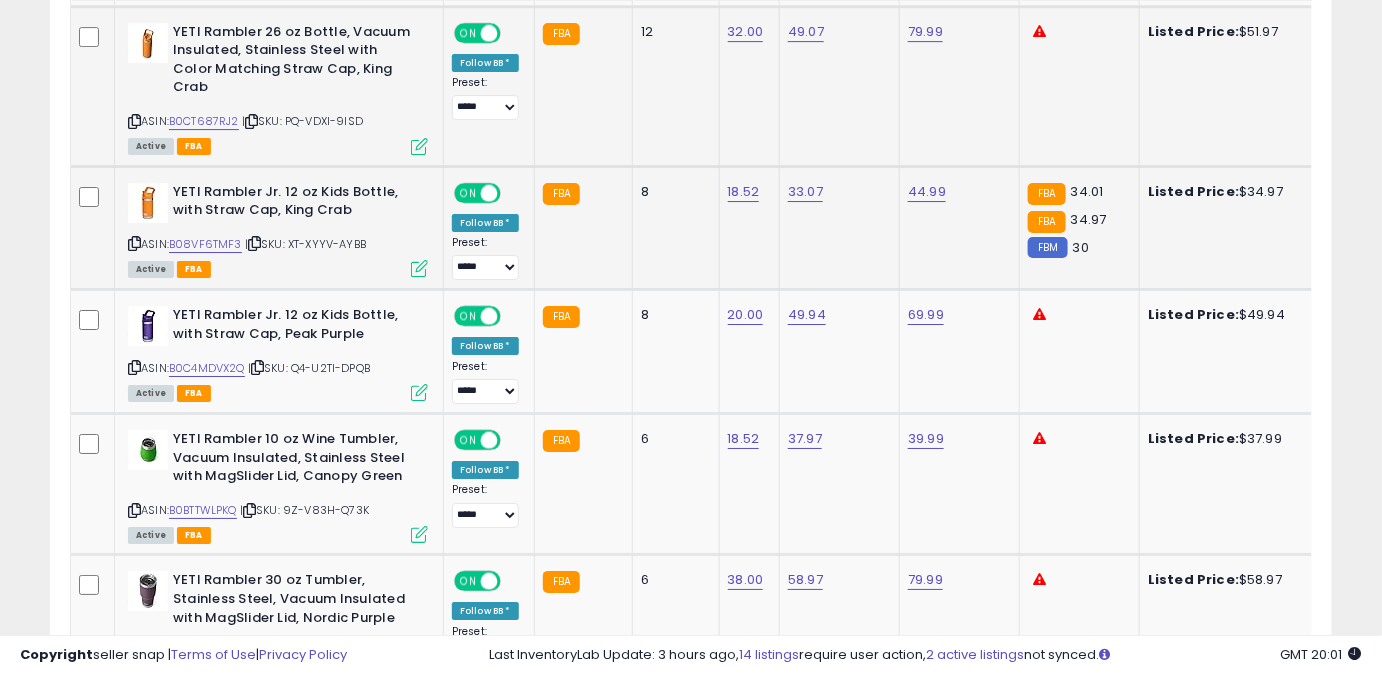 scroll, scrollTop: 2201, scrollLeft: 0, axis: vertical 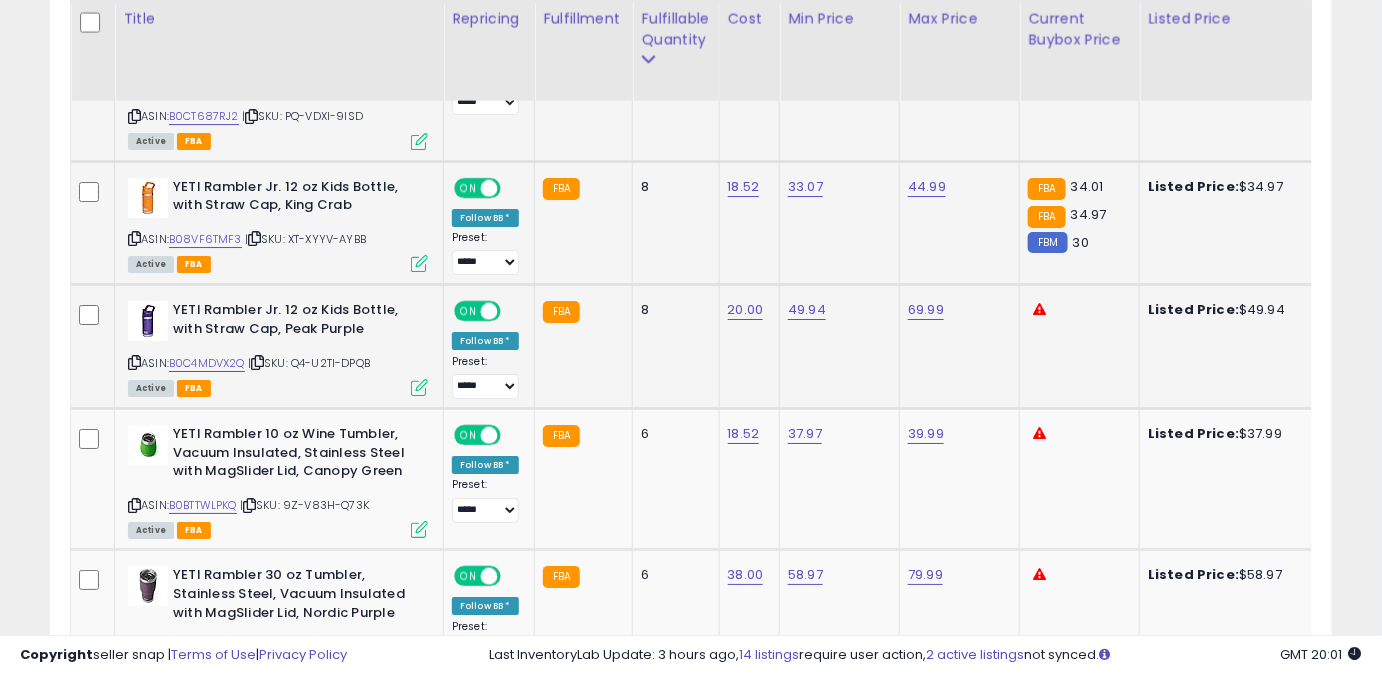 click on "ASIN:  B0C4MDVX2Q    |   SKU: Q4-U2TI-DPQB Active FBA" at bounding box center [278, 347] 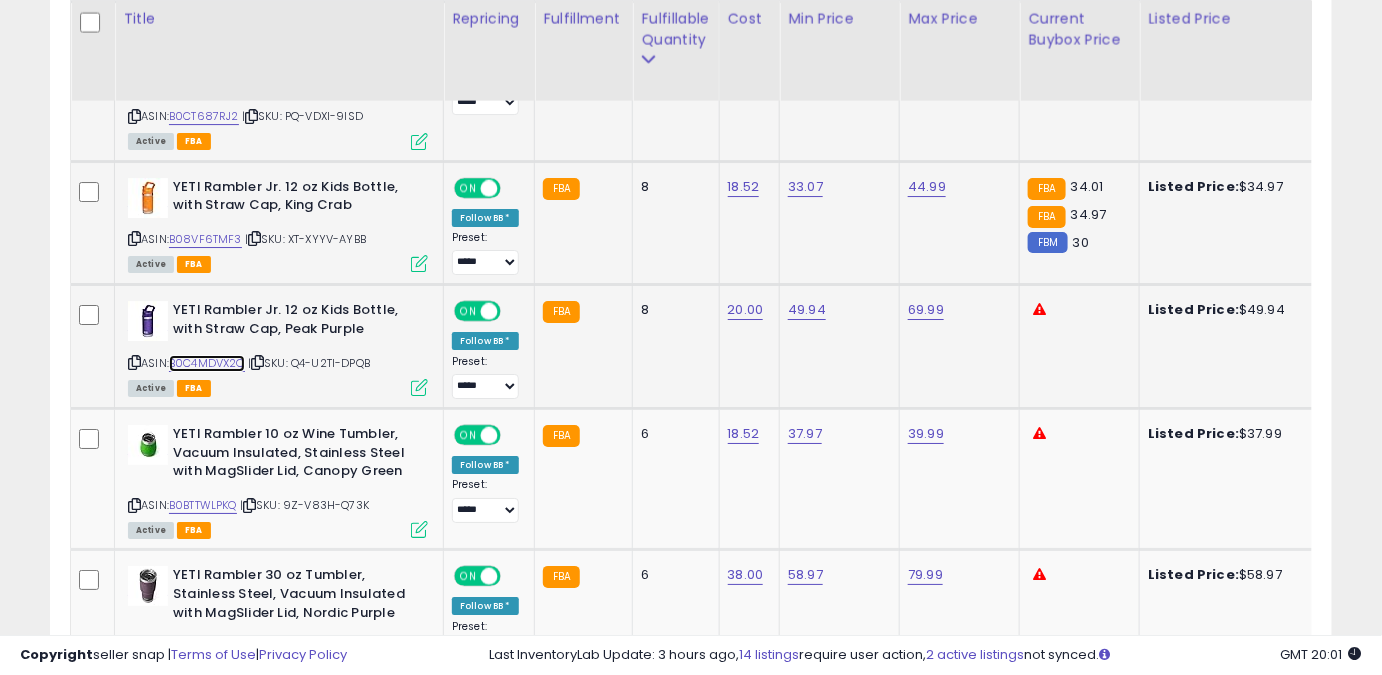click on "B0C4MDVX2Q" at bounding box center (207, 363) 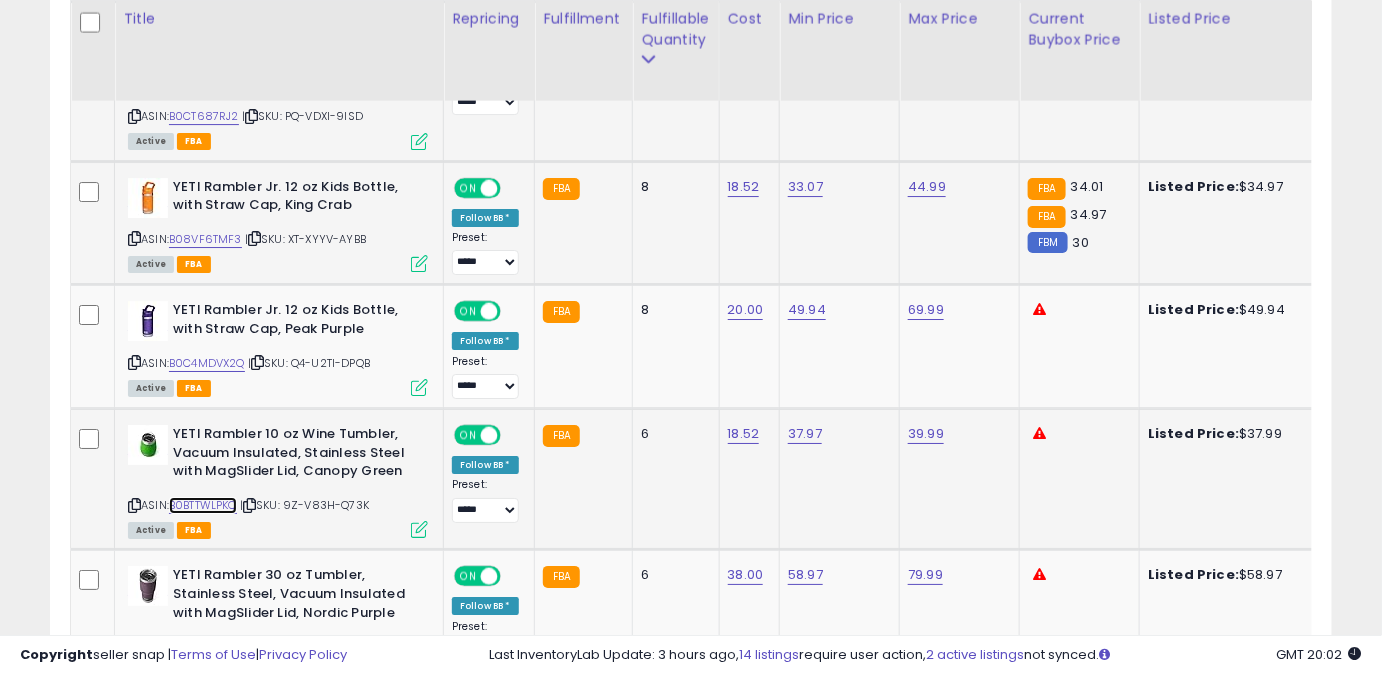 click on "B0BTTWLPKQ" at bounding box center [203, 505] 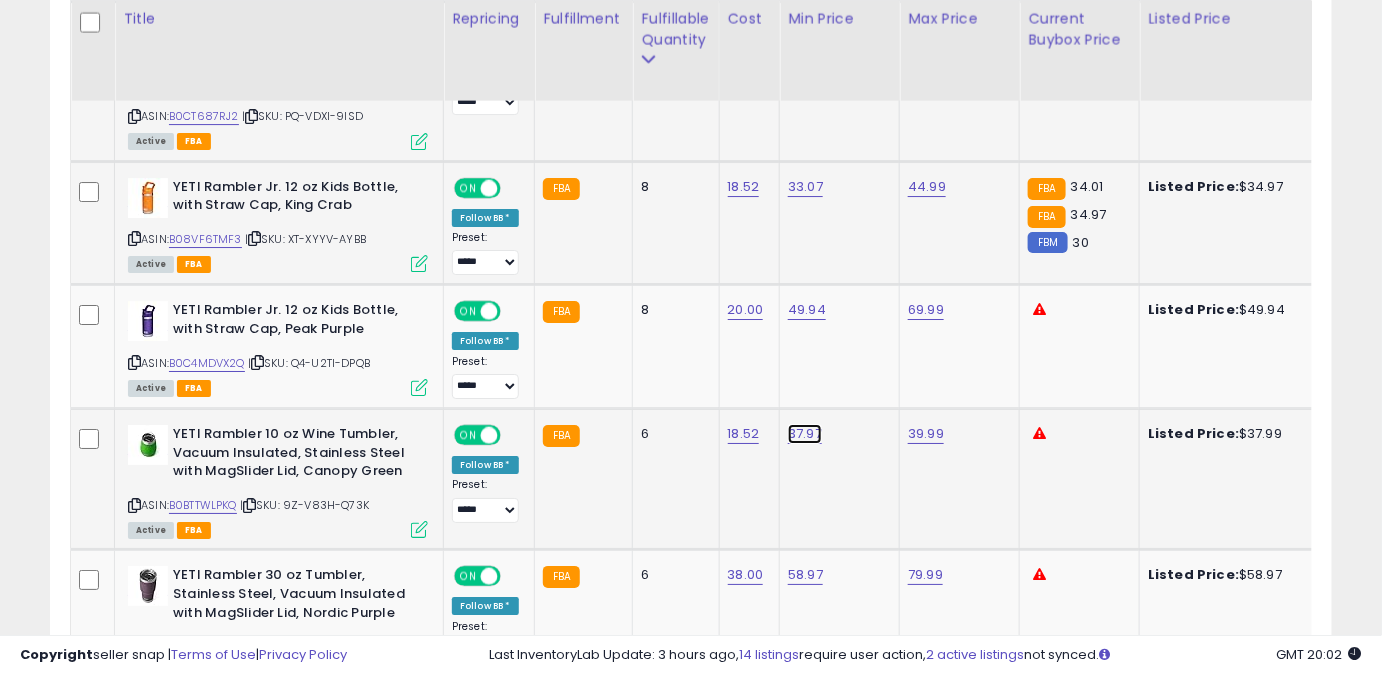 click on "37.97" at bounding box center (805, -1106) 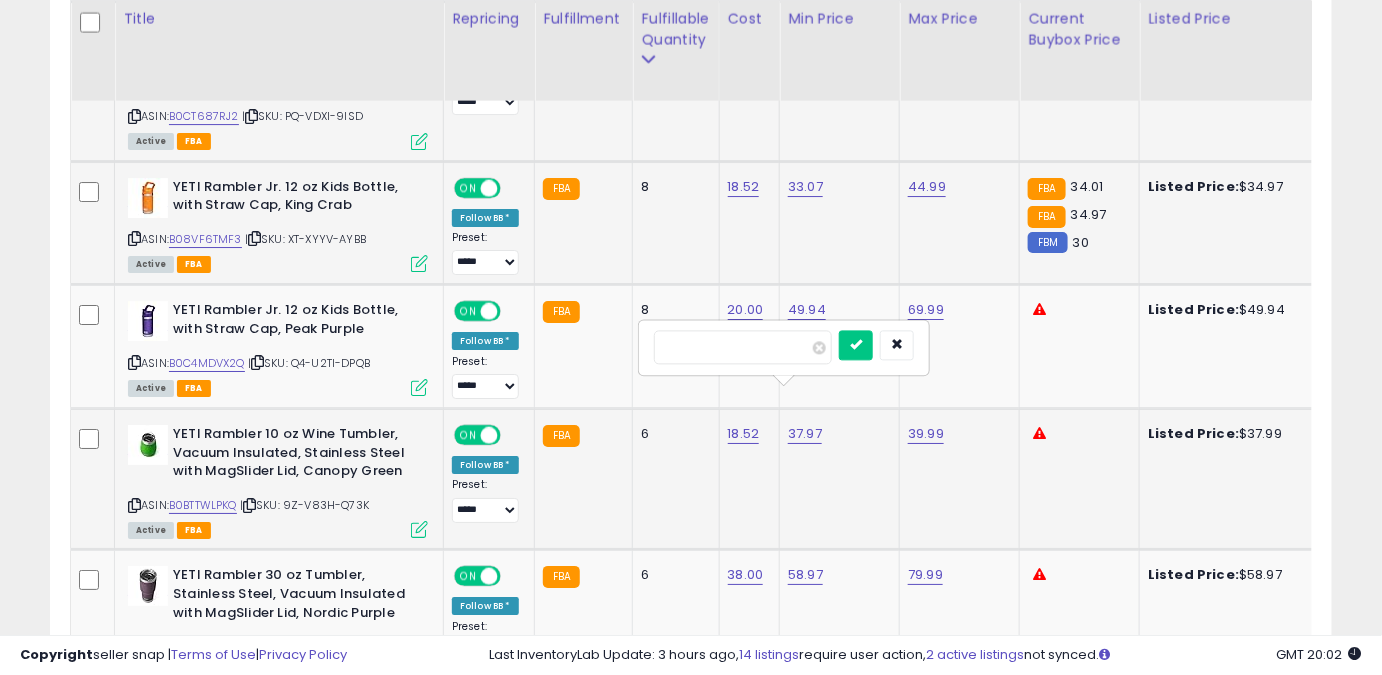 drag, startPoint x: 736, startPoint y: 355, endPoint x: 600, endPoint y: 376, distance: 137.61177 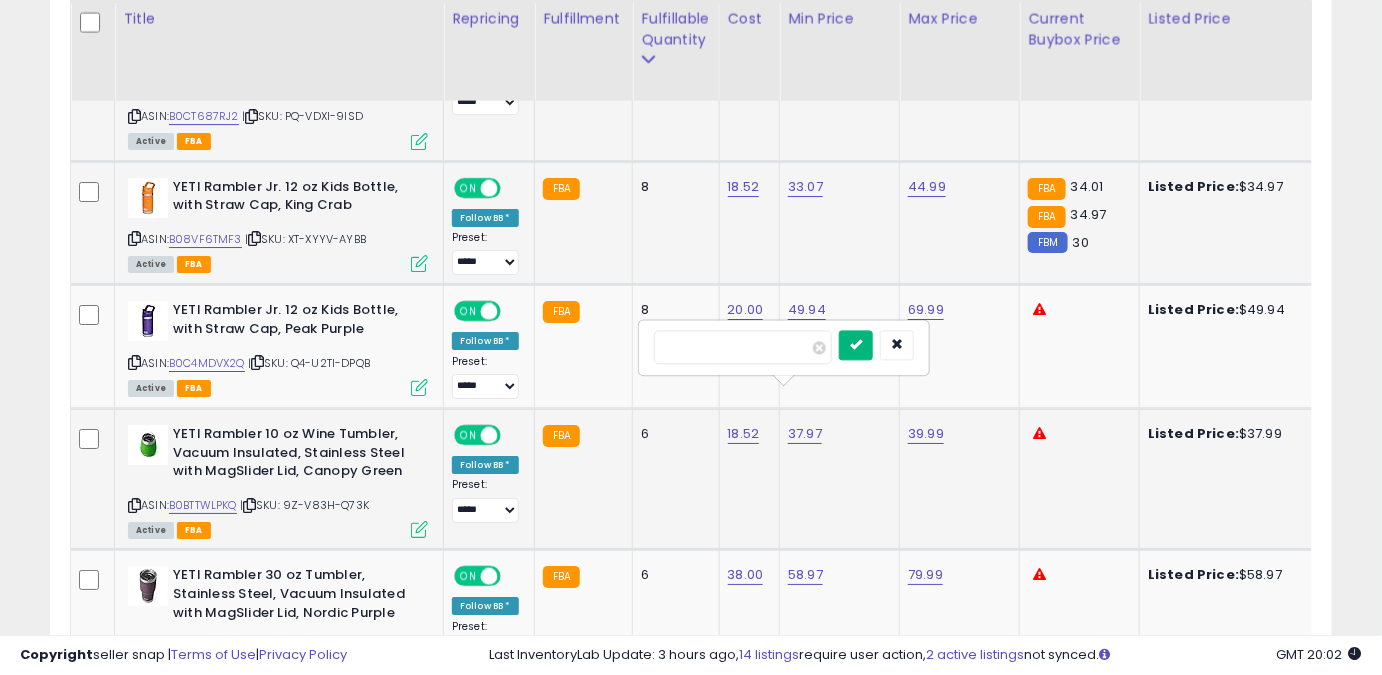 type on "*****" 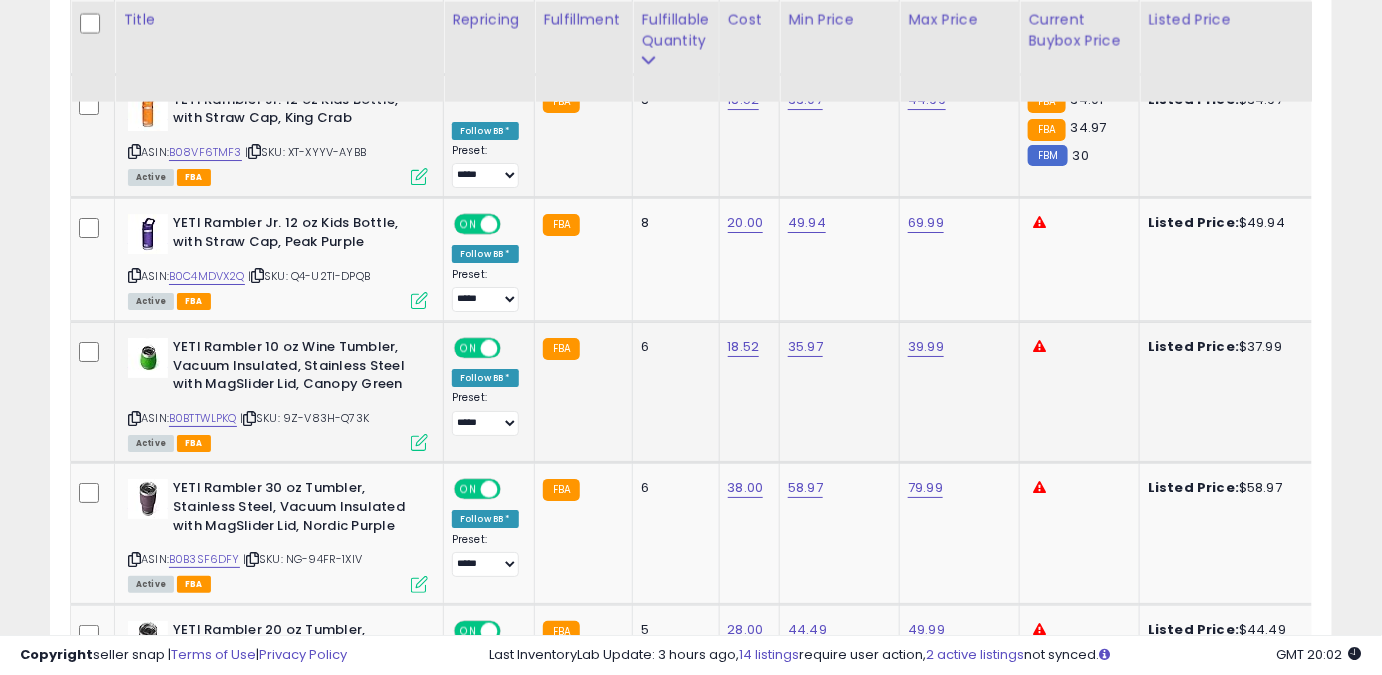scroll, scrollTop: 2292, scrollLeft: 0, axis: vertical 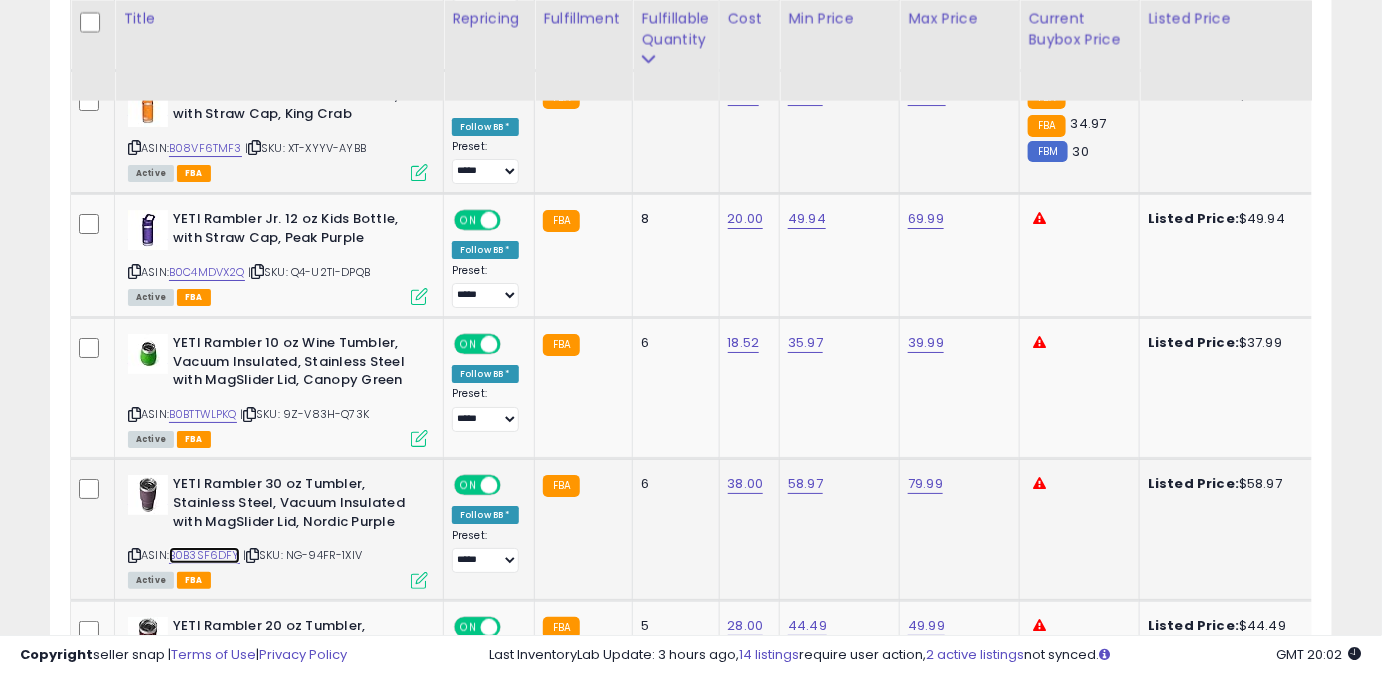 click on "B0B3SF6DFY" at bounding box center [204, 555] 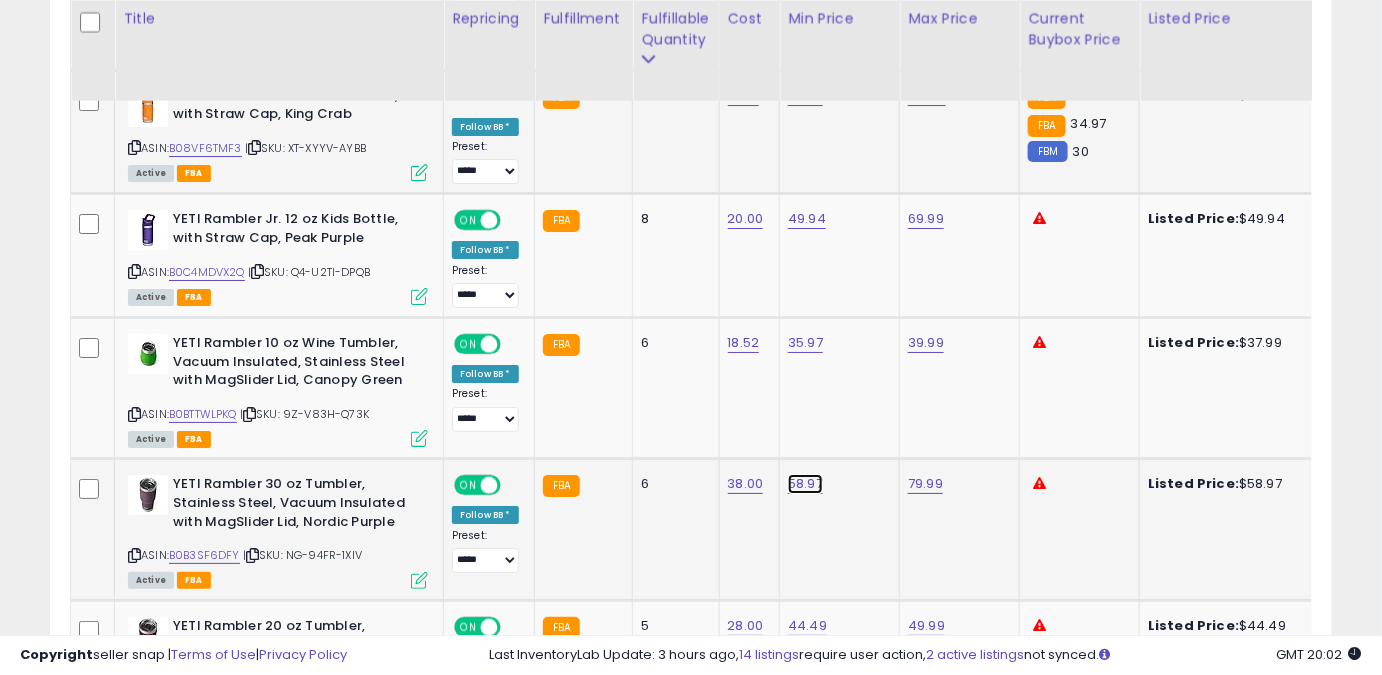 click on "58.97" at bounding box center (805, -1197) 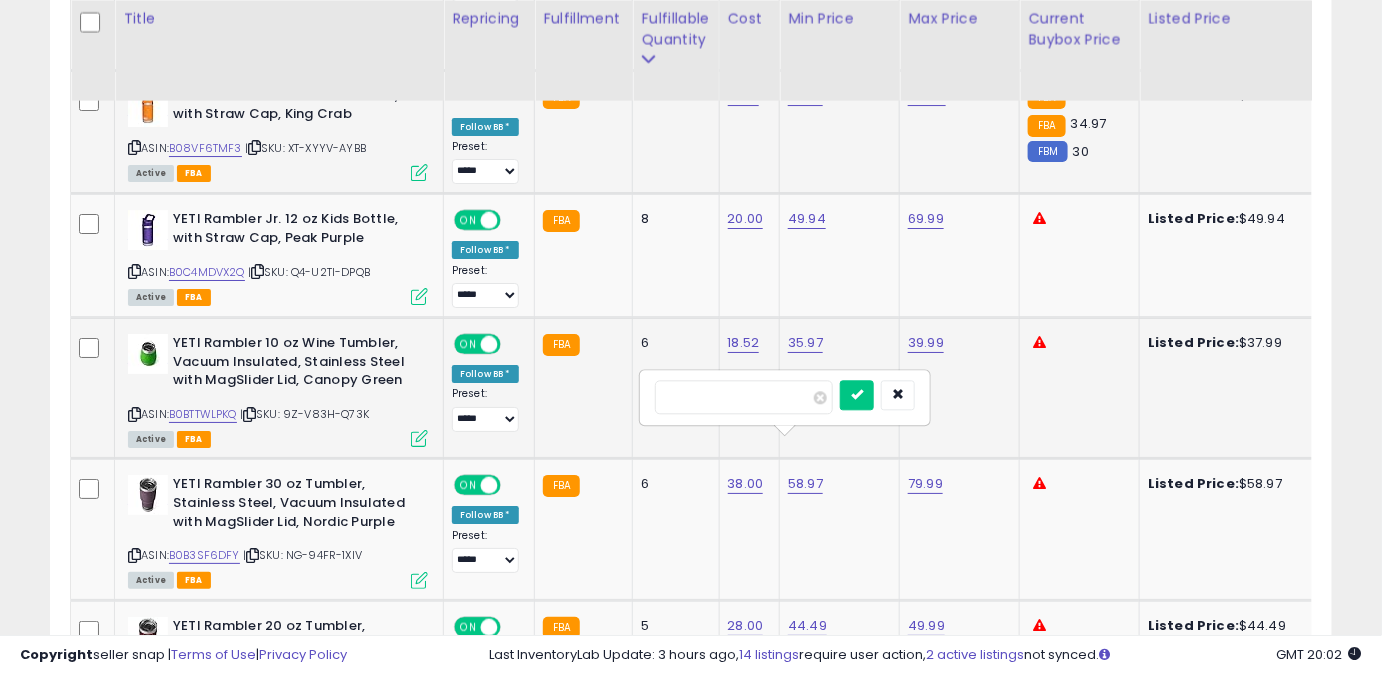 drag, startPoint x: 720, startPoint y: 396, endPoint x: 623, endPoint y: 411, distance: 98.15294 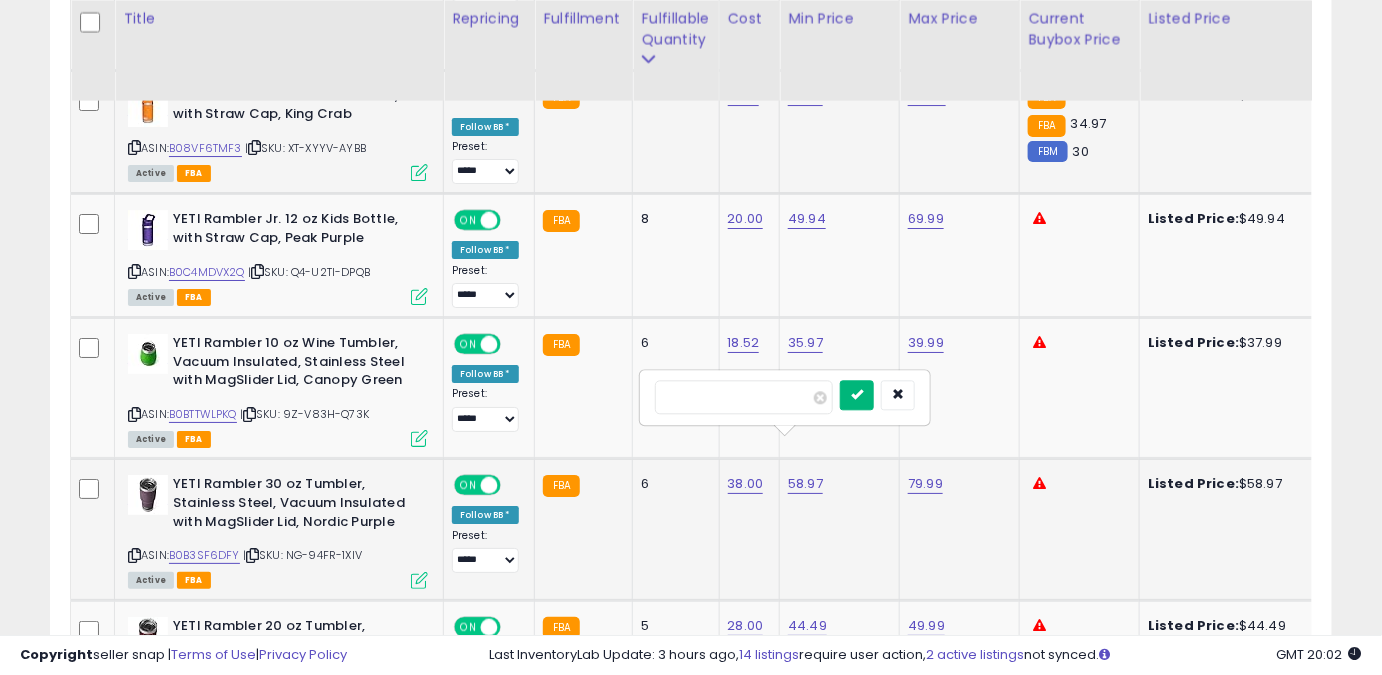 type on "*****" 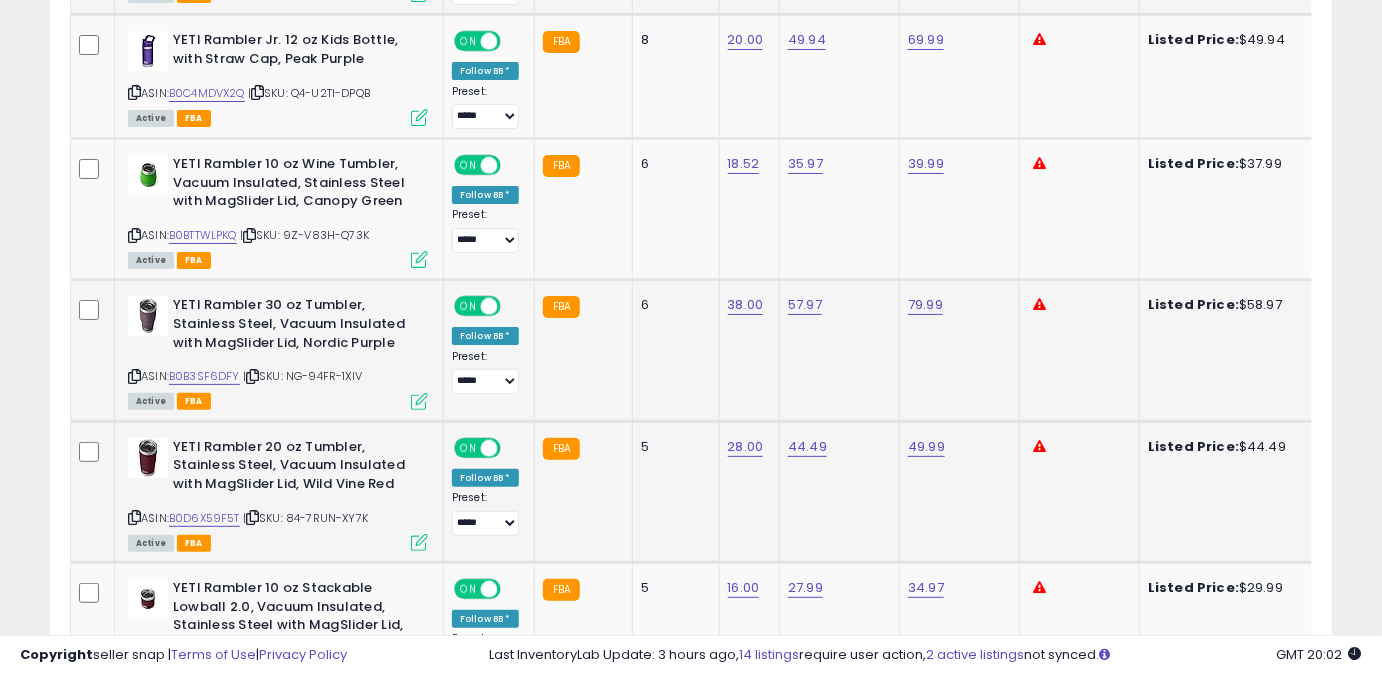 scroll, scrollTop: 2474, scrollLeft: 0, axis: vertical 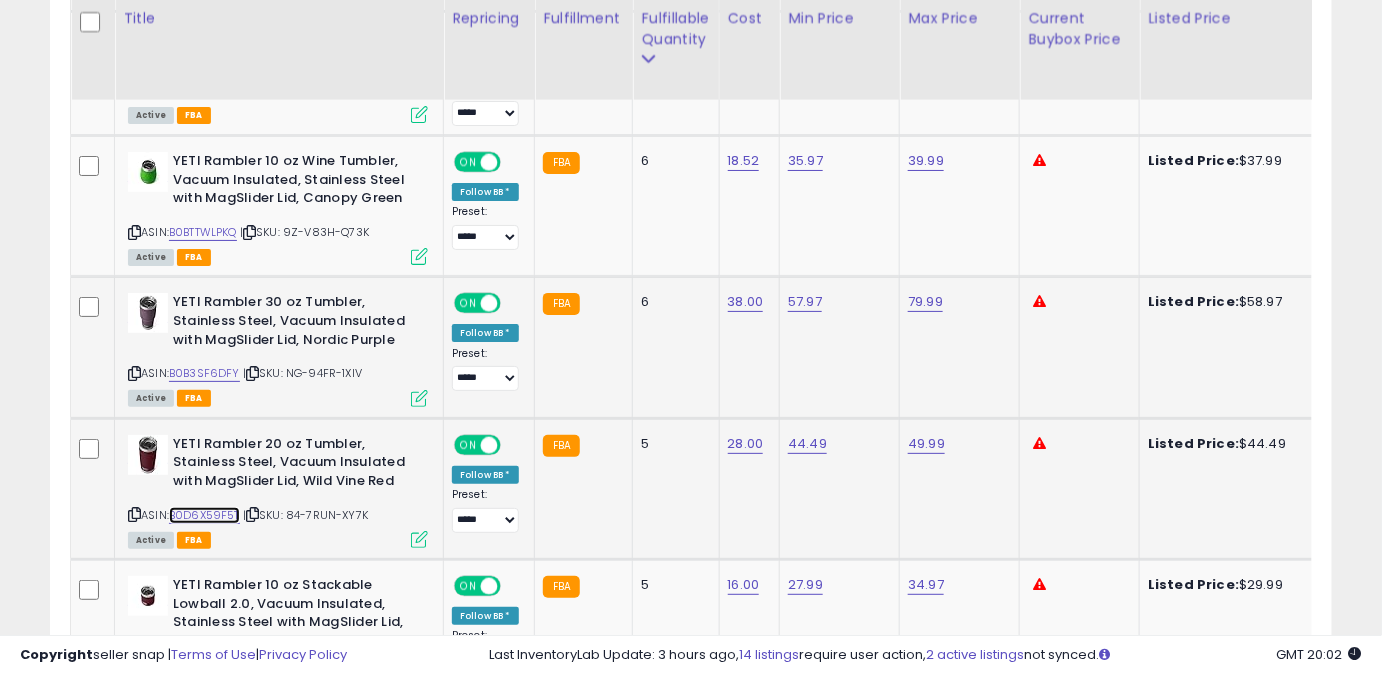 click on "B0D6X59F5T" at bounding box center (204, 515) 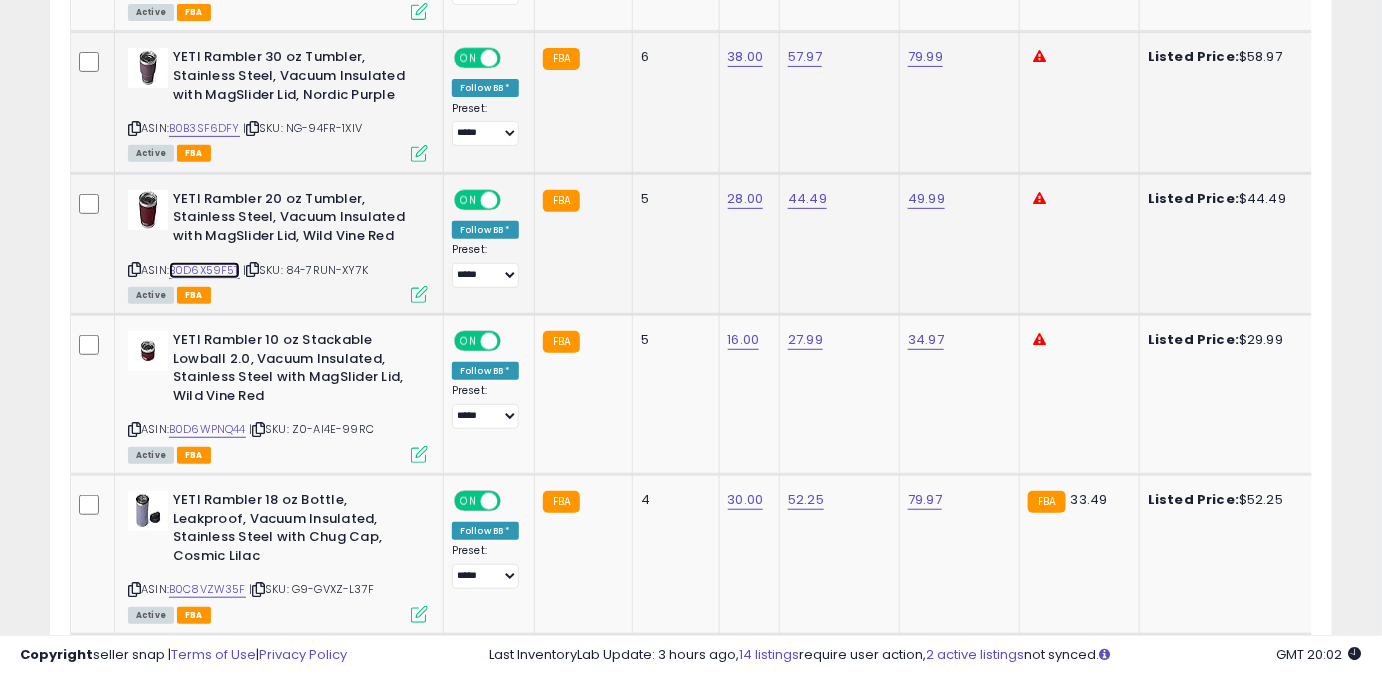 scroll, scrollTop: 2746, scrollLeft: 0, axis: vertical 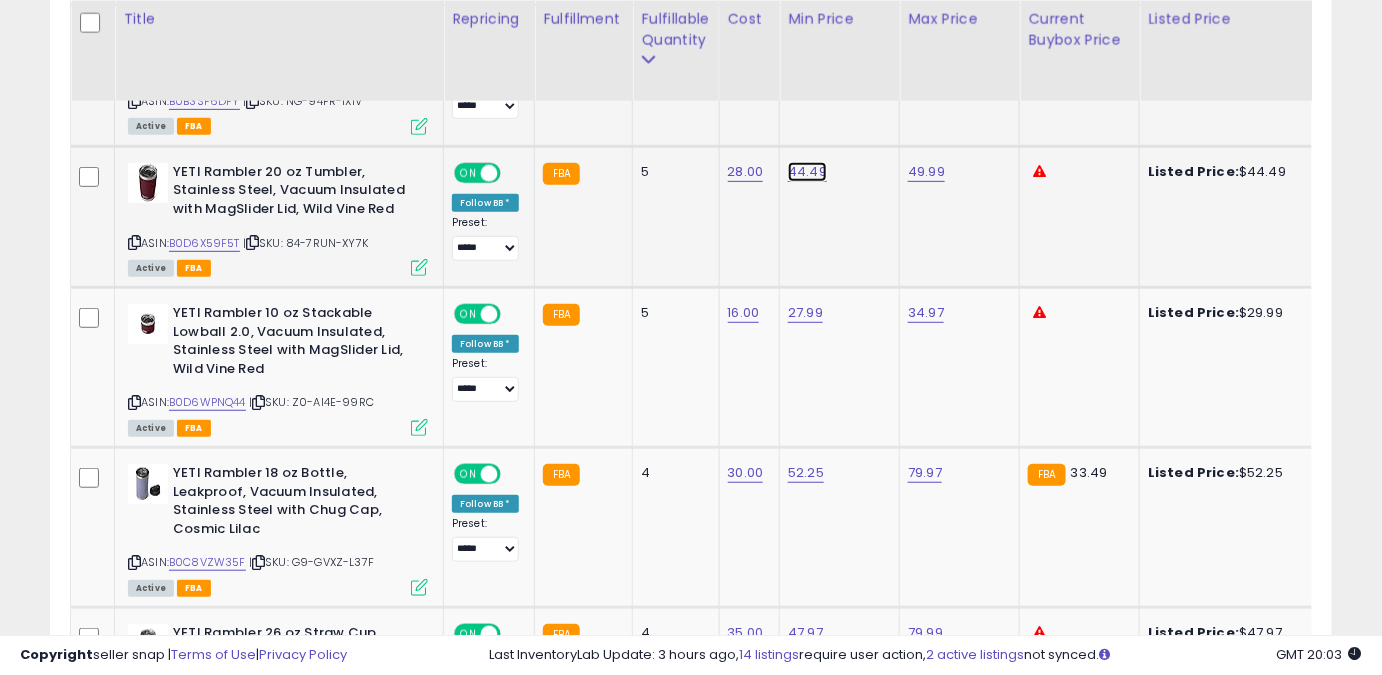 click on "44.49" at bounding box center (805, -1651) 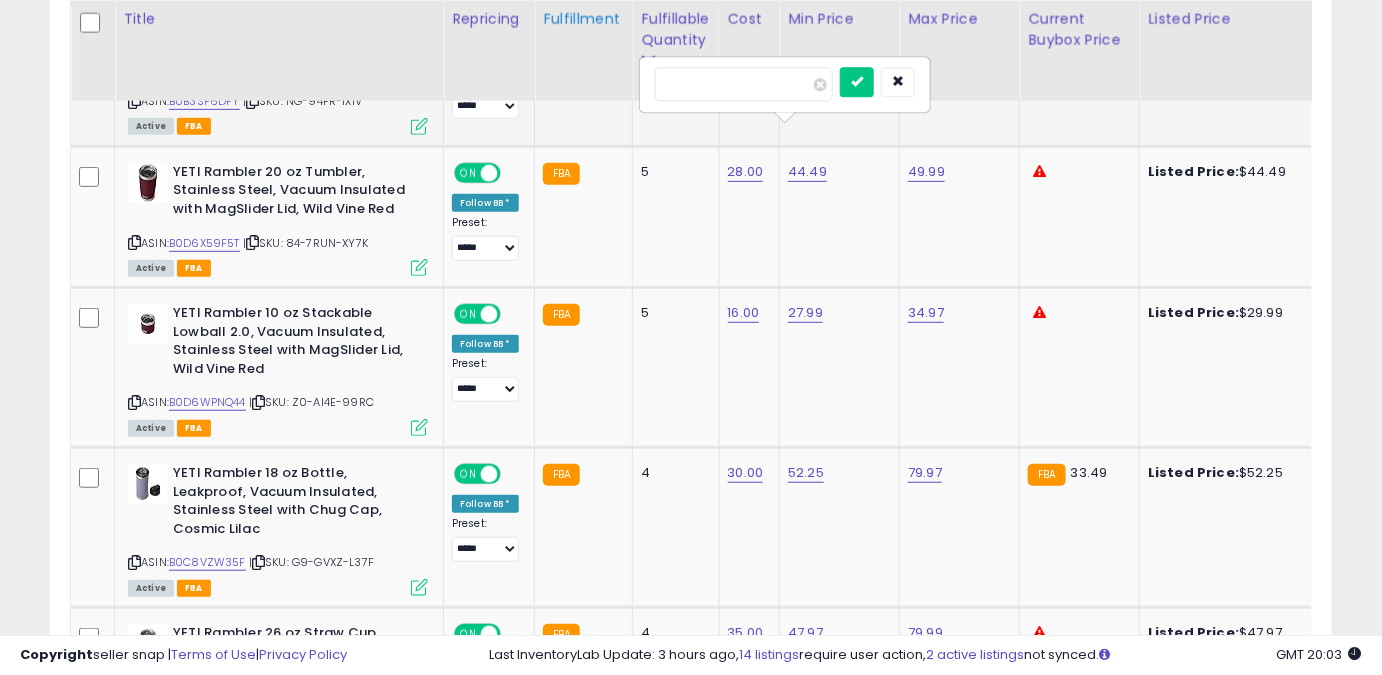 drag, startPoint x: 714, startPoint y: 83, endPoint x: 547, endPoint y: 84, distance: 167.00299 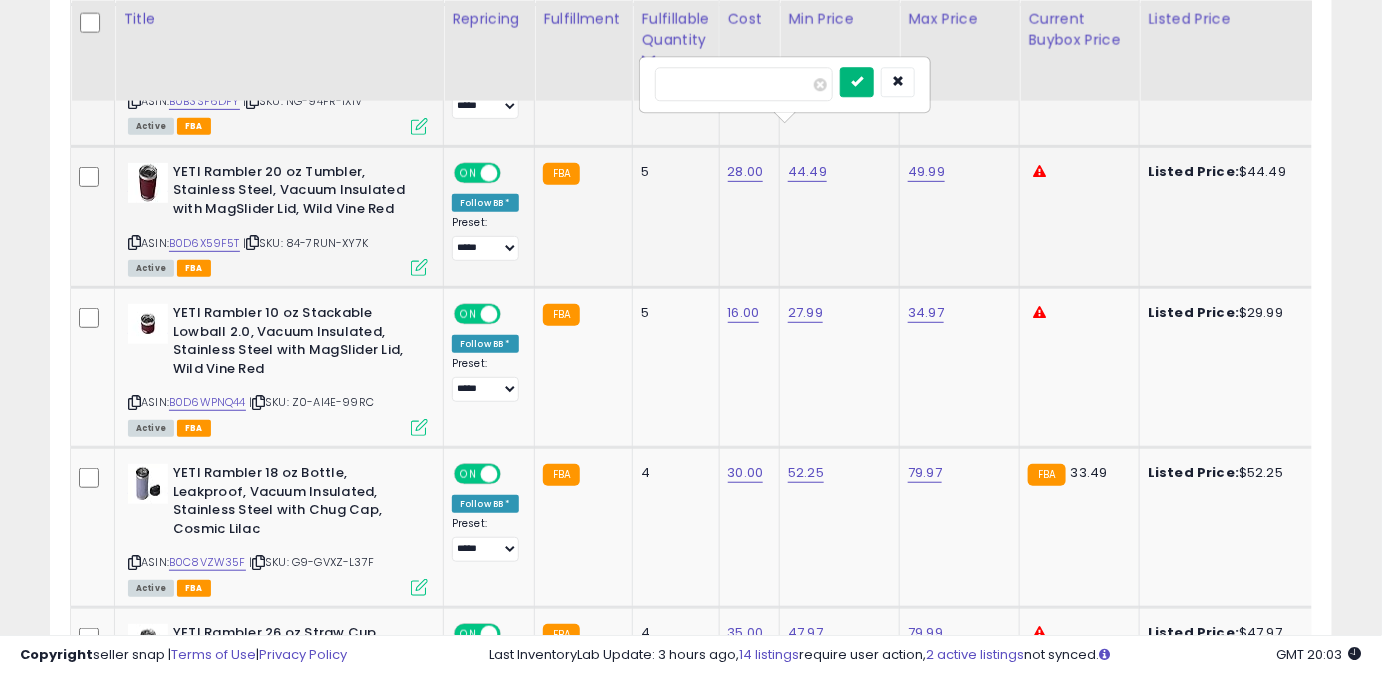 type on "*****" 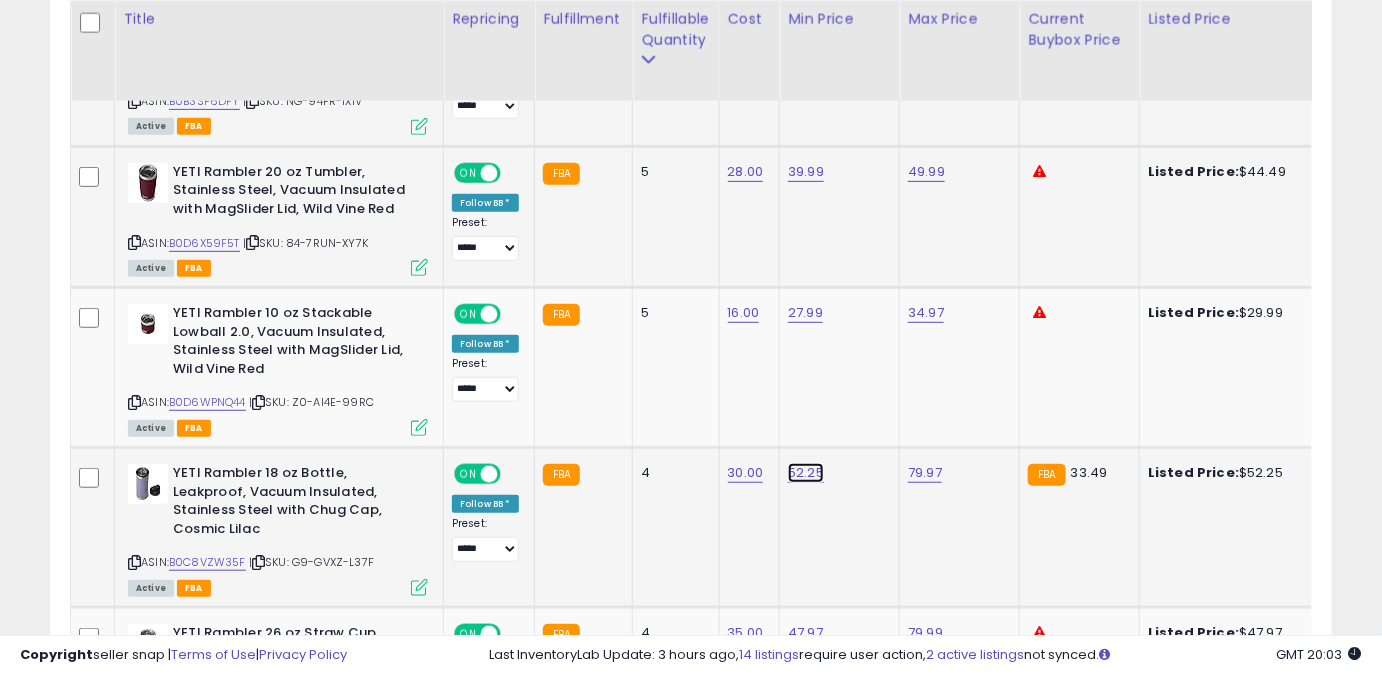click on "52.25" at bounding box center (805, -1651) 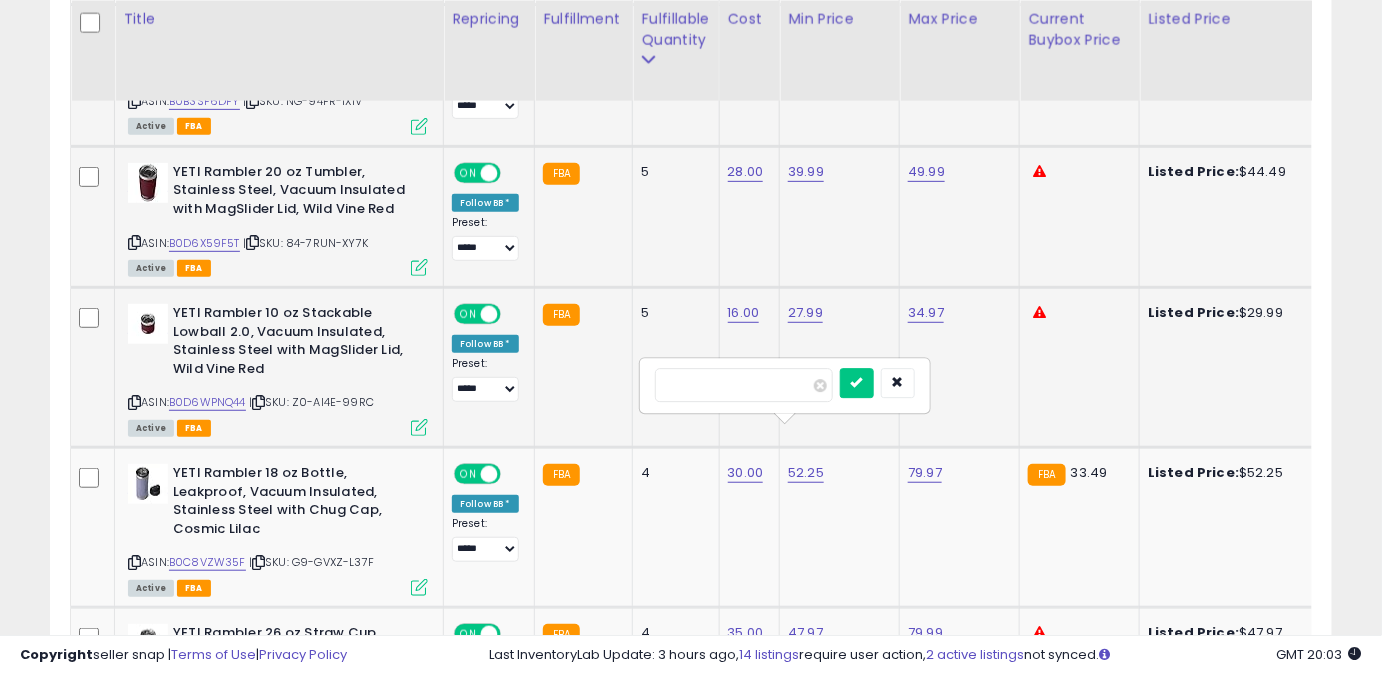 drag, startPoint x: 720, startPoint y: 381, endPoint x: 550, endPoint y: 380, distance: 170.00294 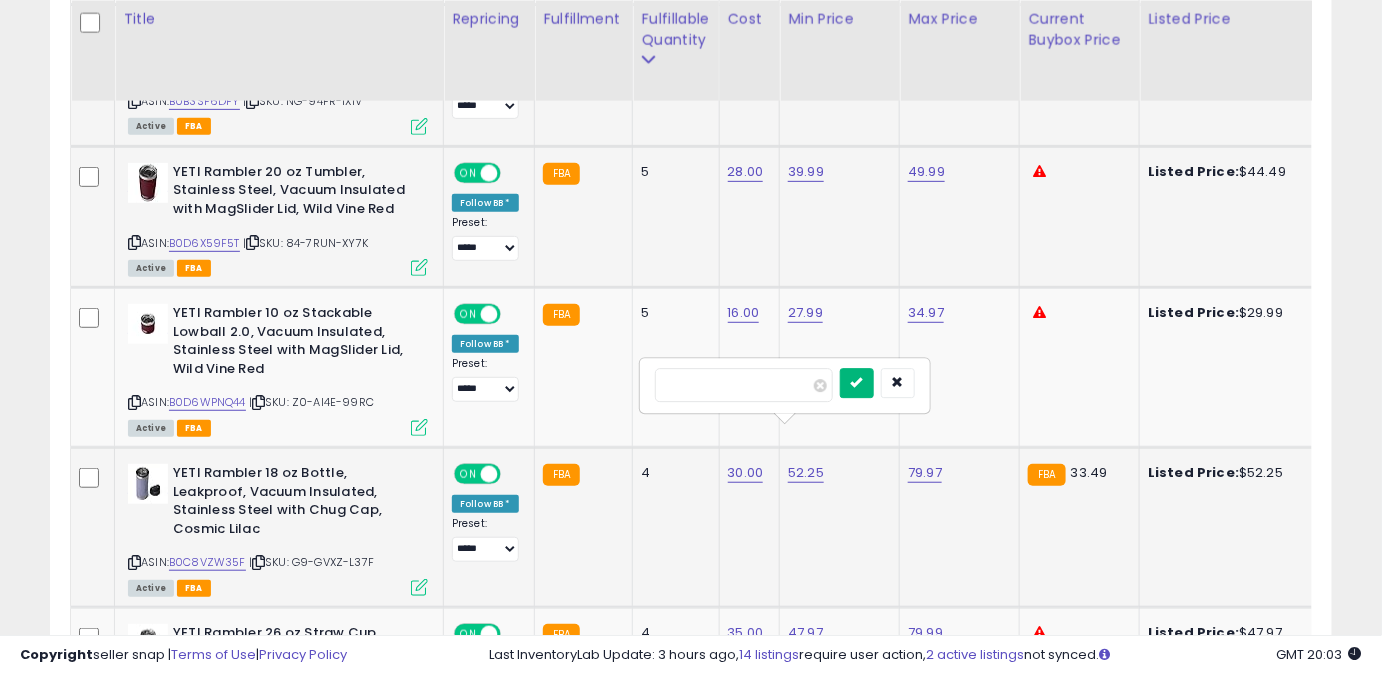 type on "*****" 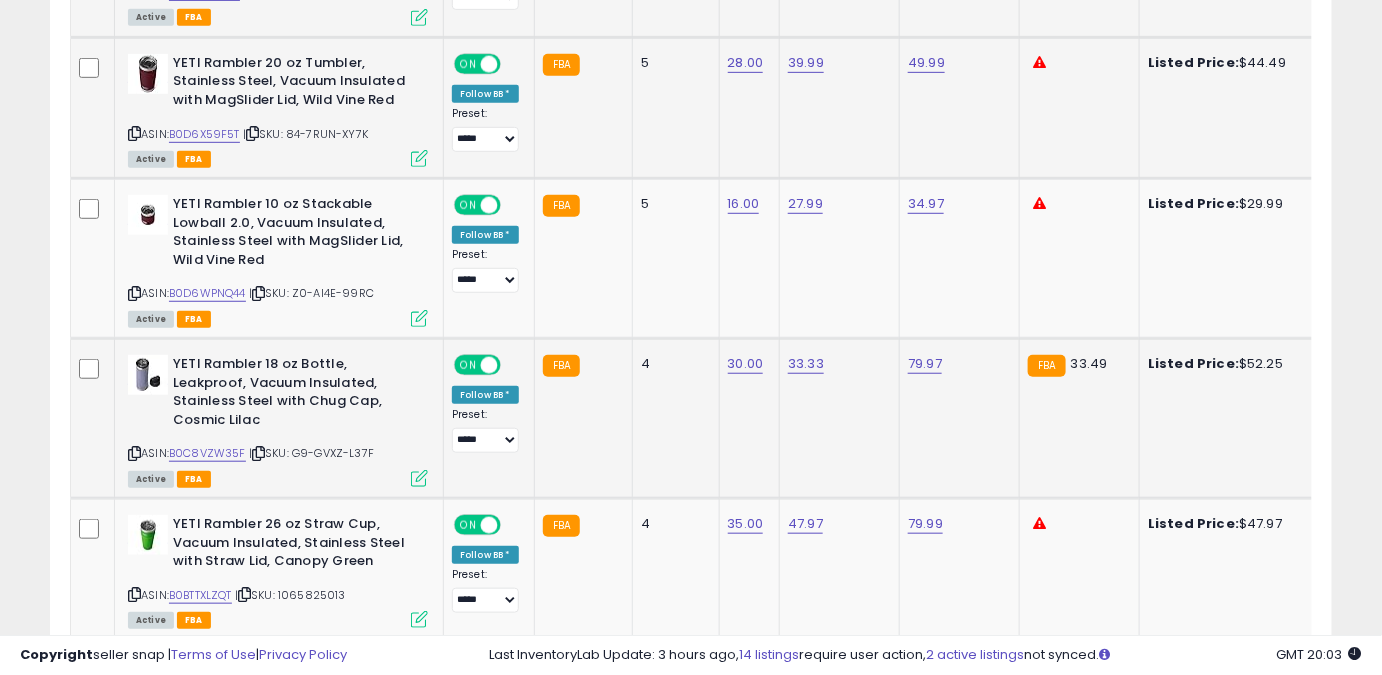 scroll, scrollTop: 2928, scrollLeft: 0, axis: vertical 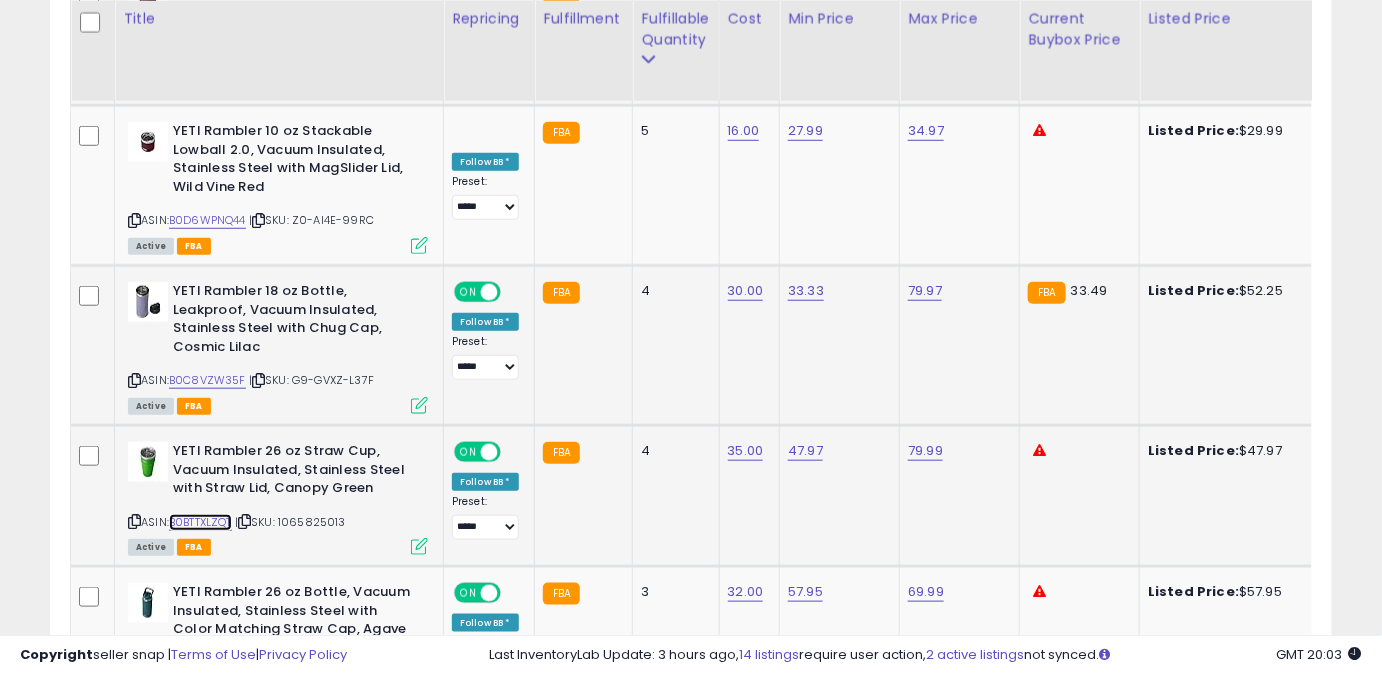 click on "B0BTTXLZQT" at bounding box center [200, 522] 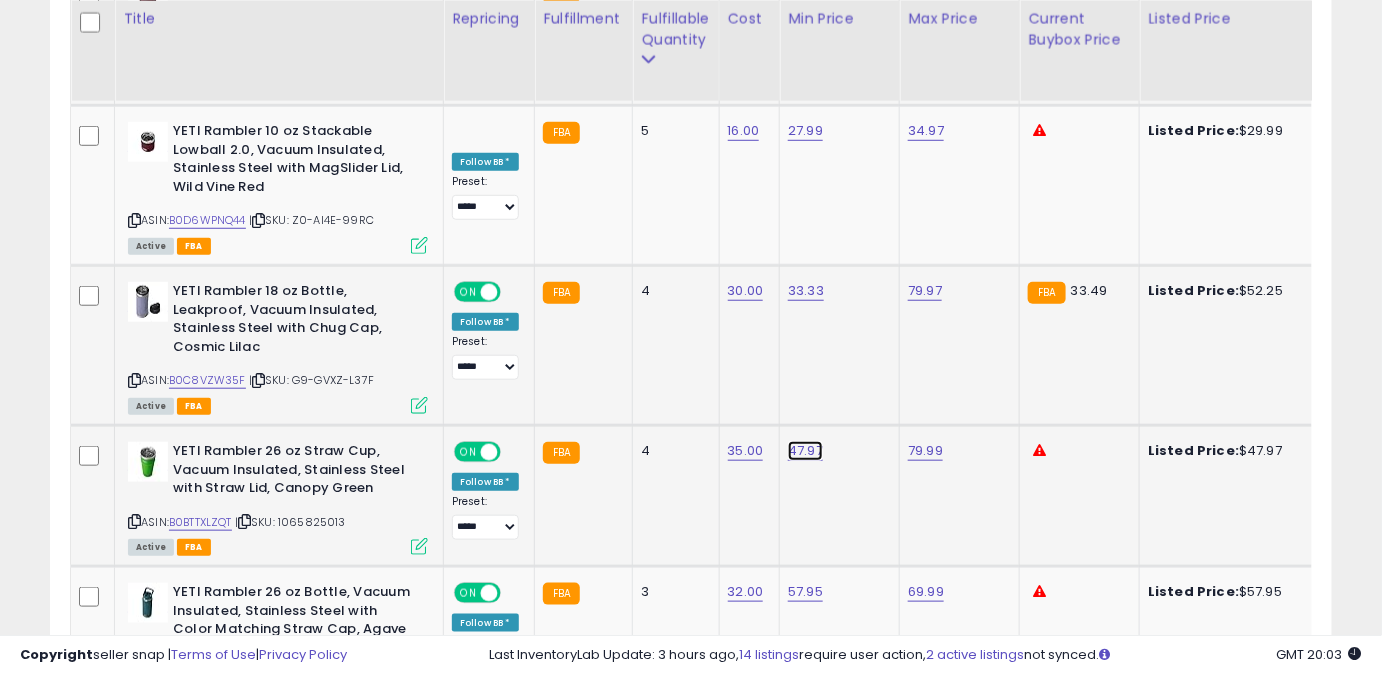 click on "47.97" at bounding box center (805, -1833) 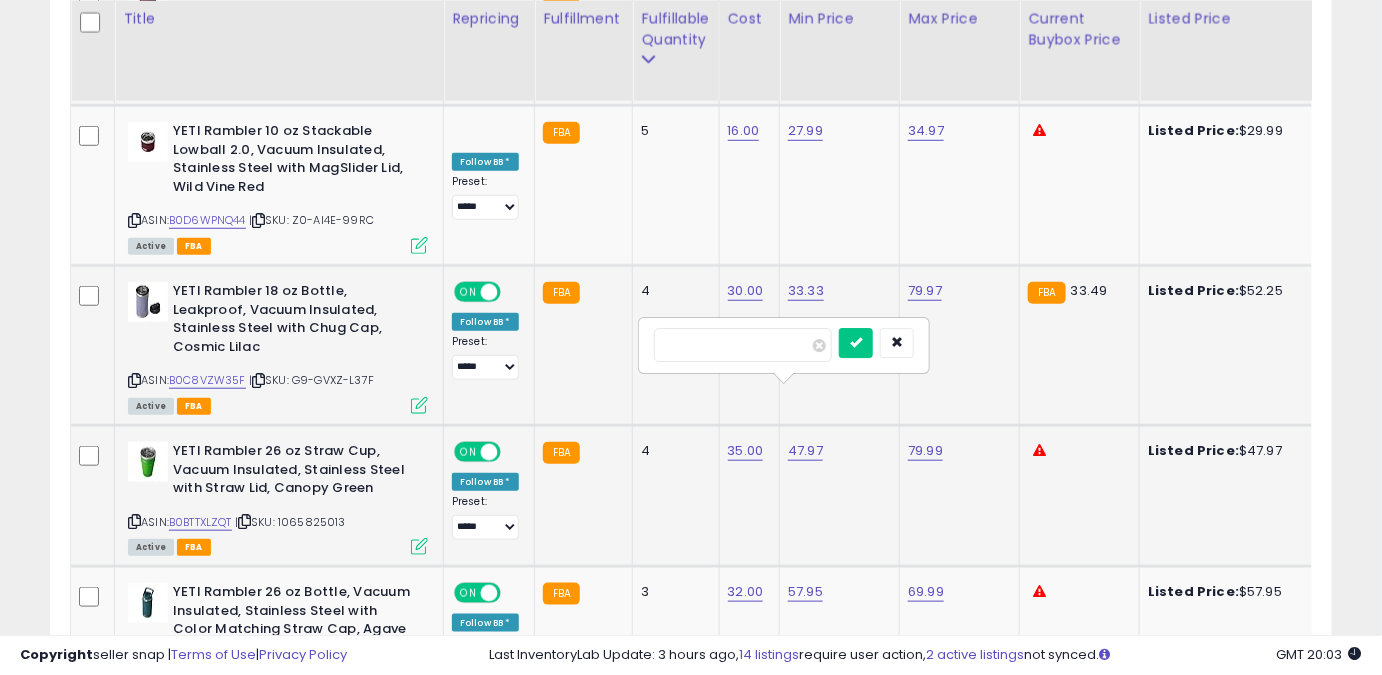 drag, startPoint x: 732, startPoint y: 346, endPoint x: 690, endPoint y: 346, distance: 42 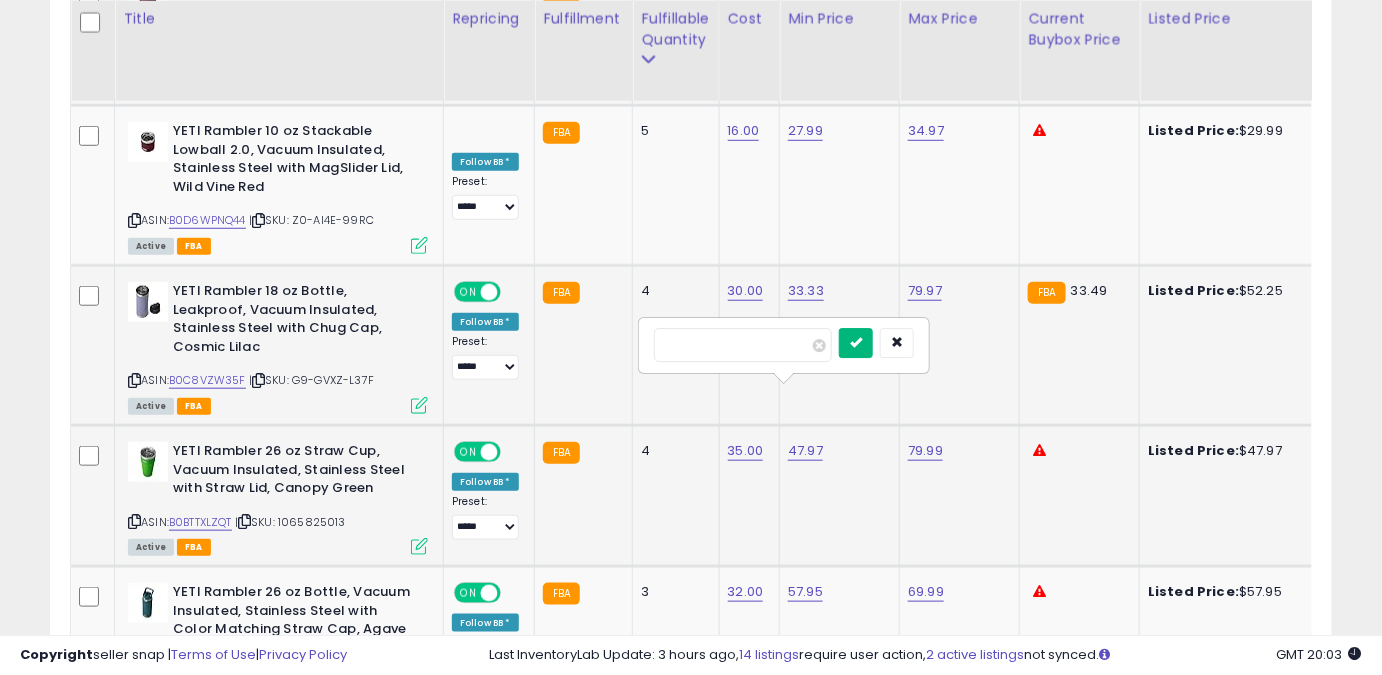 type on "*****" 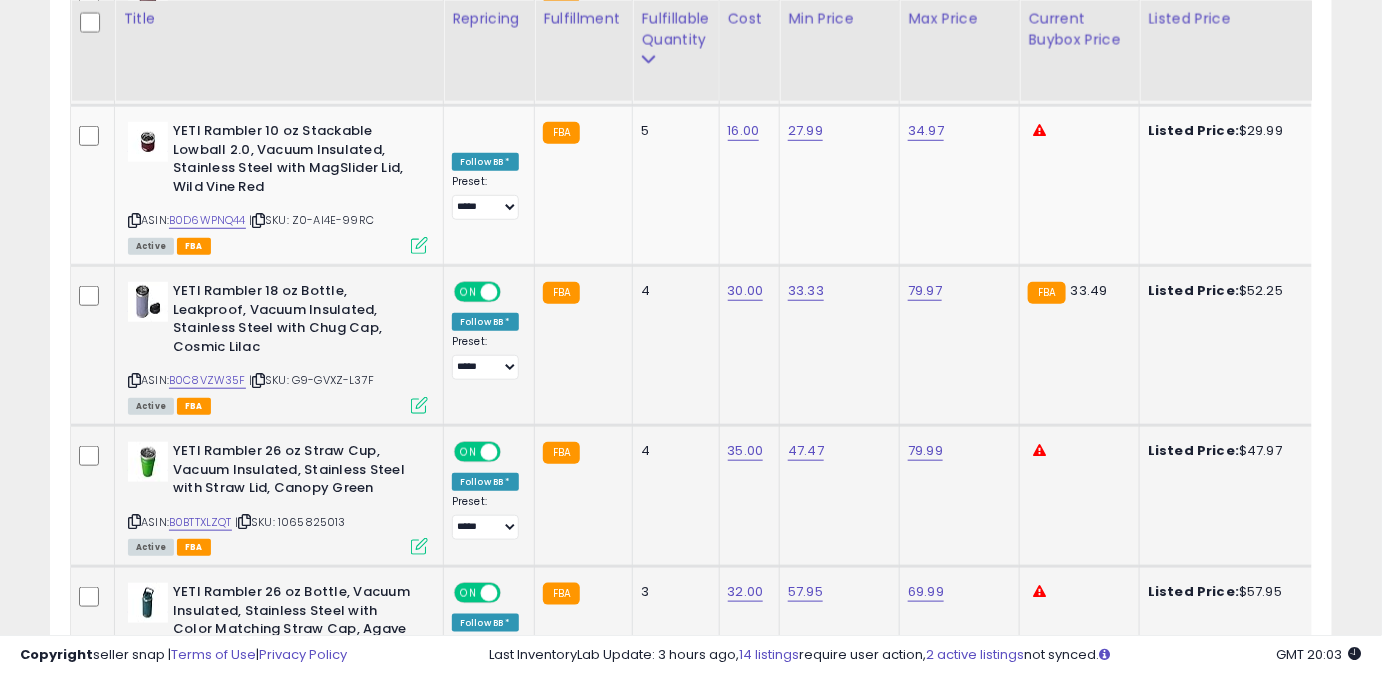 click on "B0CT67V8G6" at bounding box center [206, 682] 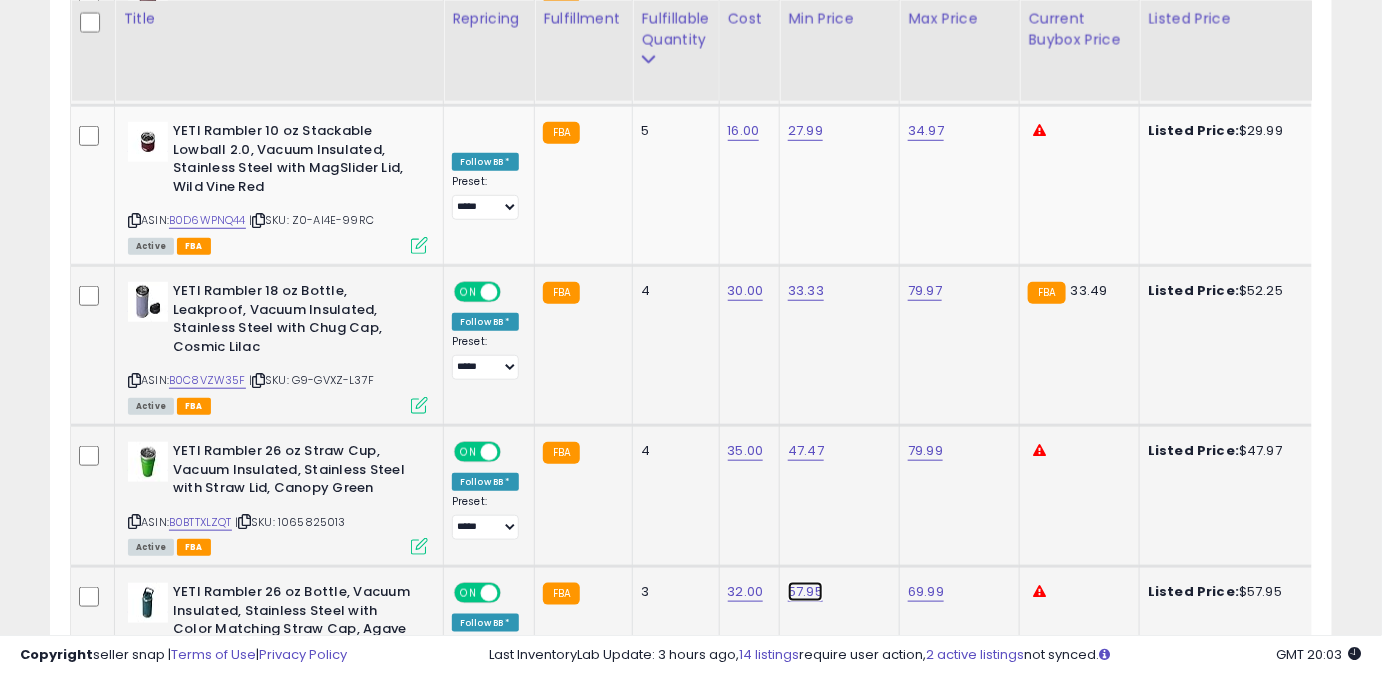 click on "57.95" at bounding box center (805, -1833) 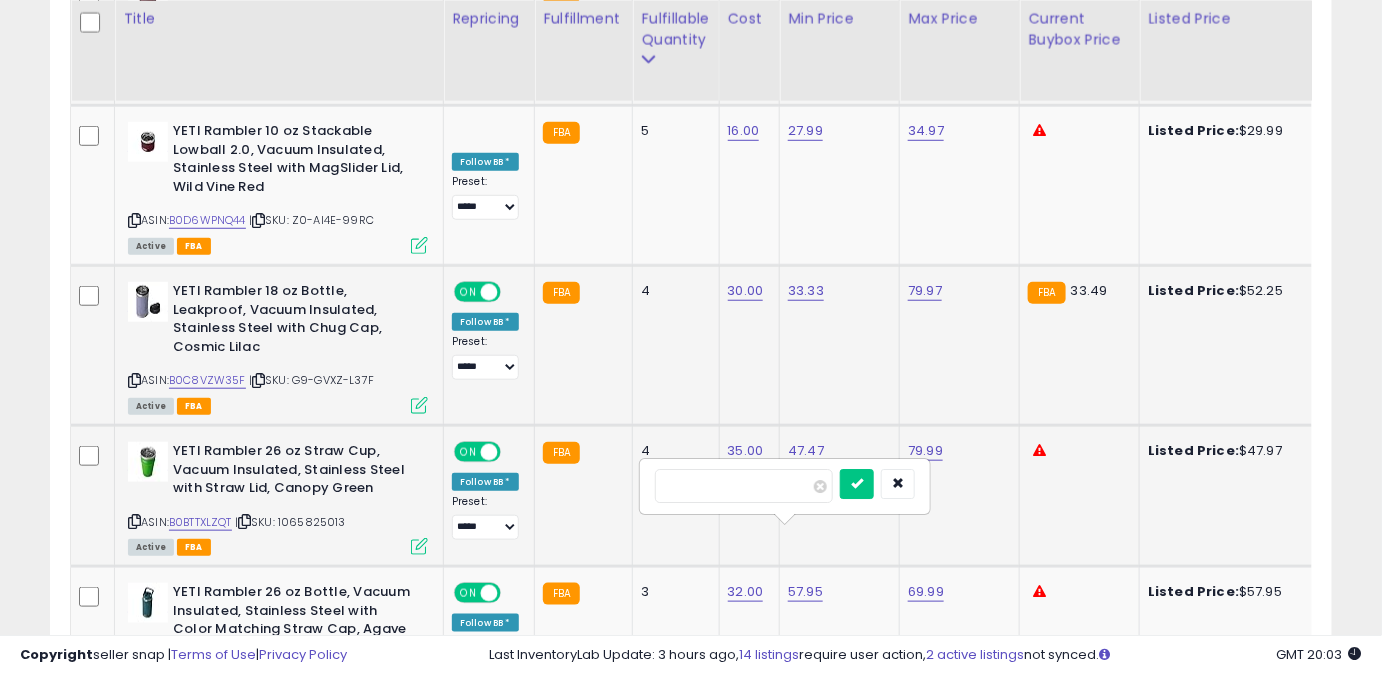 drag, startPoint x: 734, startPoint y: 479, endPoint x: 561, endPoint y: 498, distance: 174.04022 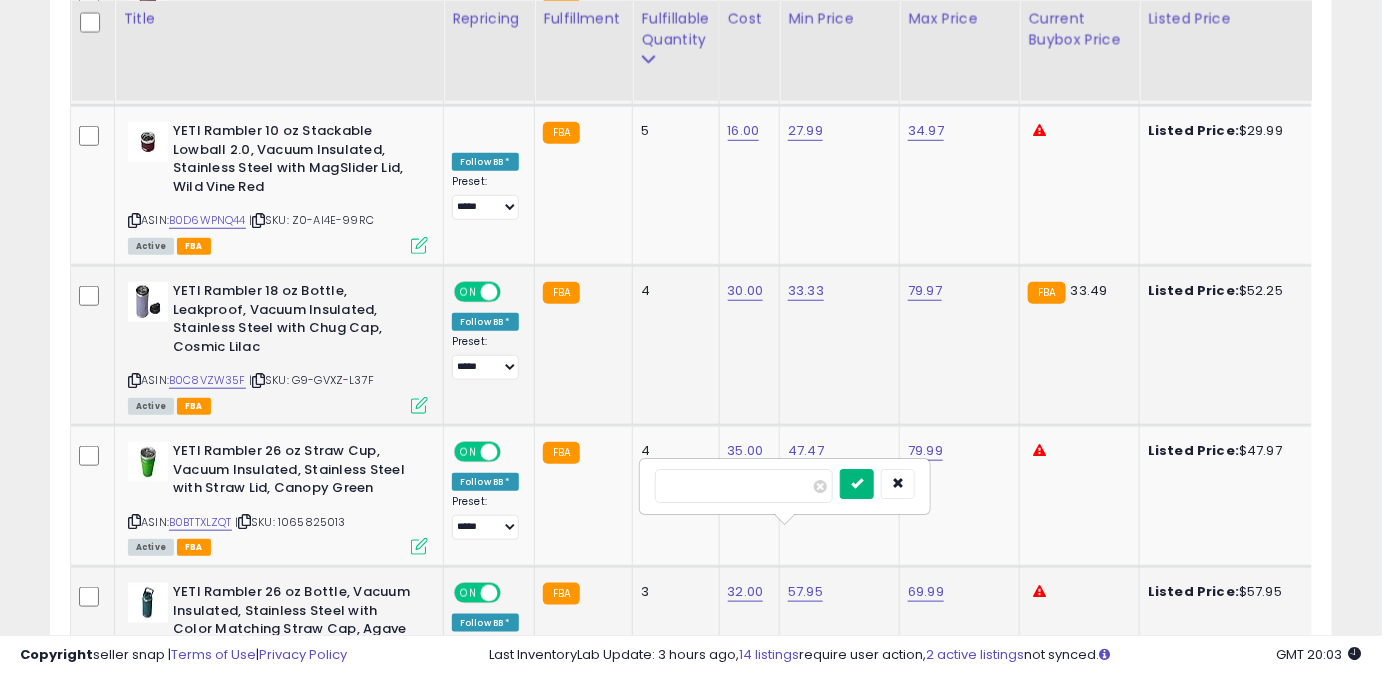 type on "*****" 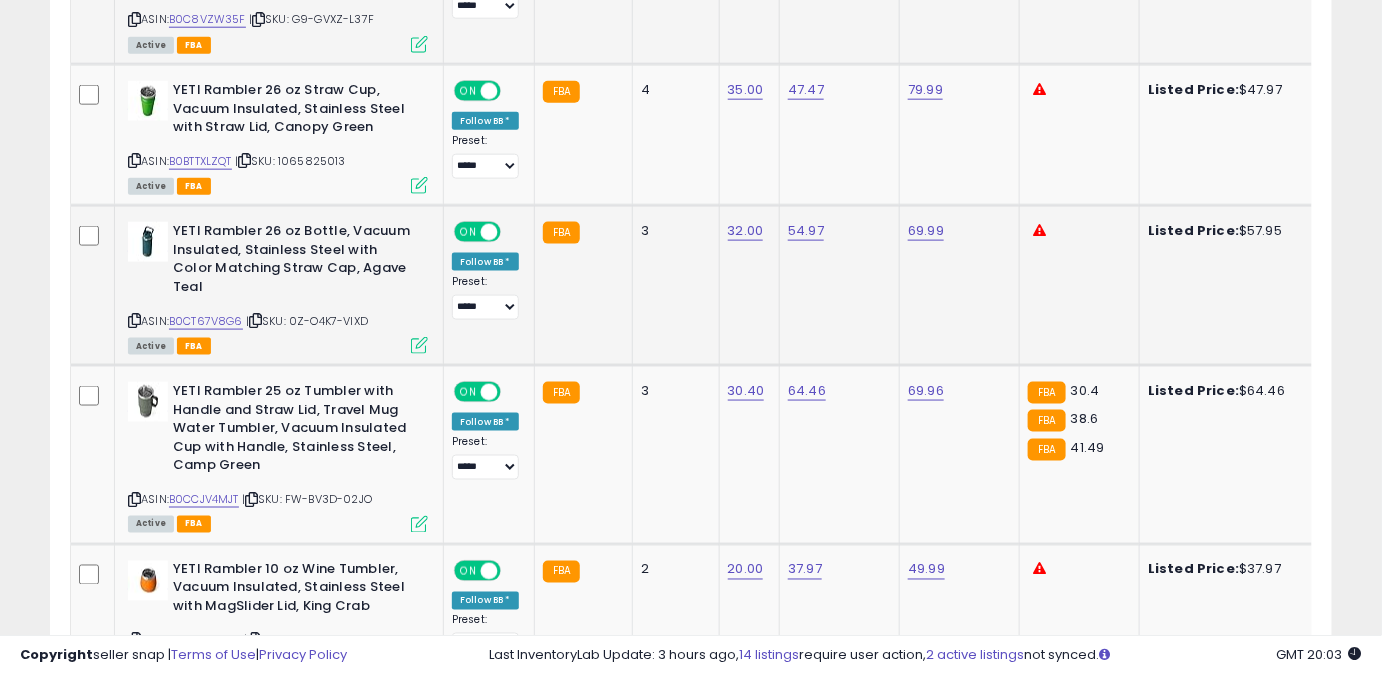 scroll, scrollTop: 3292, scrollLeft: 0, axis: vertical 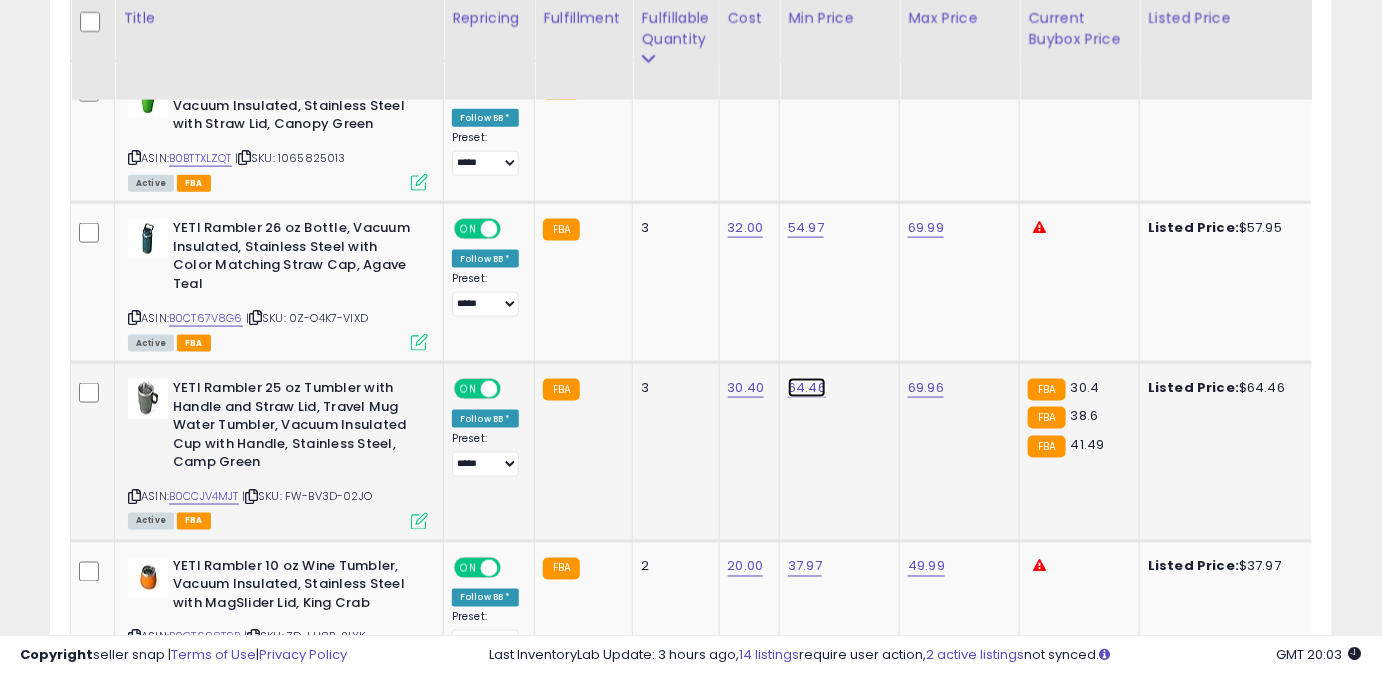 click on "64.46" at bounding box center [805, -2197] 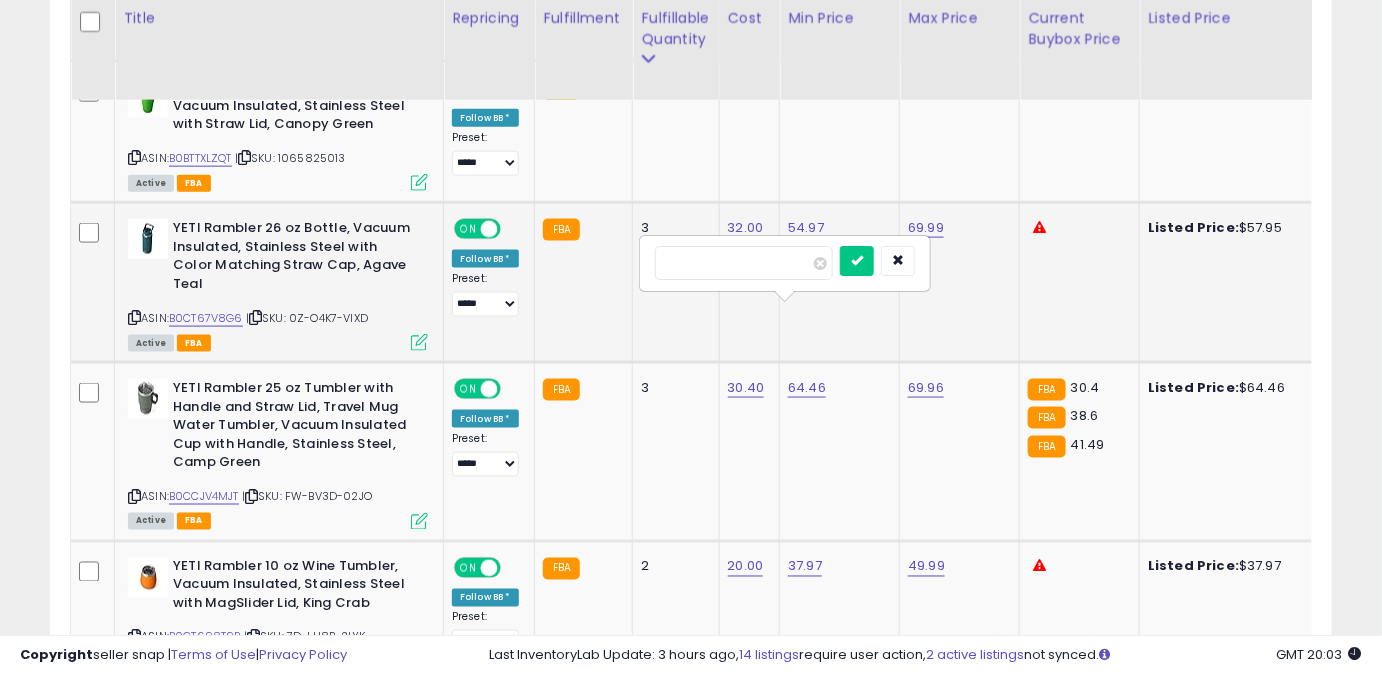 drag, startPoint x: 707, startPoint y: 265, endPoint x: 564, endPoint y: 279, distance: 143.68369 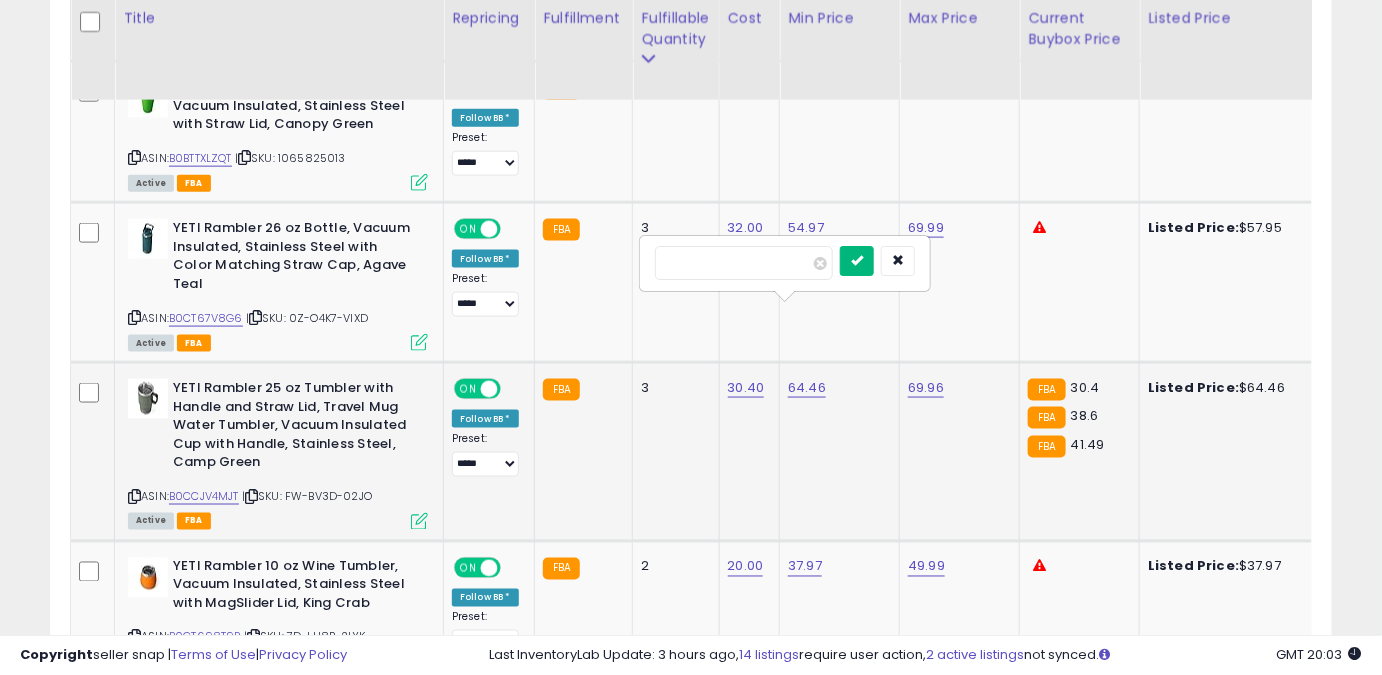 type on "*****" 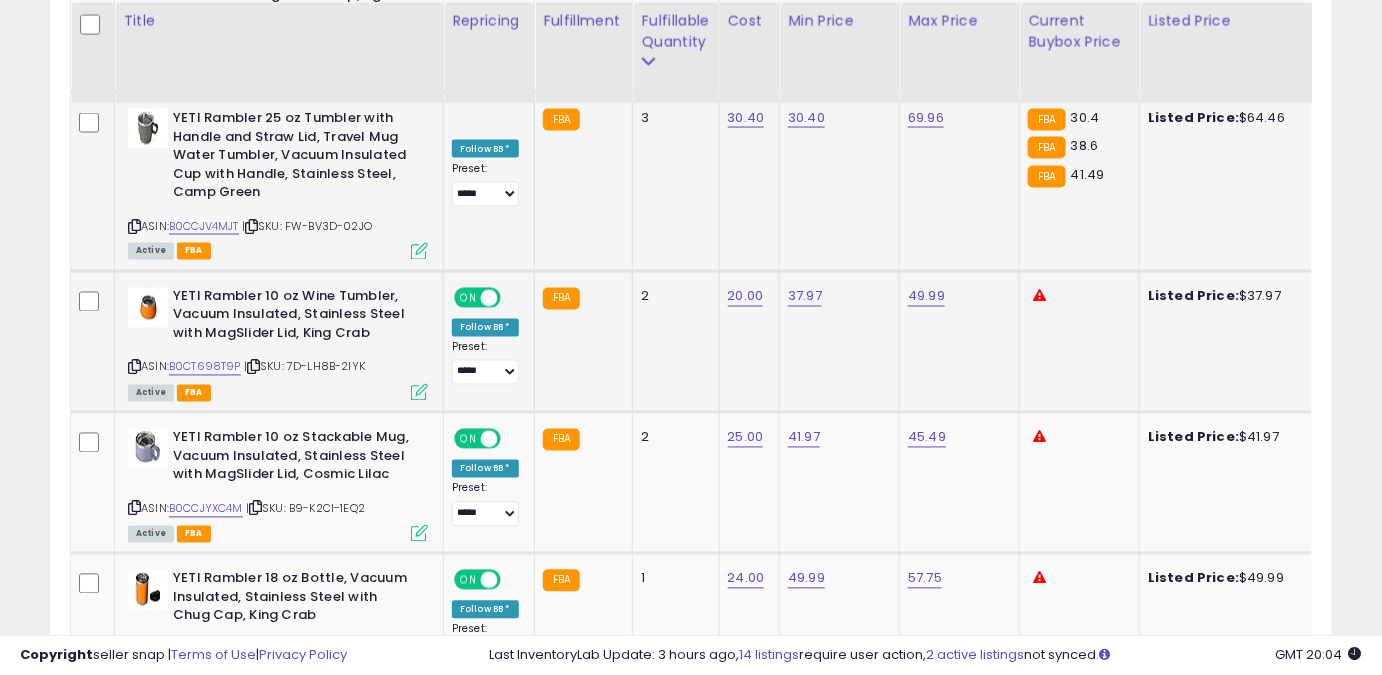 scroll, scrollTop: 3565, scrollLeft: 0, axis: vertical 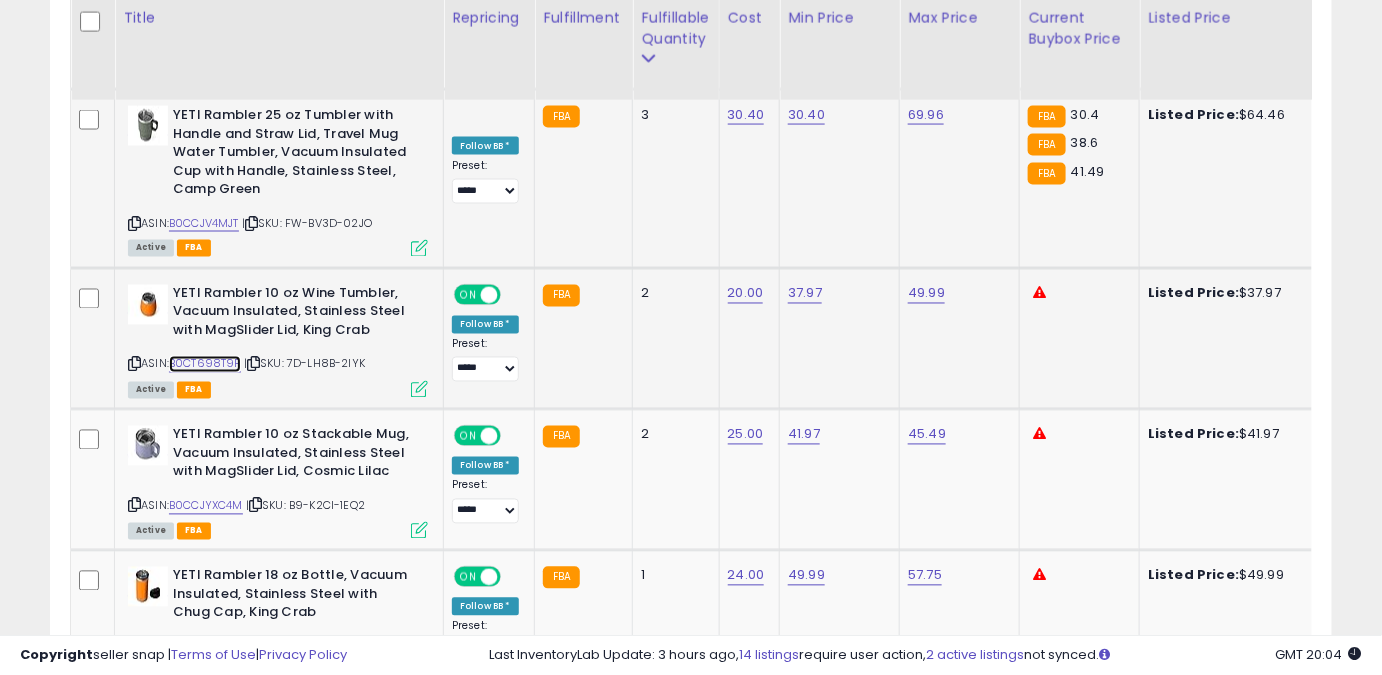click on "B0CT698T9P" at bounding box center [205, 364] 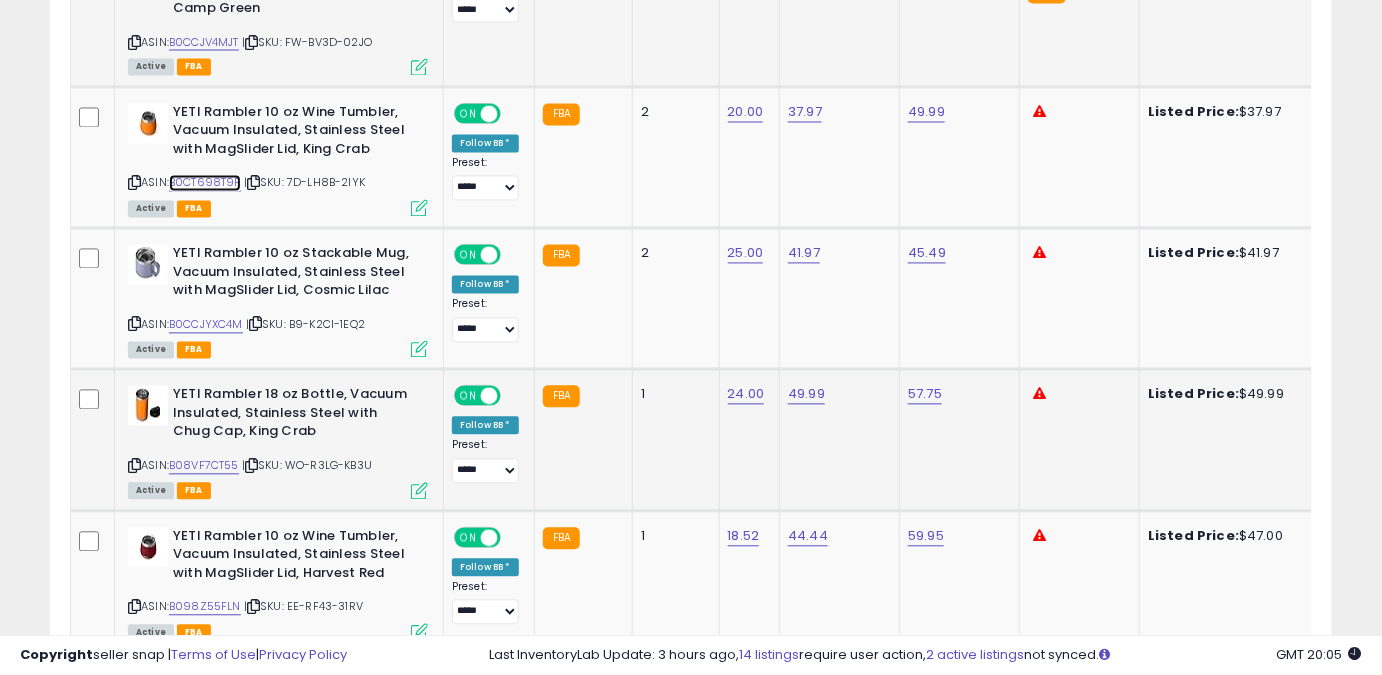 scroll, scrollTop: 3746, scrollLeft: 0, axis: vertical 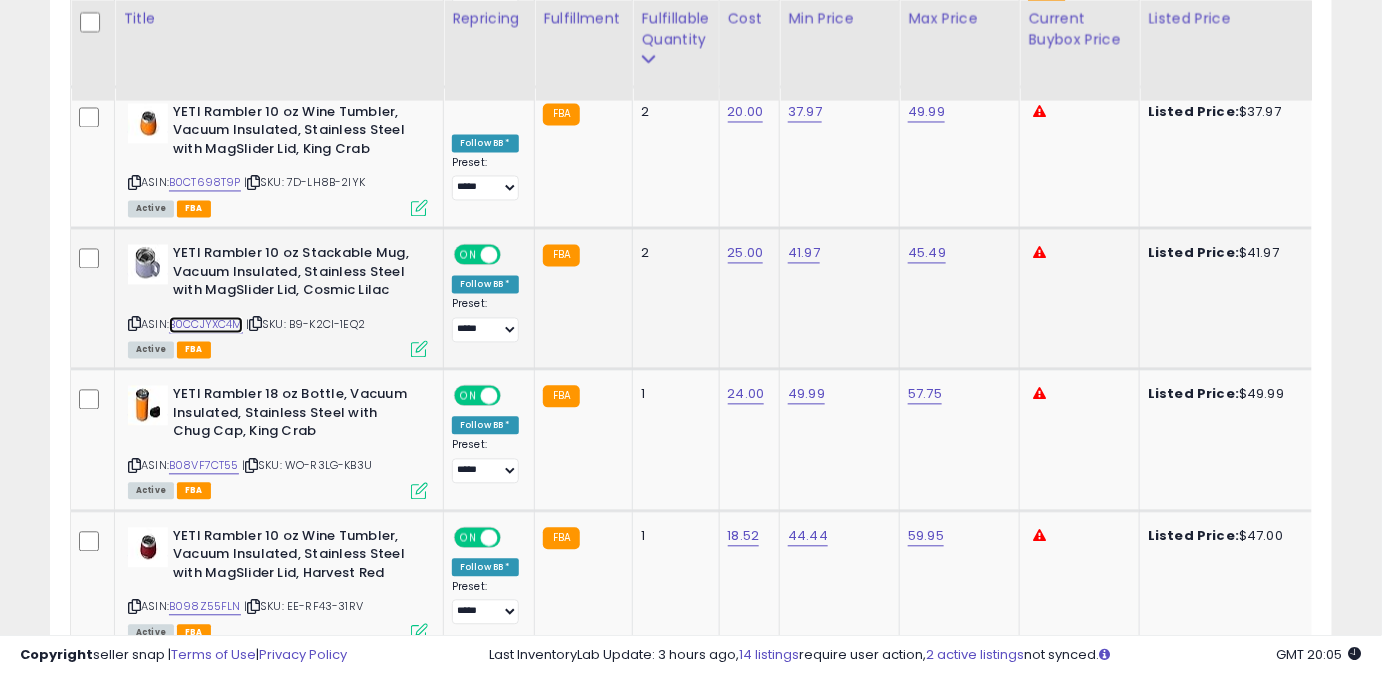click on "B0CCJYXC4M" at bounding box center [206, 325] 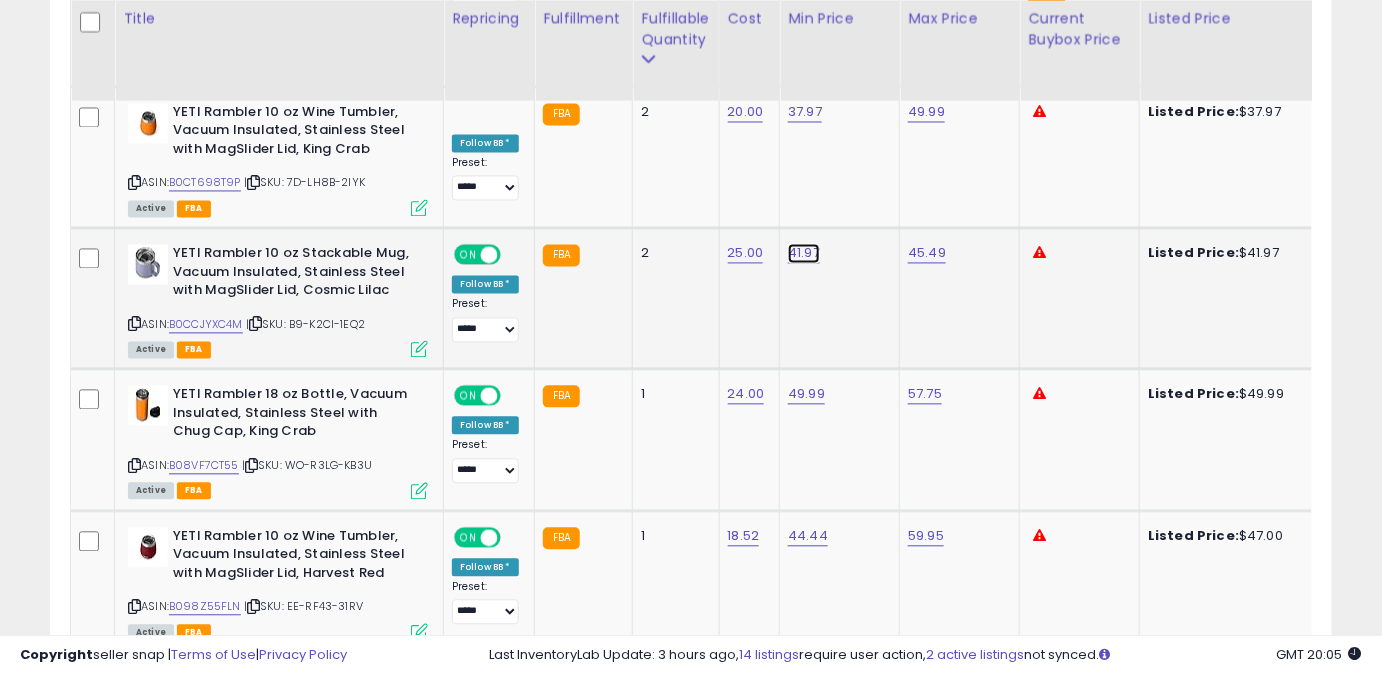 click on "41.97" at bounding box center [805, -2651] 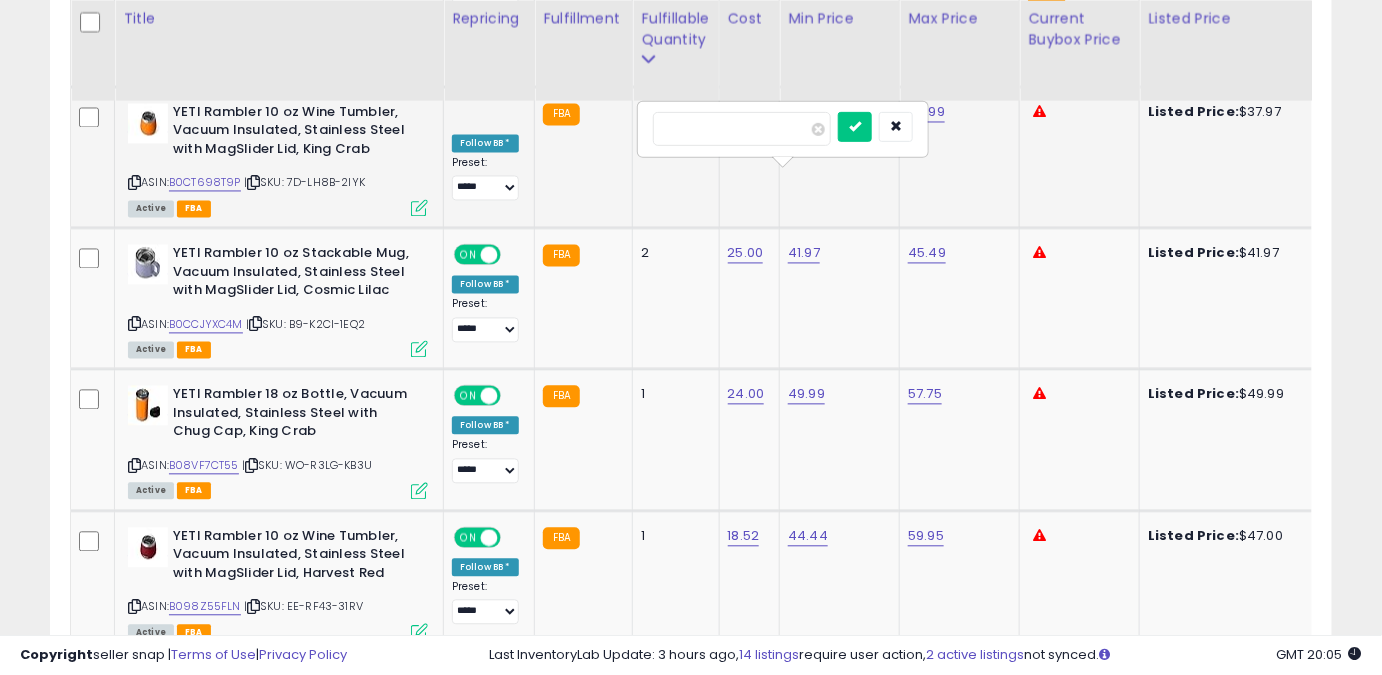 drag, startPoint x: 739, startPoint y: 135, endPoint x: 585, endPoint y: 114, distance: 155.42522 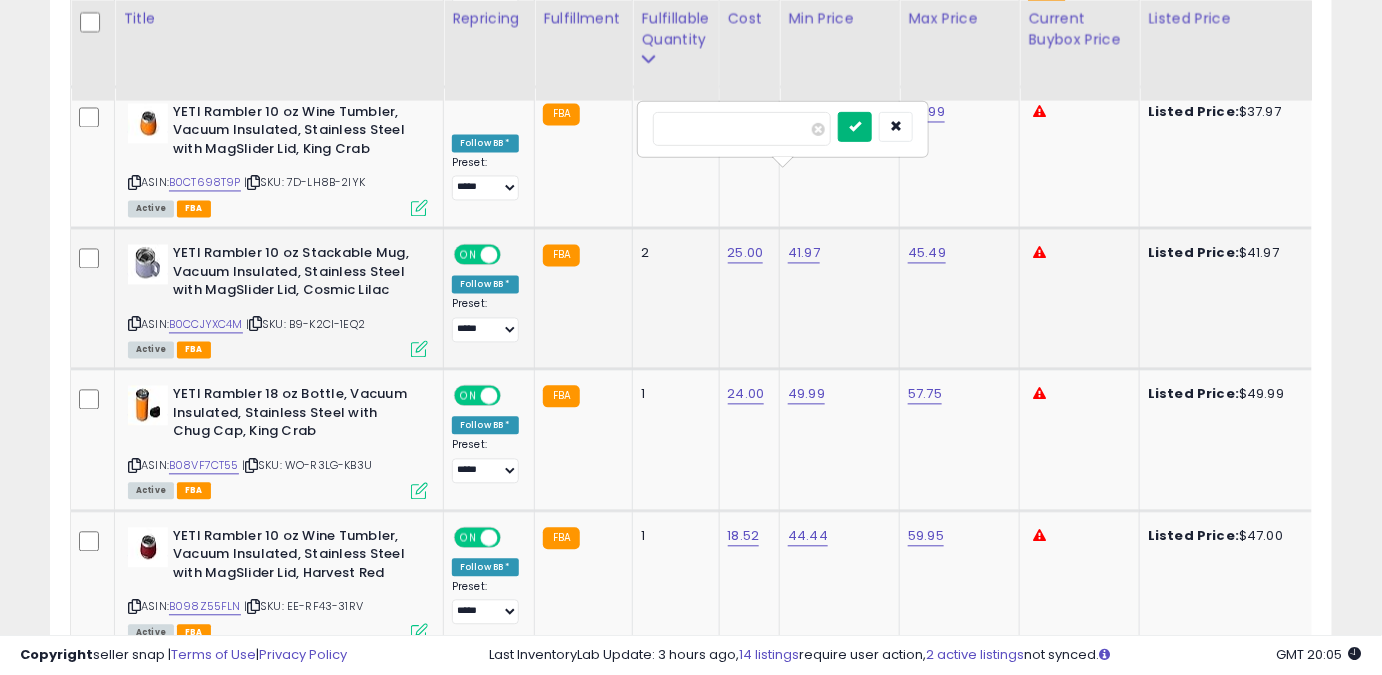 type on "*****" 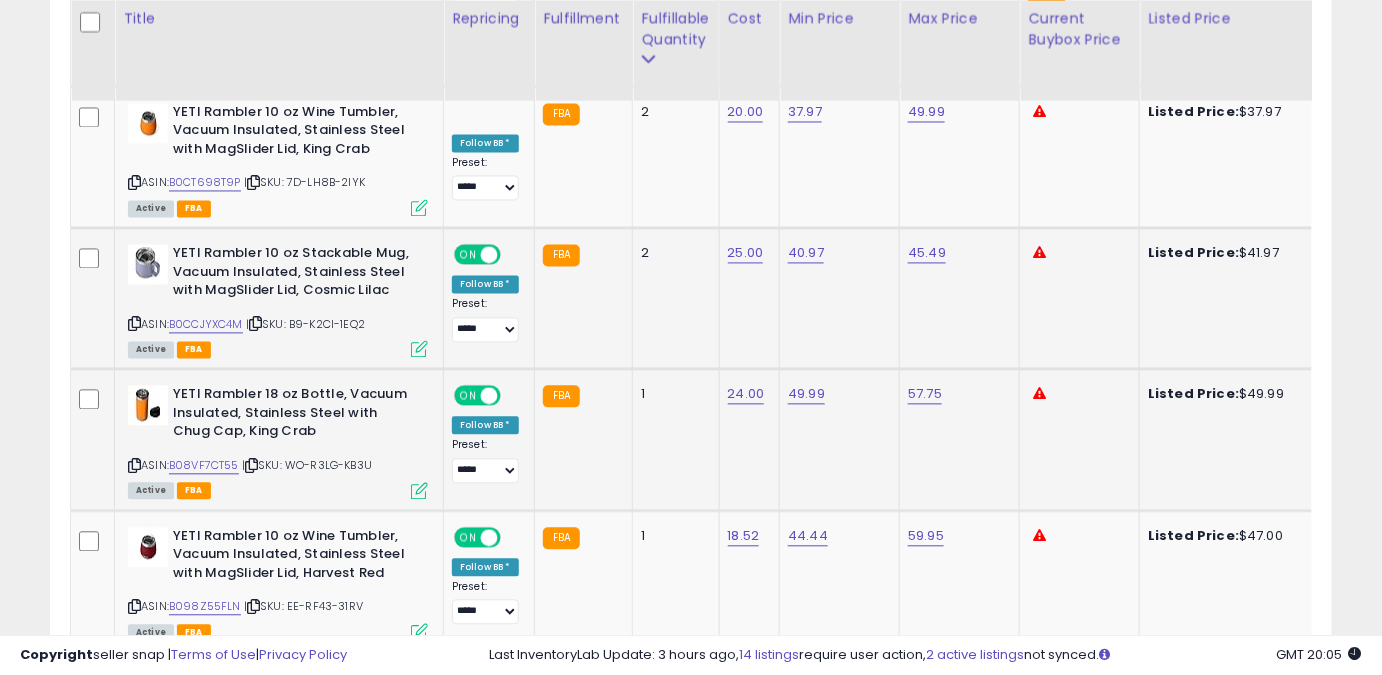 click on "ASIN:  B08VF7CT55    |   SKU: WO-R3LG-KB3U Active FBA" at bounding box center [278, 441] 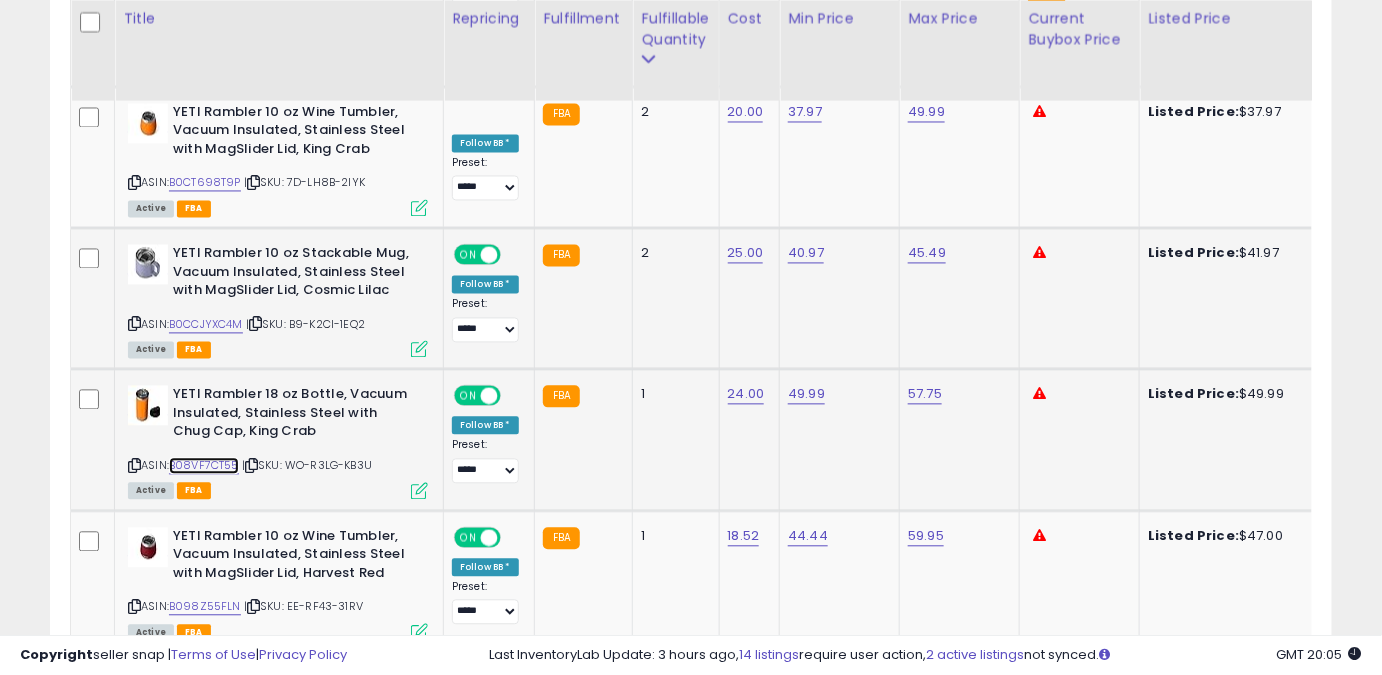 click on "B08VF7CT55" at bounding box center (204, 466) 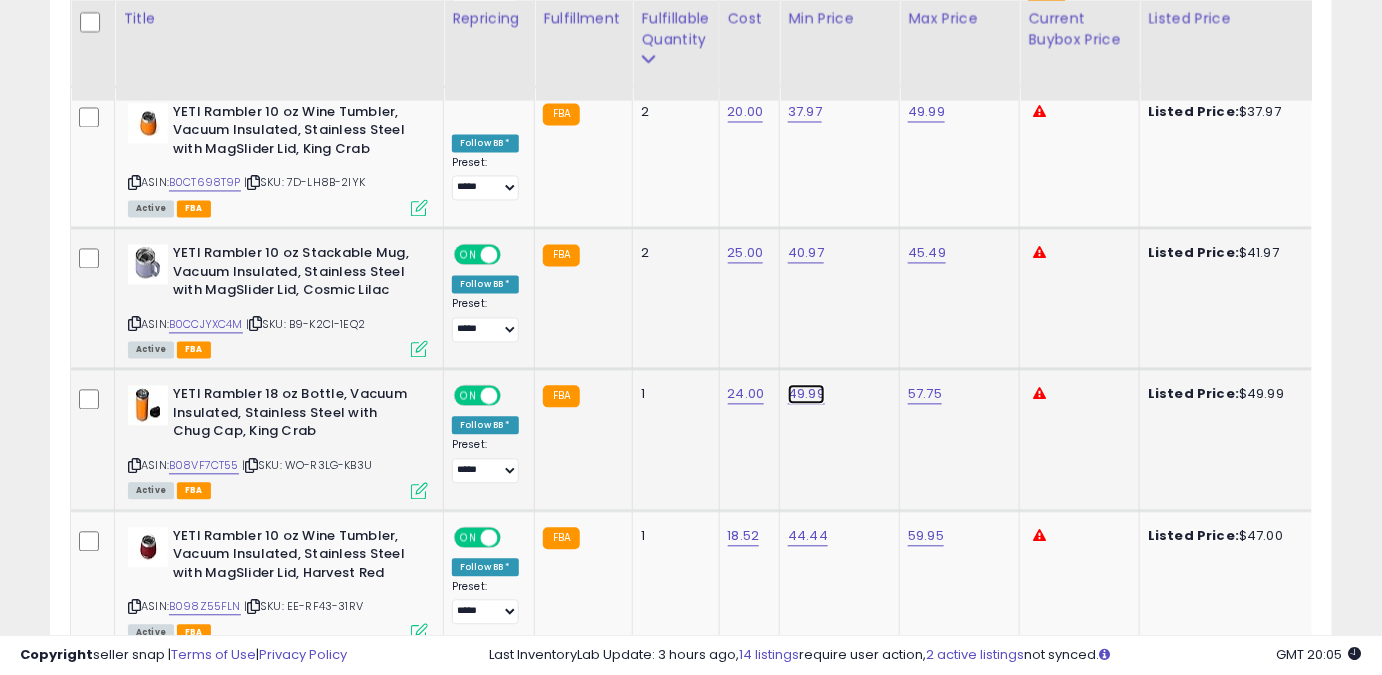 click on "49.99" at bounding box center (805, -2651) 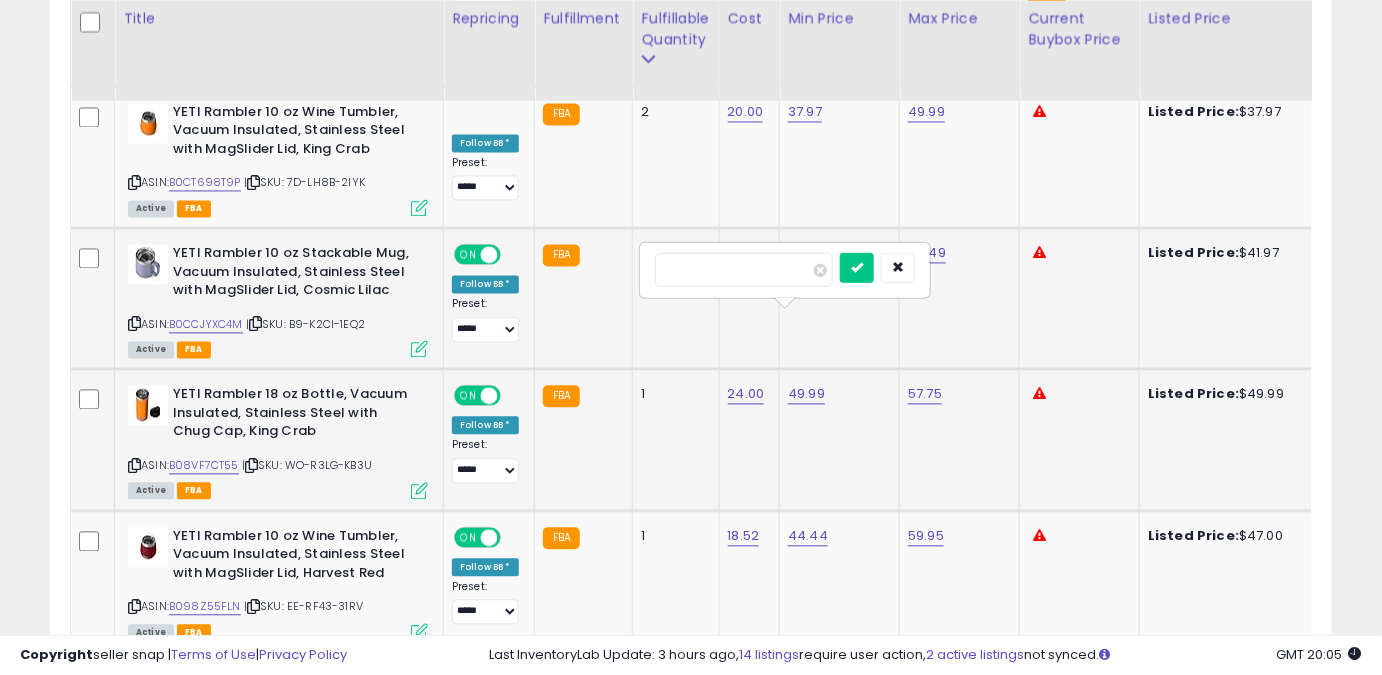 type on "*" 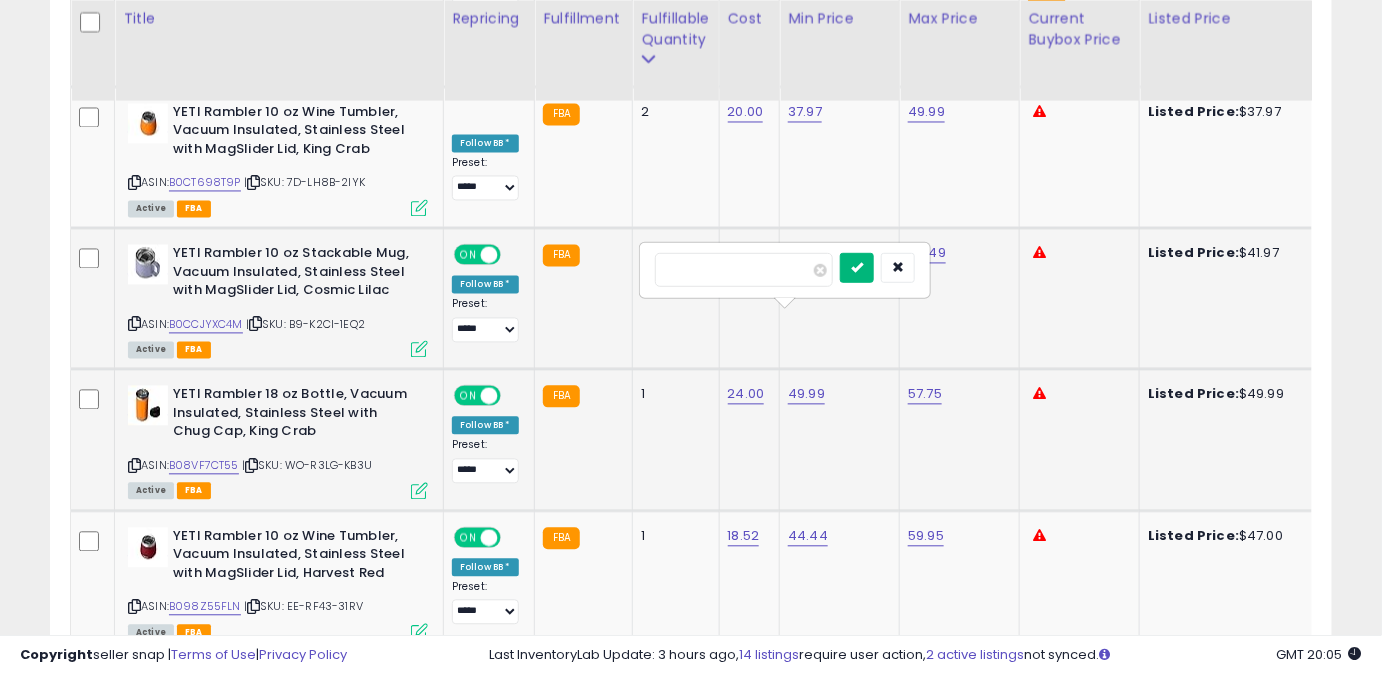 type on "*****" 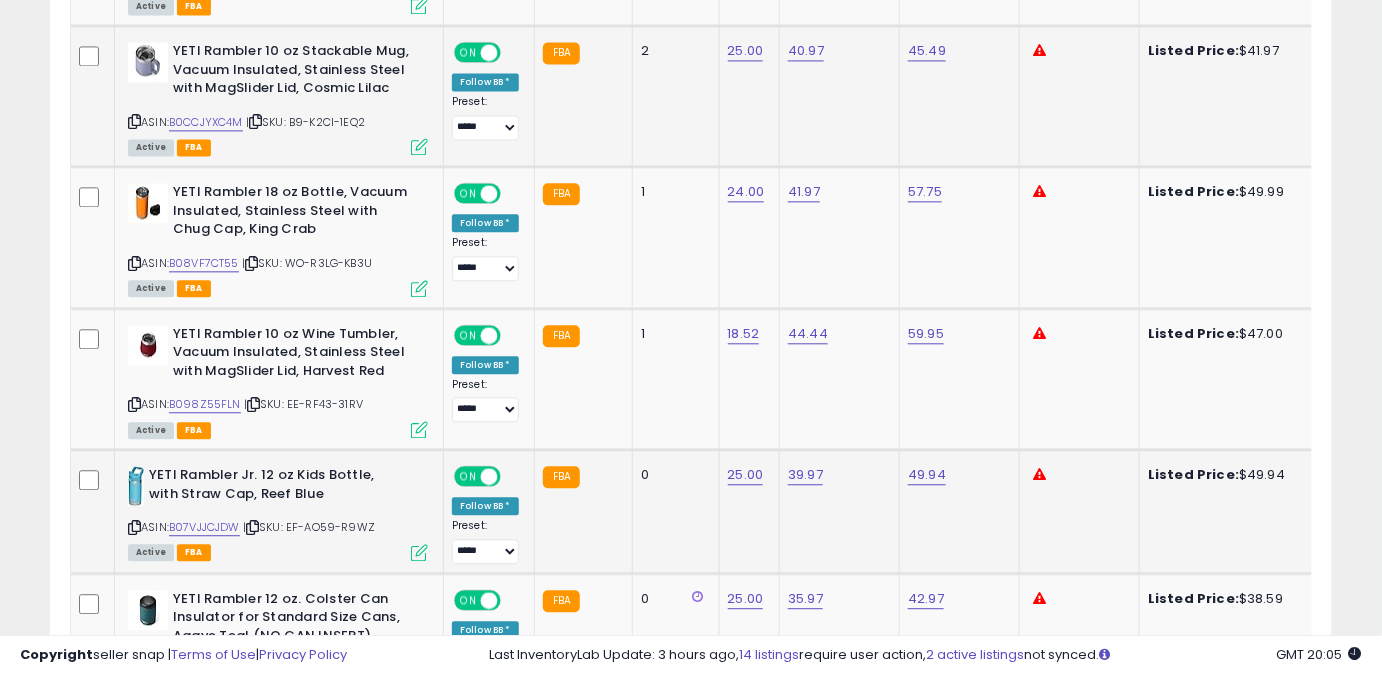 scroll, scrollTop: 4019, scrollLeft: 0, axis: vertical 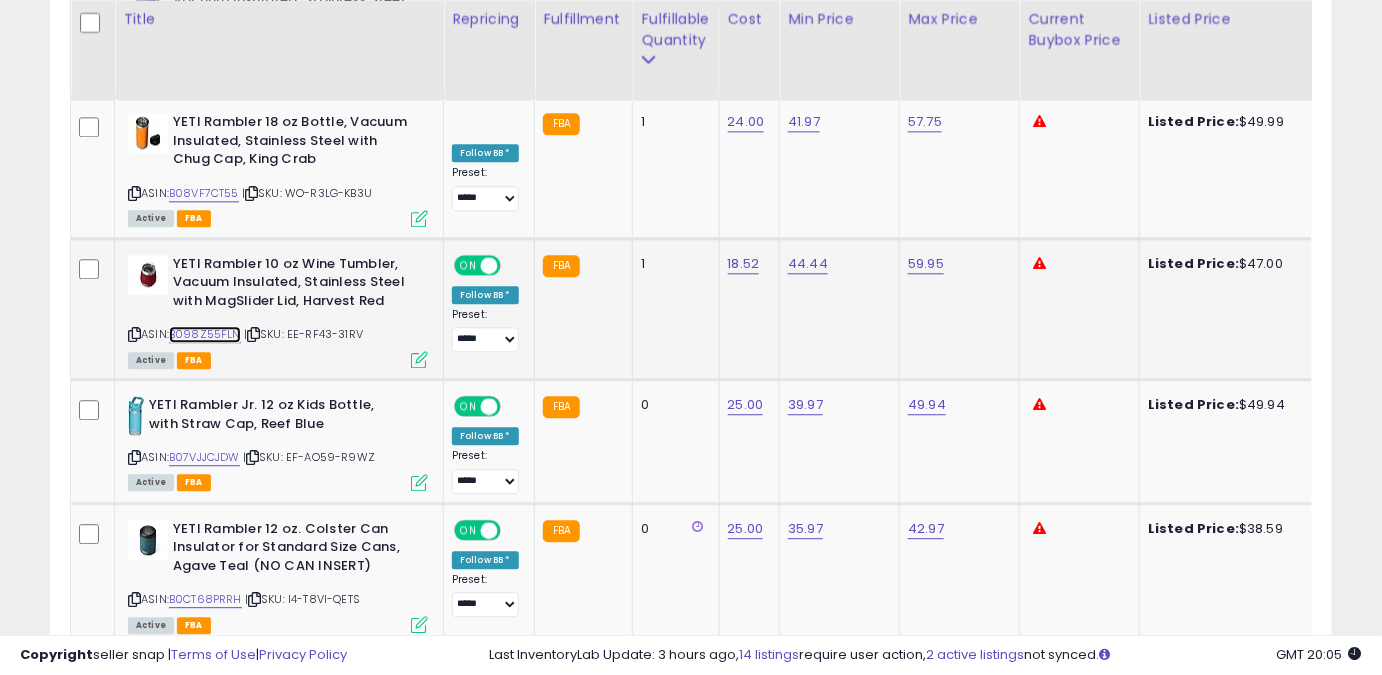 click on "B098Z55FLN" at bounding box center (205, 334) 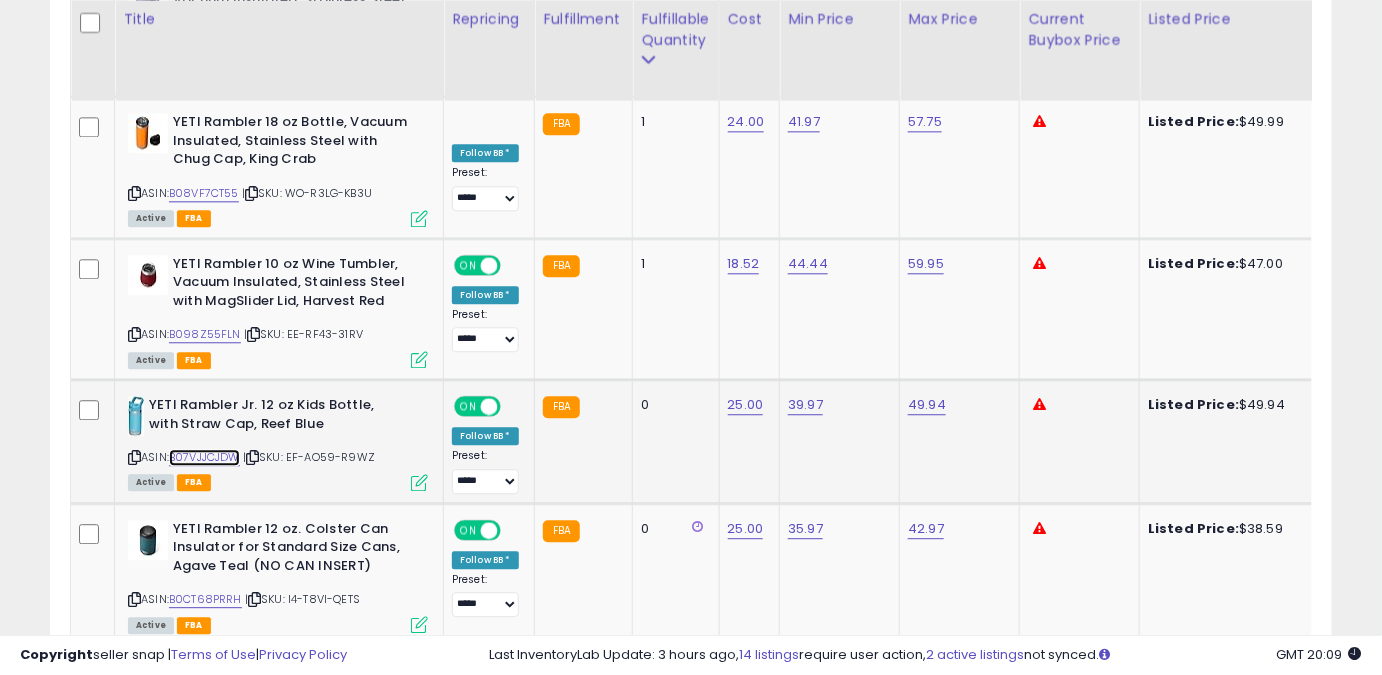 click on "B07VJJCJDW" at bounding box center (204, 457) 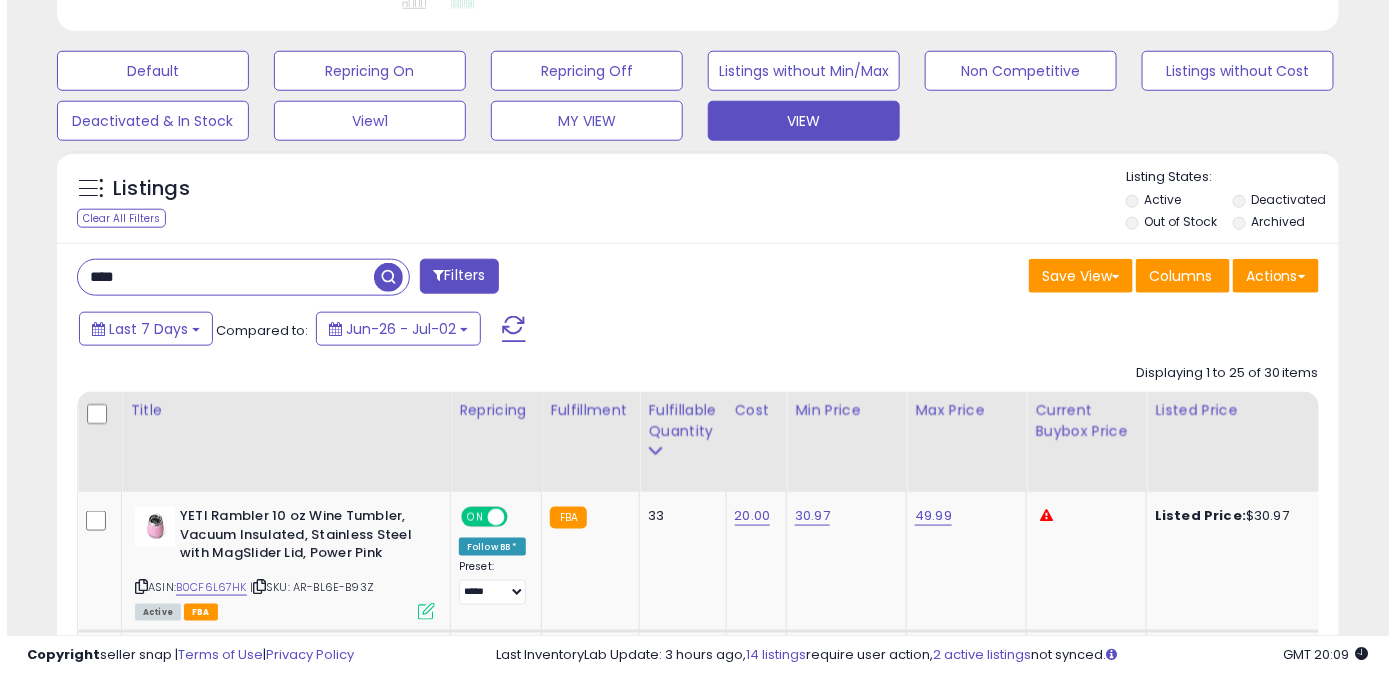 scroll, scrollTop: 292, scrollLeft: 0, axis: vertical 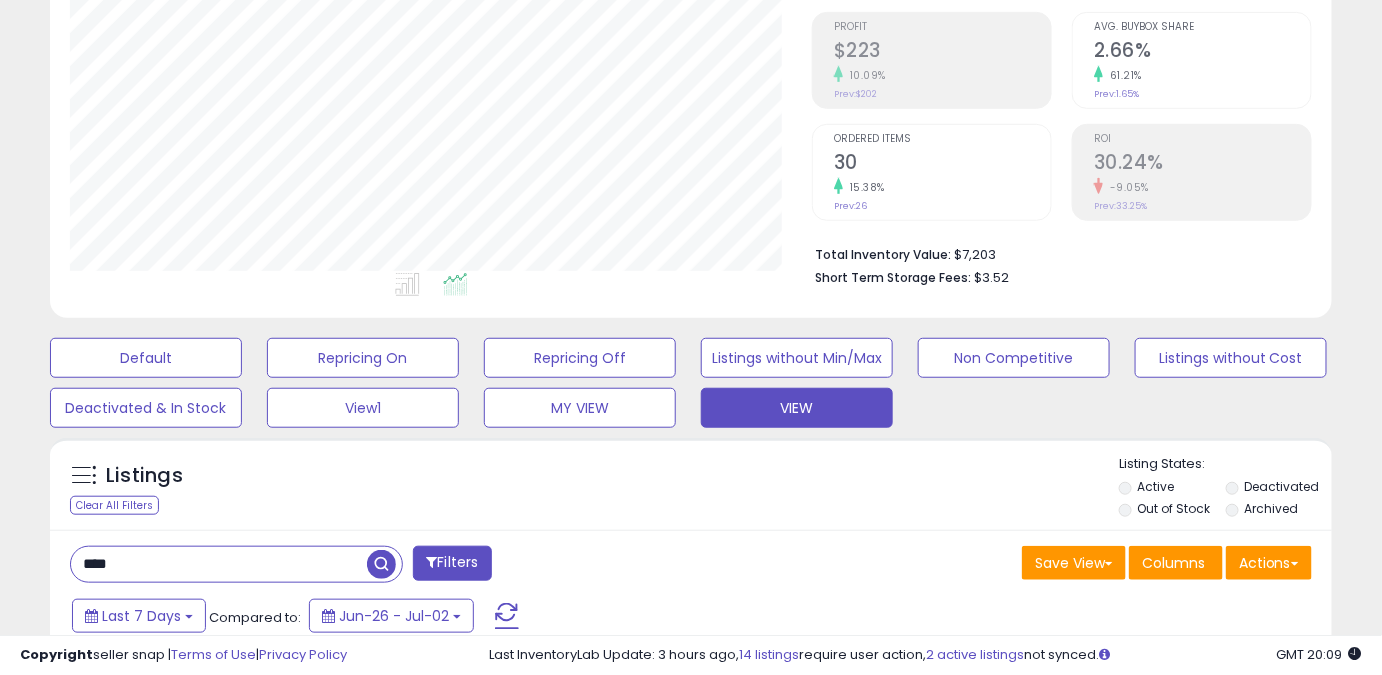 drag, startPoint x: 85, startPoint y: 584, endPoint x: 17, endPoint y: 608, distance: 72.11102 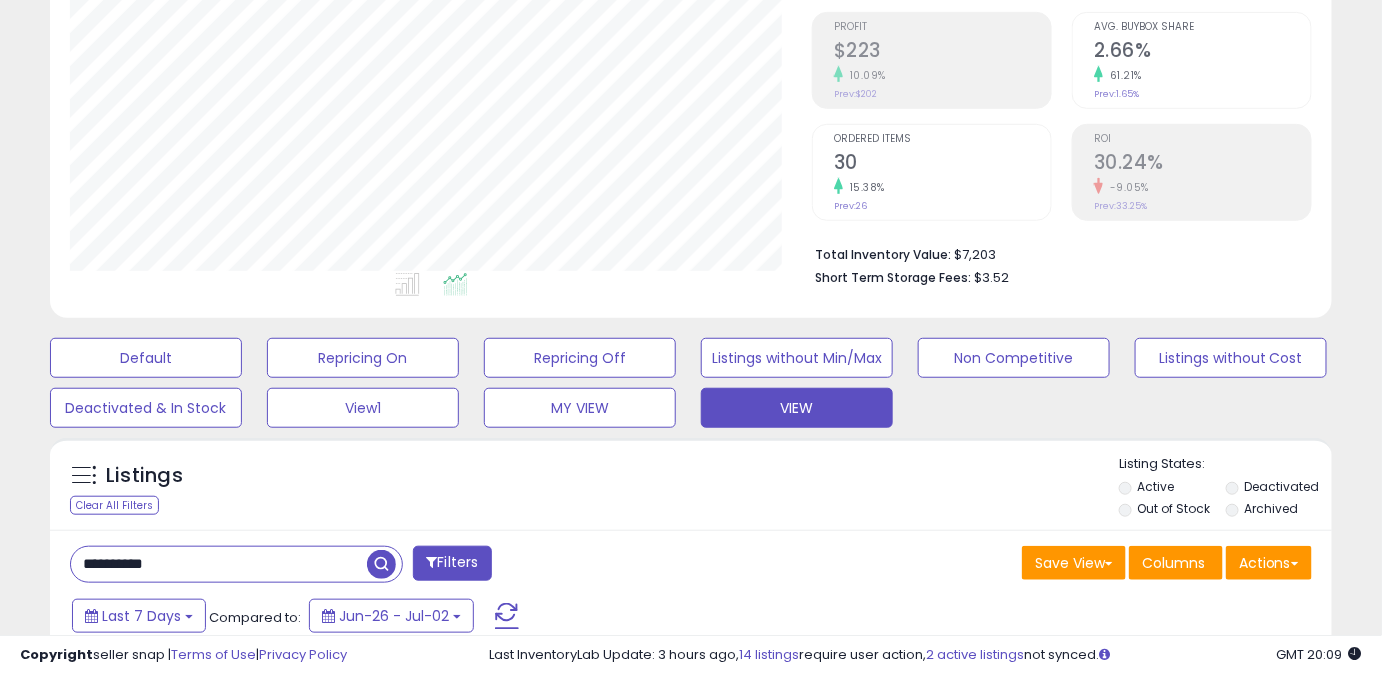 type on "**********" 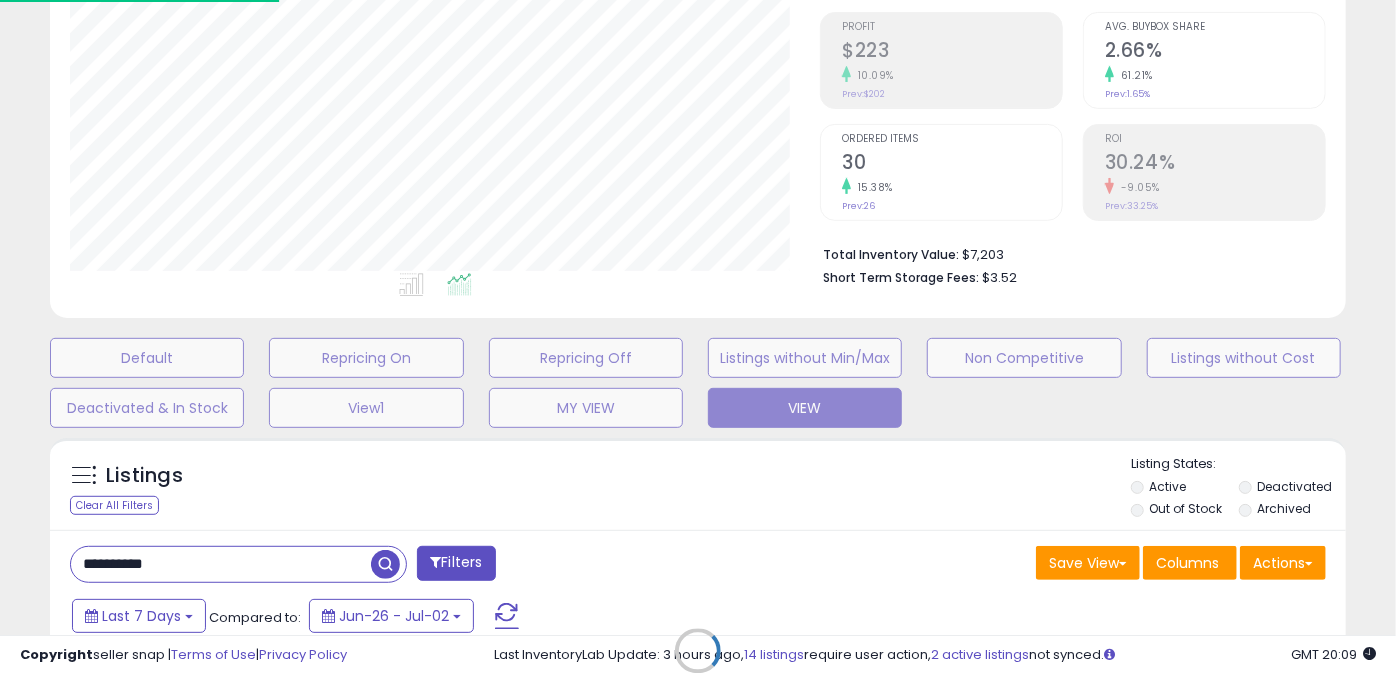 scroll, scrollTop: 999589, scrollLeft: 999249, axis: both 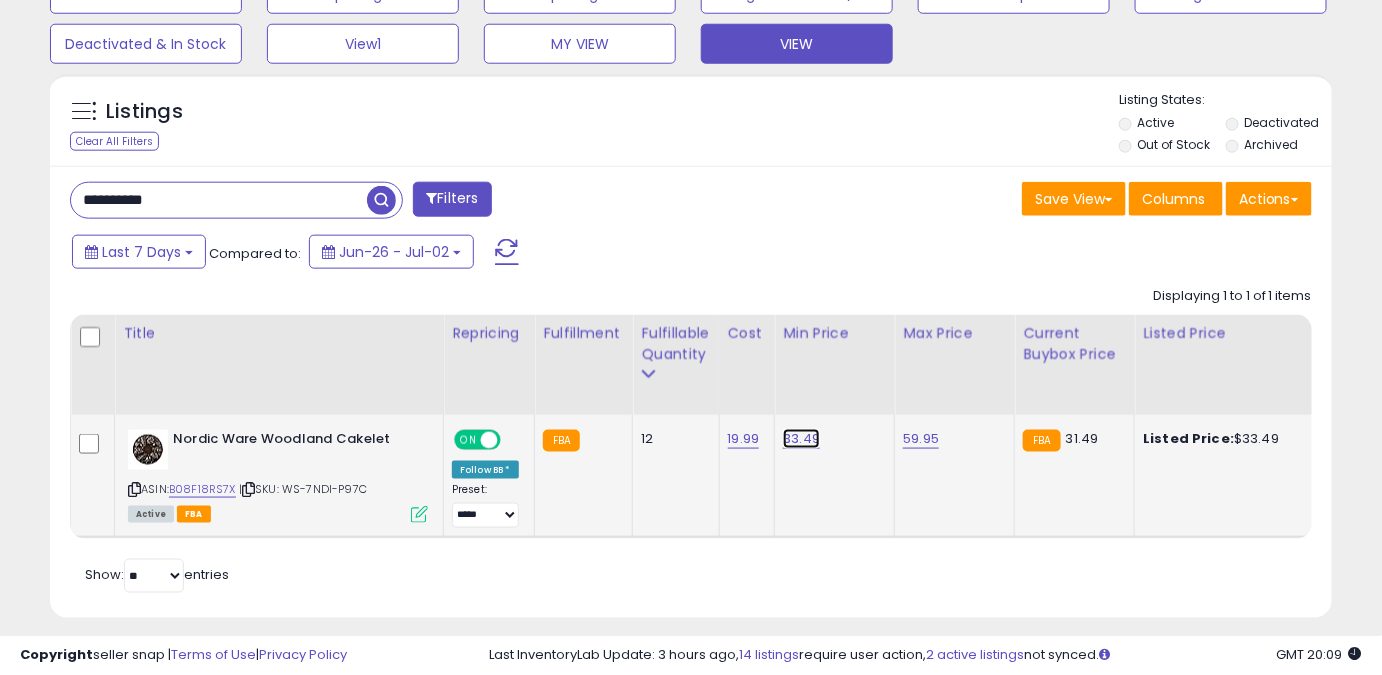 click on "33.49" at bounding box center [801, 439] 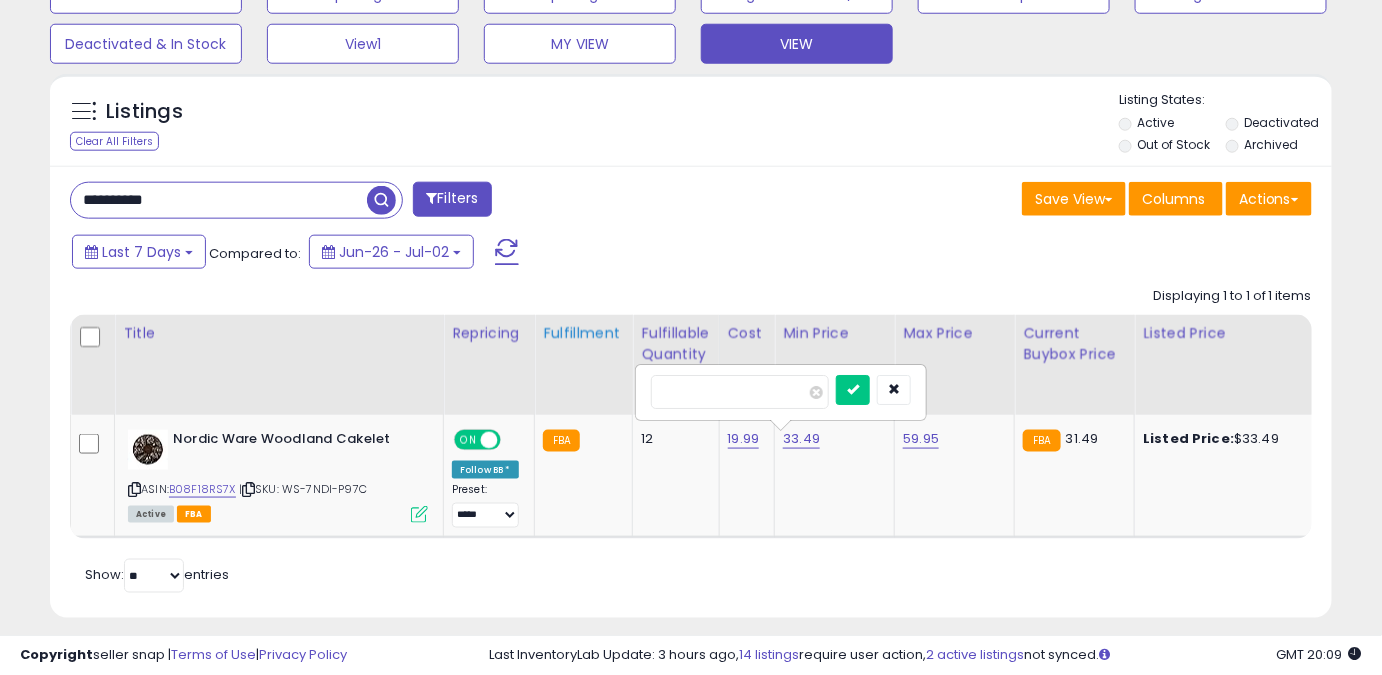drag, startPoint x: 721, startPoint y: 394, endPoint x: 621, endPoint y: 386, distance: 100.31949 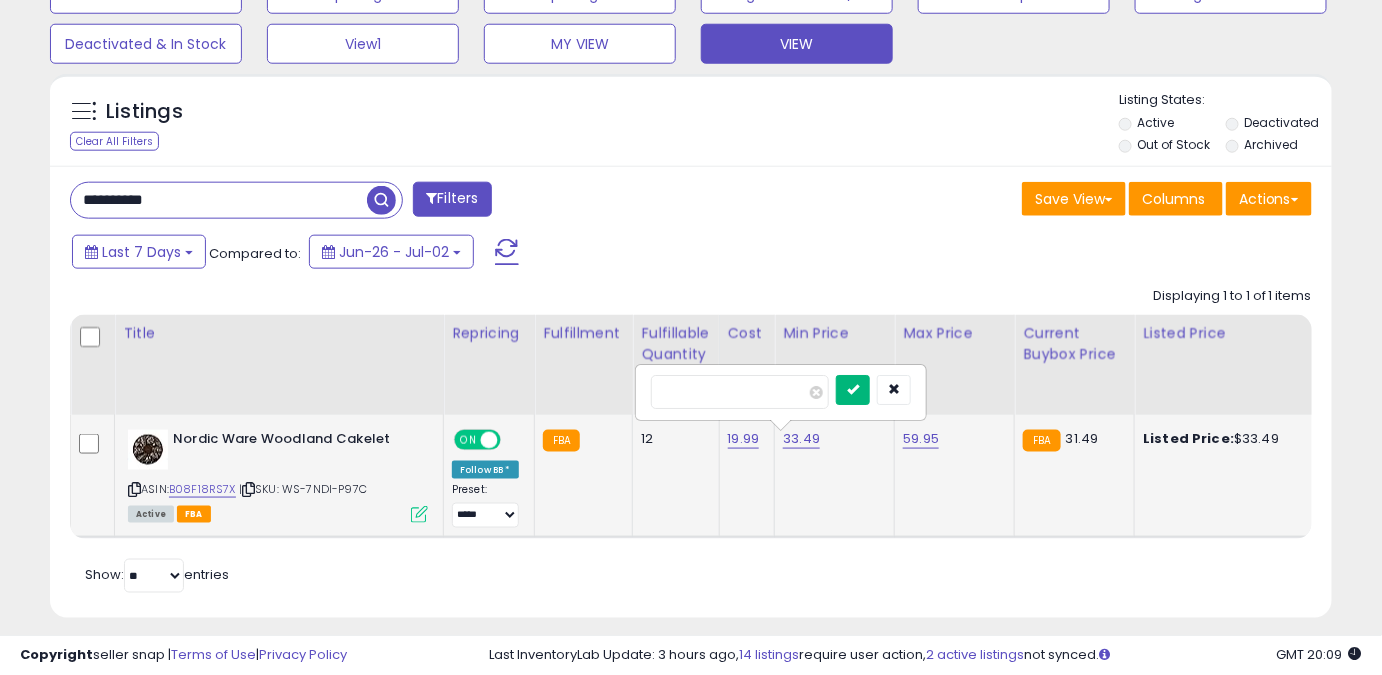 type on "*****" 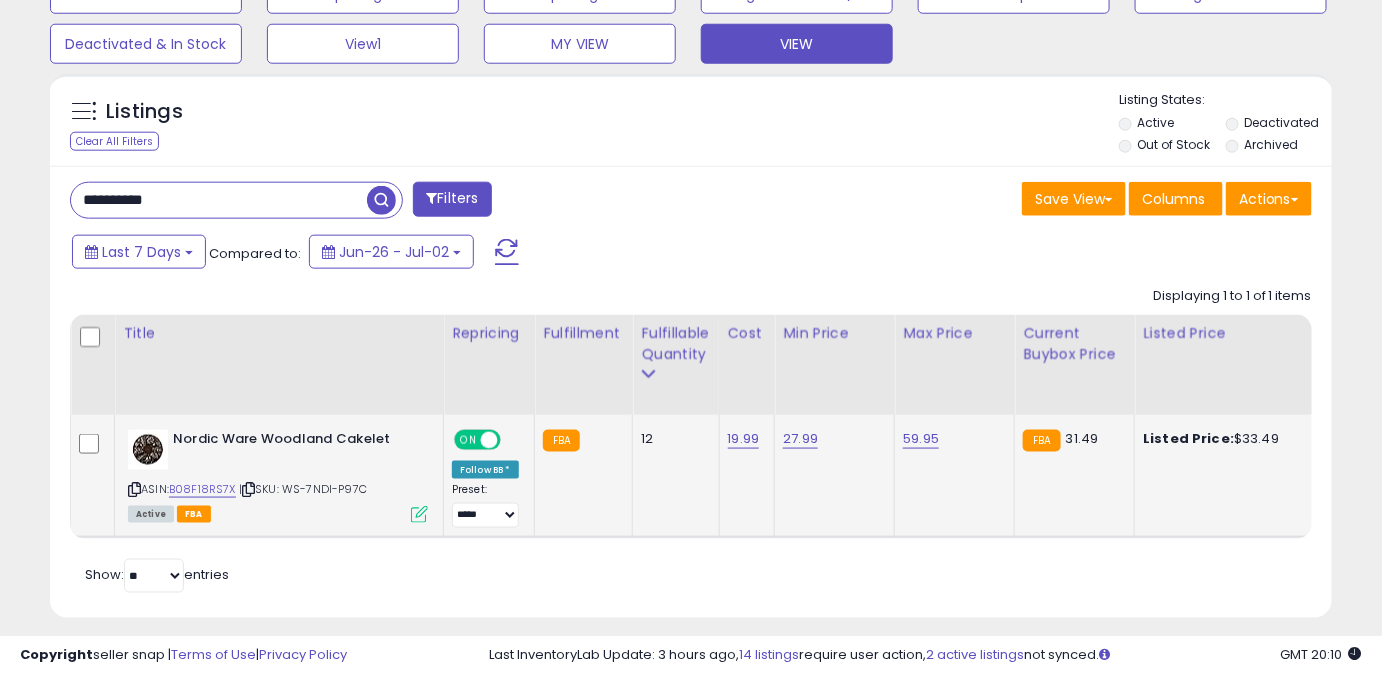 drag, startPoint x: 202, startPoint y: 205, endPoint x: 58, endPoint y: 210, distance: 144.08678 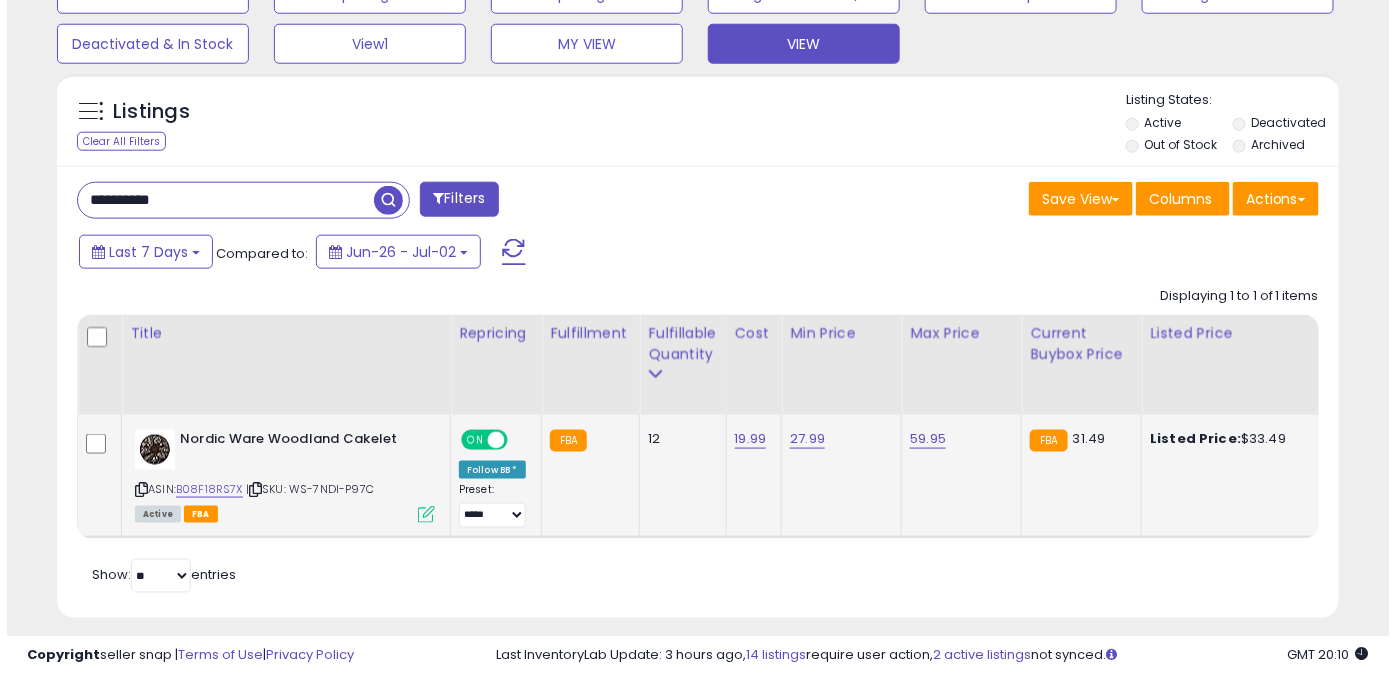 scroll, scrollTop: 565, scrollLeft: 0, axis: vertical 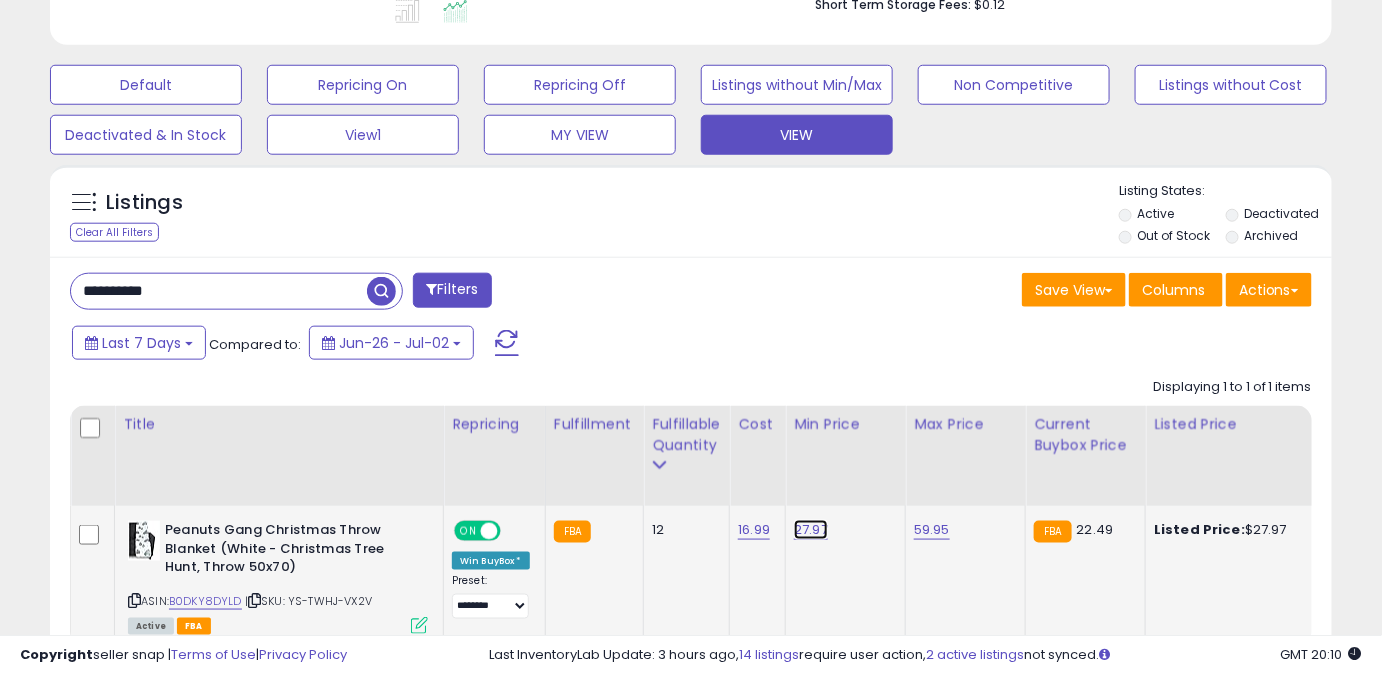 click on "27.97" at bounding box center (811, 530) 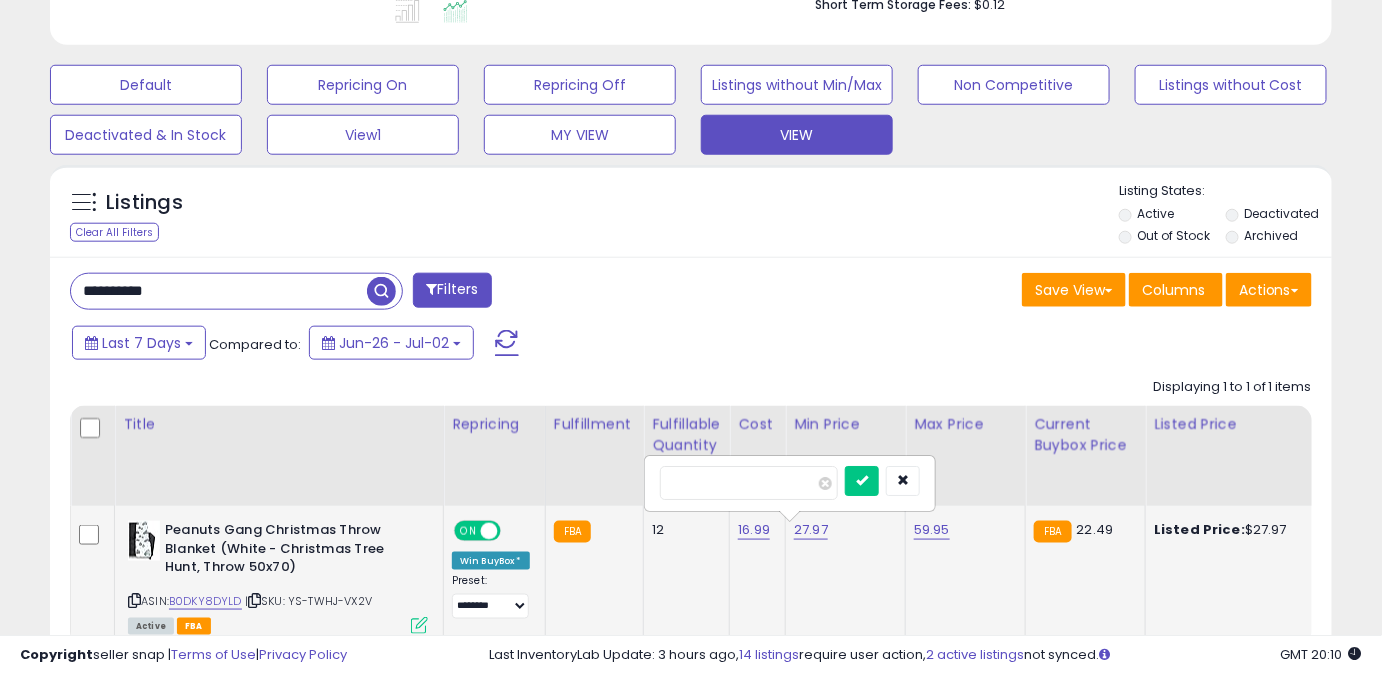 drag, startPoint x: 720, startPoint y: 474, endPoint x: 581, endPoint y: 518, distance: 145.7978 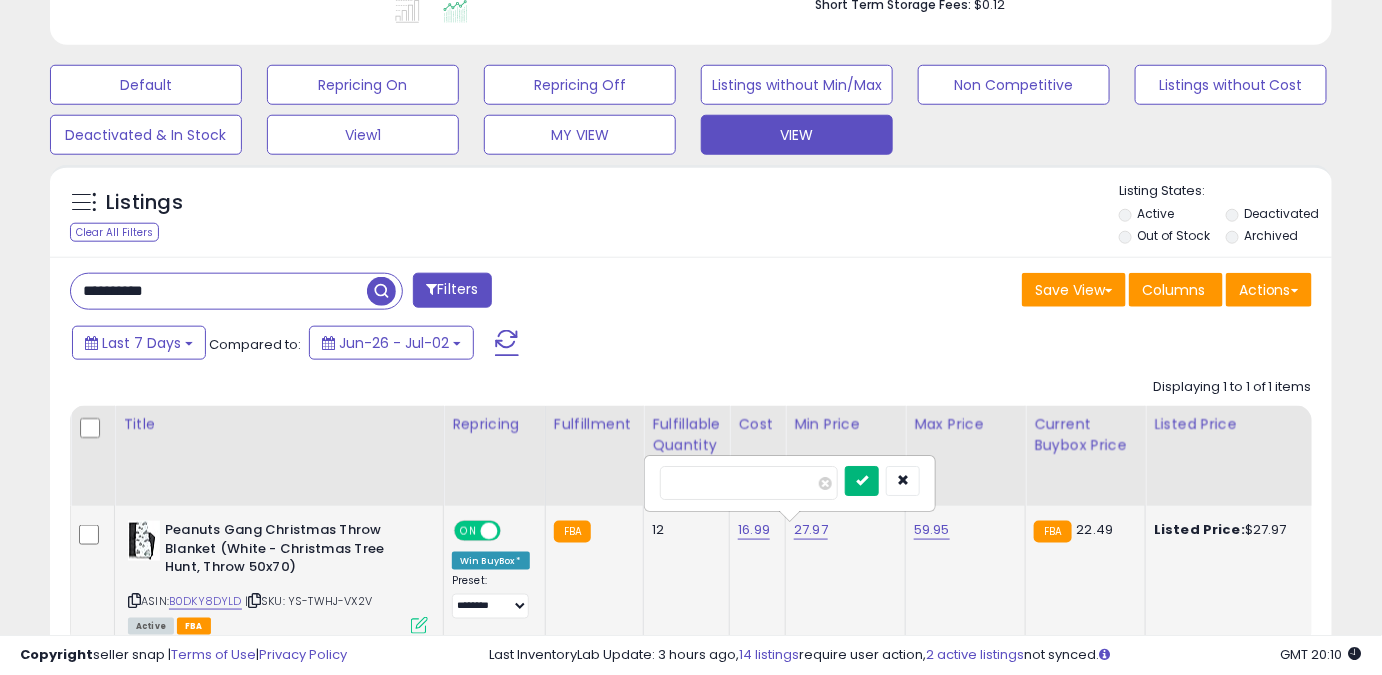 type on "*****" 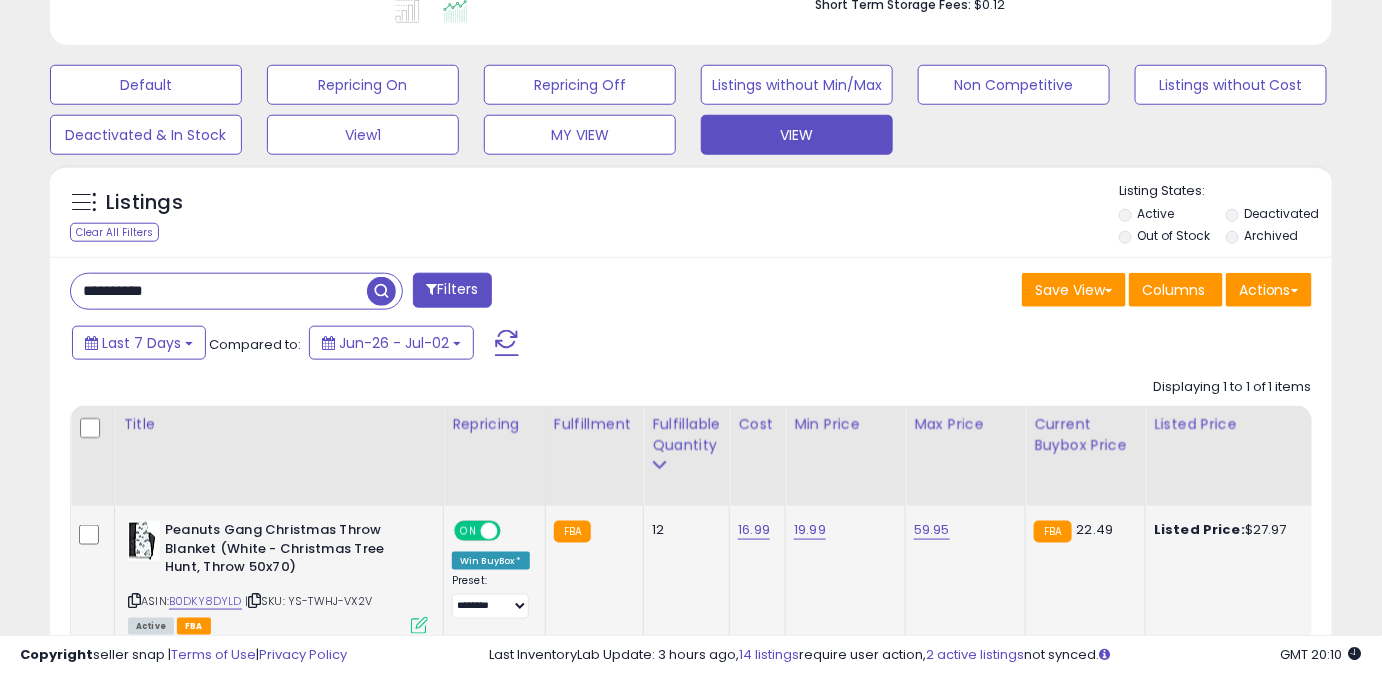 drag, startPoint x: 203, startPoint y: 298, endPoint x: 61, endPoint y: 298, distance: 142 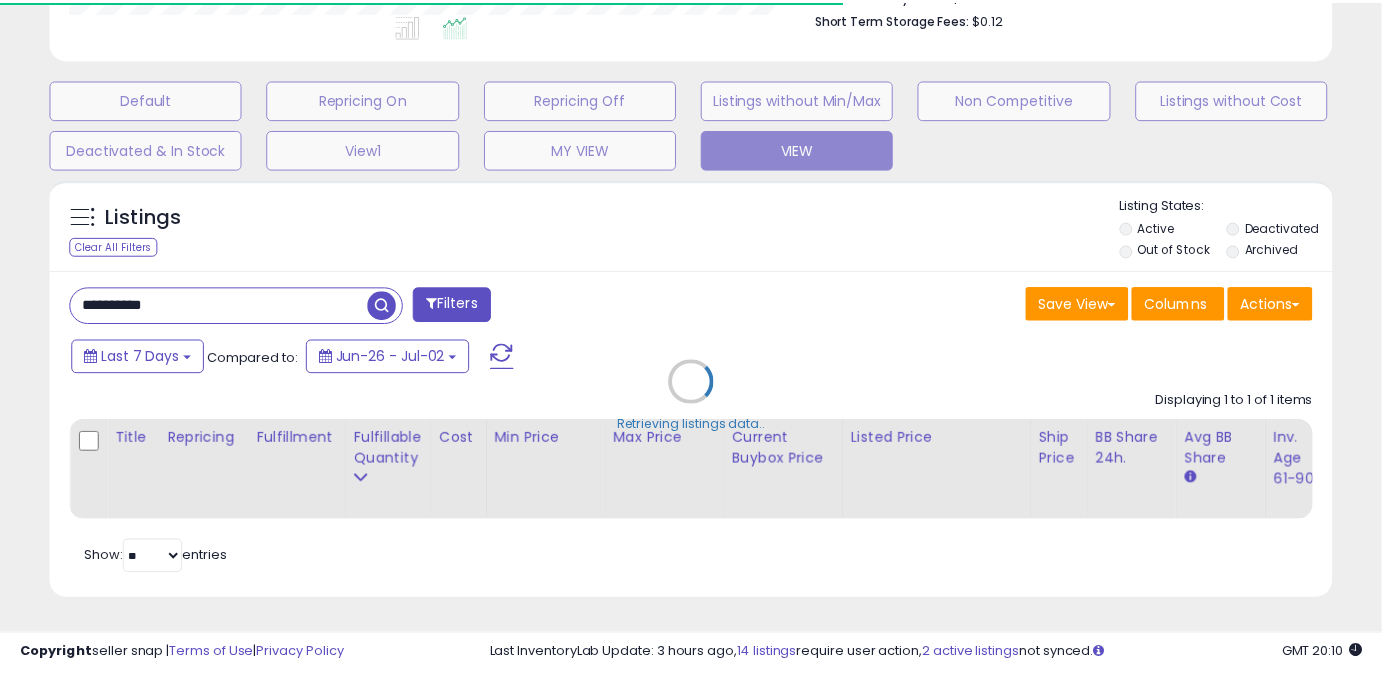 scroll, scrollTop: 410, scrollLeft: 741, axis: both 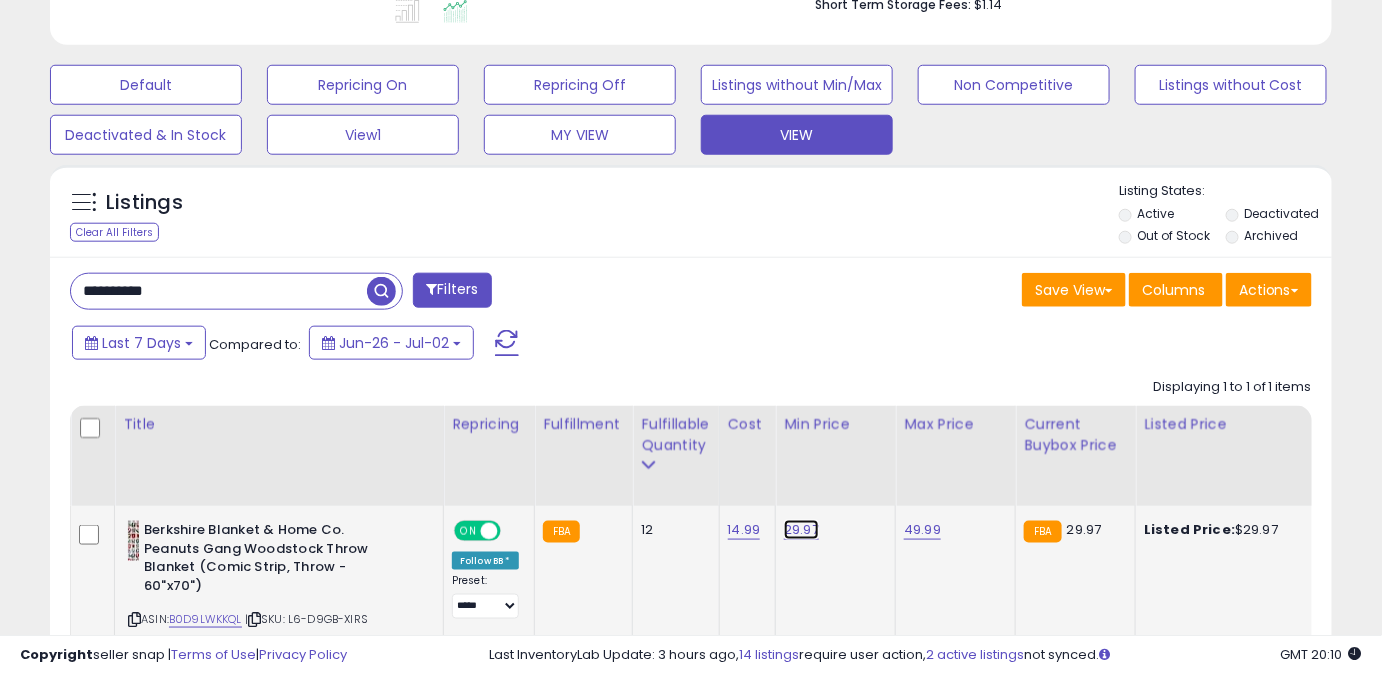 click on "29.97" at bounding box center [801, 530] 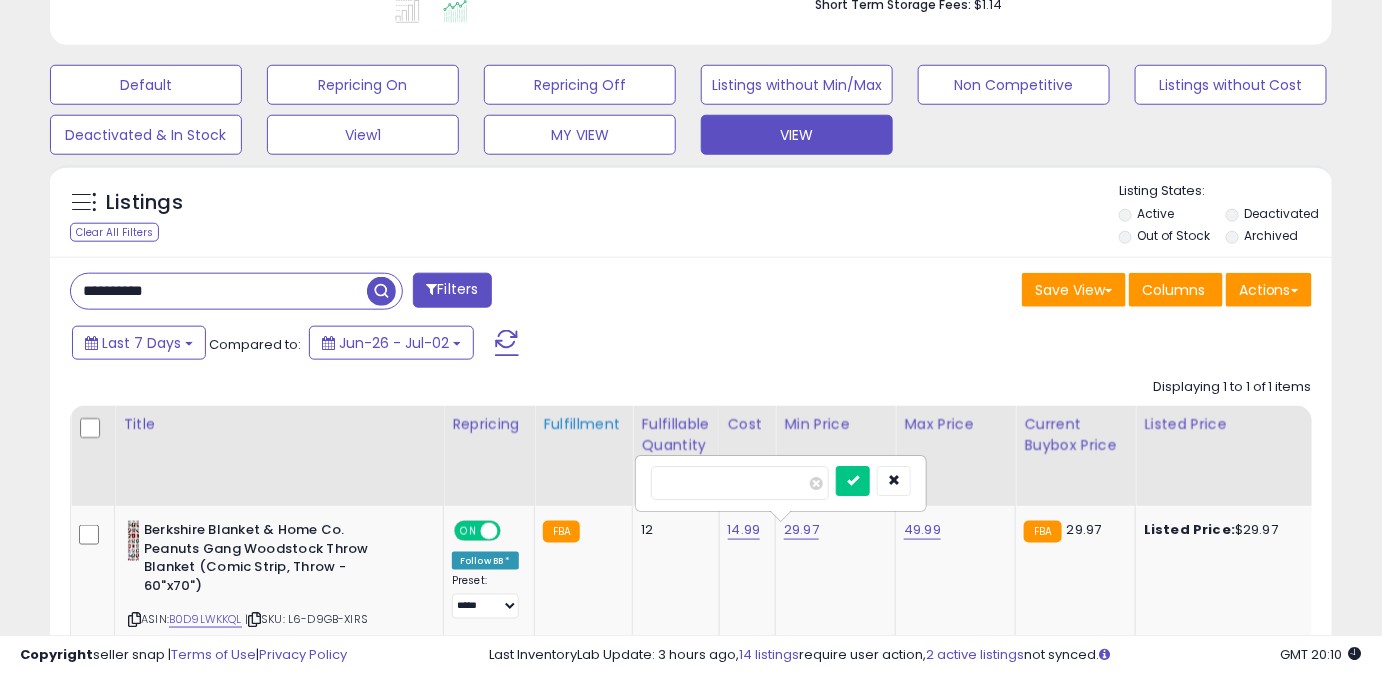 drag, startPoint x: 738, startPoint y: 485, endPoint x: 623, endPoint y: 501, distance: 116.10771 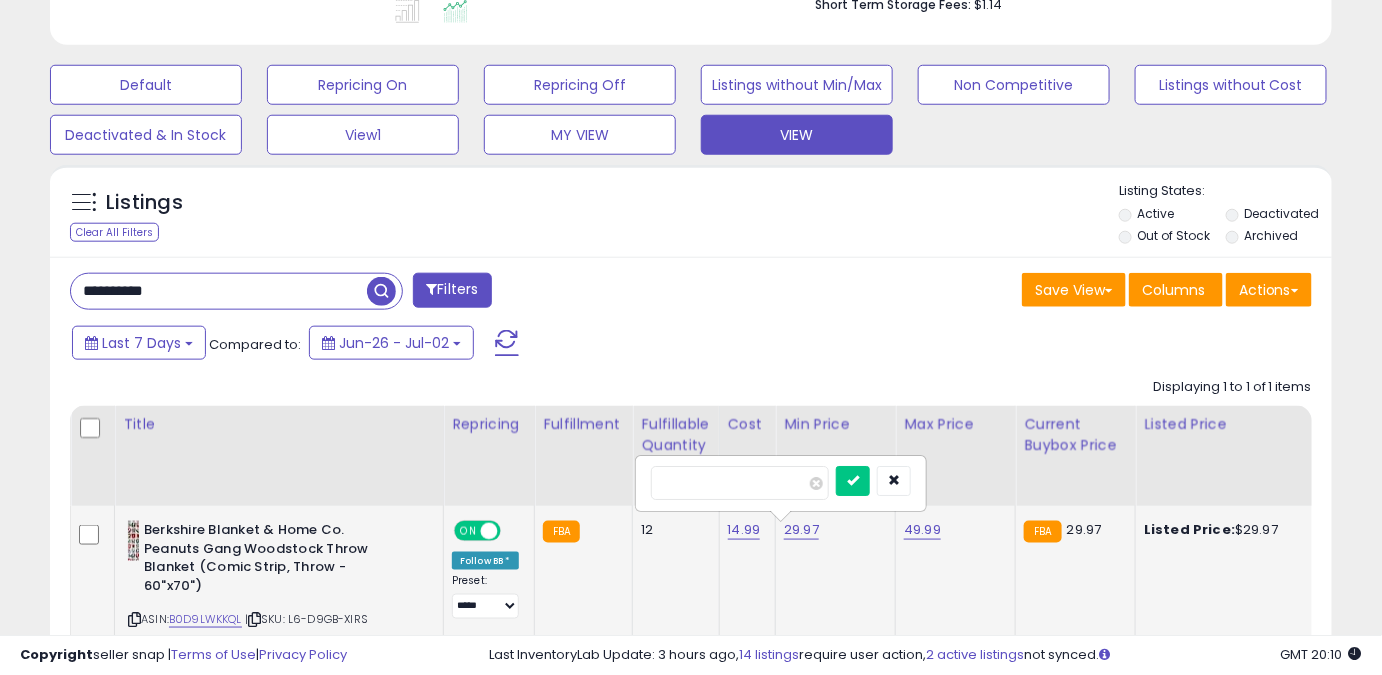 click on "*****" at bounding box center (740, 483) 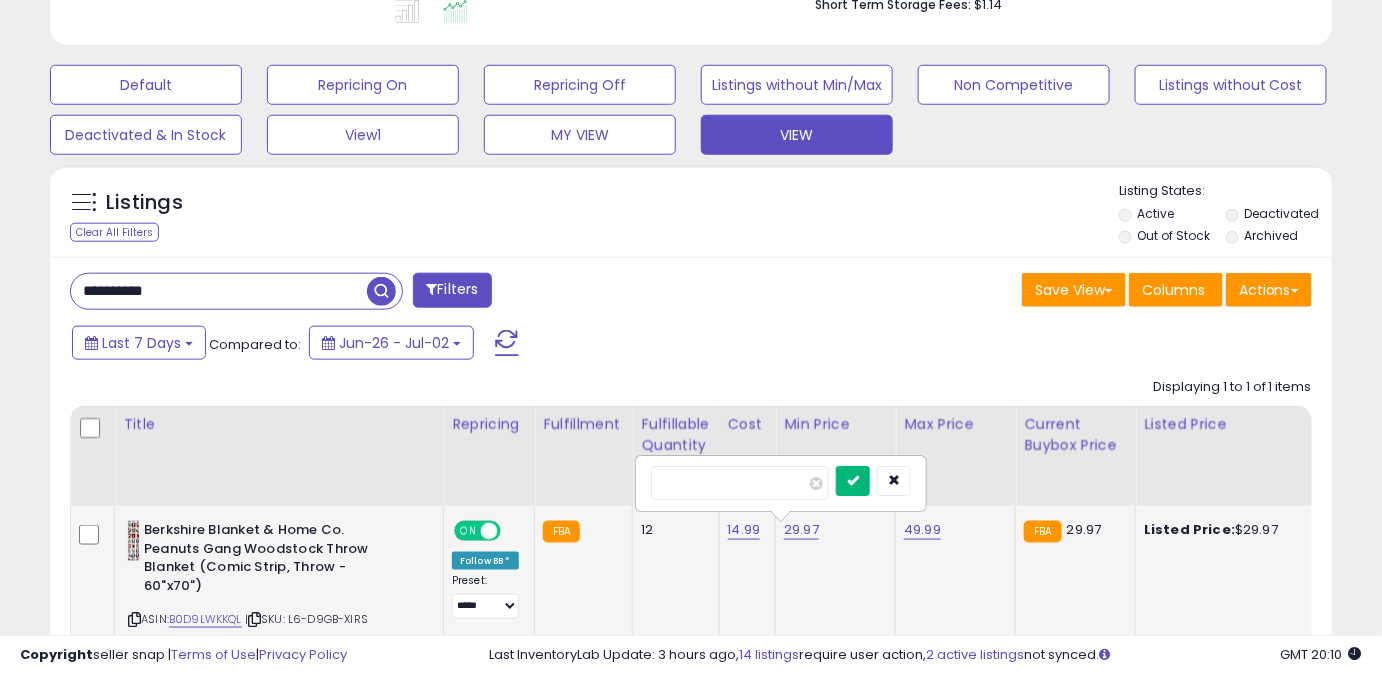 type on "*****" 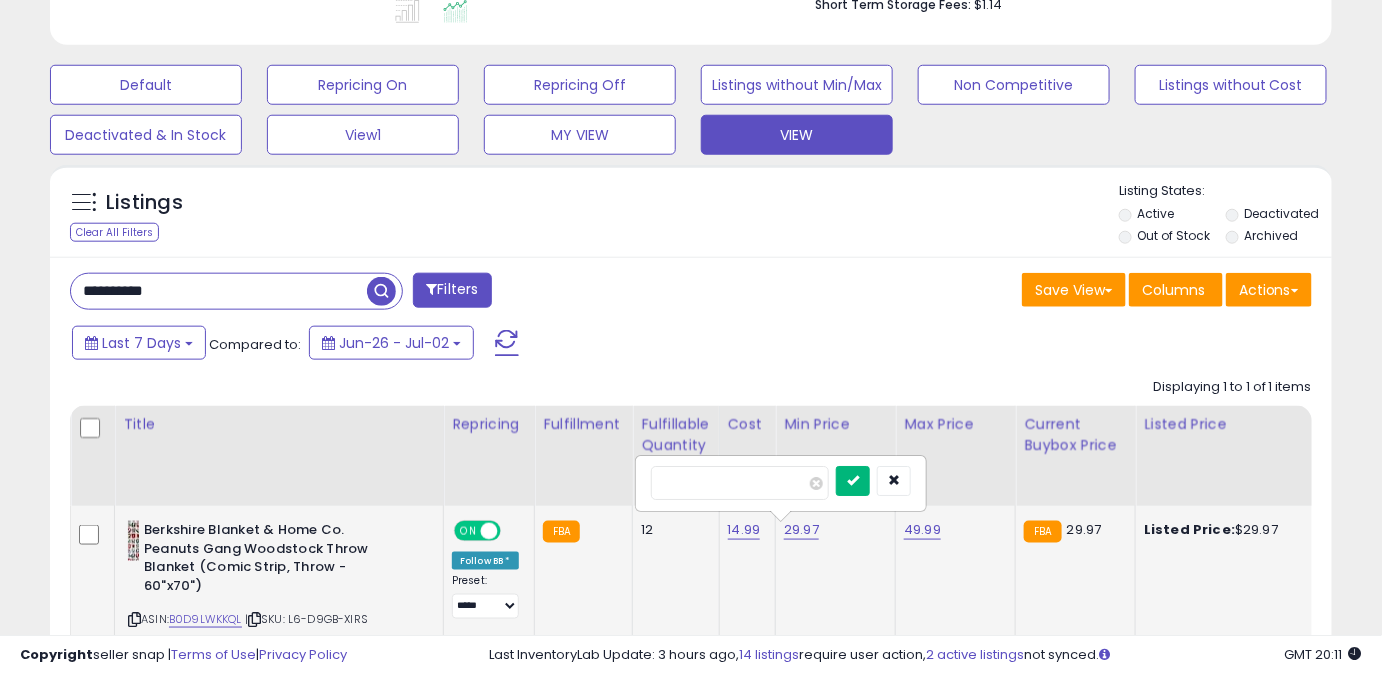 click at bounding box center (853, 481) 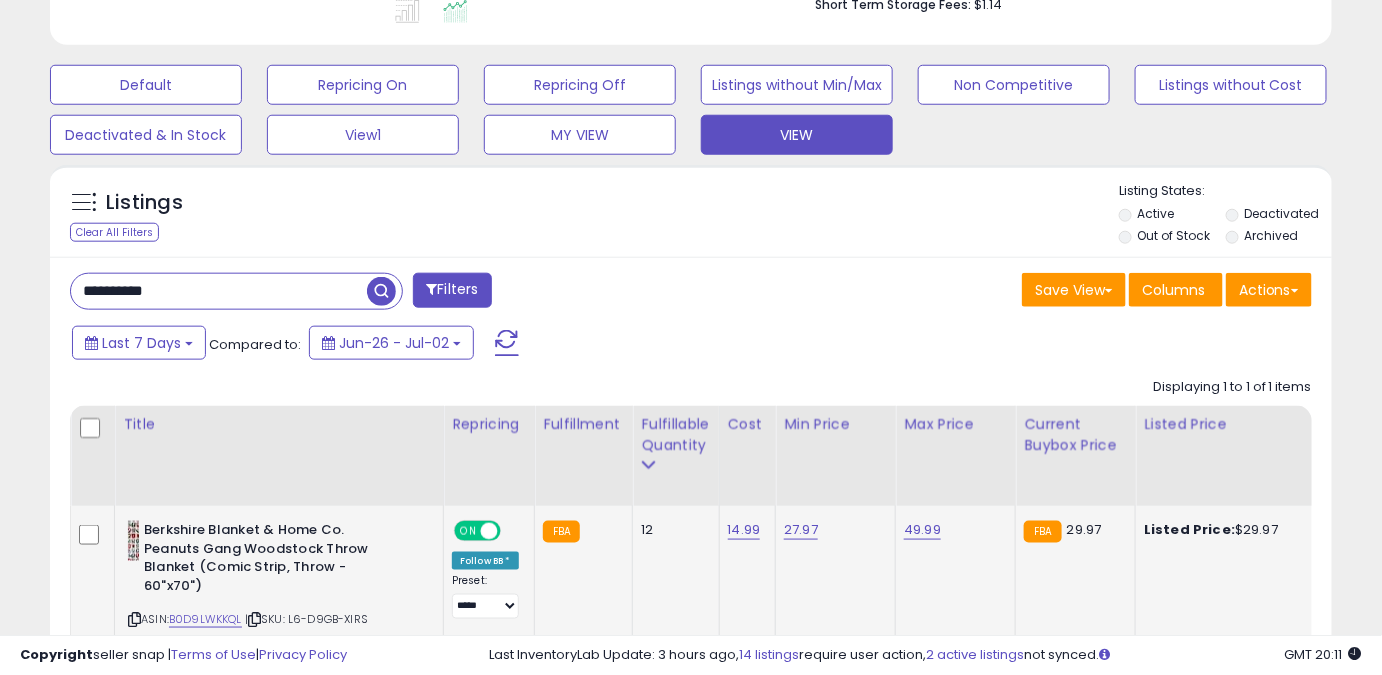 drag, startPoint x: 186, startPoint y: 284, endPoint x: 0, endPoint y: 280, distance: 186.043 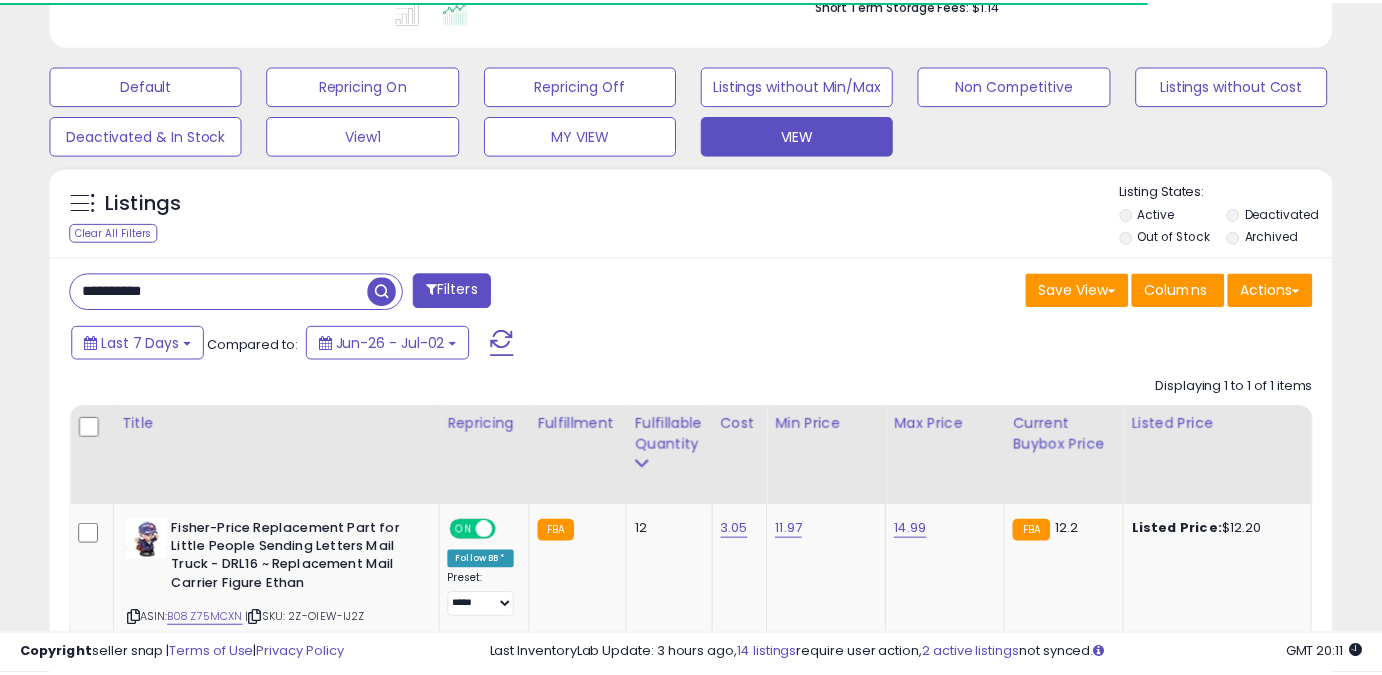 scroll, scrollTop: 410, scrollLeft: 741, axis: both 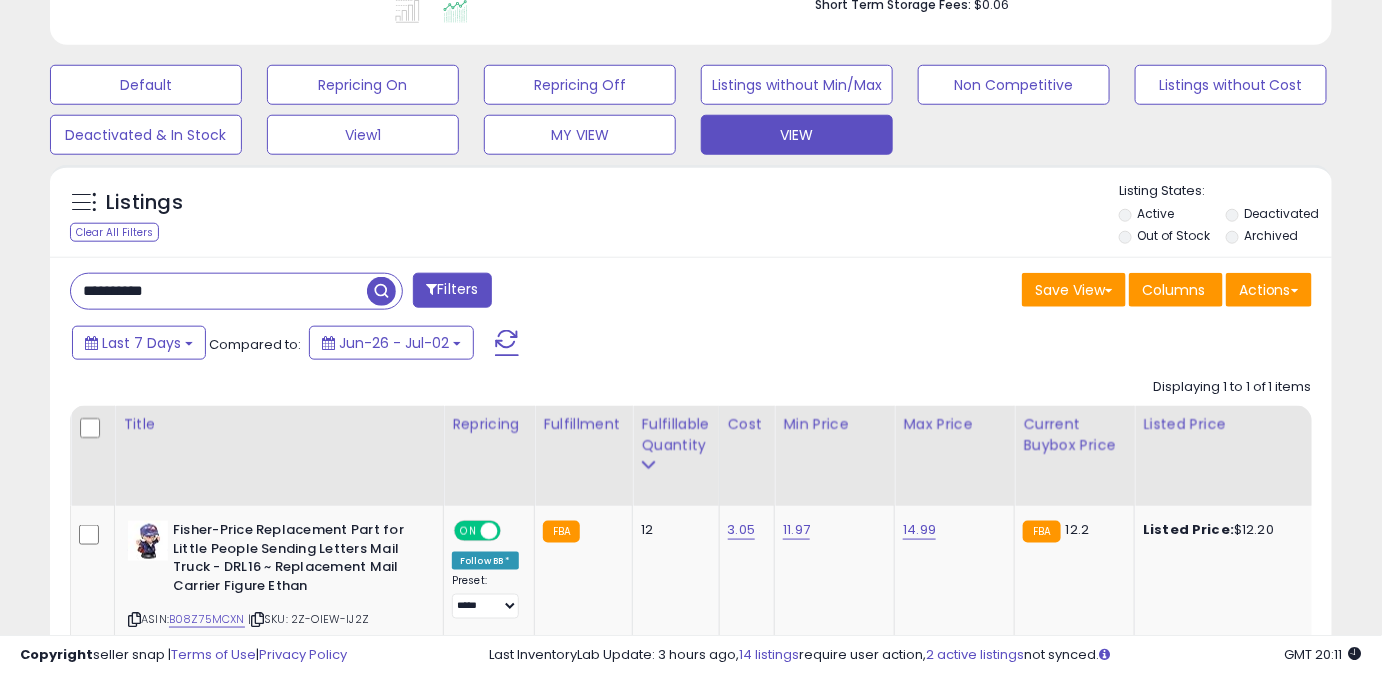 drag, startPoint x: 209, startPoint y: 303, endPoint x: 0, endPoint y: 319, distance: 209.61154 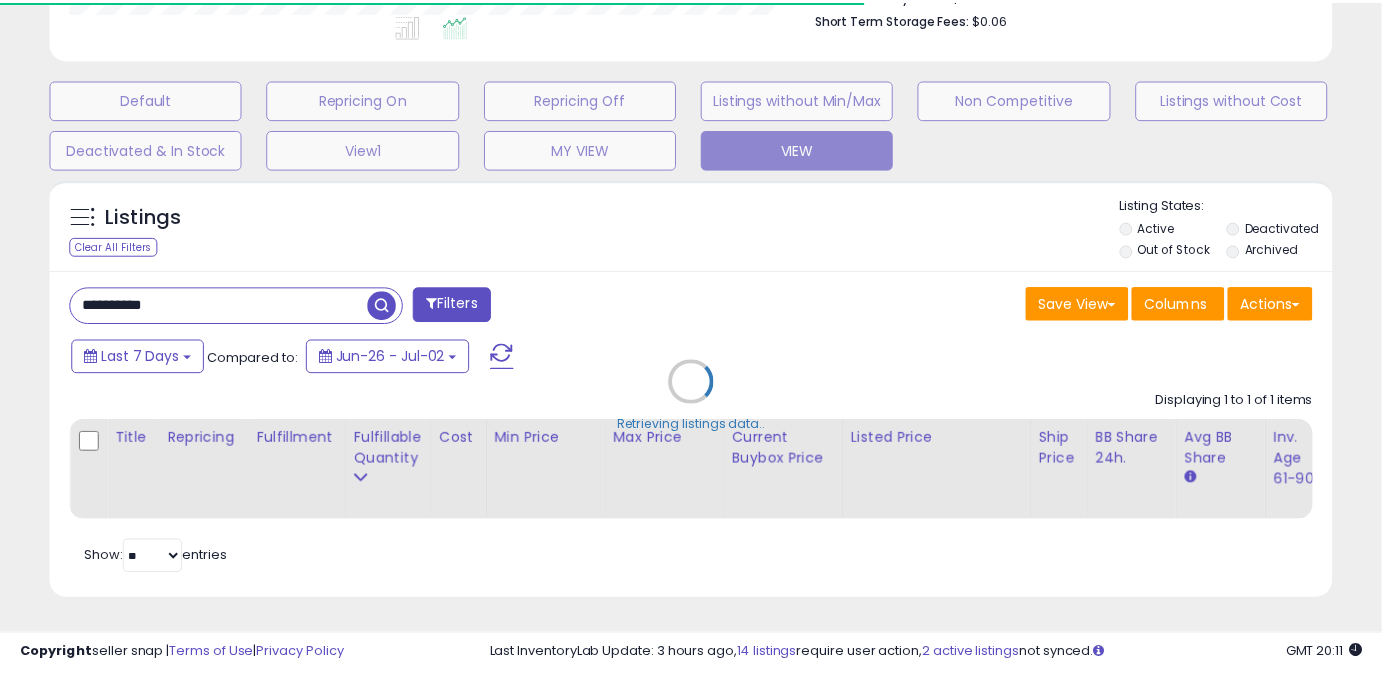 scroll, scrollTop: 410, scrollLeft: 741, axis: both 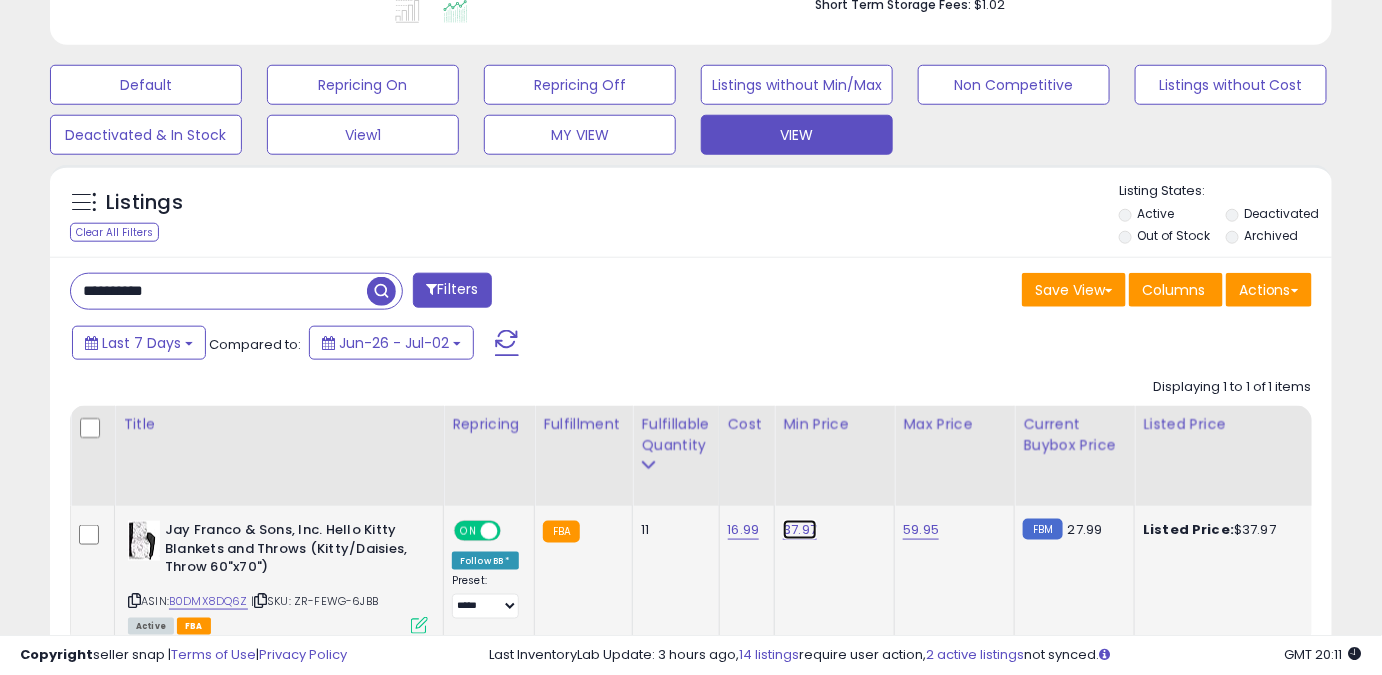 click on "37.97" at bounding box center (800, 530) 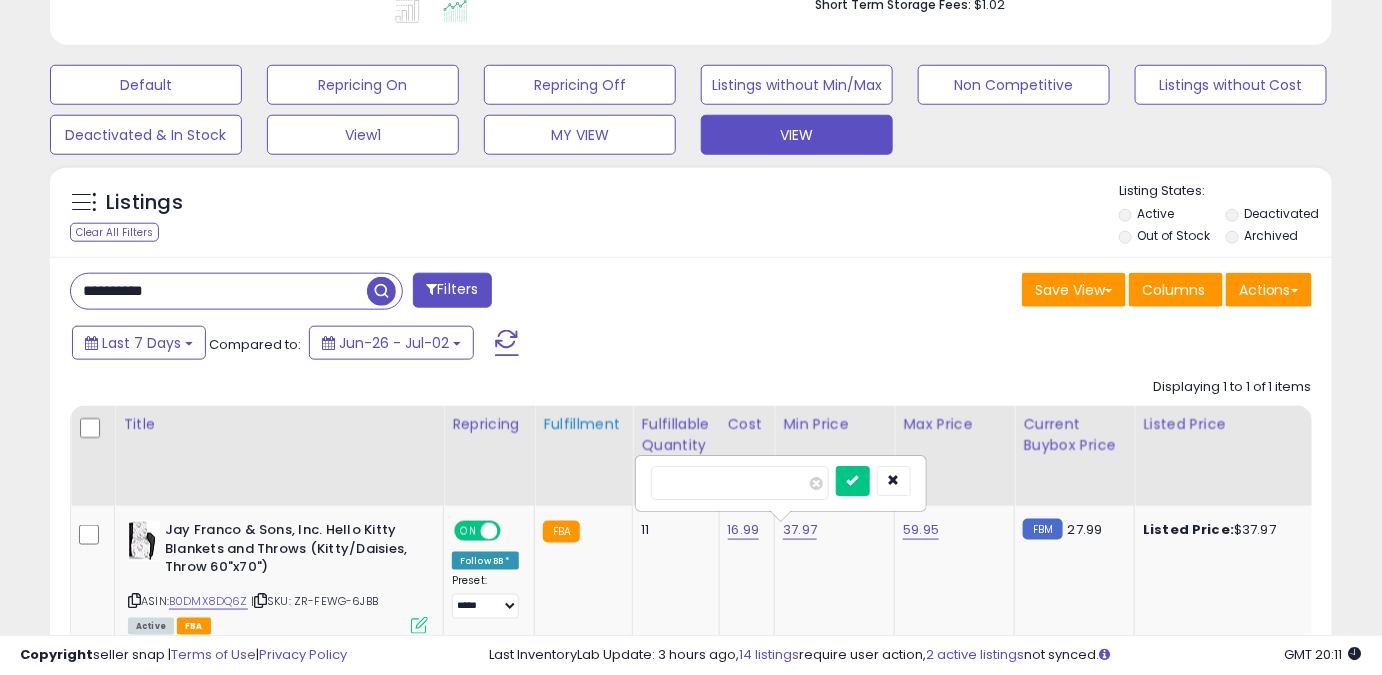 drag, startPoint x: 751, startPoint y: 474, endPoint x: 568, endPoint y: 502, distance: 185.12968 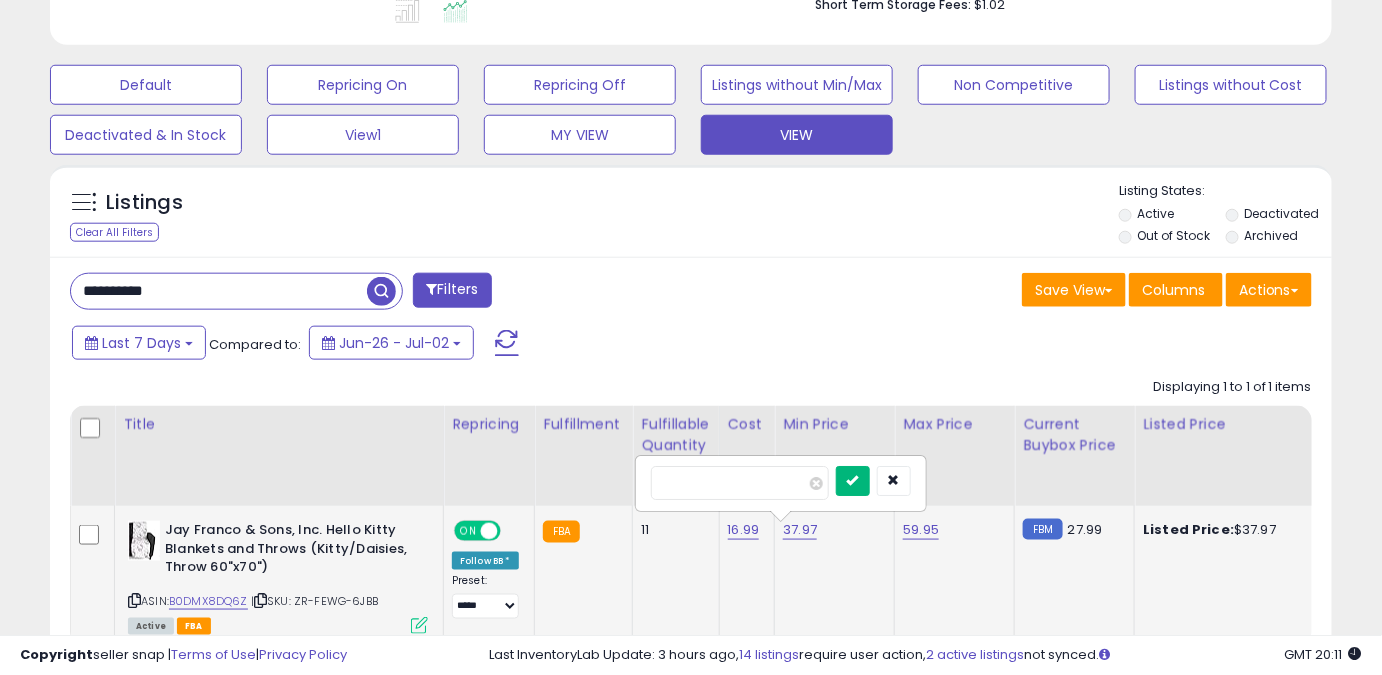 type on "*****" 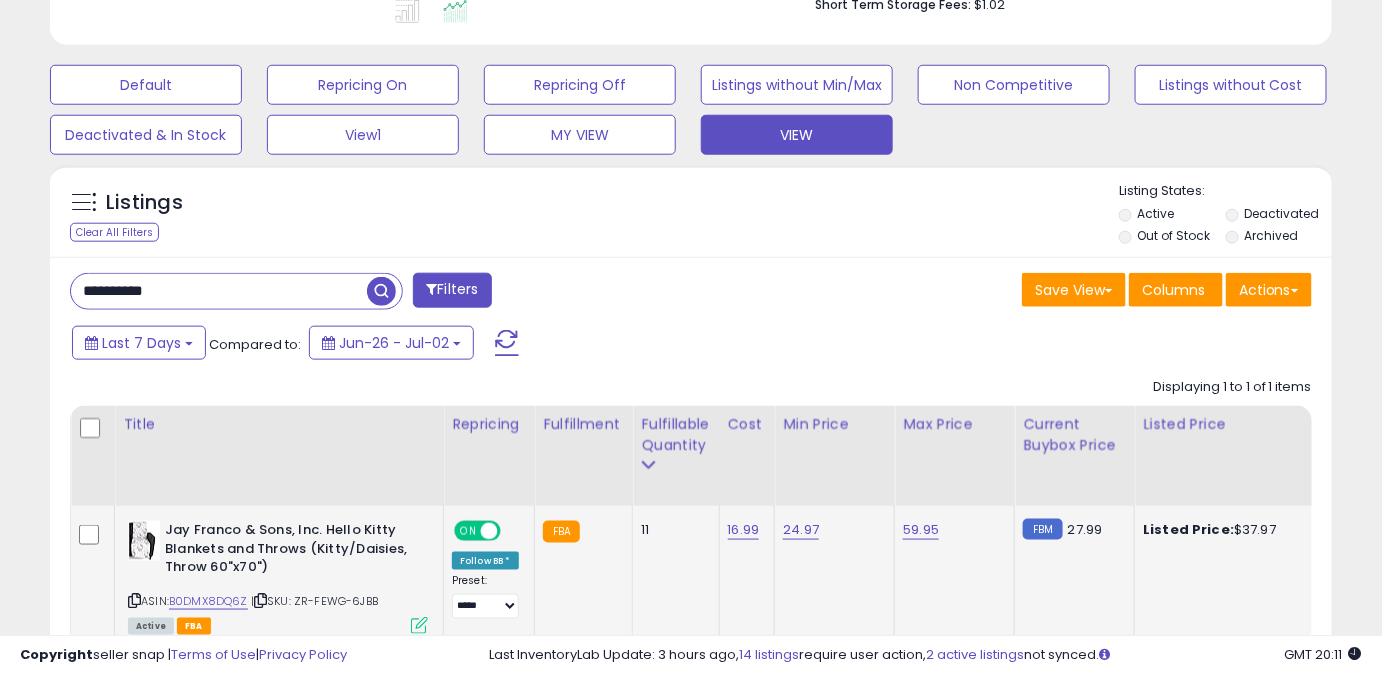 drag, startPoint x: 258, startPoint y: 301, endPoint x: 0, endPoint y: 289, distance: 258.27893 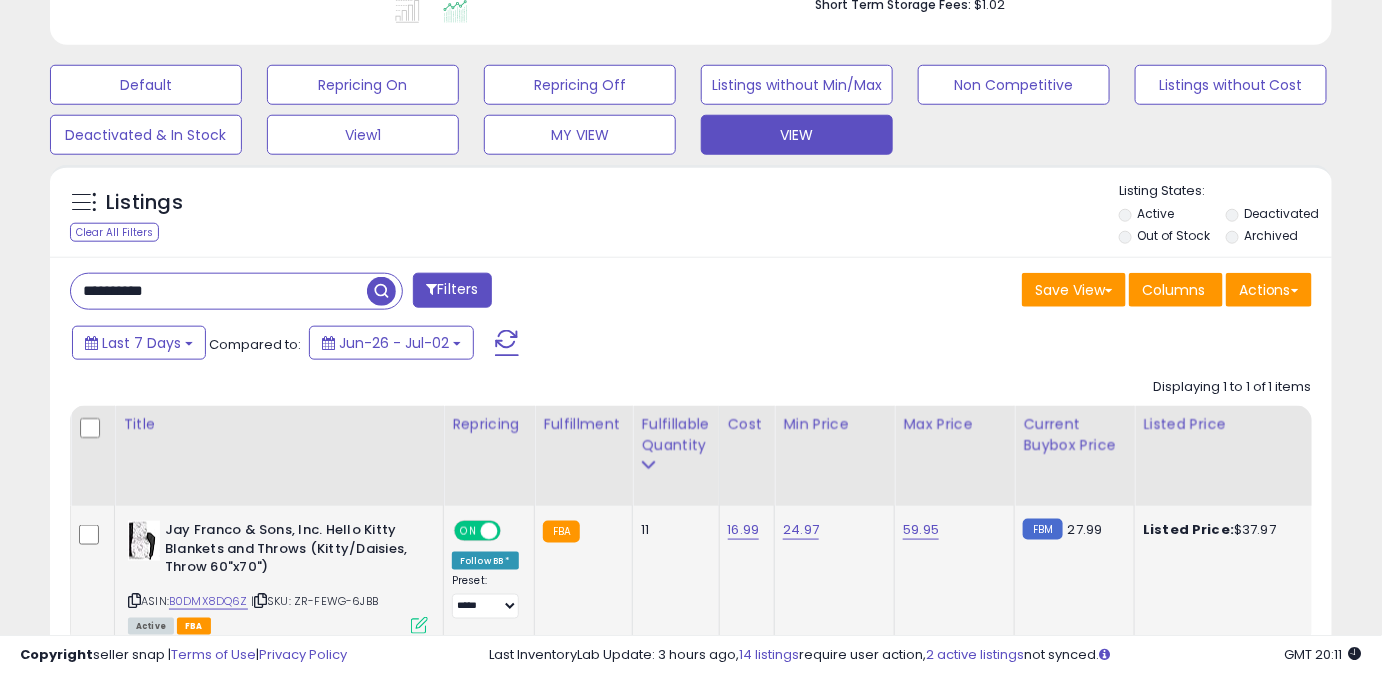 paste 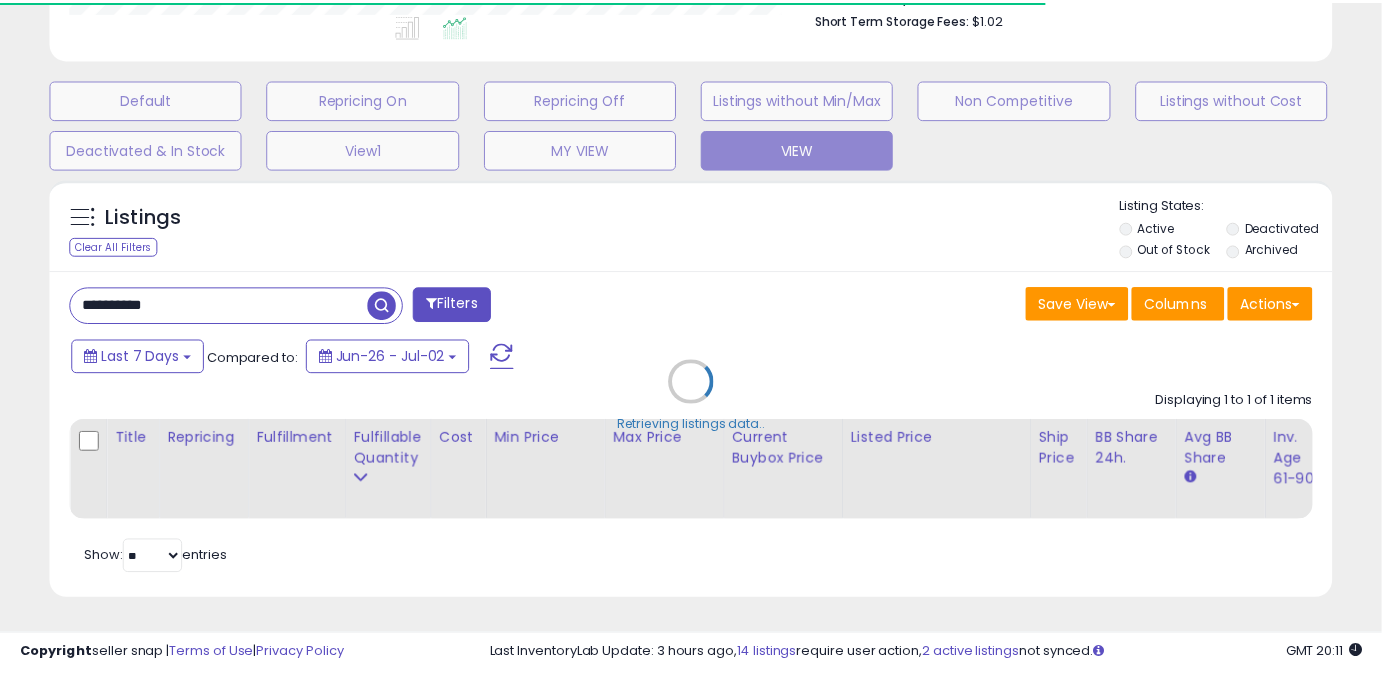 scroll, scrollTop: 410, scrollLeft: 741, axis: both 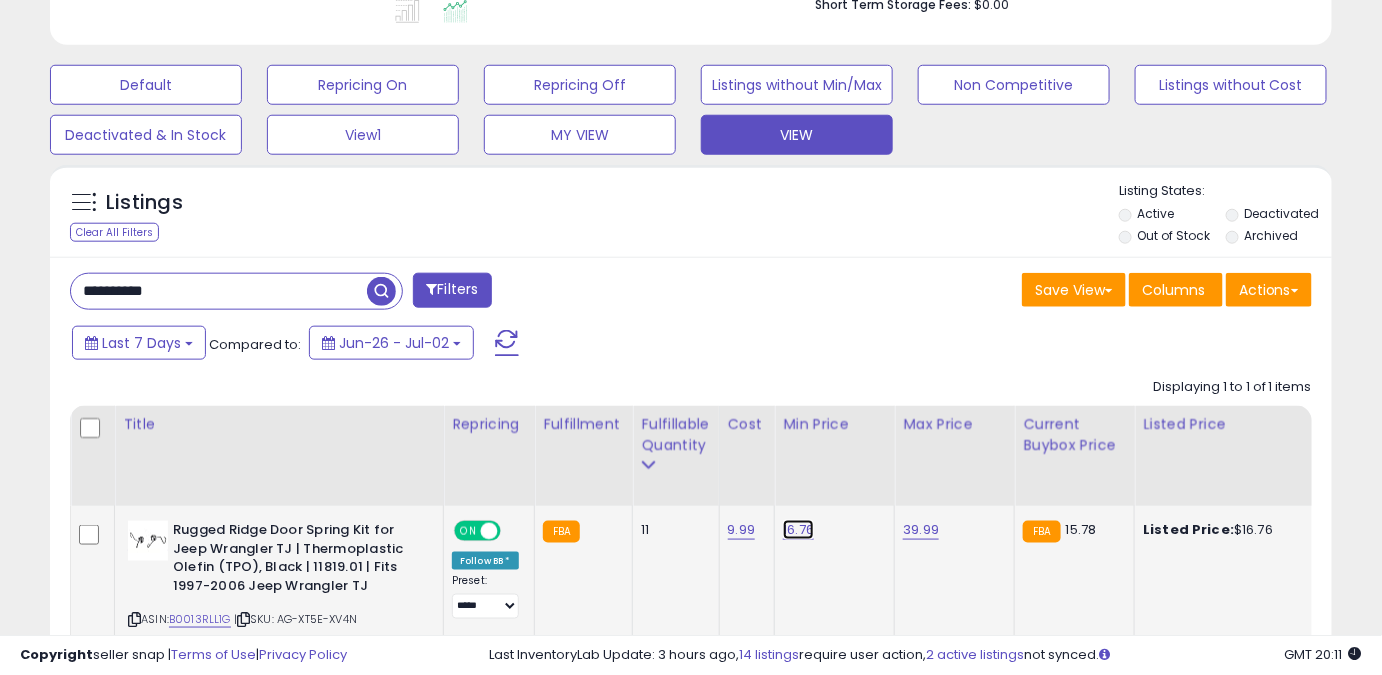 click on "16.76" at bounding box center (798, 530) 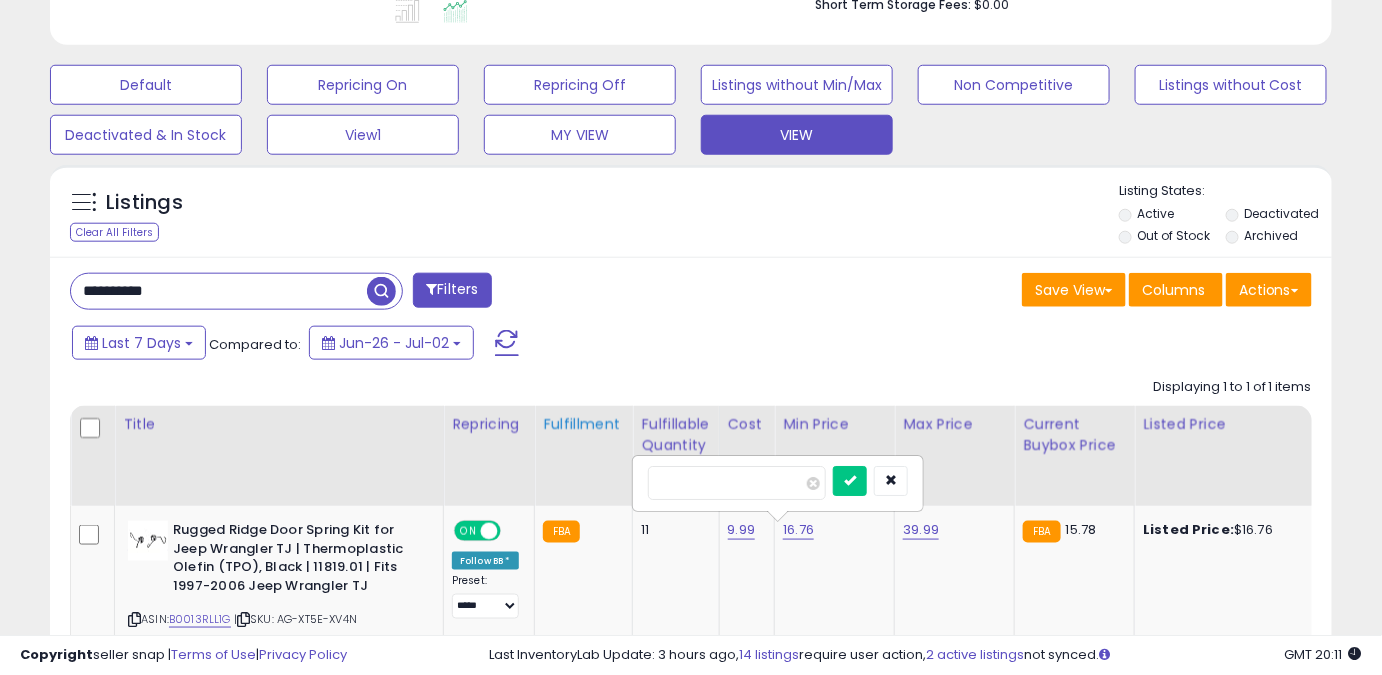 drag, startPoint x: 688, startPoint y: 487, endPoint x: 588, endPoint y: 494, distance: 100.2447 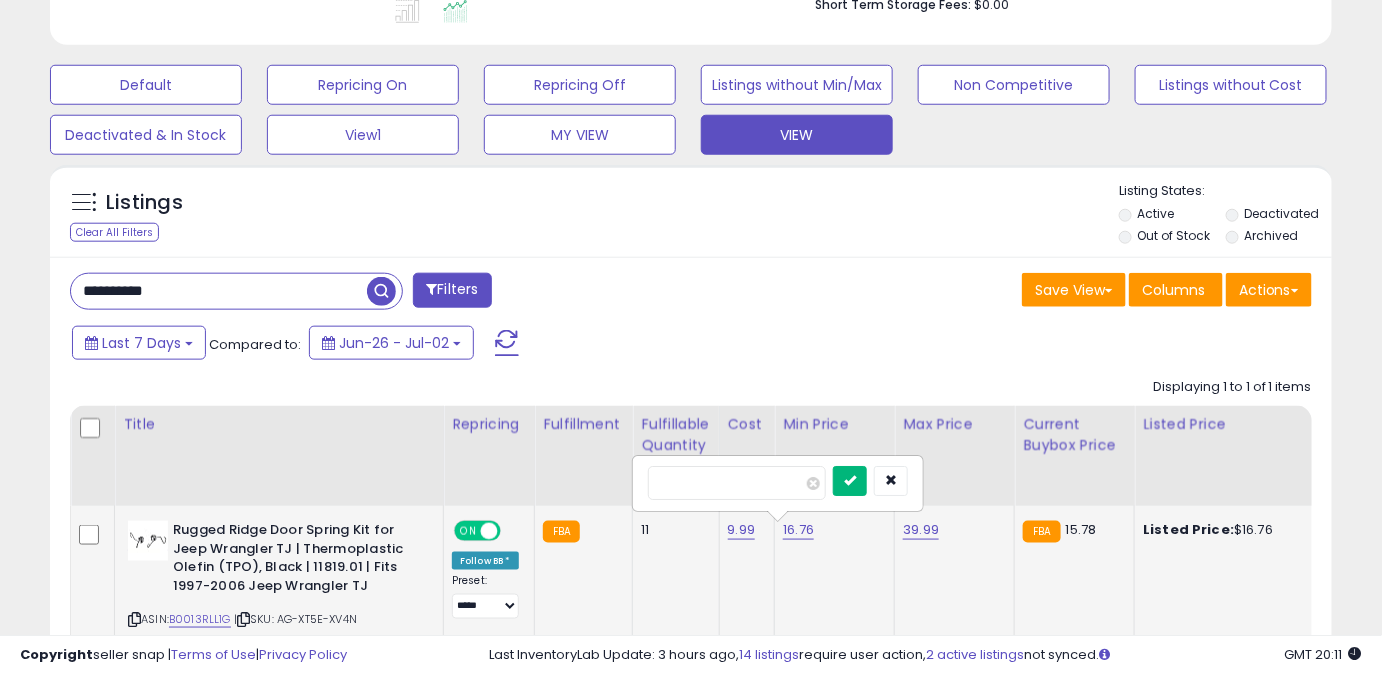 type on "*****" 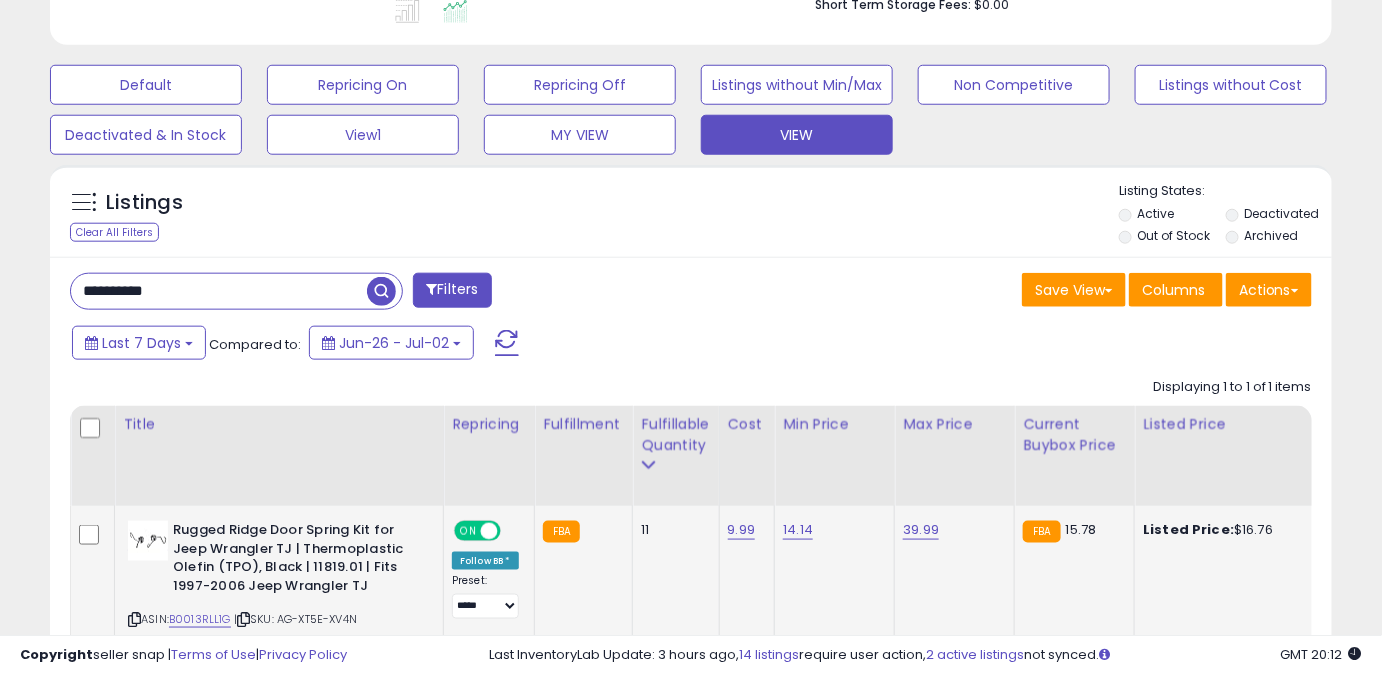 drag, startPoint x: 212, startPoint y: 292, endPoint x: 0, endPoint y: 334, distance: 216.12033 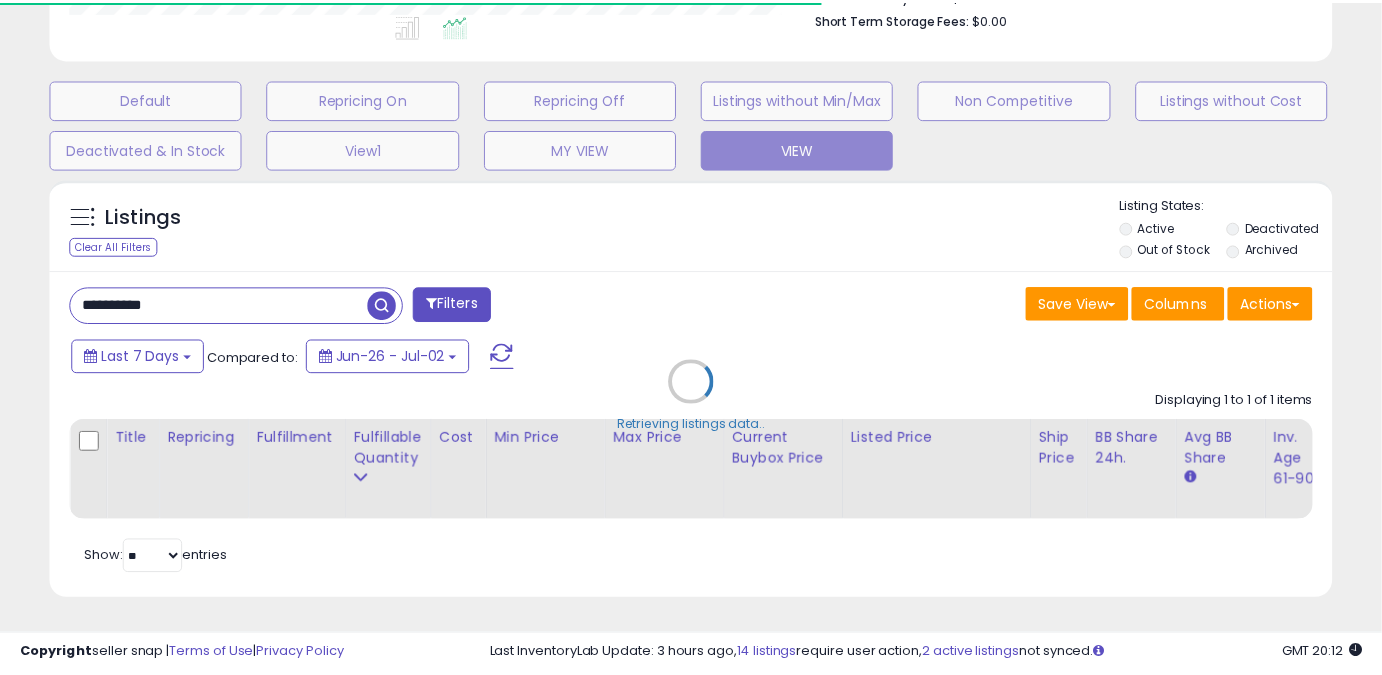 scroll, scrollTop: 410, scrollLeft: 741, axis: both 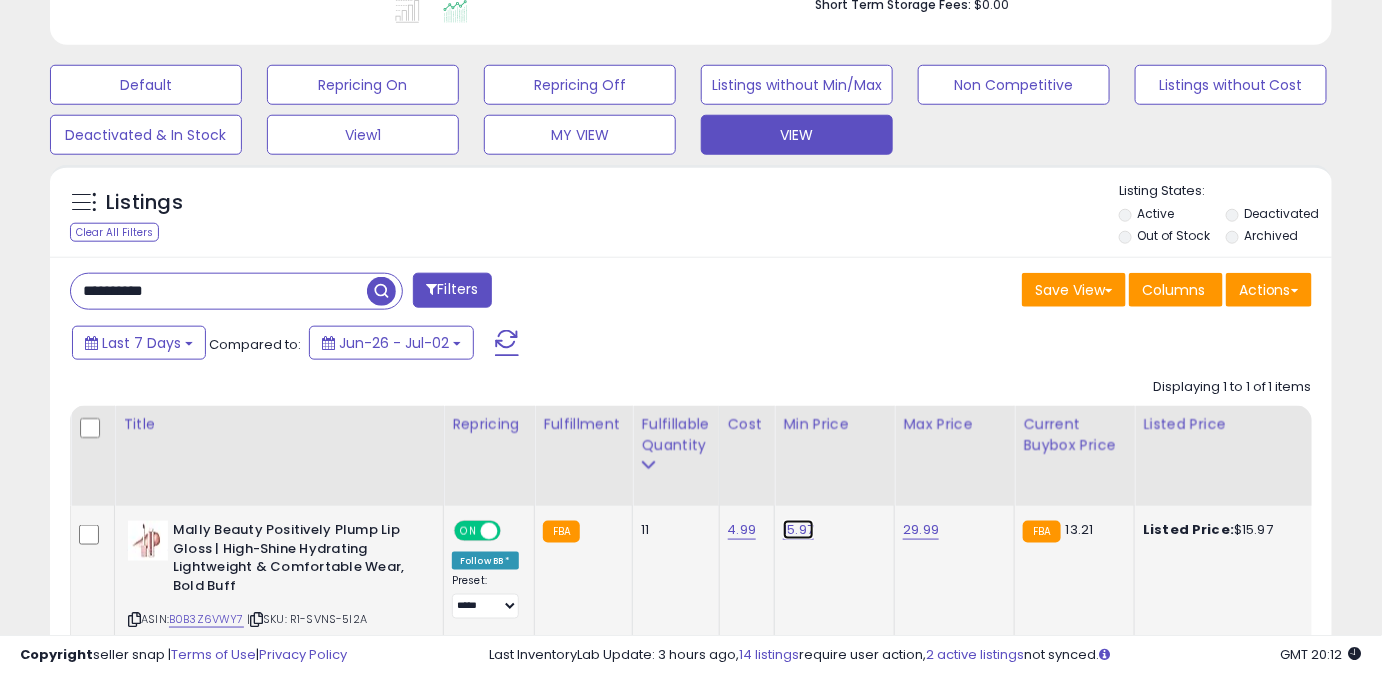 click on "15.97" at bounding box center [798, 530] 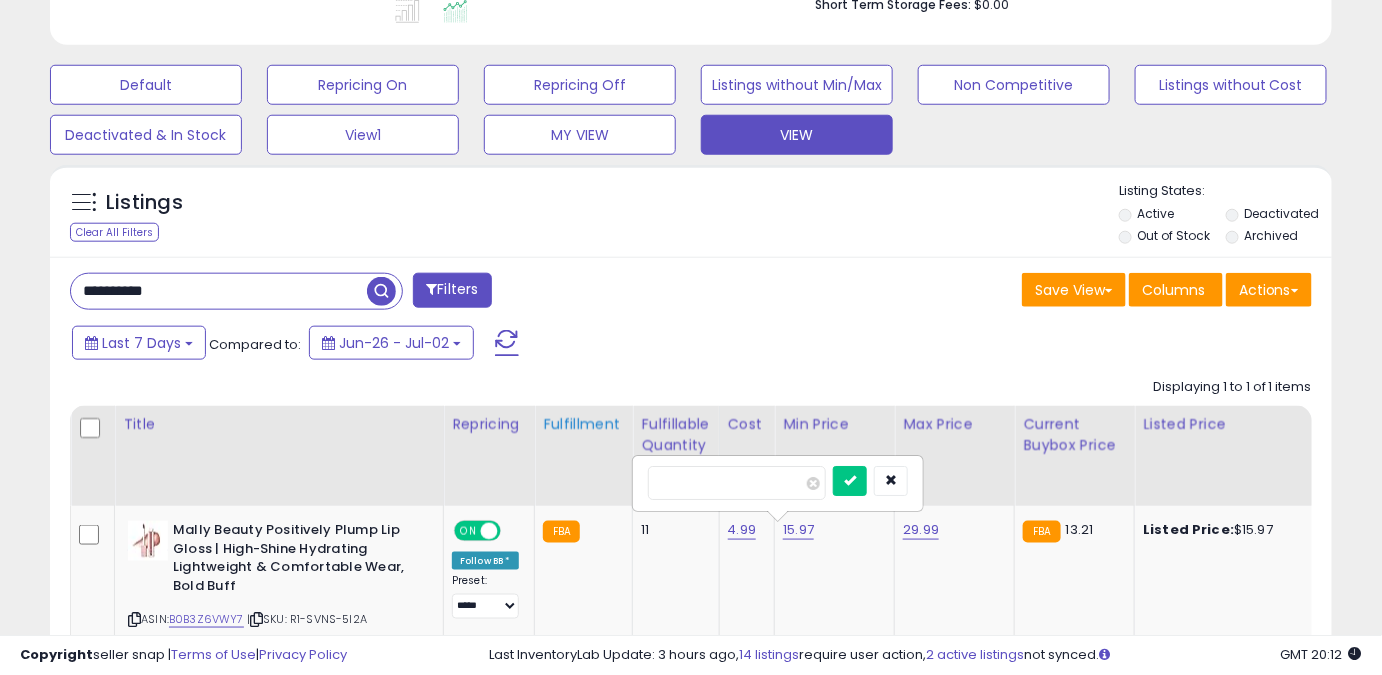 drag, startPoint x: 723, startPoint y: 480, endPoint x: 617, endPoint y: 494, distance: 106.92053 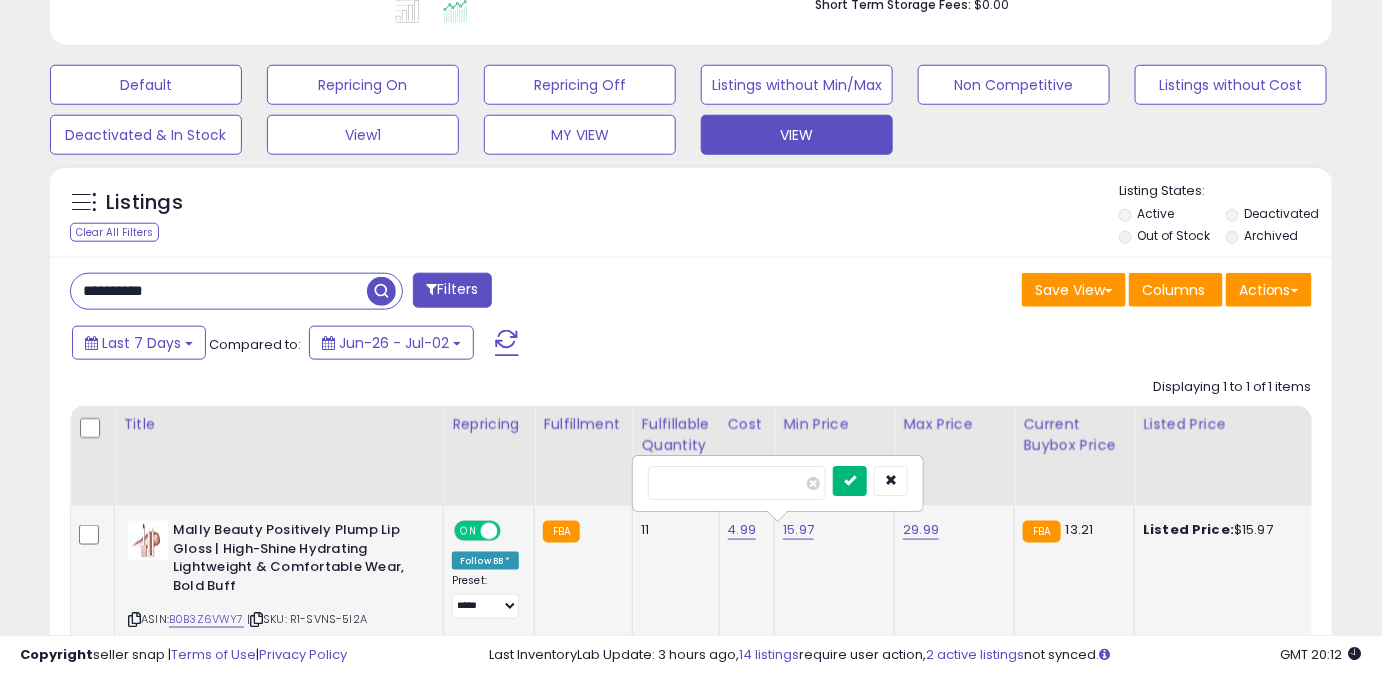 type on "*****" 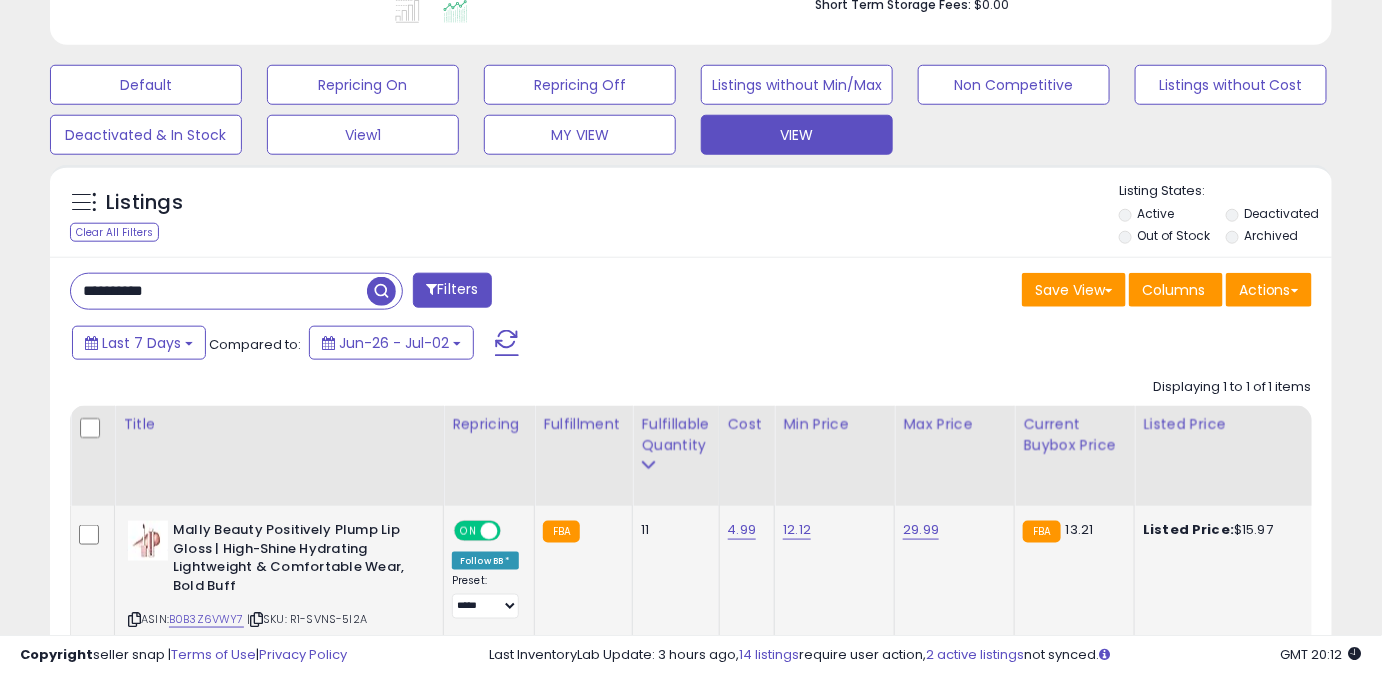 drag, startPoint x: 242, startPoint y: 289, endPoint x: 0, endPoint y: 327, distance: 244.9653 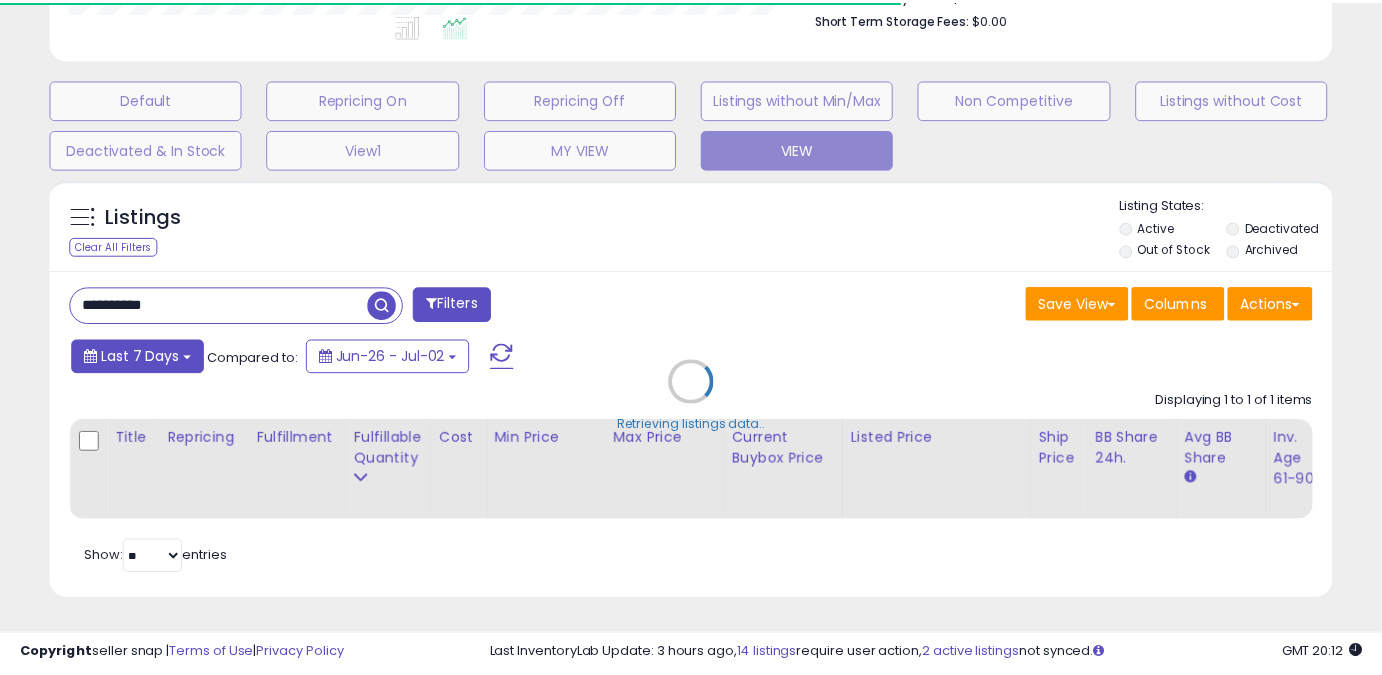 scroll, scrollTop: 410, scrollLeft: 741, axis: both 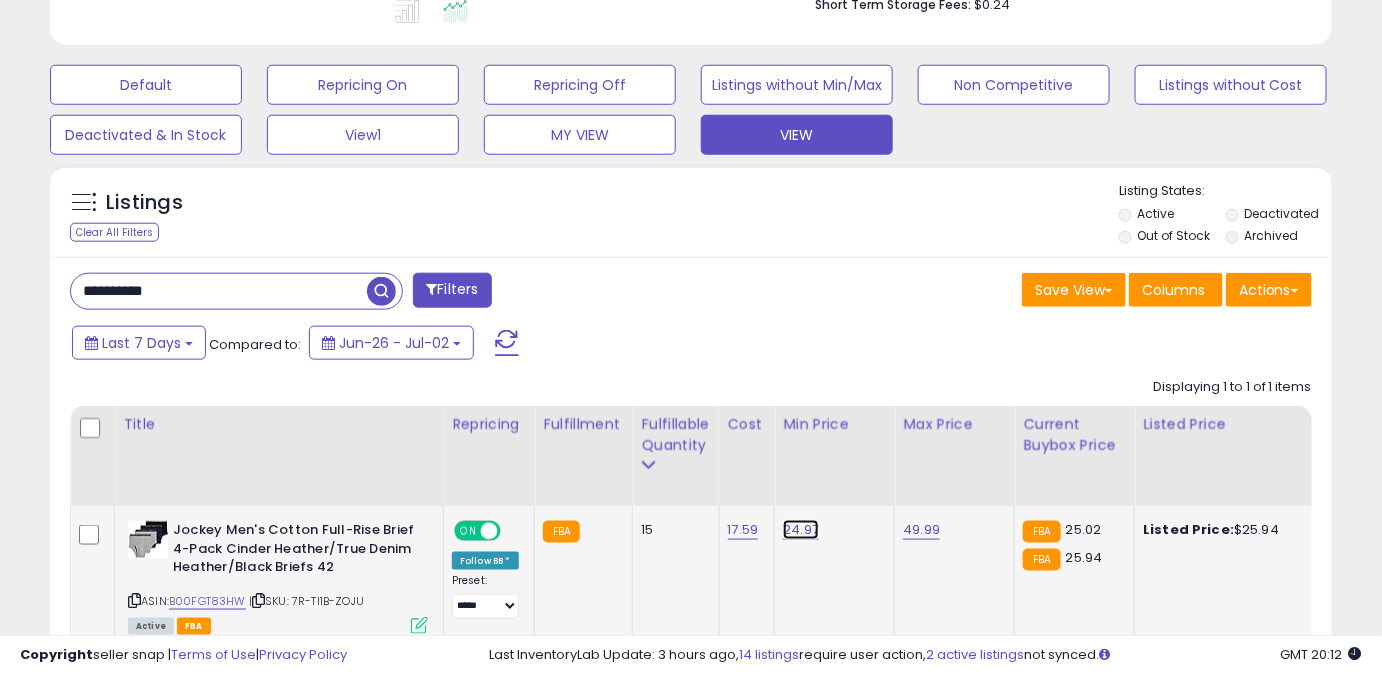click on "24.97" at bounding box center [801, 530] 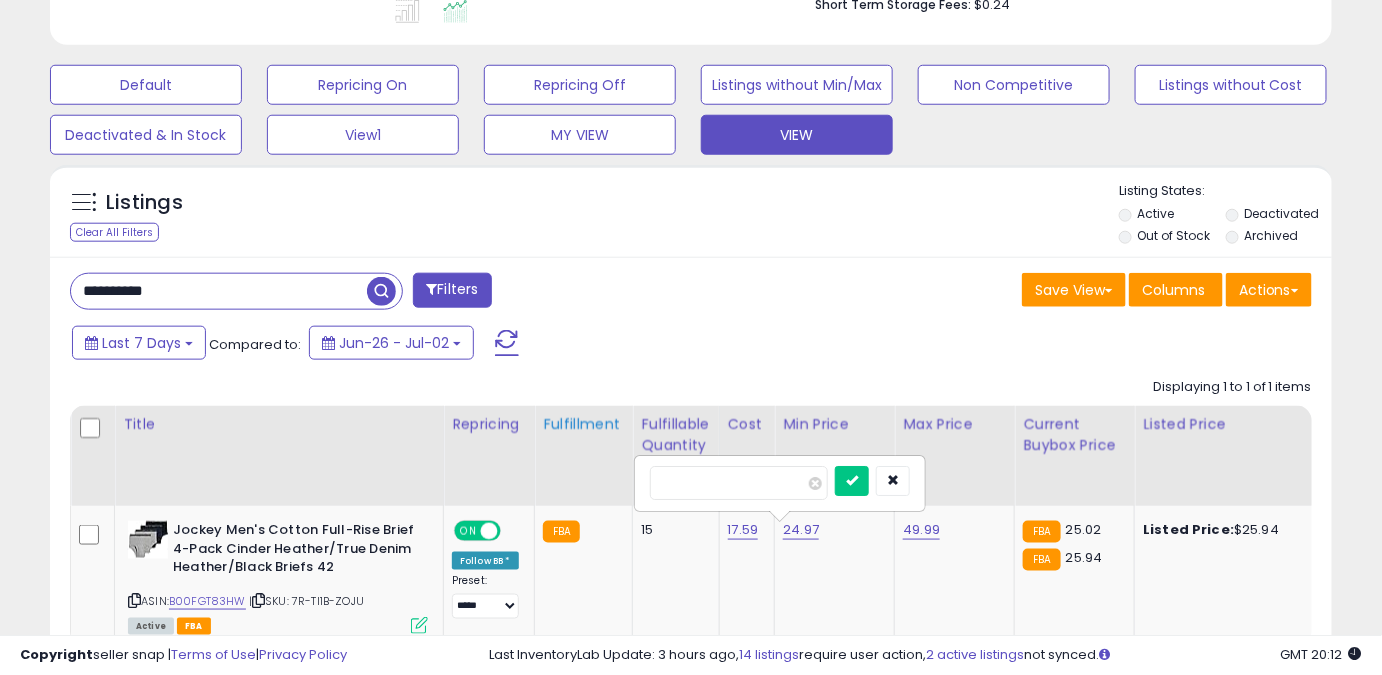 drag, startPoint x: 762, startPoint y: 490, endPoint x: 604, endPoint y: 496, distance: 158.11388 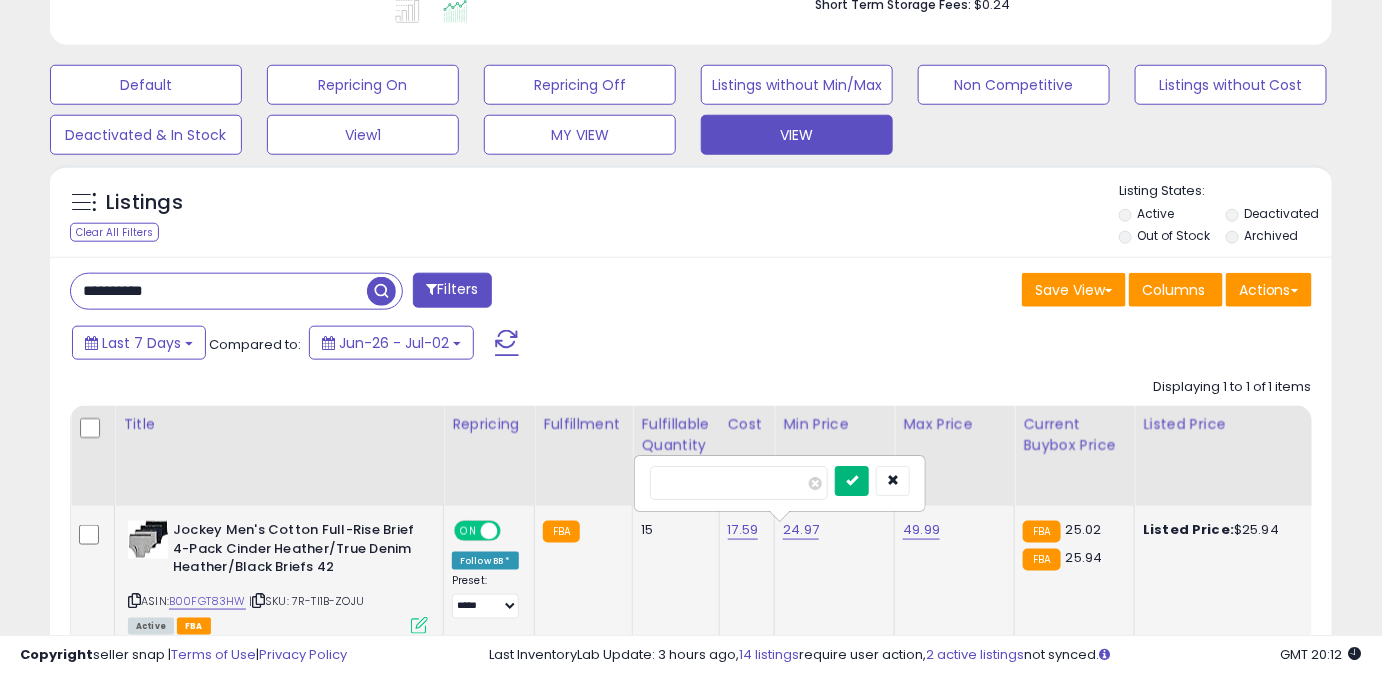 type on "*****" 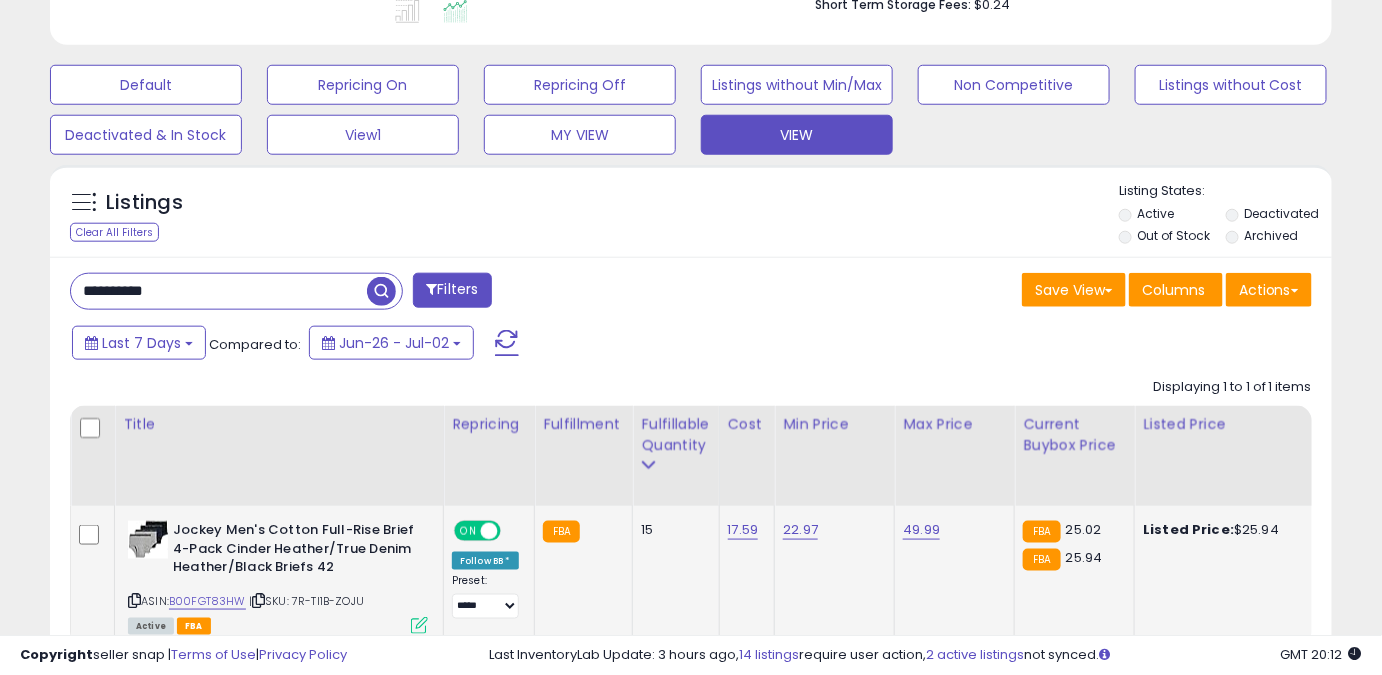 drag, startPoint x: 202, startPoint y: 286, endPoint x: 0, endPoint y: 295, distance: 202.2004 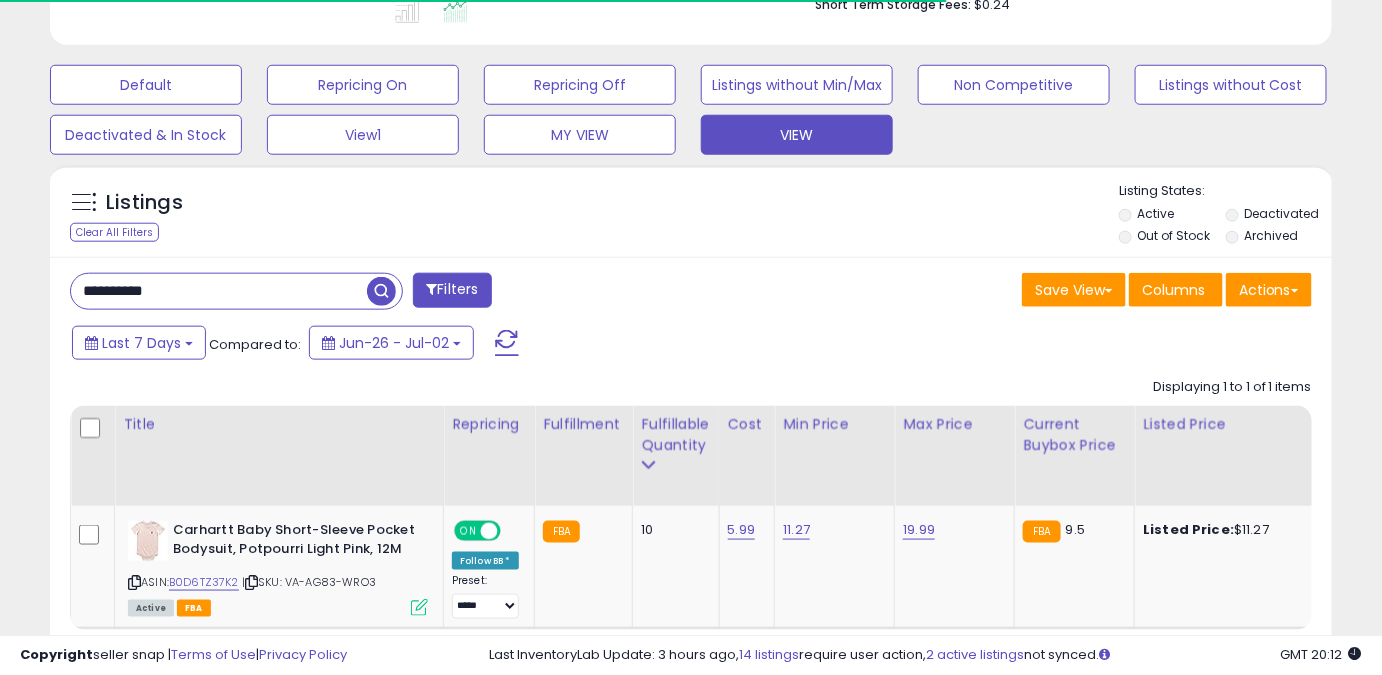 scroll, scrollTop: 410, scrollLeft: 741, axis: both 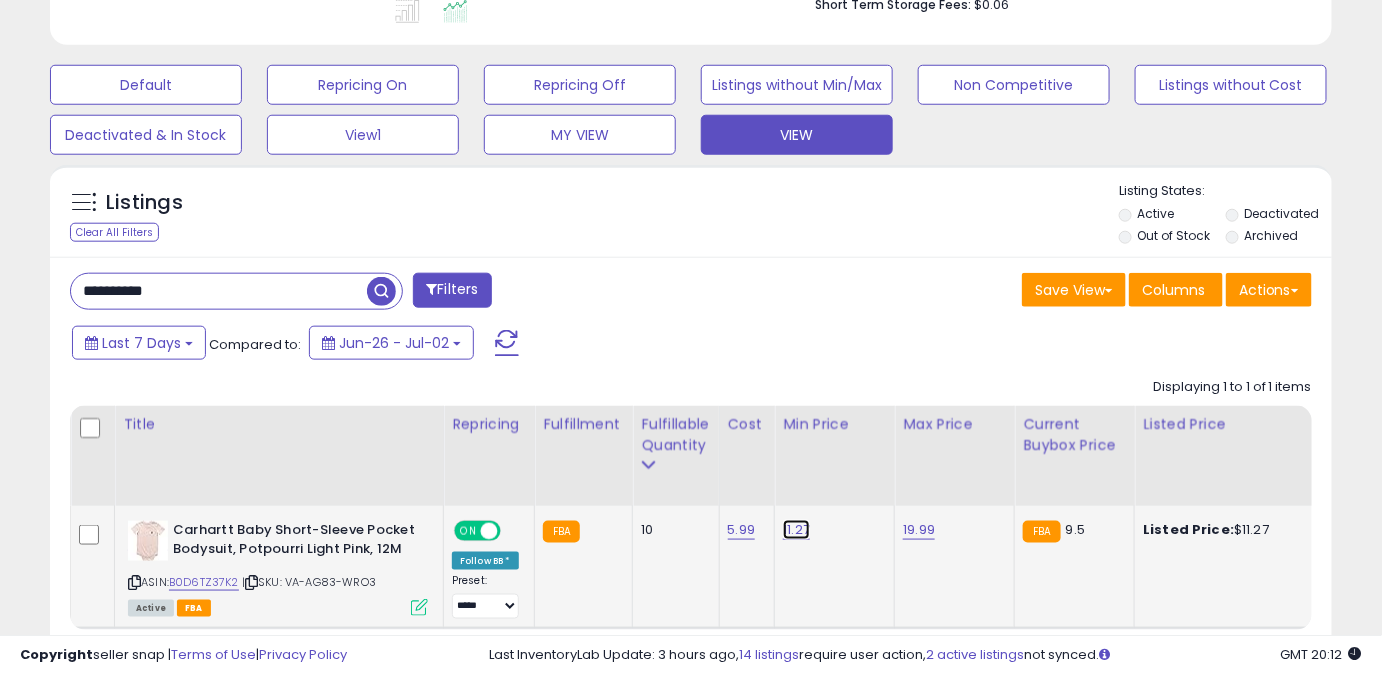 click on "11.27" at bounding box center (796, 530) 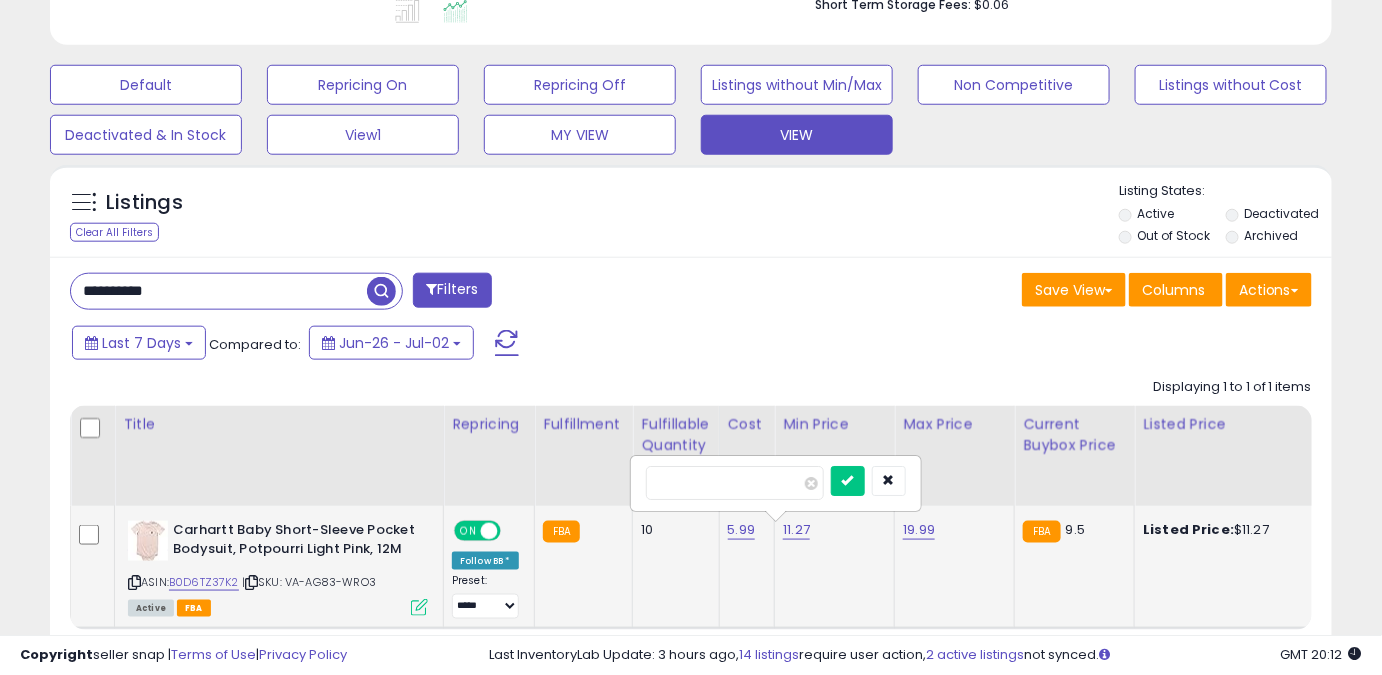 drag, startPoint x: 703, startPoint y: 492, endPoint x: 577, endPoint y: 527, distance: 130.7708 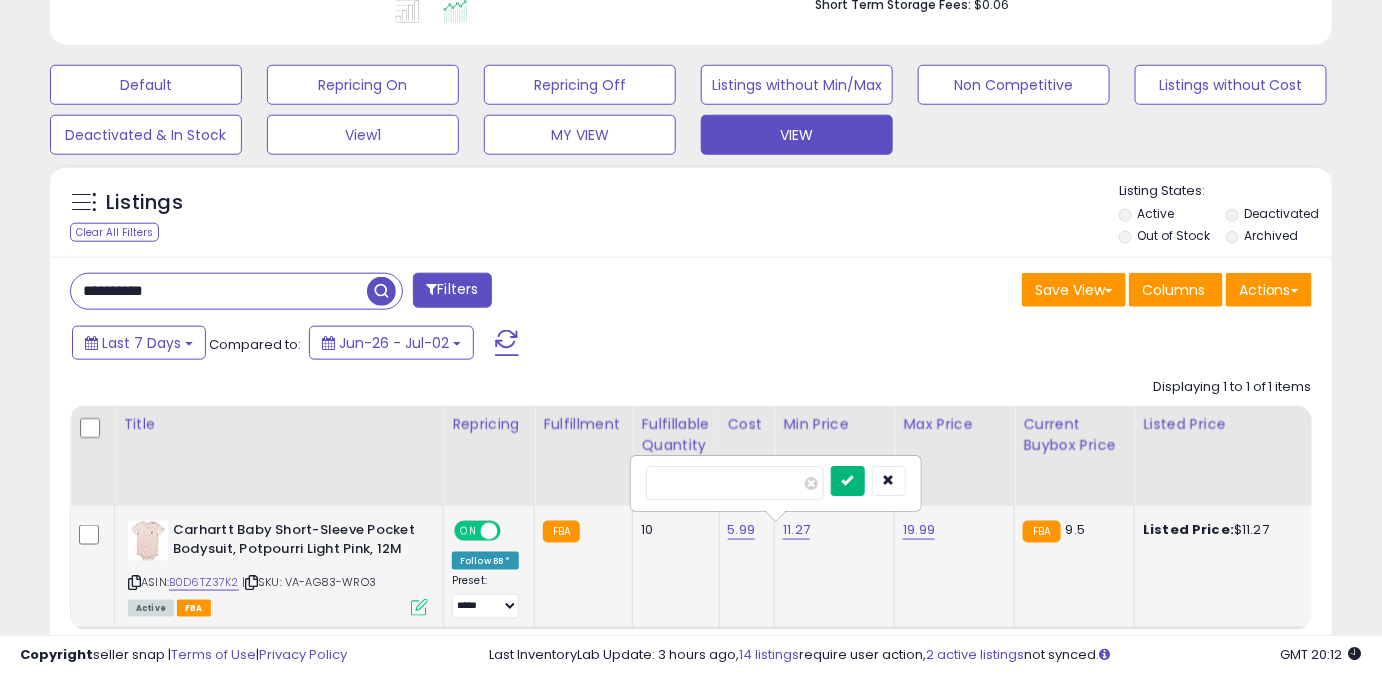 type on "****" 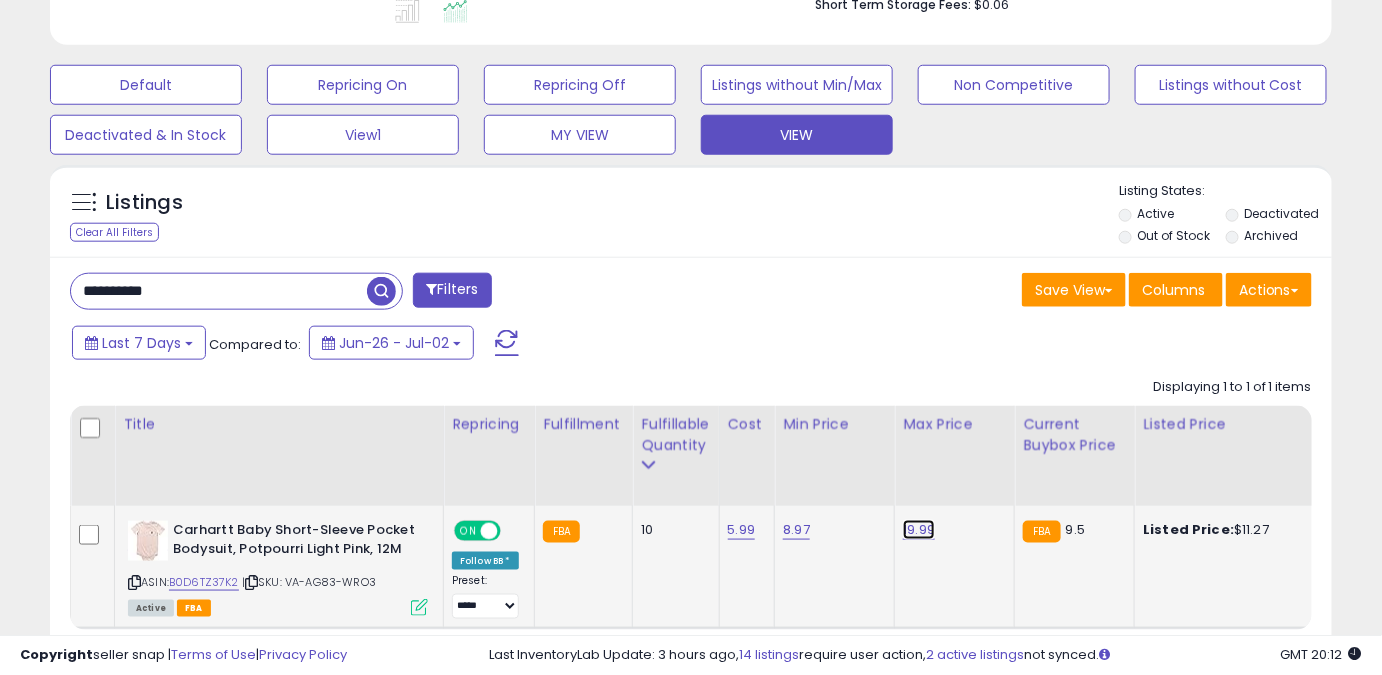 click on "19.99" at bounding box center [919, 530] 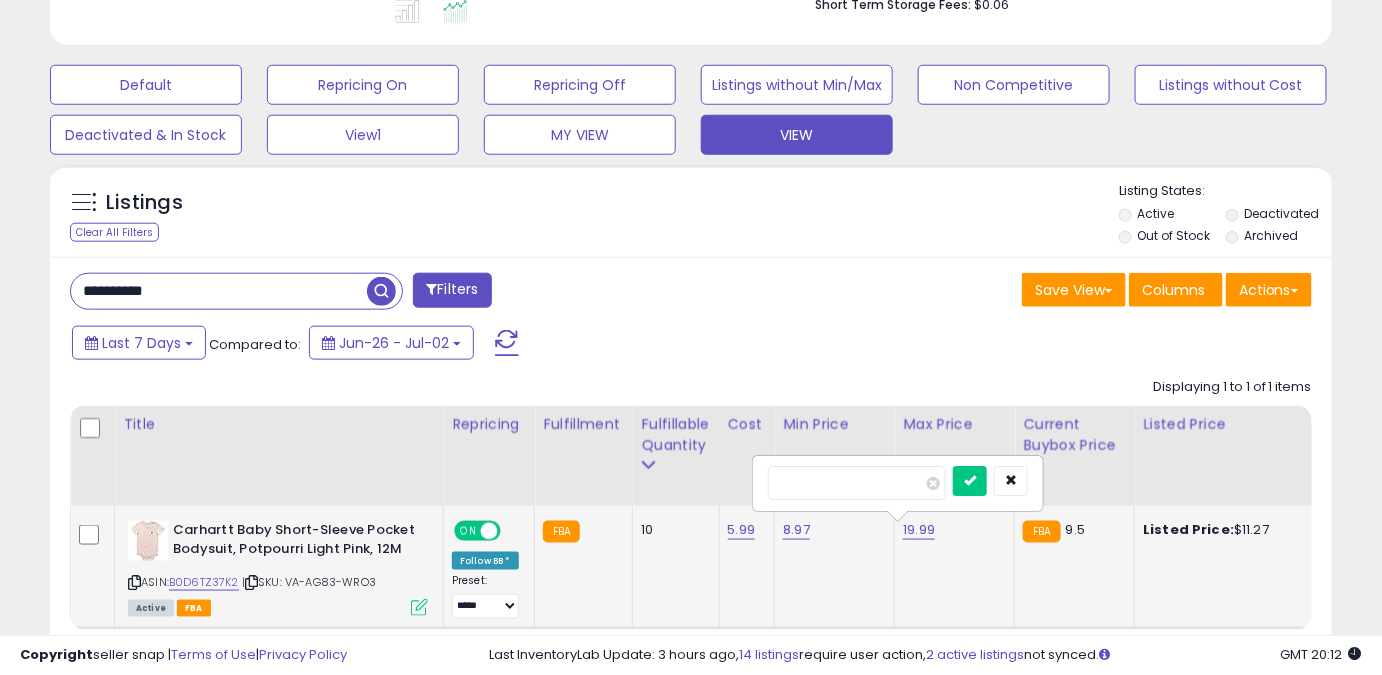 drag, startPoint x: 852, startPoint y: 487, endPoint x: 677, endPoint y: 515, distance: 177.22585 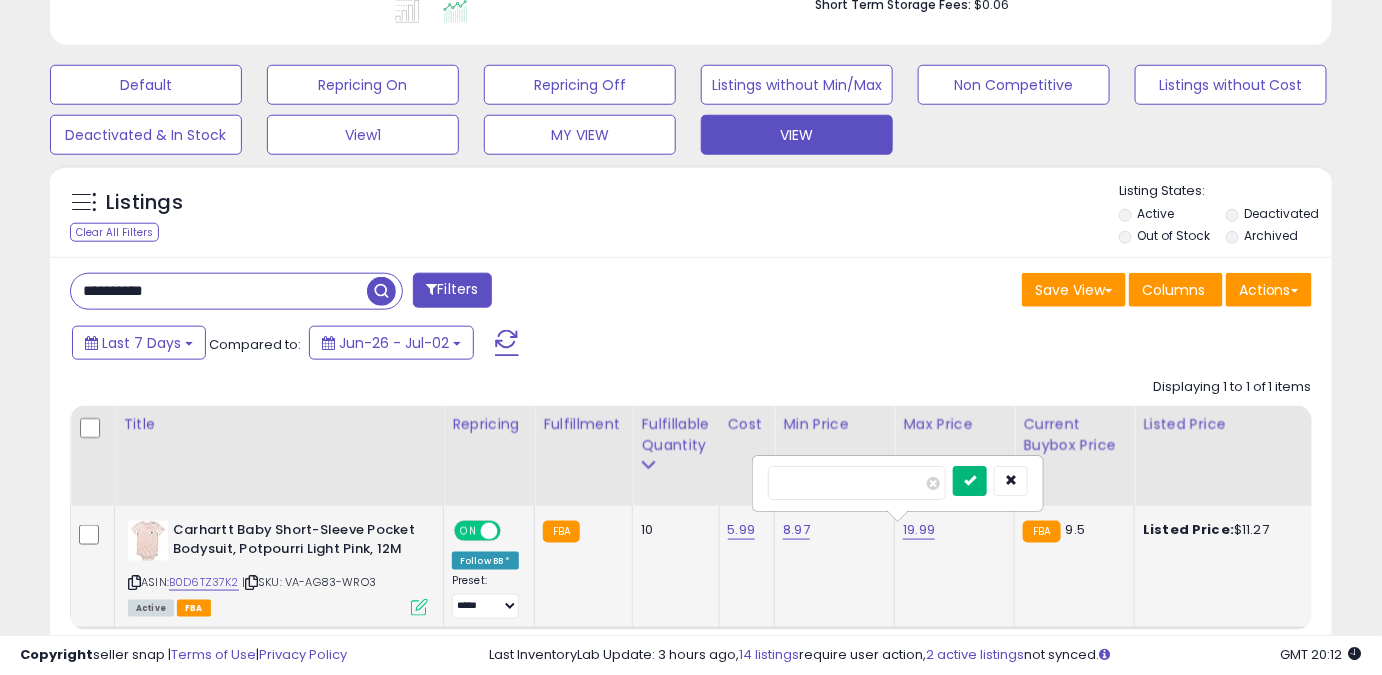 type on "****" 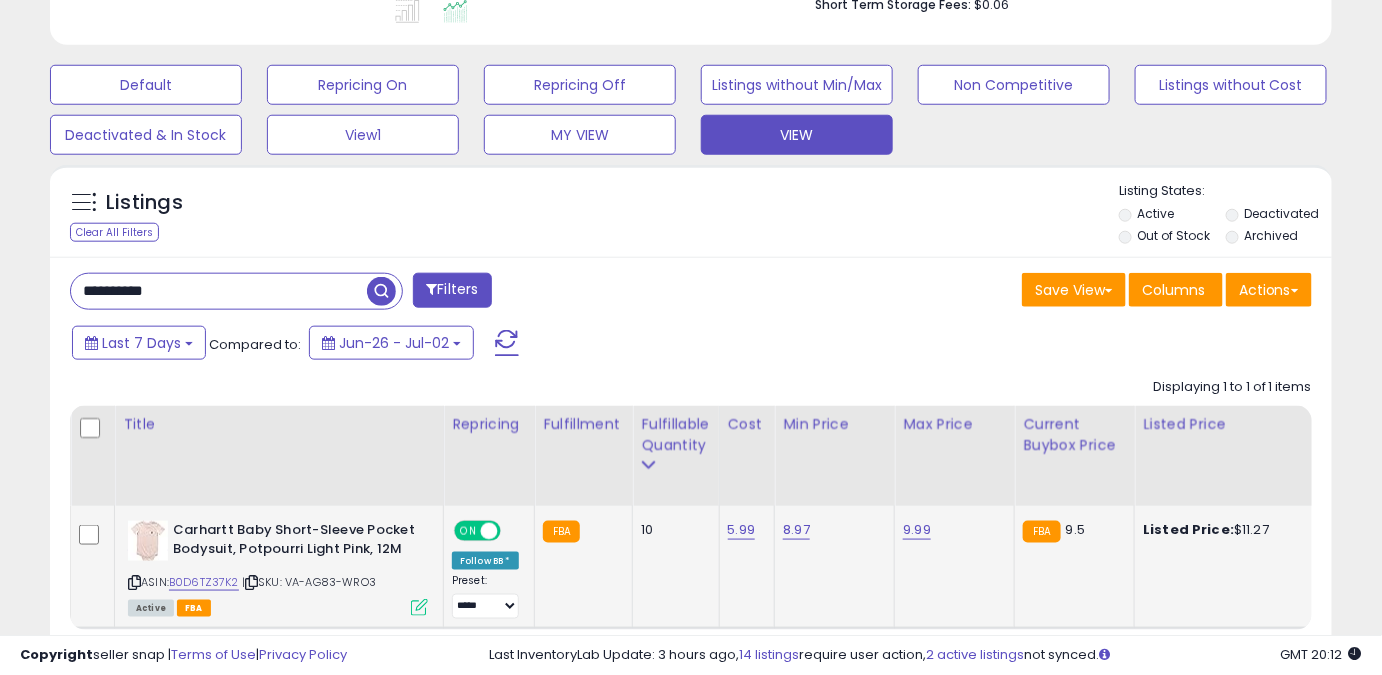 click on "8.97" 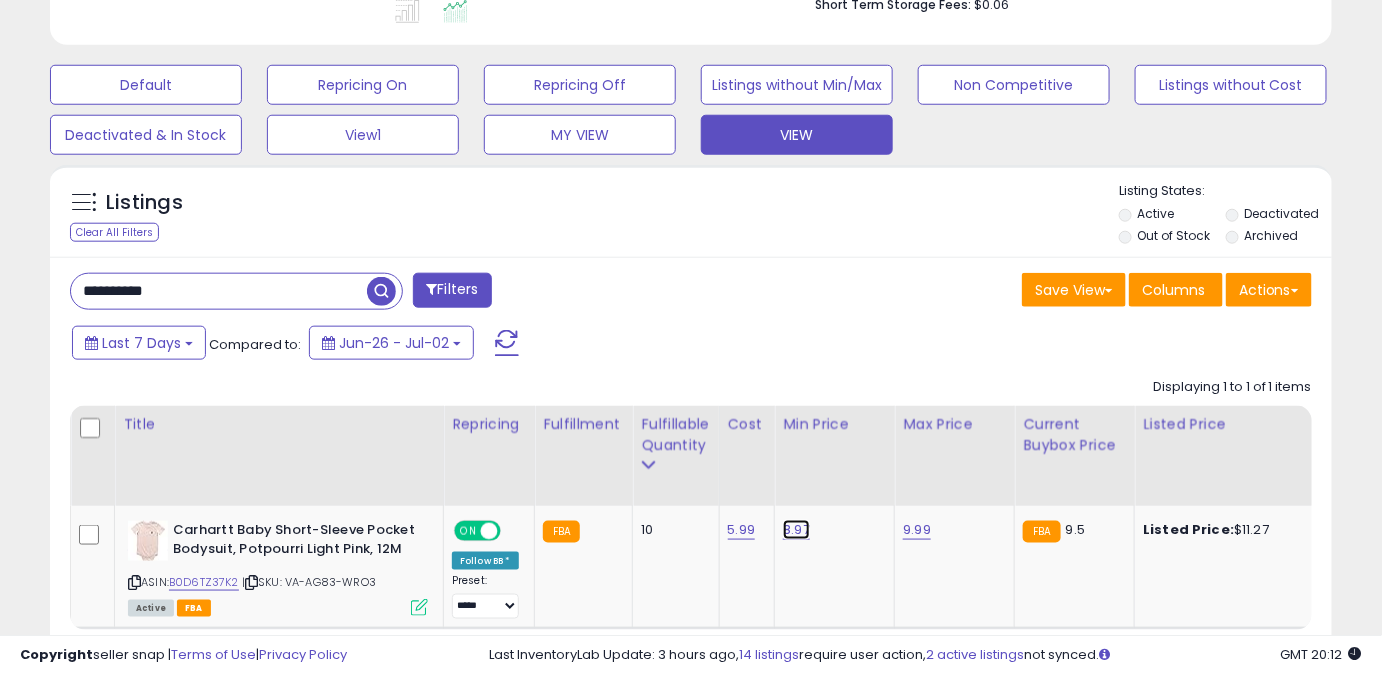 click on "8.97" at bounding box center [796, 530] 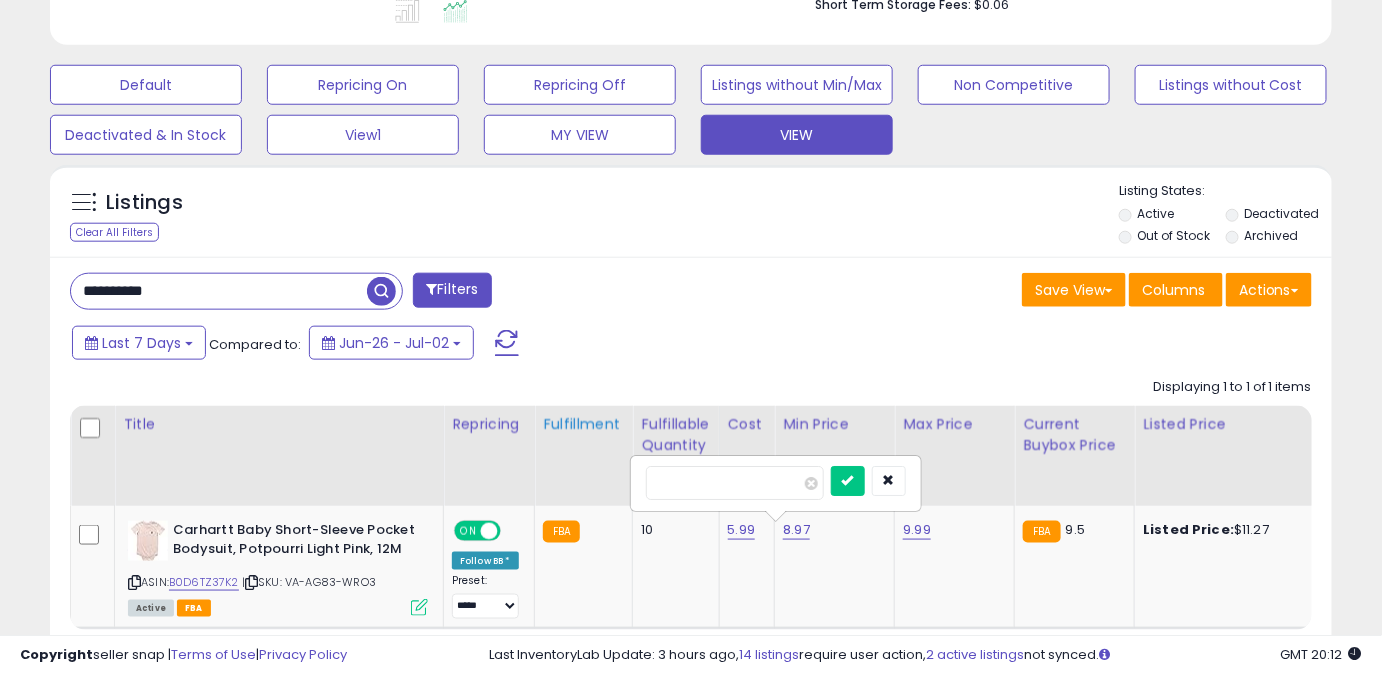 drag, startPoint x: 629, startPoint y: 497, endPoint x: 548, endPoint y: 498, distance: 81.00617 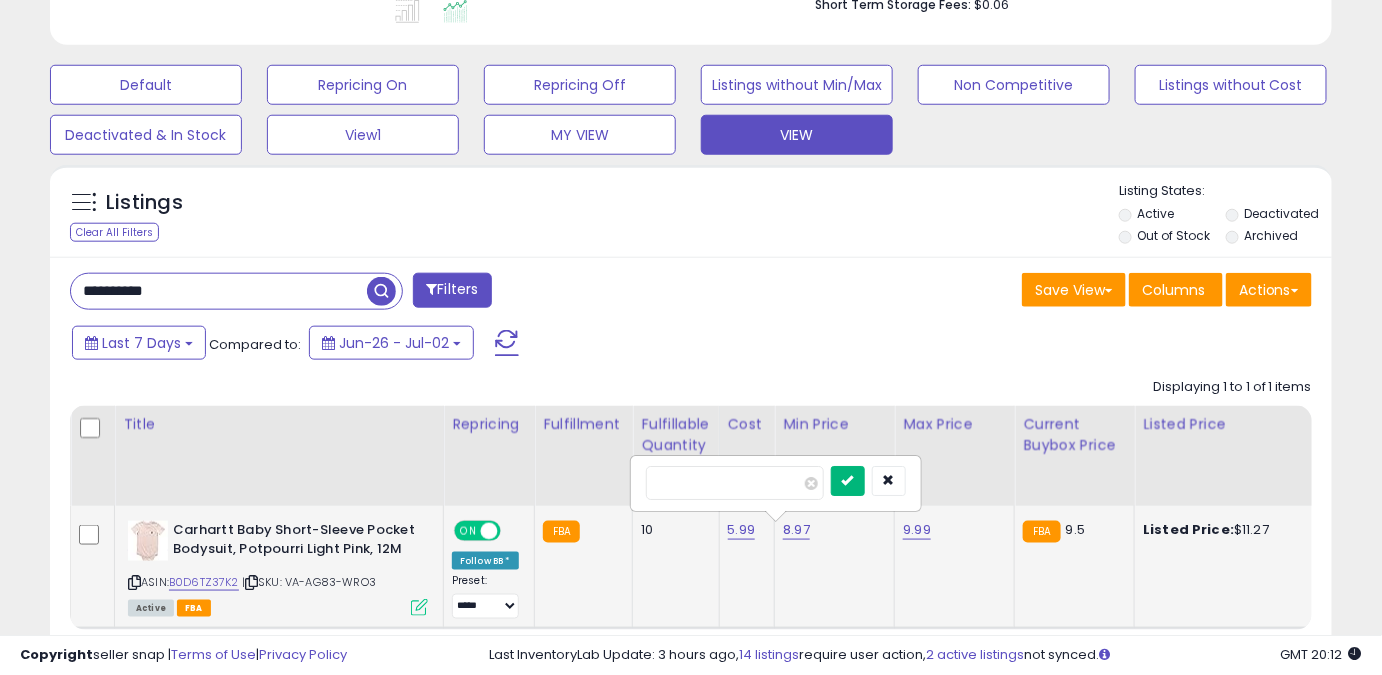 type on "****" 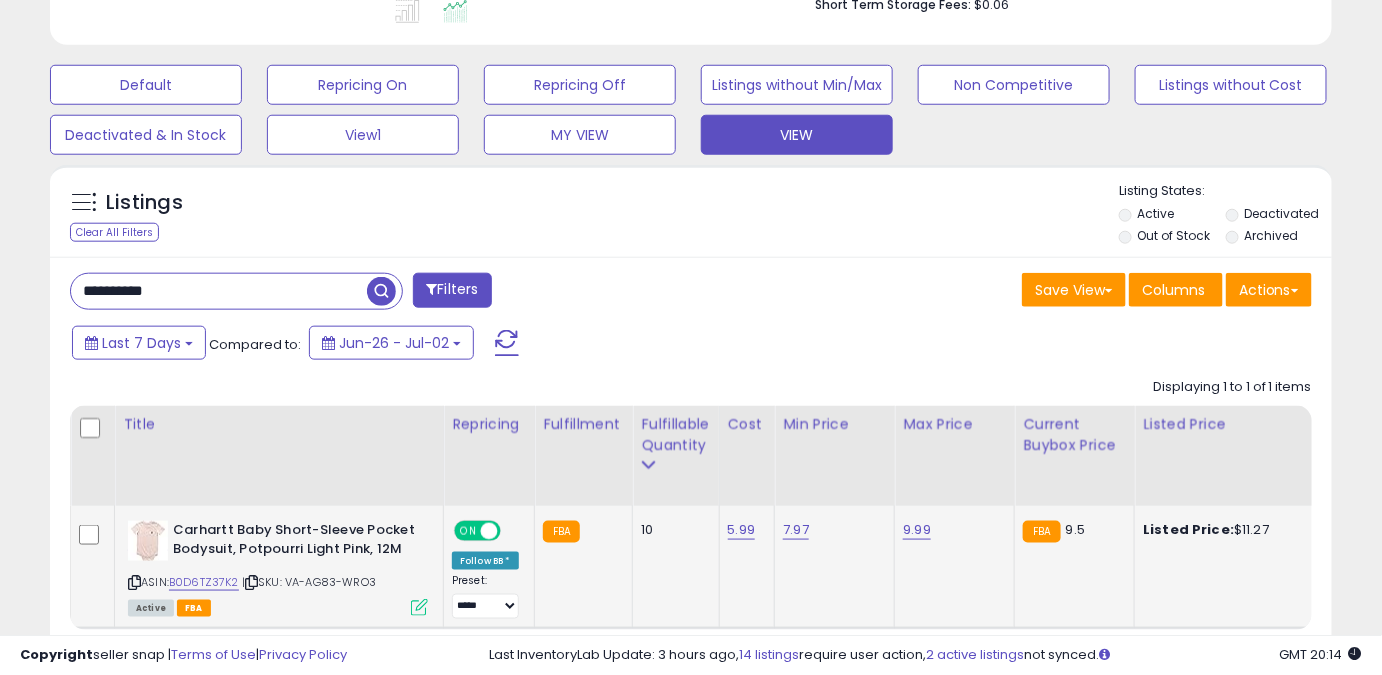 drag, startPoint x: 186, startPoint y: 315, endPoint x: 0, endPoint y: 327, distance: 186.38669 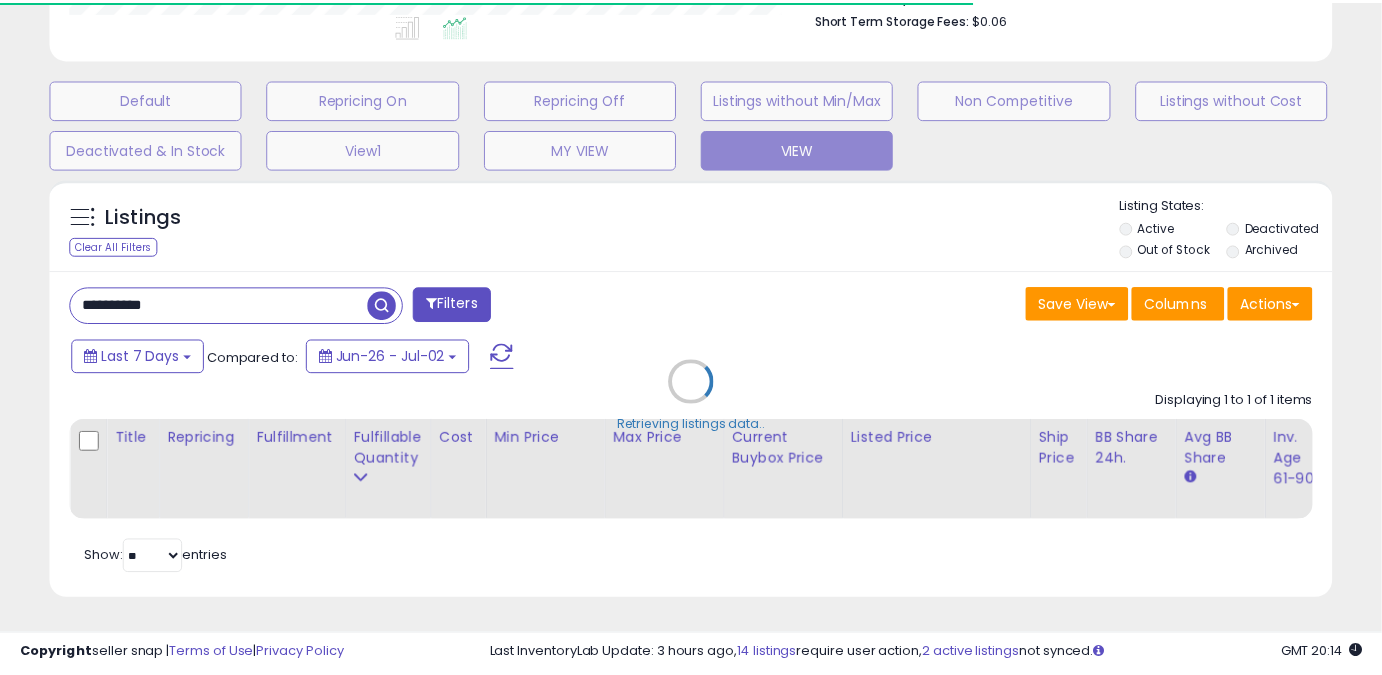 scroll, scrollTop: 410, scrollLeft: 741, axis: both 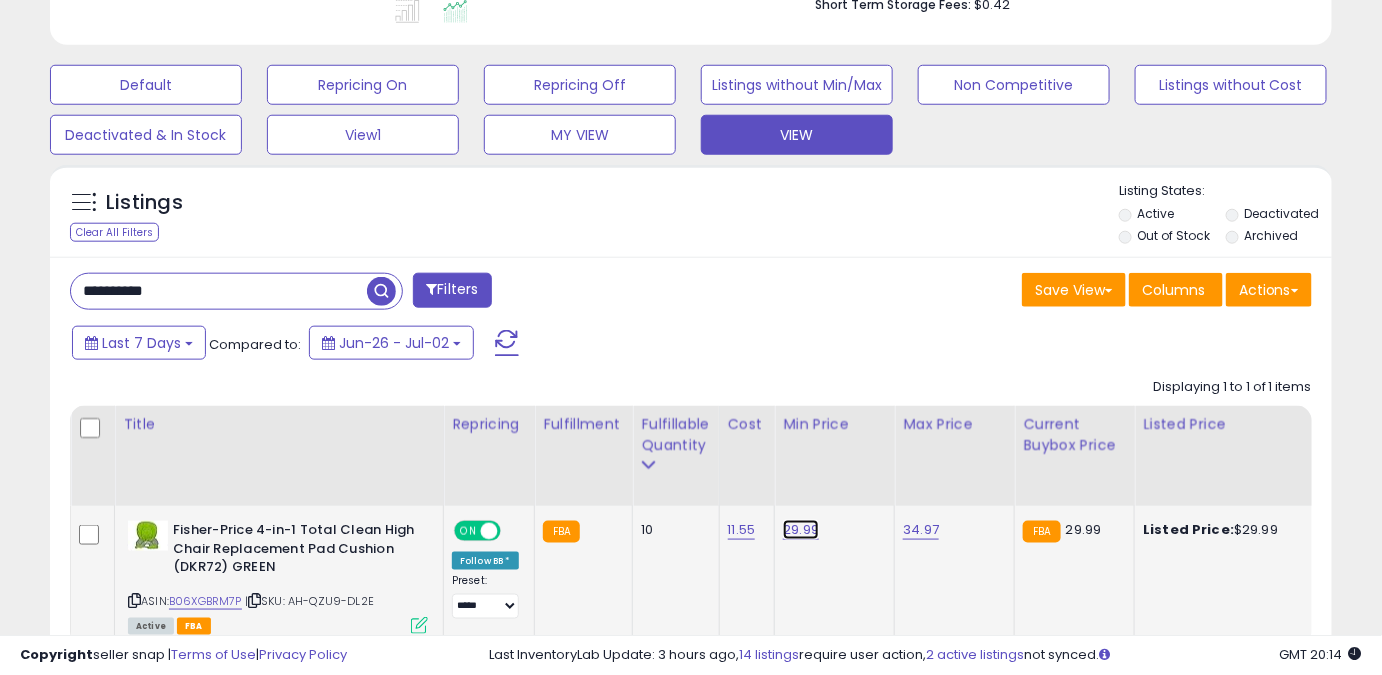 click on "29.99" at bounding box center (801, 530) 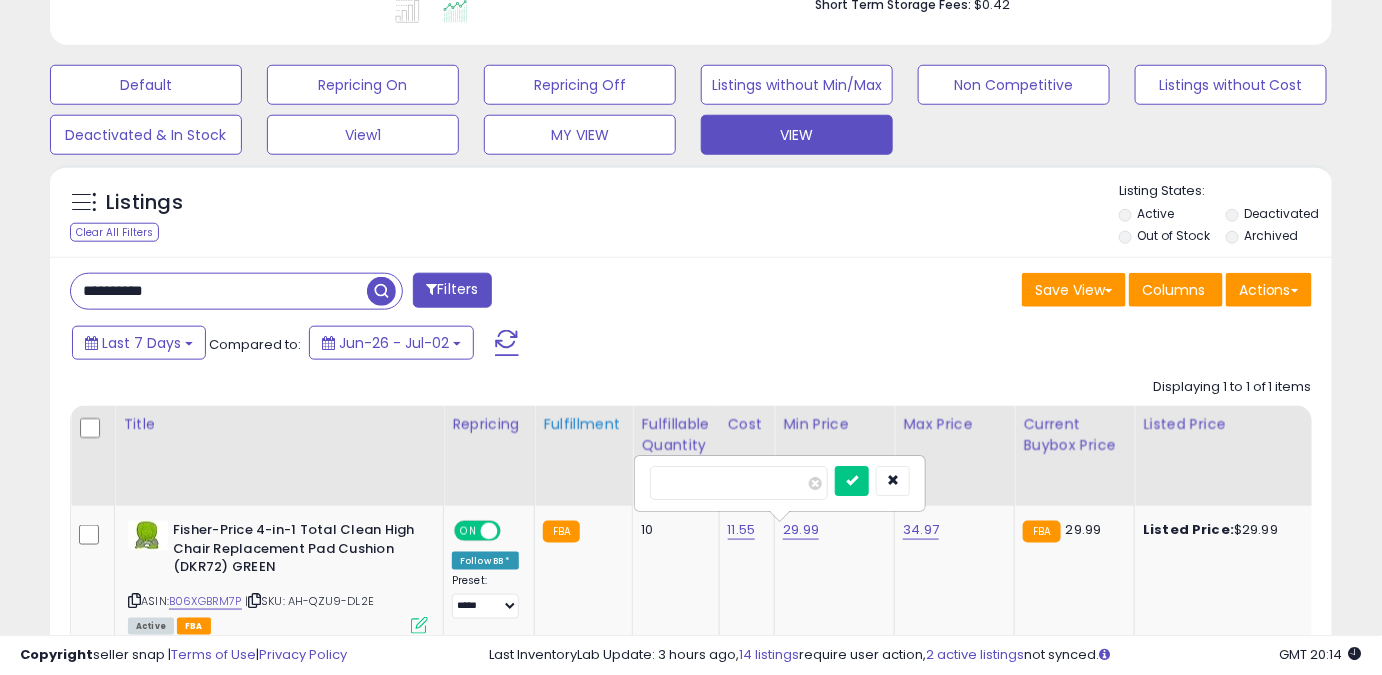 drag, startPoint x: 736, startPoint y: 491, endPoint x: 594, endPoint y: 472, distance: 143.26549 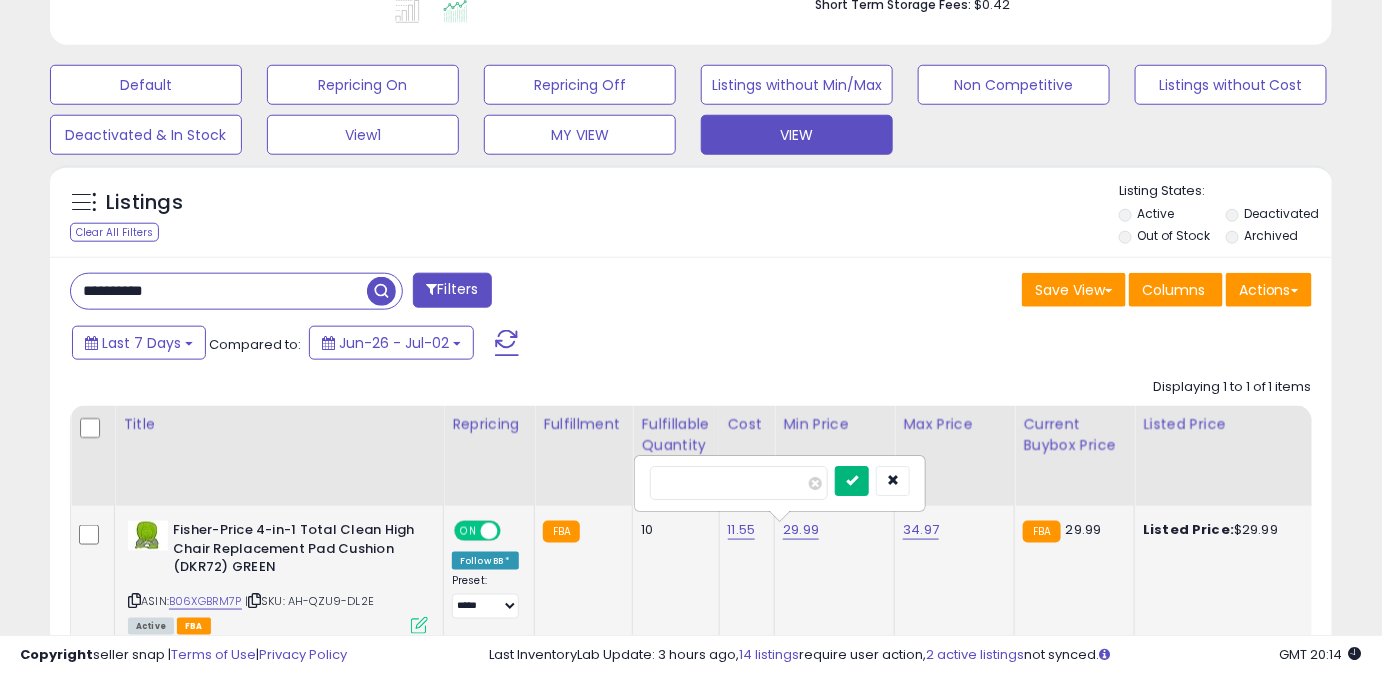 type on "*****" 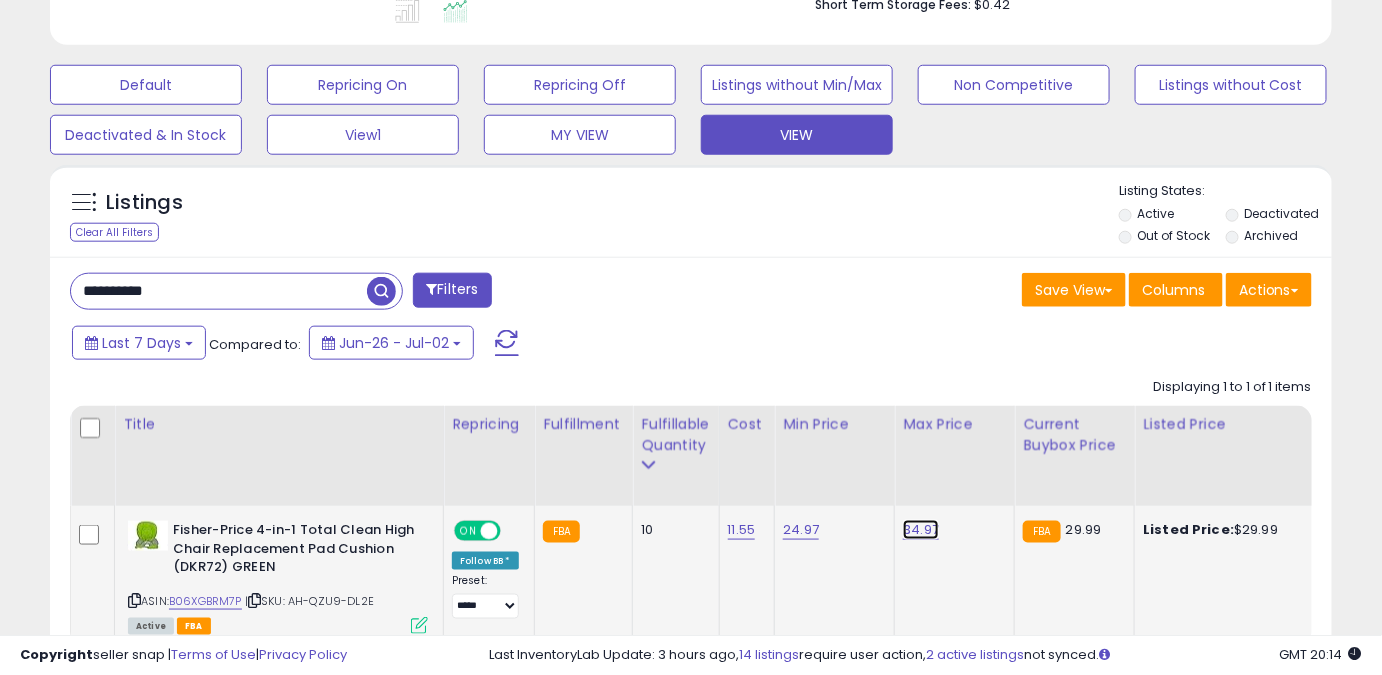 click on "34.97" at bounding box center [921, 530] 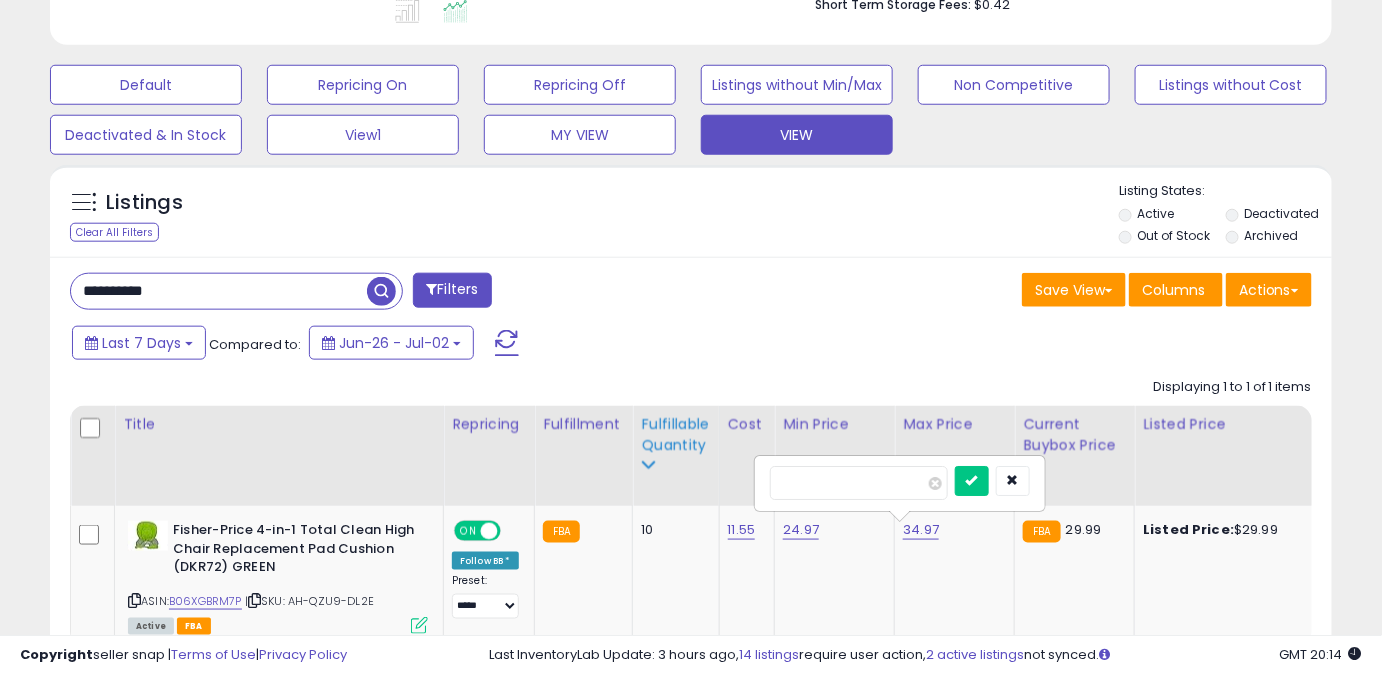 drag, startPoint x: 814, startPoint y: 484, endPoint x: 650, endPoint y: 484, distance: 164 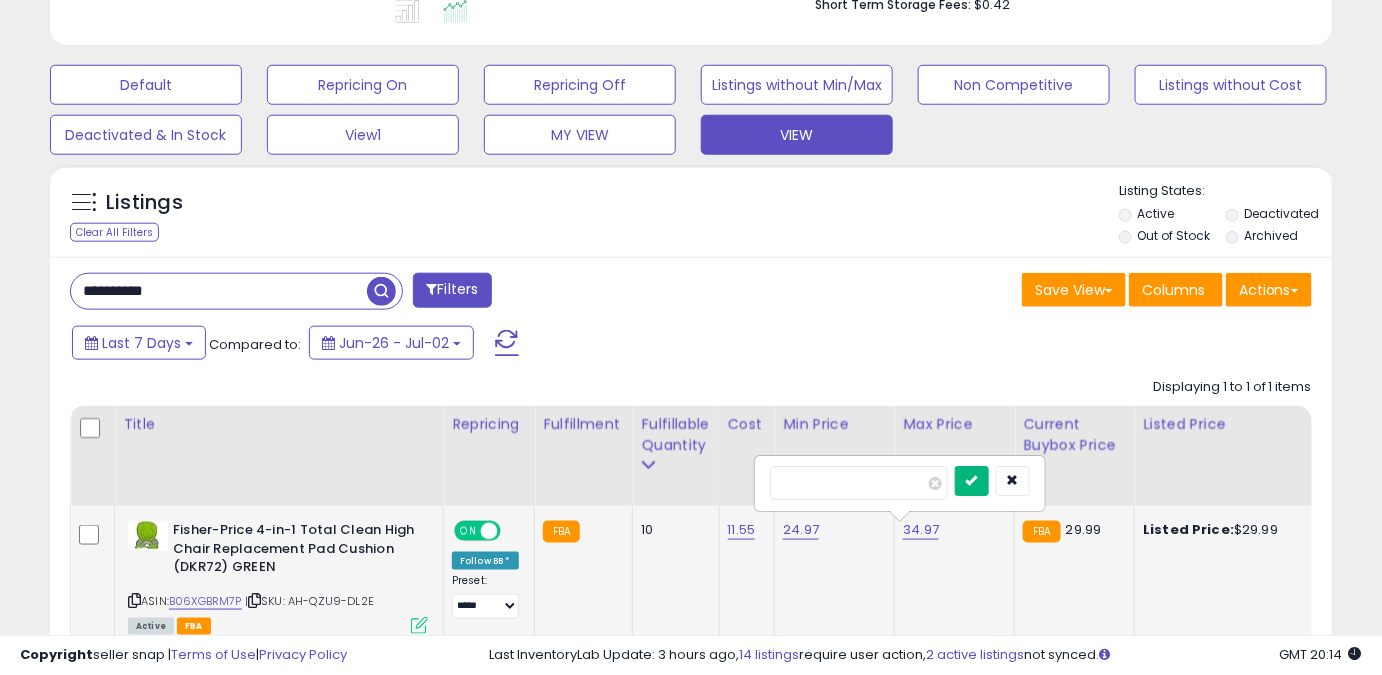type on "*****" 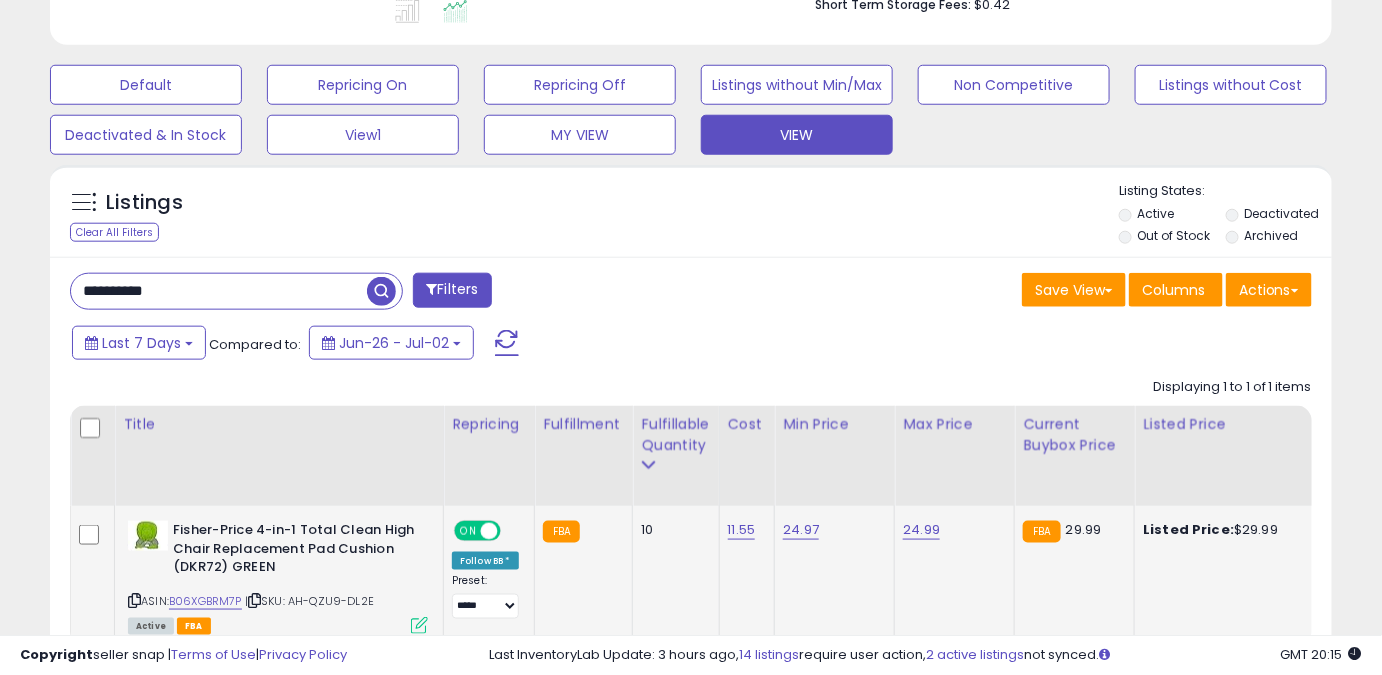 drag, startPoint x: 200, startPoint y: 290, endPoint x: 2, endPoint y: 306, distance: 198.64542 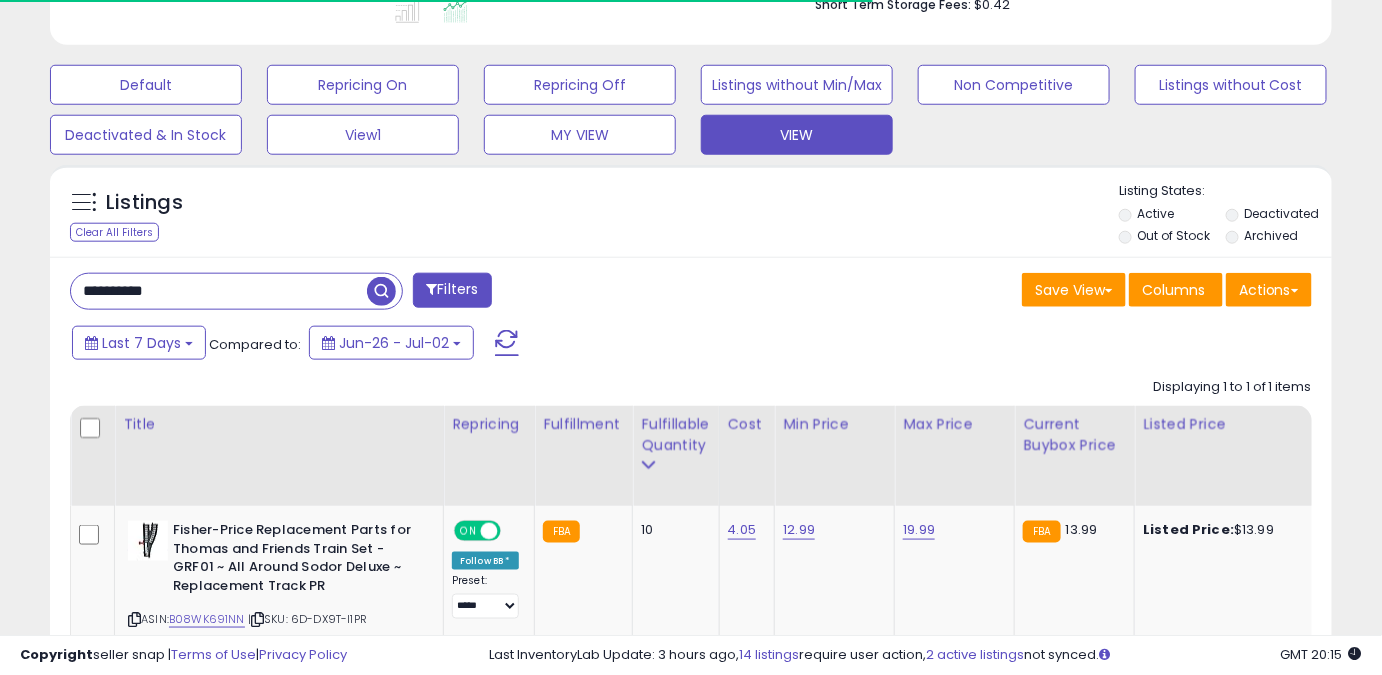 scroll, scrollTop: 410, scrollLeft: 741, axis: both 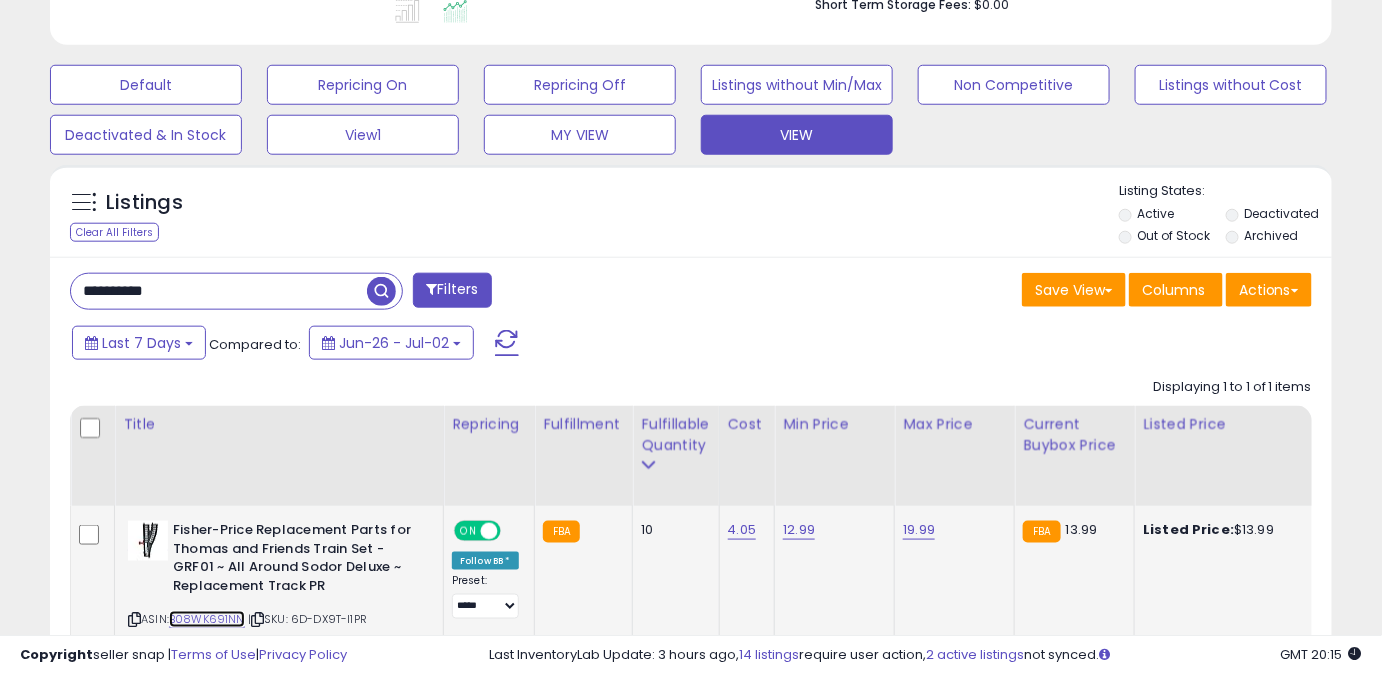click on "B08WK691NN" at bounding box center [207, 619] 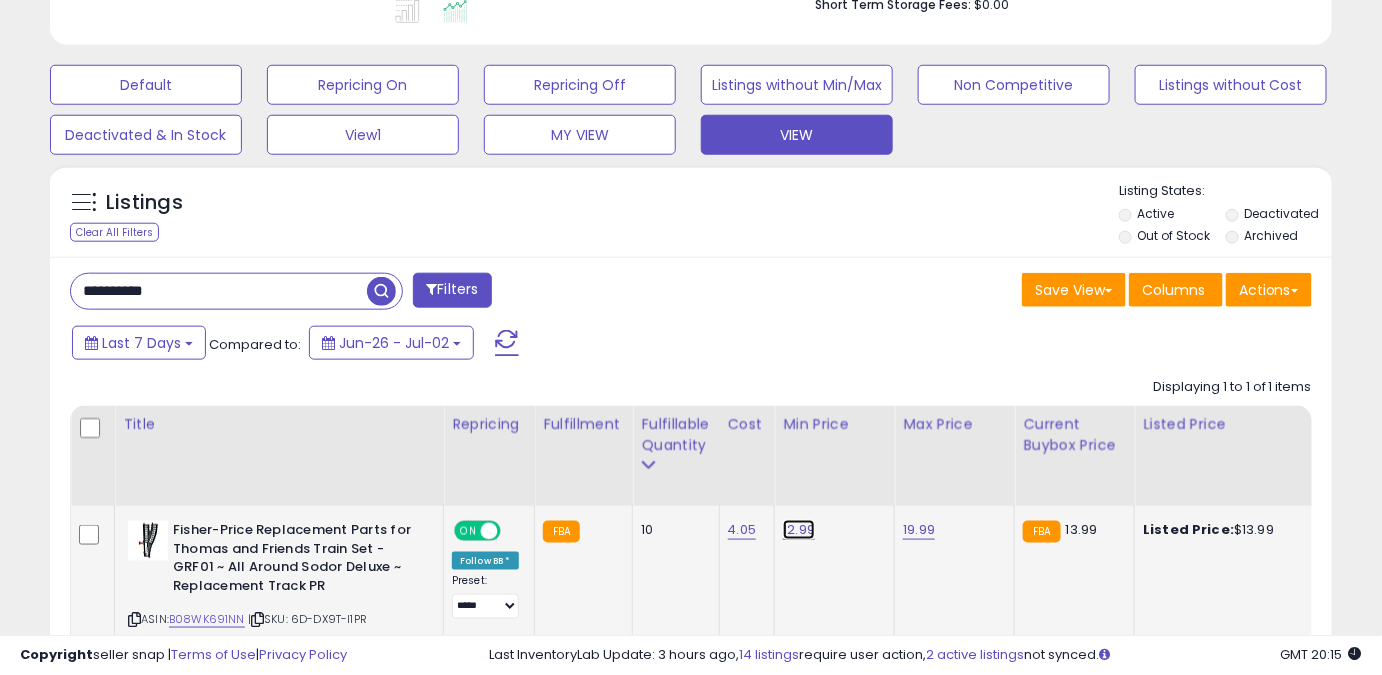 click on "12.99" at bounding box center (799, 530) 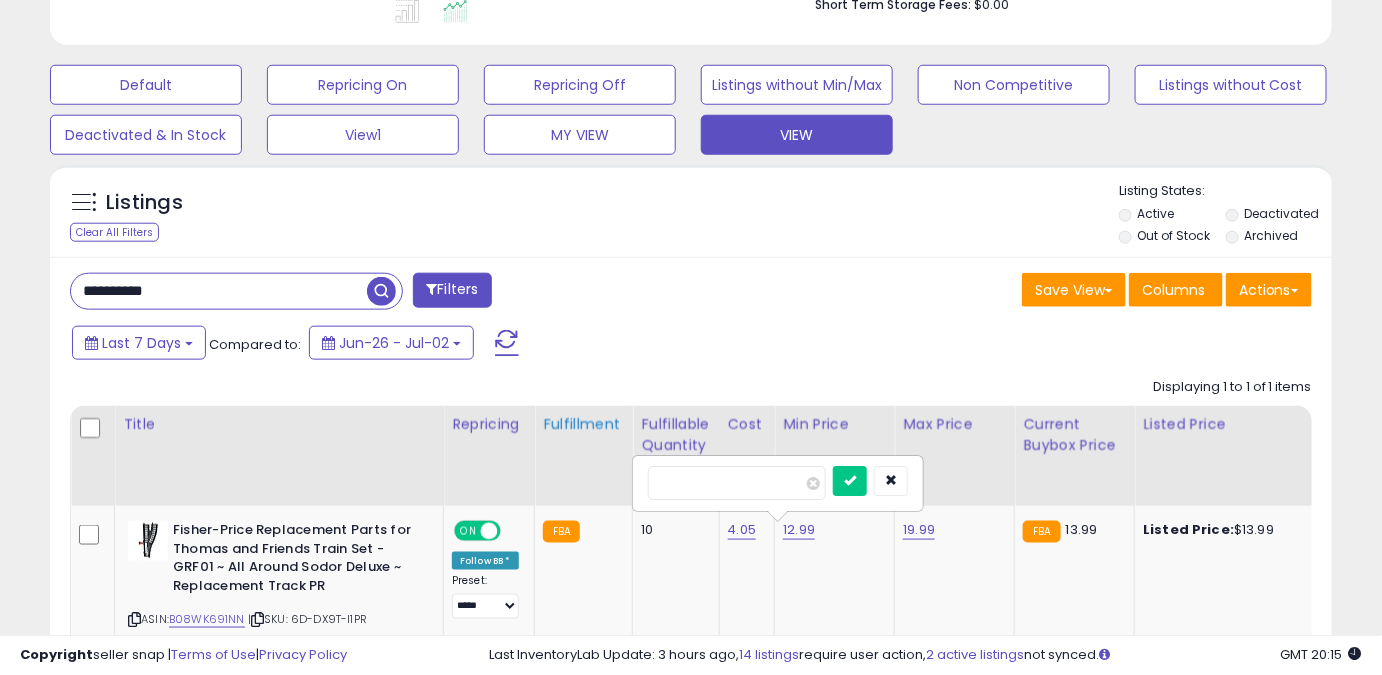 drag, startPoint x: 722, startPoint y: 487, endPoint x: 626, endPoint y: 494, distance: 96.25487 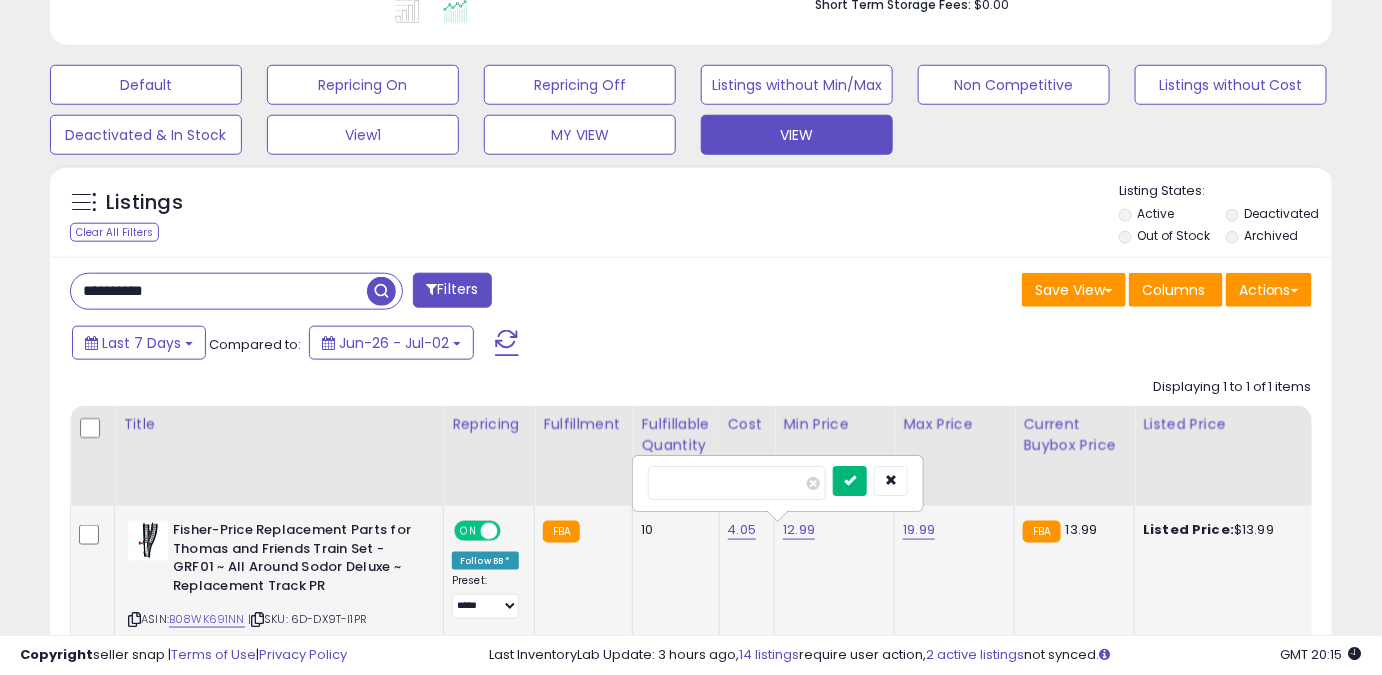 type on "*****" 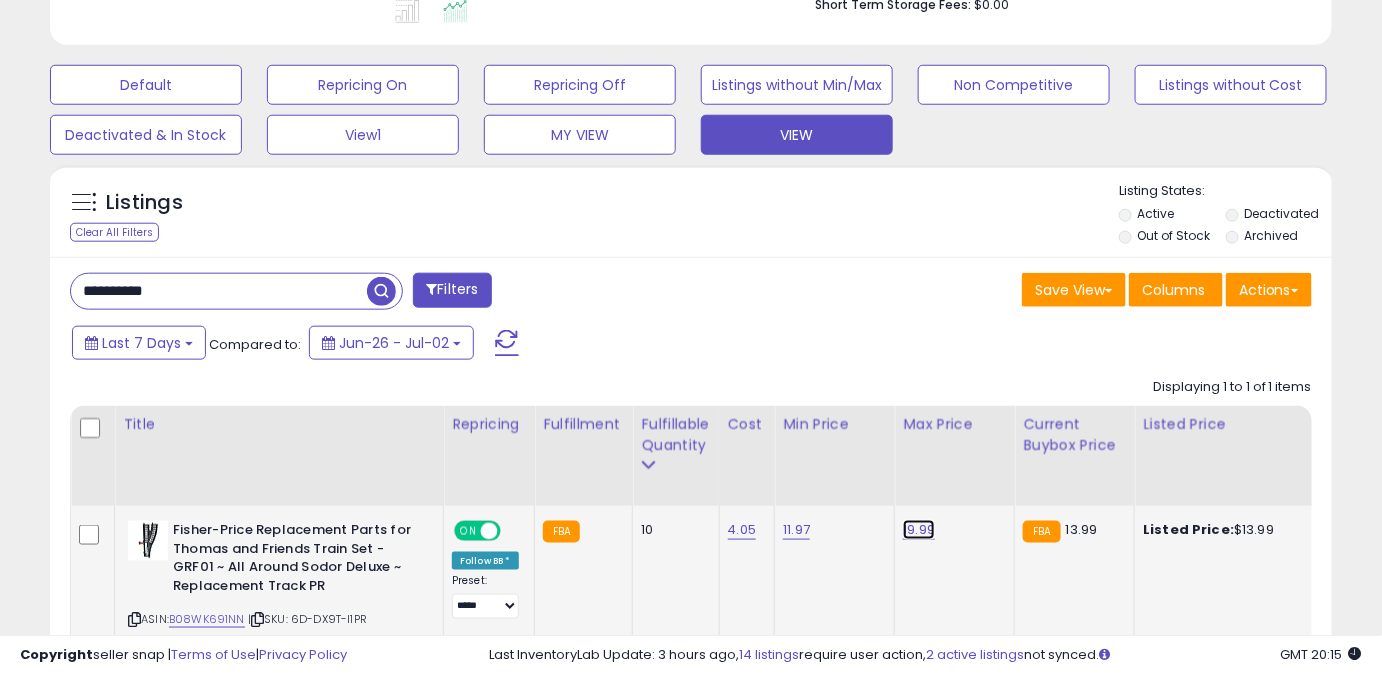click on "19.99" at bounding box center (919, 530) 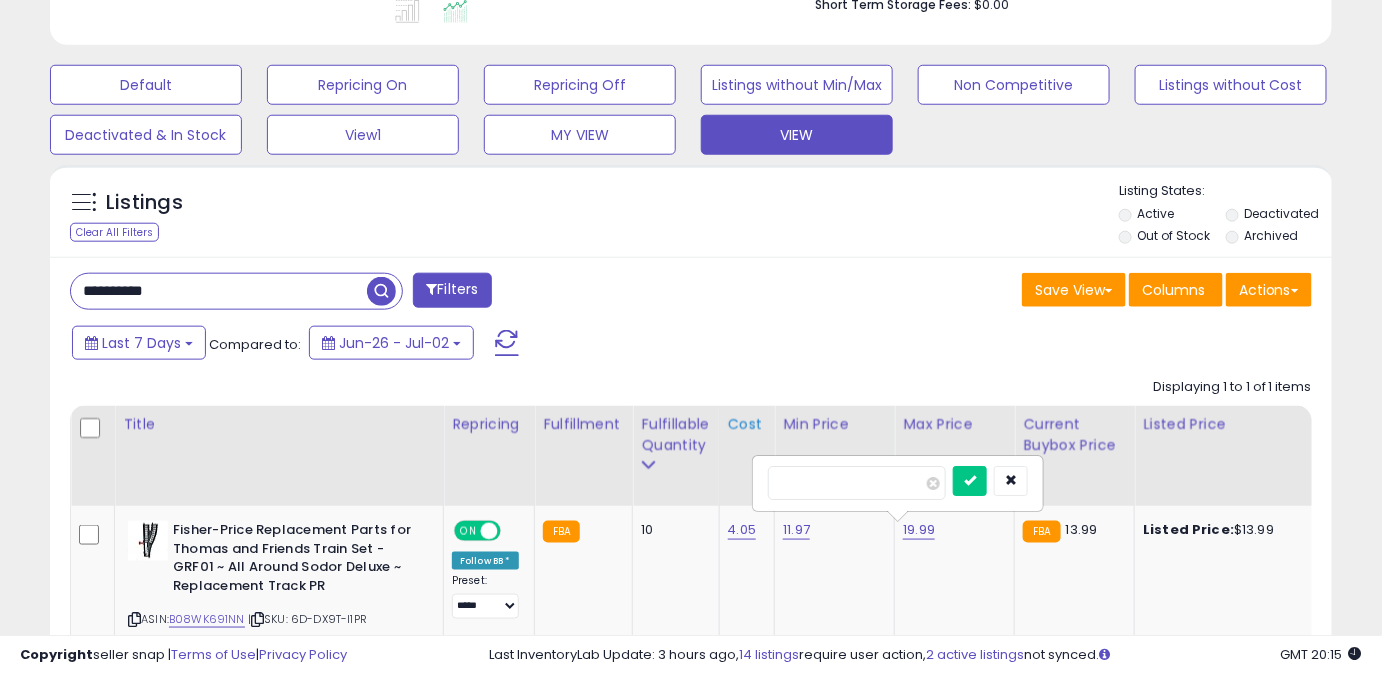 drag, startPoint x: 840, startPoint y: 484, endPoint x: 726, endPoint y: 491, distance: 114.21471 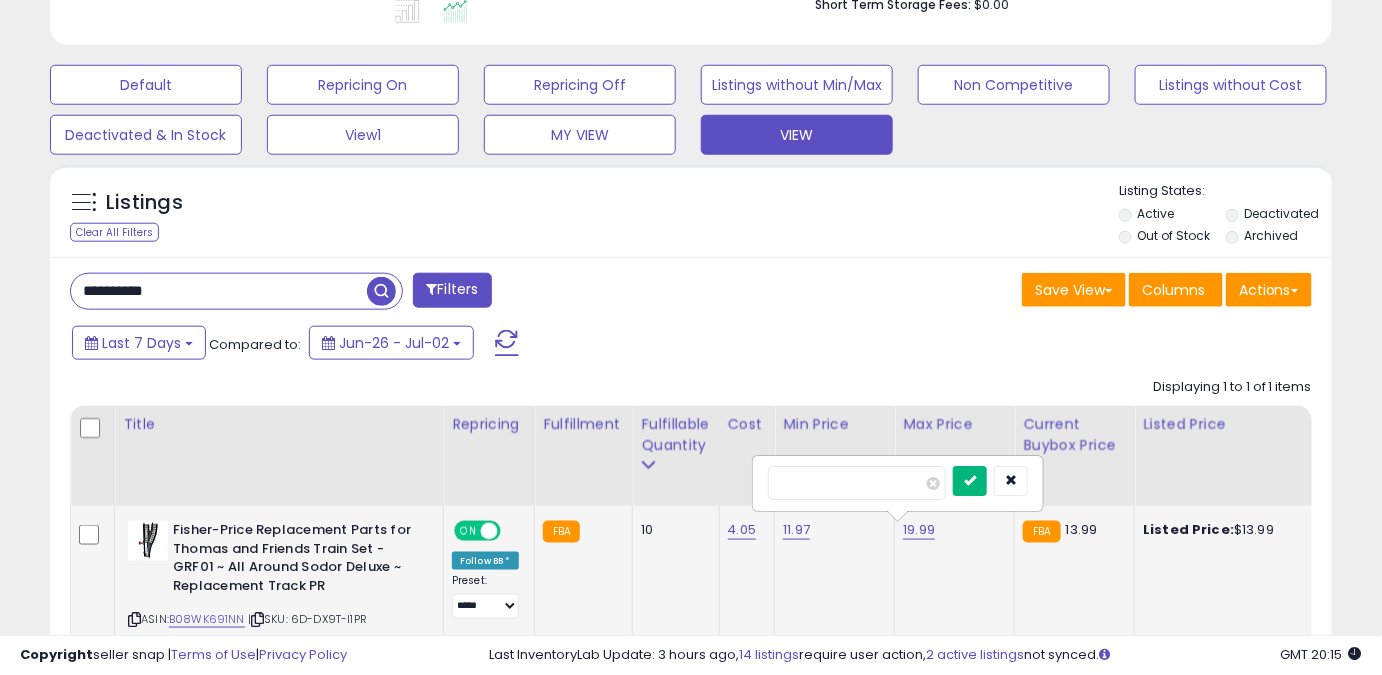type on "*****" 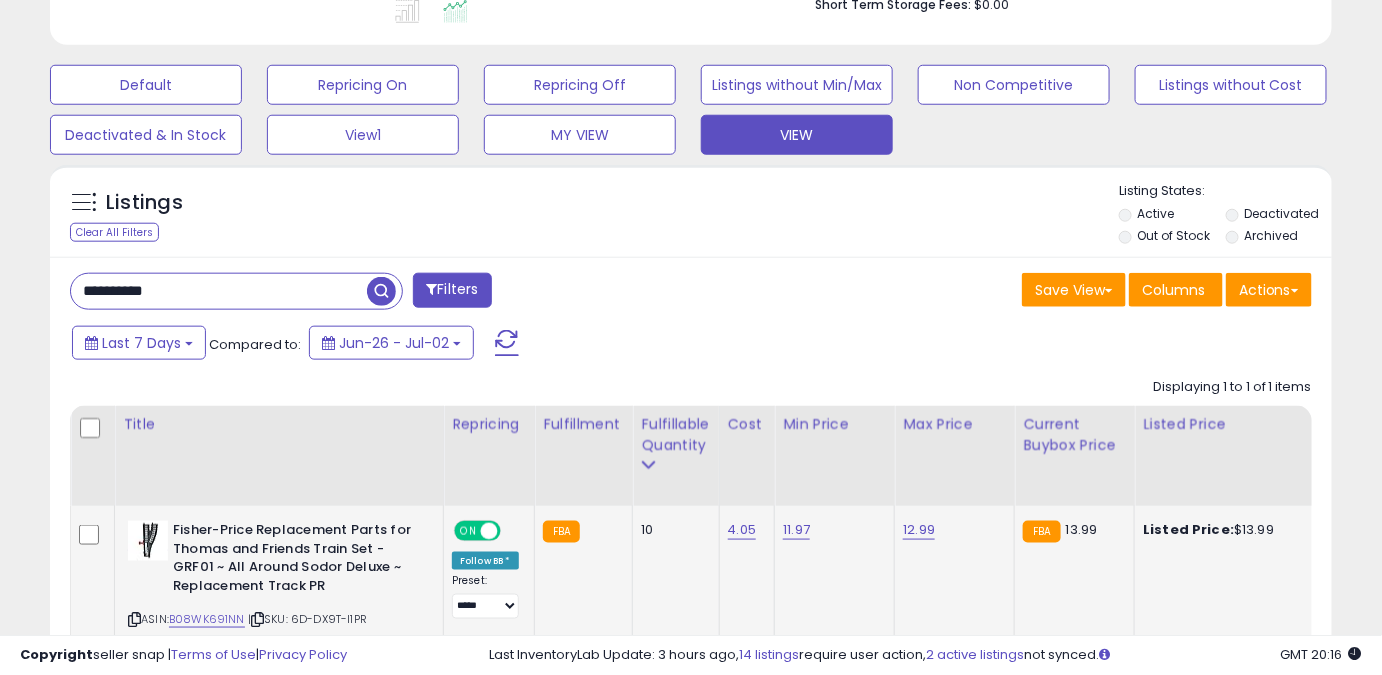 drag, startPoint x: 71, startPoint y: 307, endPoint x: 0, endPoint y: 314, distance: 71.34424 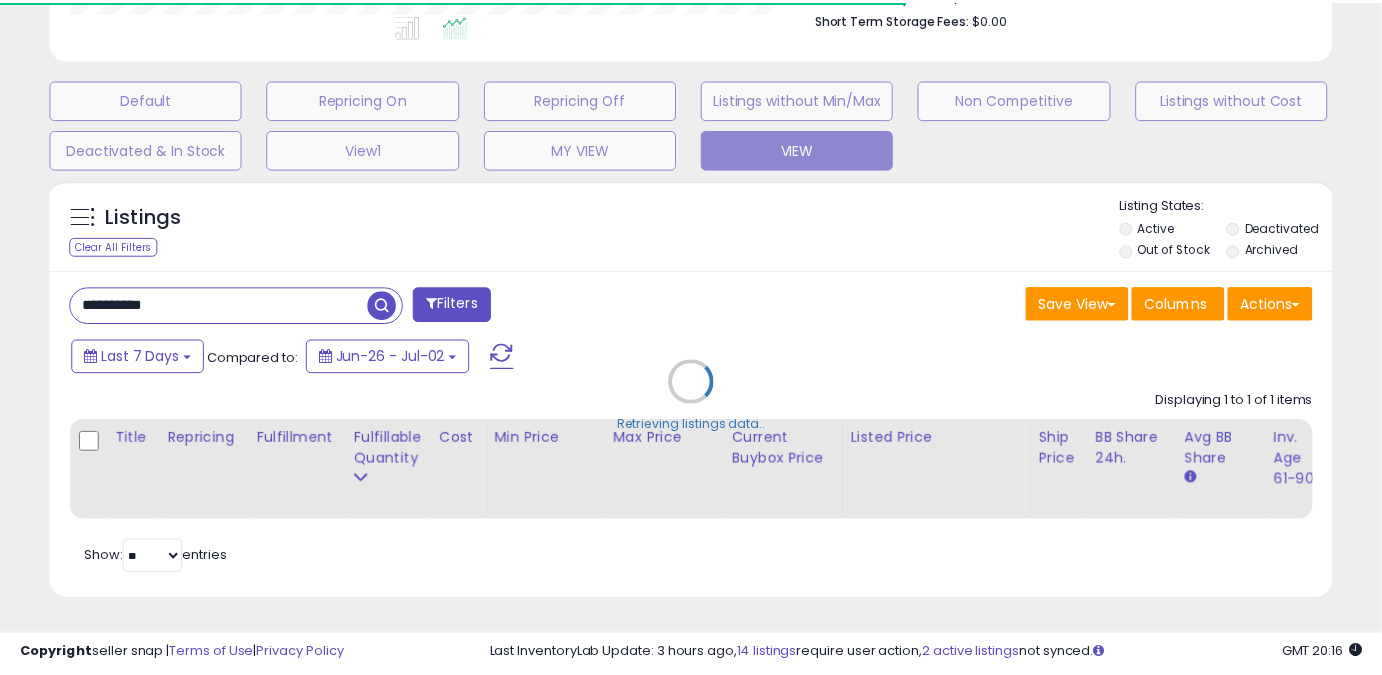 scroll, scrollTop: 410, scrollLeft: 741, axis: both 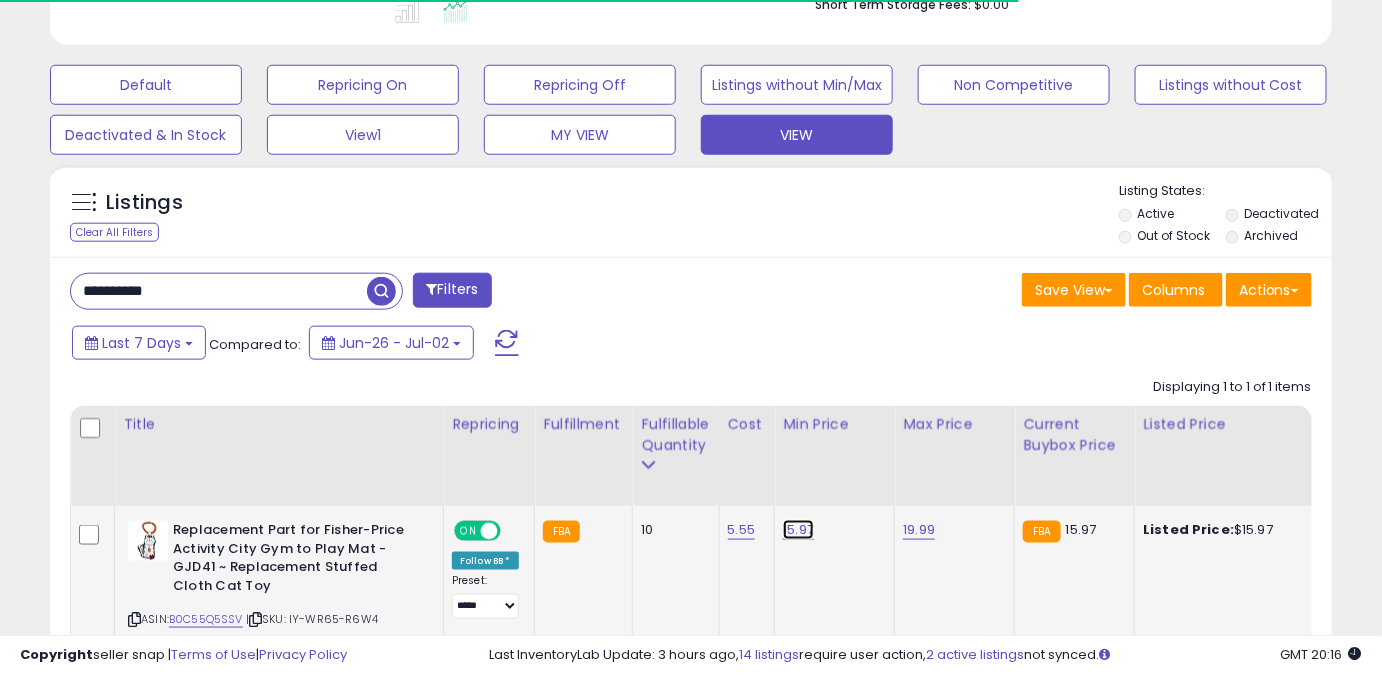 click on "15.97" at bounding box center (798, 530) 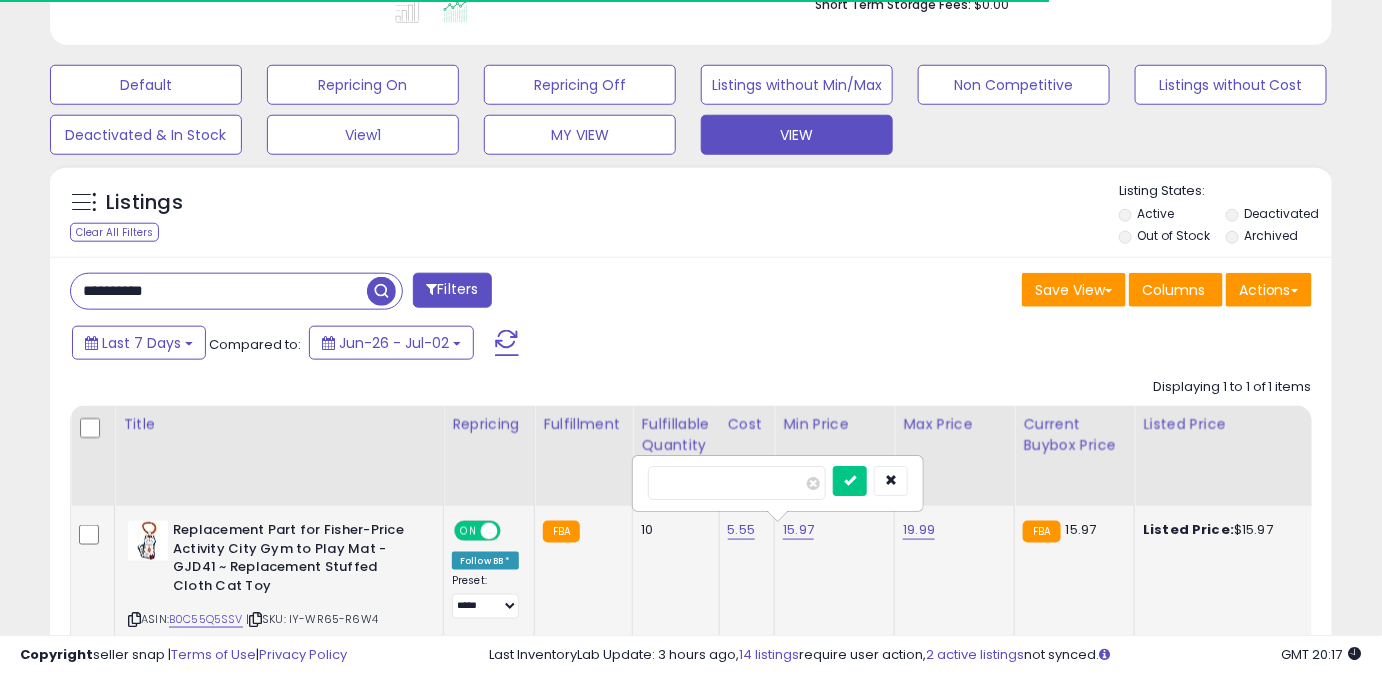 scroll, scrollTop: 999589, scrollLeft: 999257, axis: both 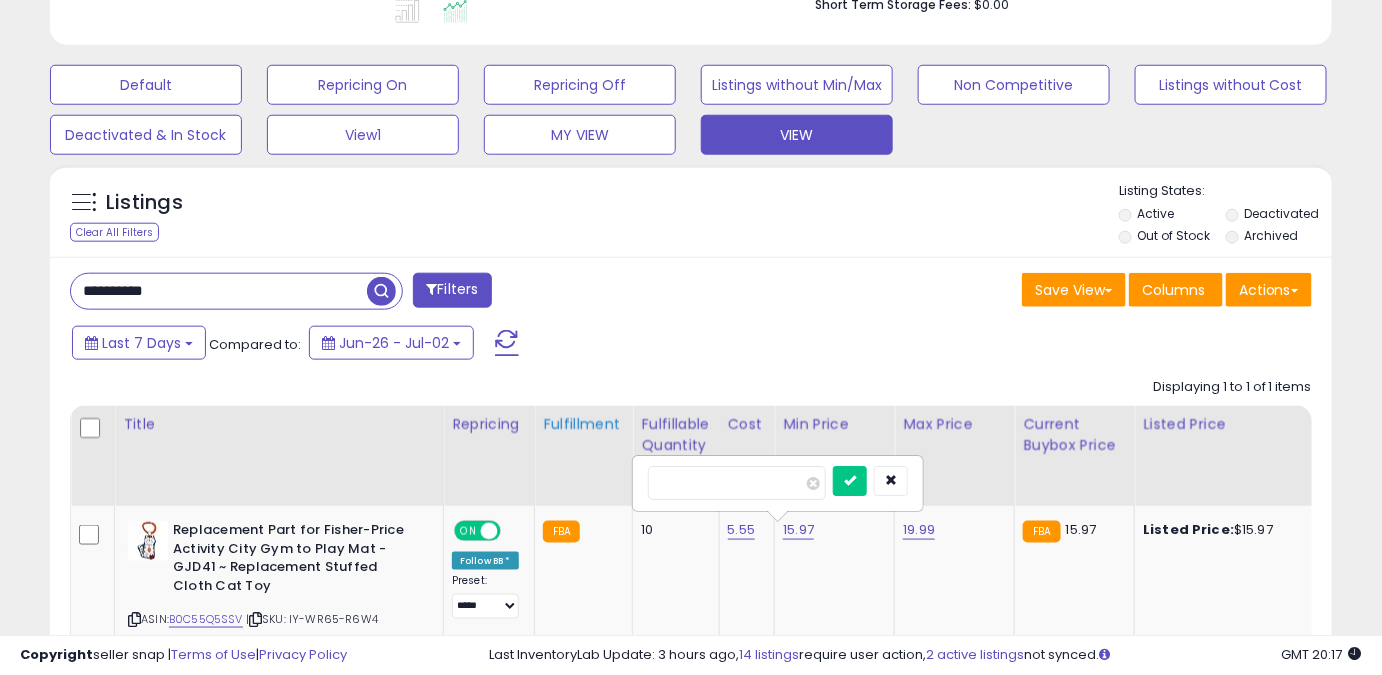 drag, startPoint x: 724, startPoint y: 486, endPoint x: 624, endPoint y: 487, distance: 100.005 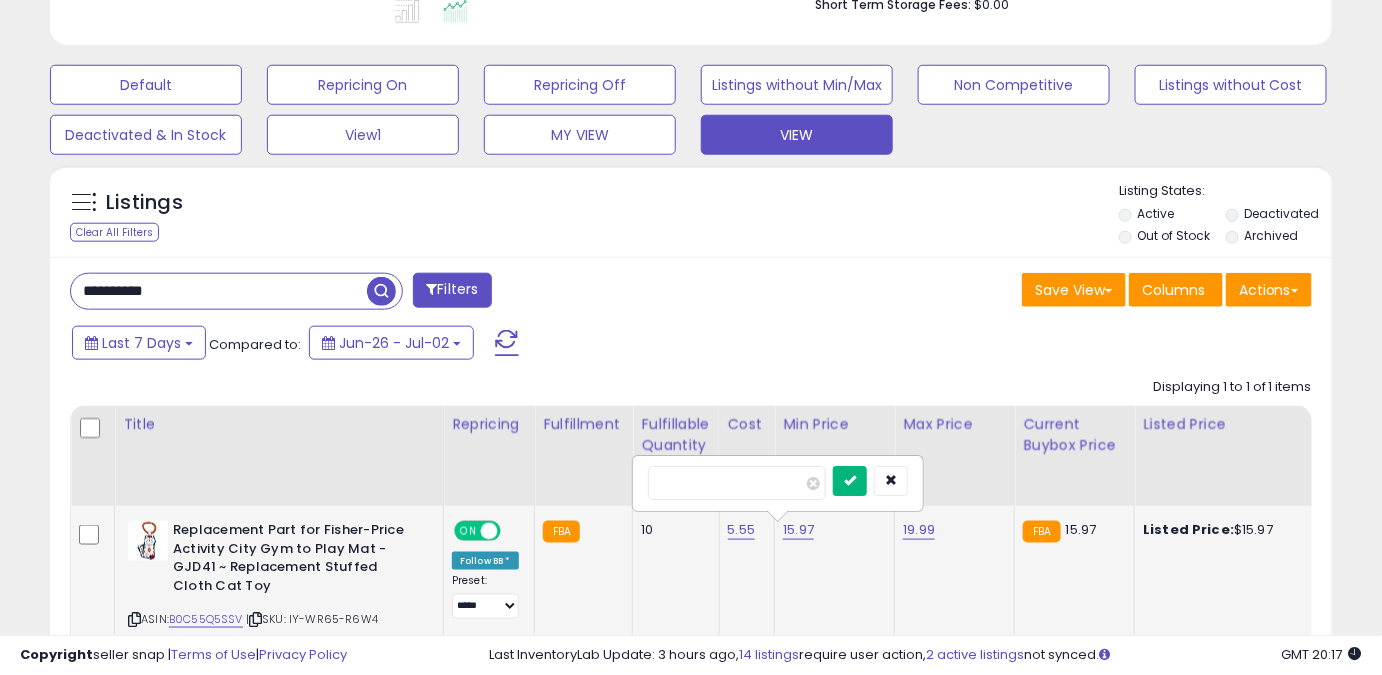 type on "****" 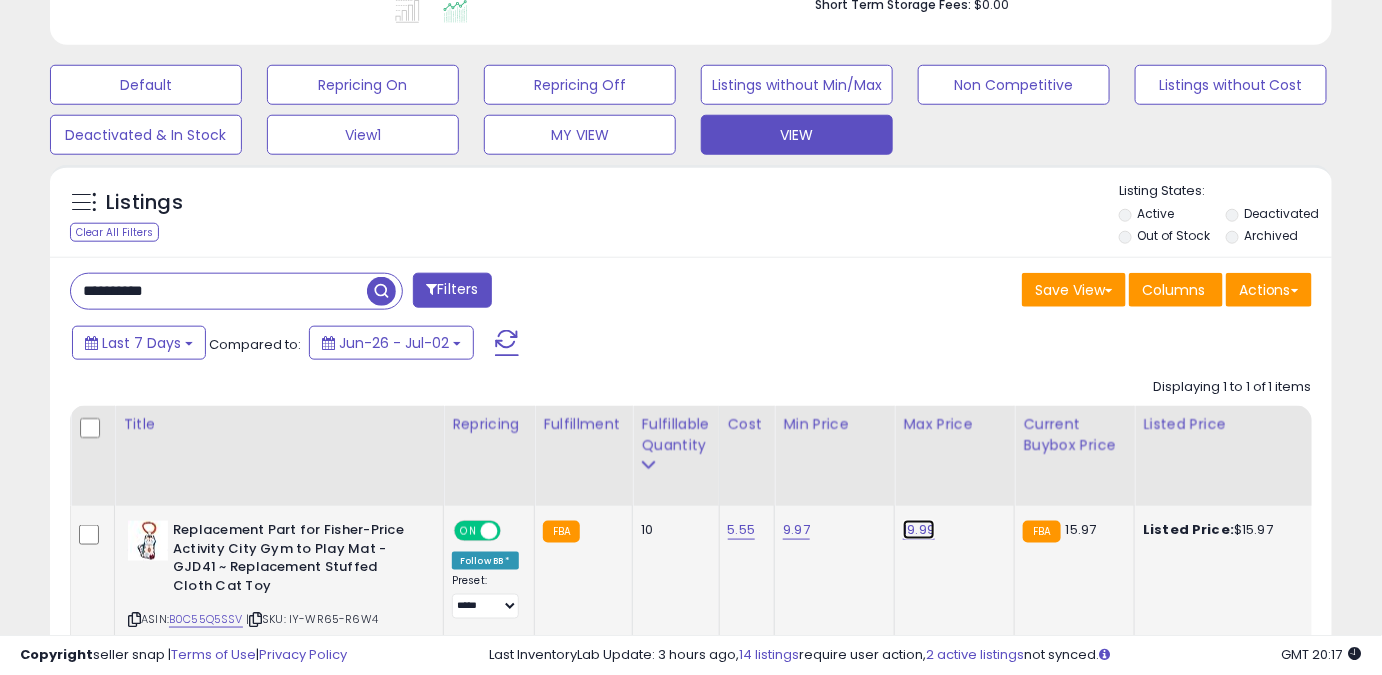 click on "19.99" at bounding box center [919, 530] 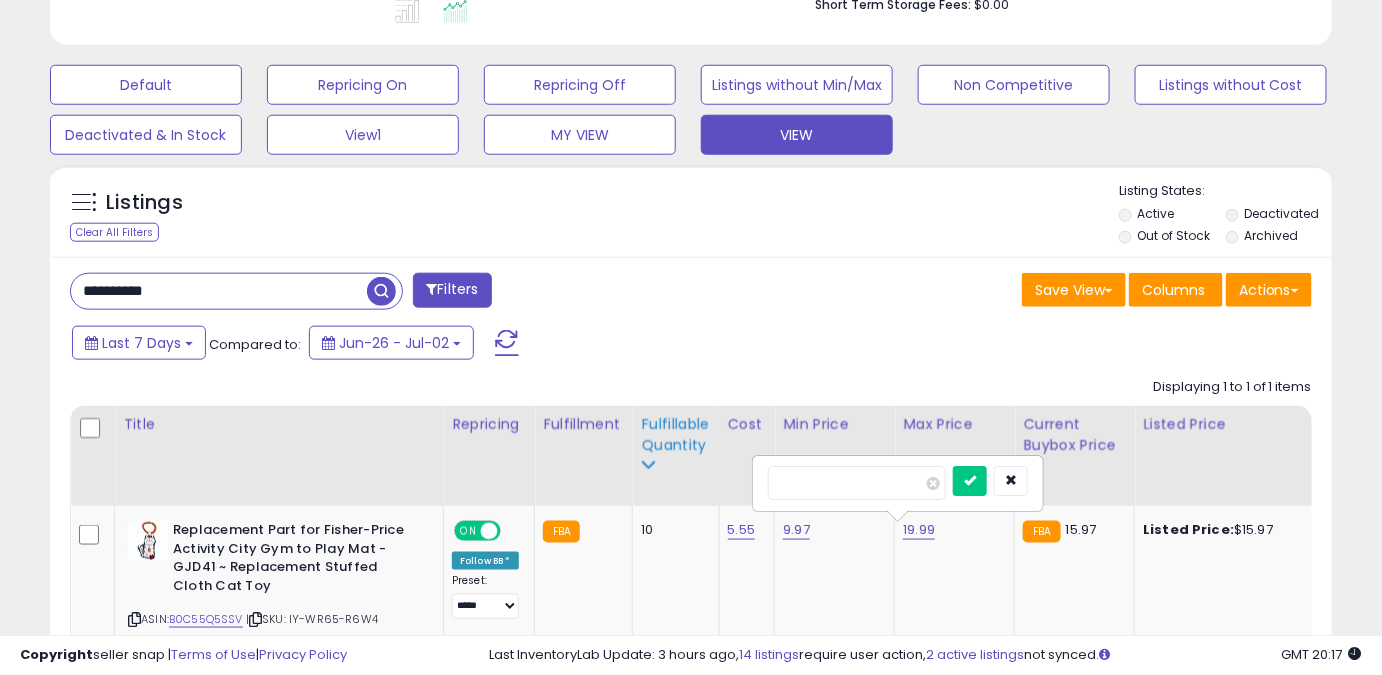 drag, startPoint x: 861, startPoint y: 492, endPoint x: 642, endPoint y: 492, distance: 219 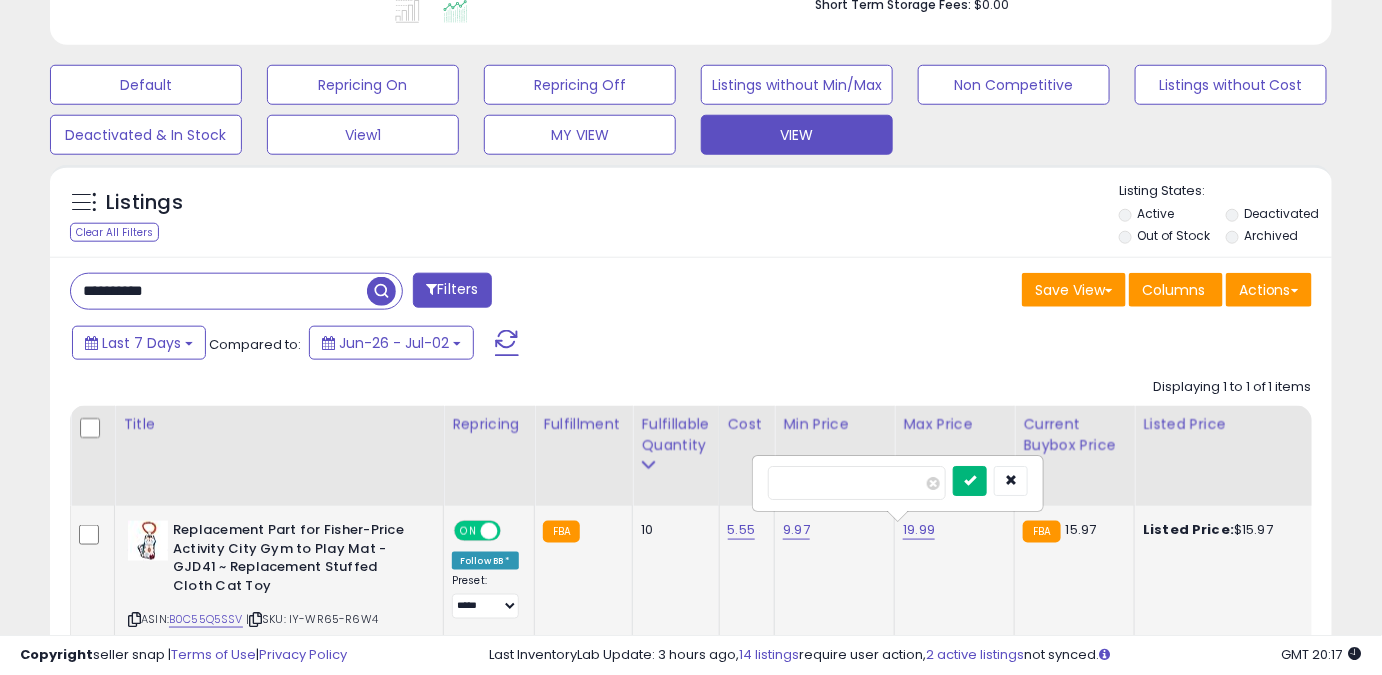 type on "****" 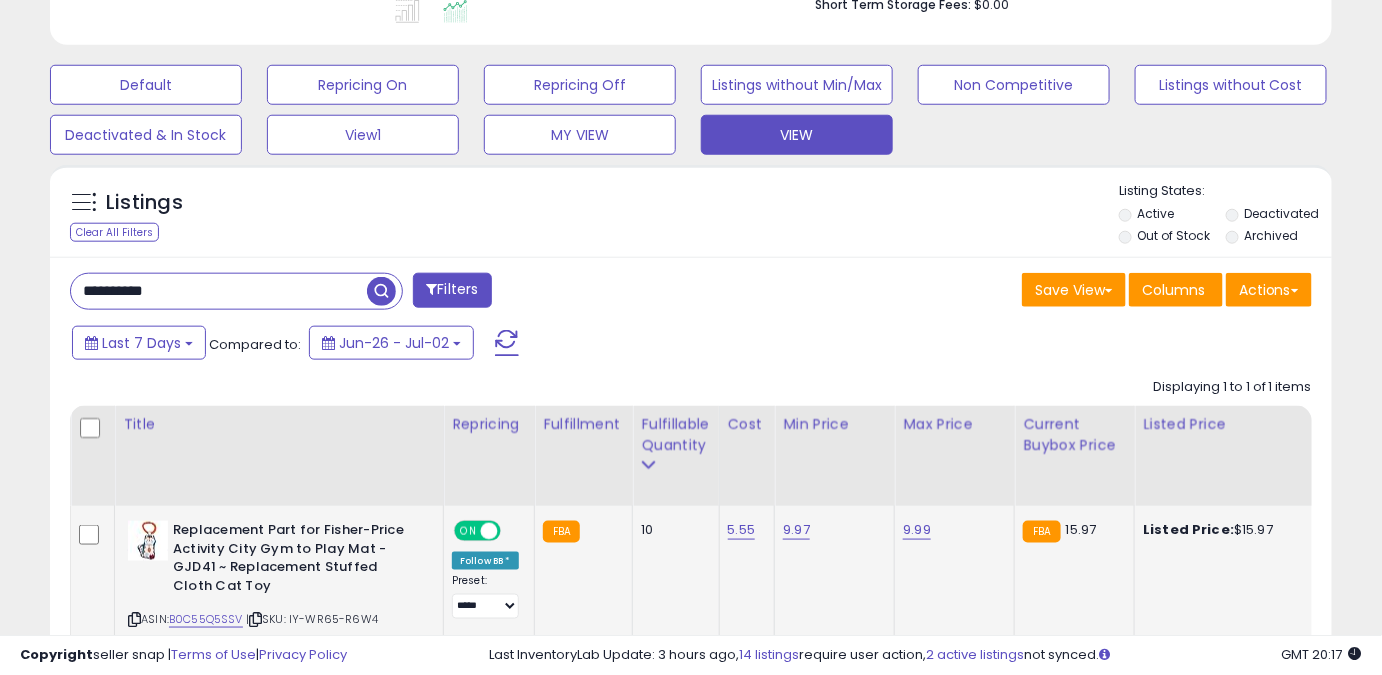 drag, startPoint x: 36, startPoint y: 266, endPoint x: 0, endPoint y: 266, distance: 36 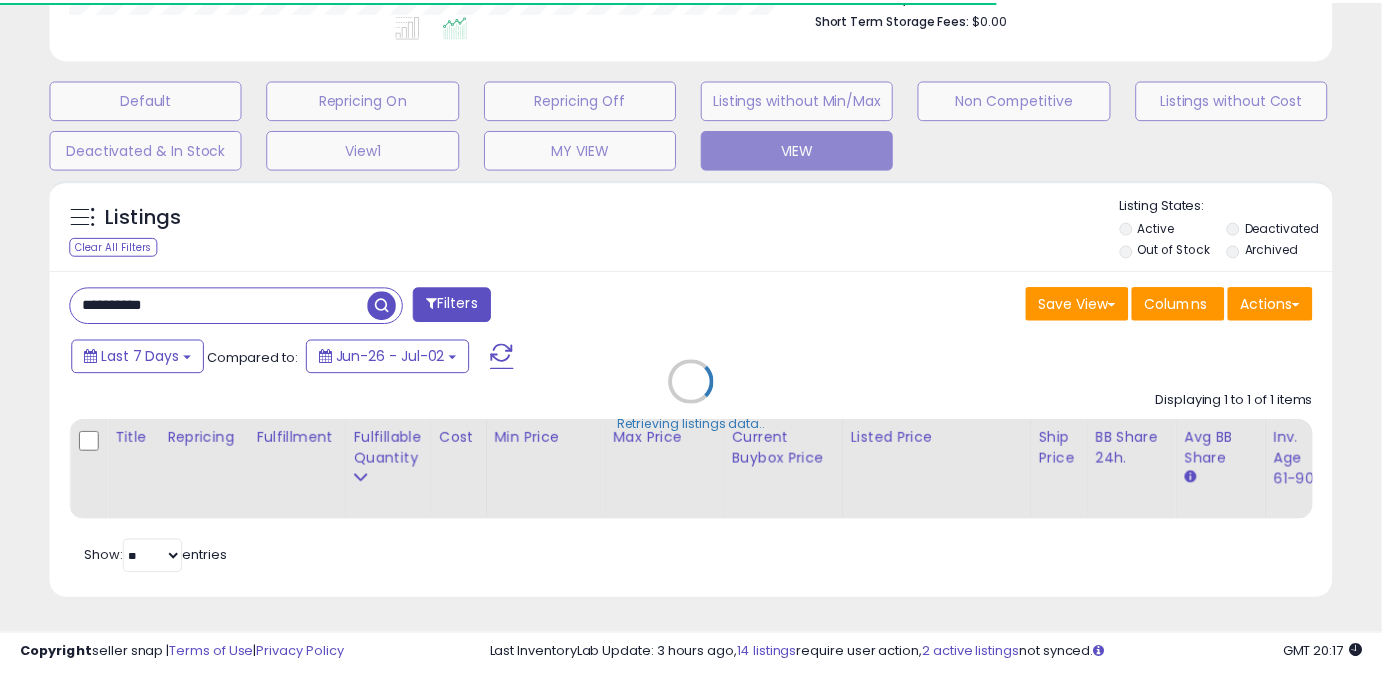 scroll, scrollTop: 410, scrollLeft: 741, axis: both 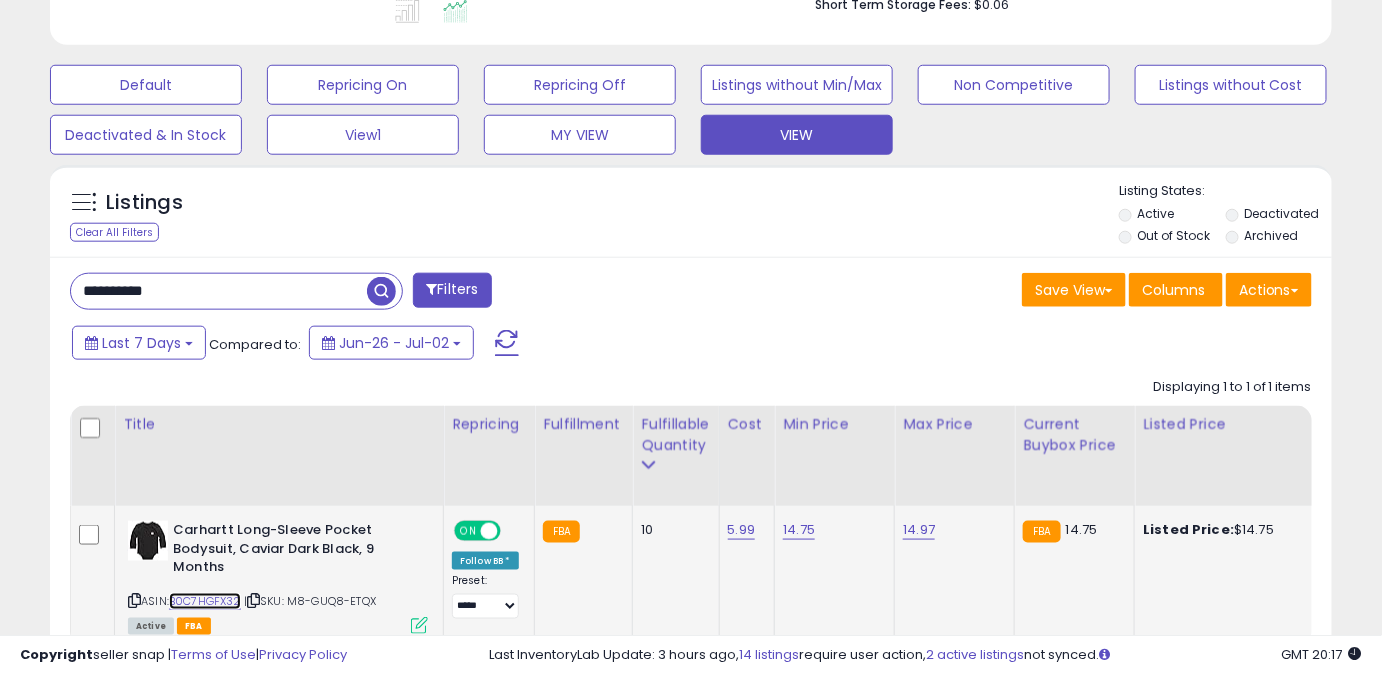 click on "B0C7HGFX32" at bounding box center (205, 601) 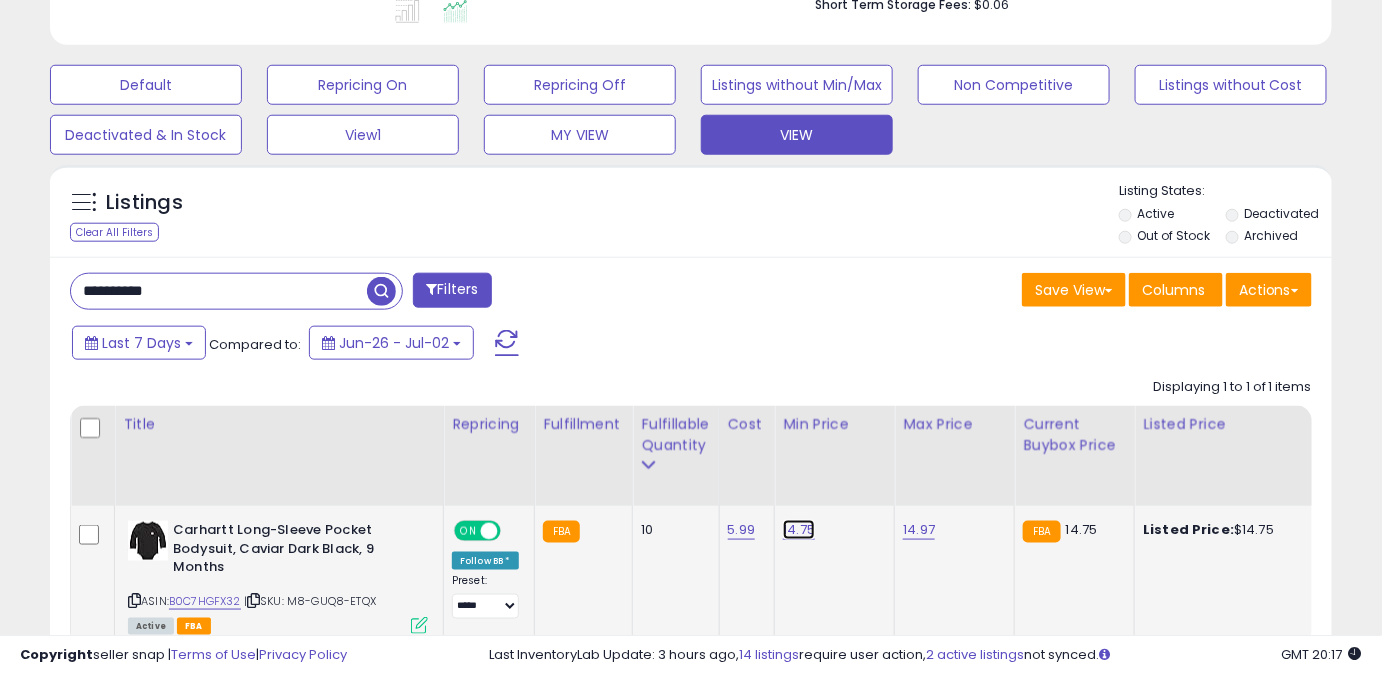 click on "14.75" at bounding box center [799, 530] 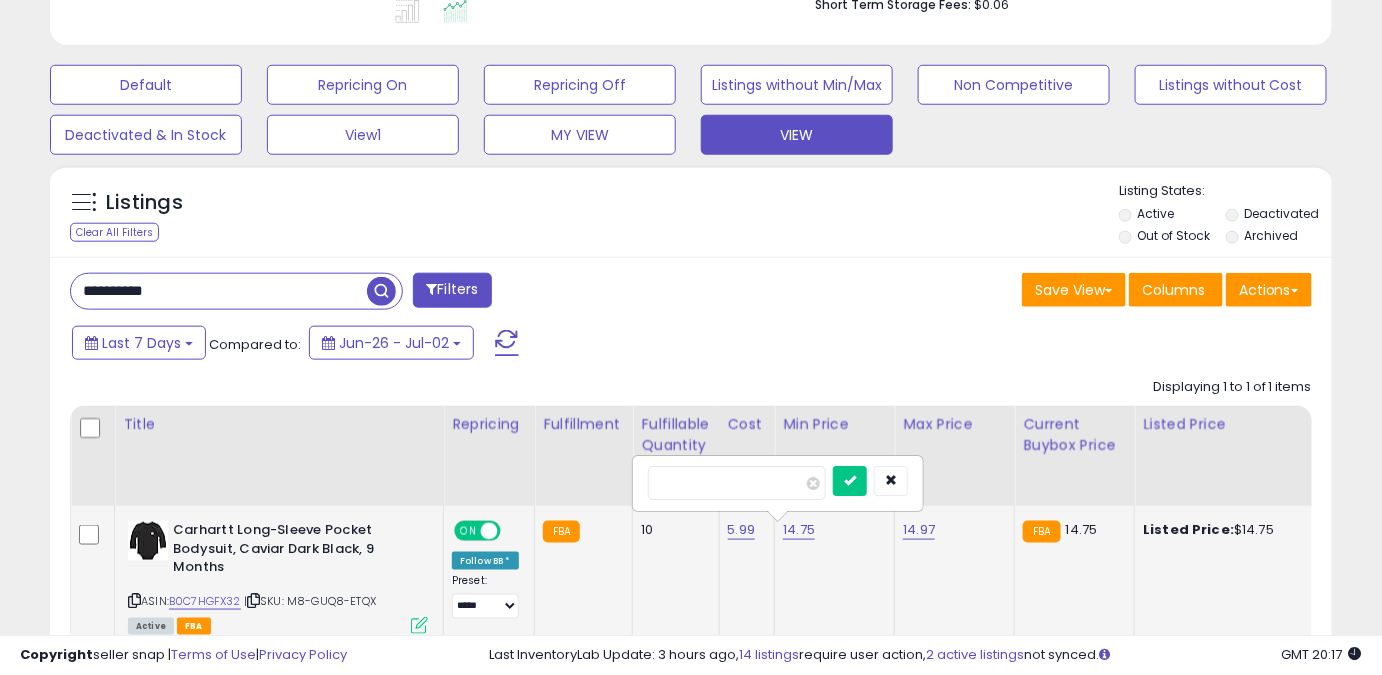 drag, startPoint x: 733, startPoint y: 486, endPoint x: 632, endPoint y: 511, distance: 104.048065 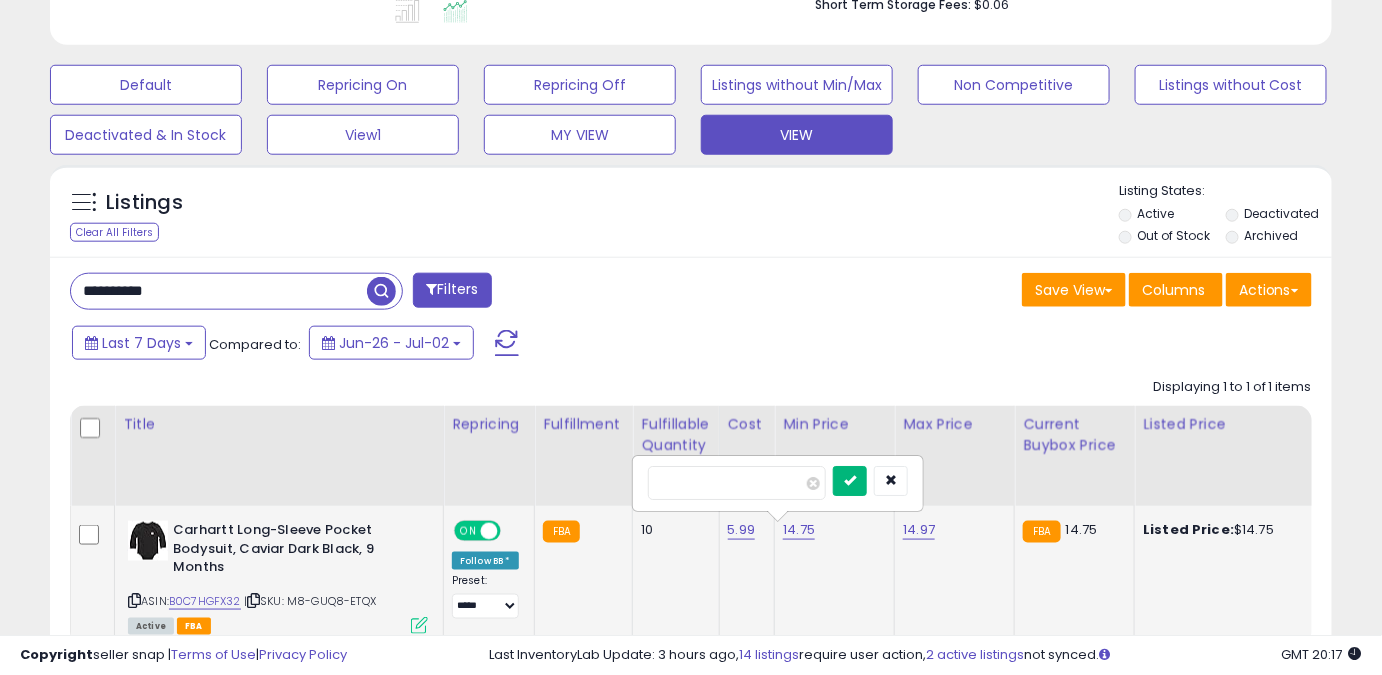 type on "*****" 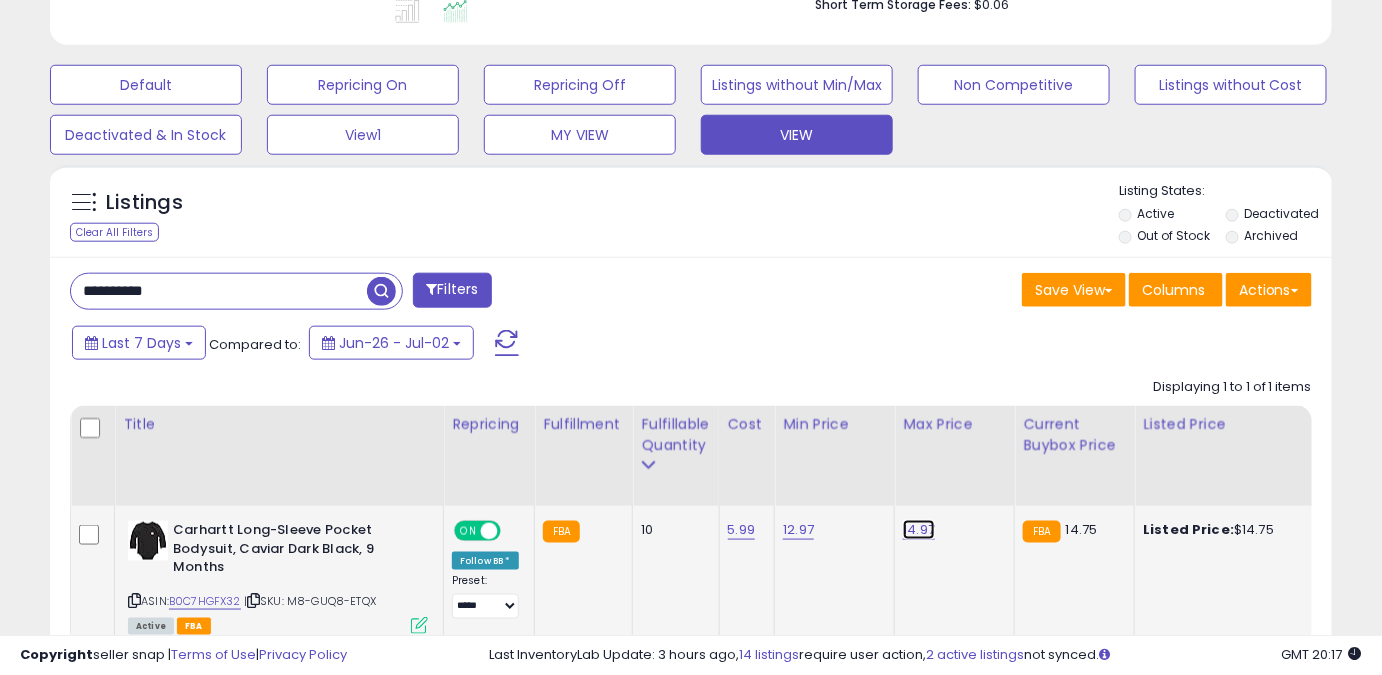 click on "14.97" at bounding box center (919, 530) 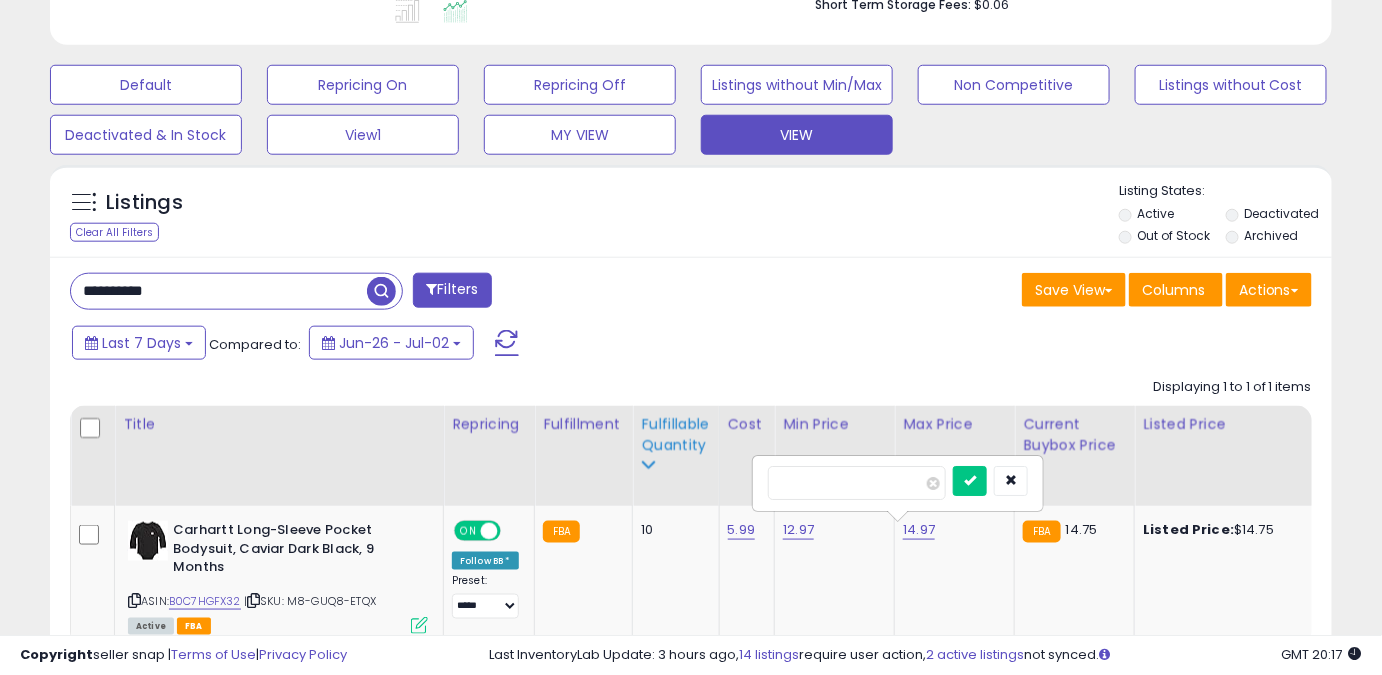 drag, startPoint x: 844, startPoint y: 485, endPoint x: 668, endPoint y: 453, distance: 178.88544 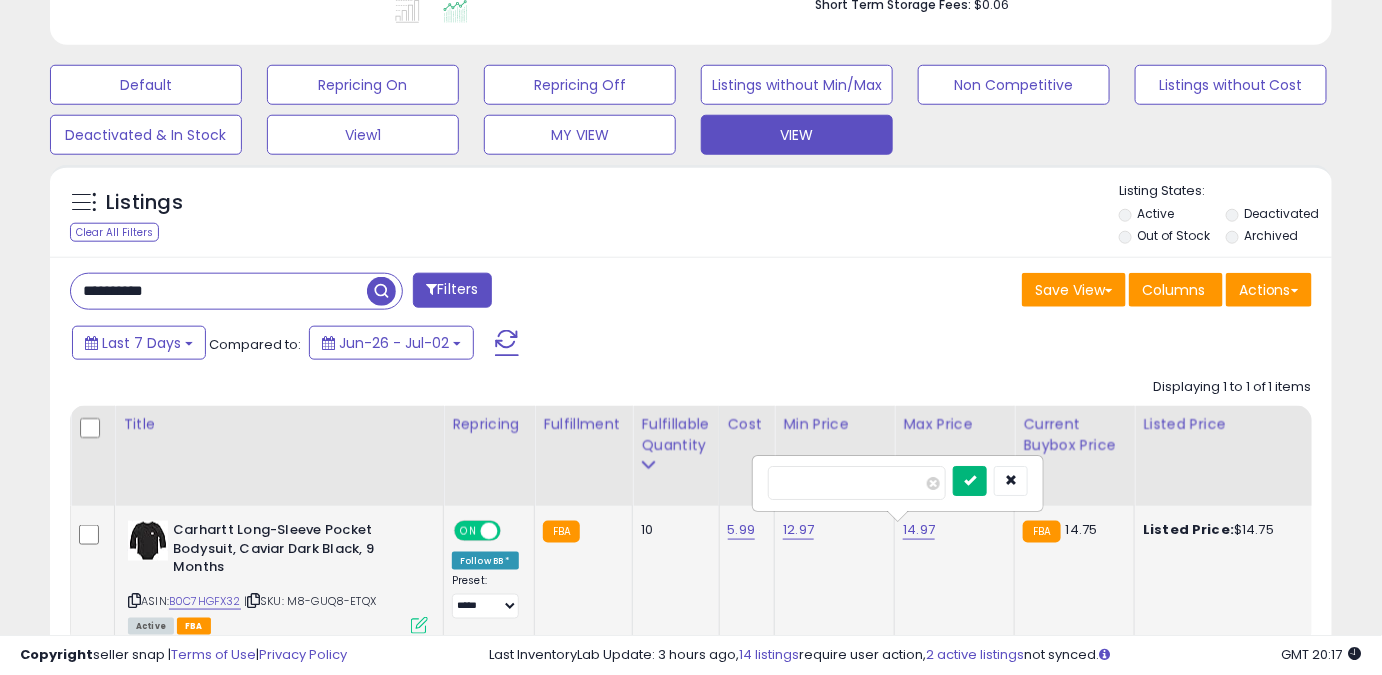 type on "*****" 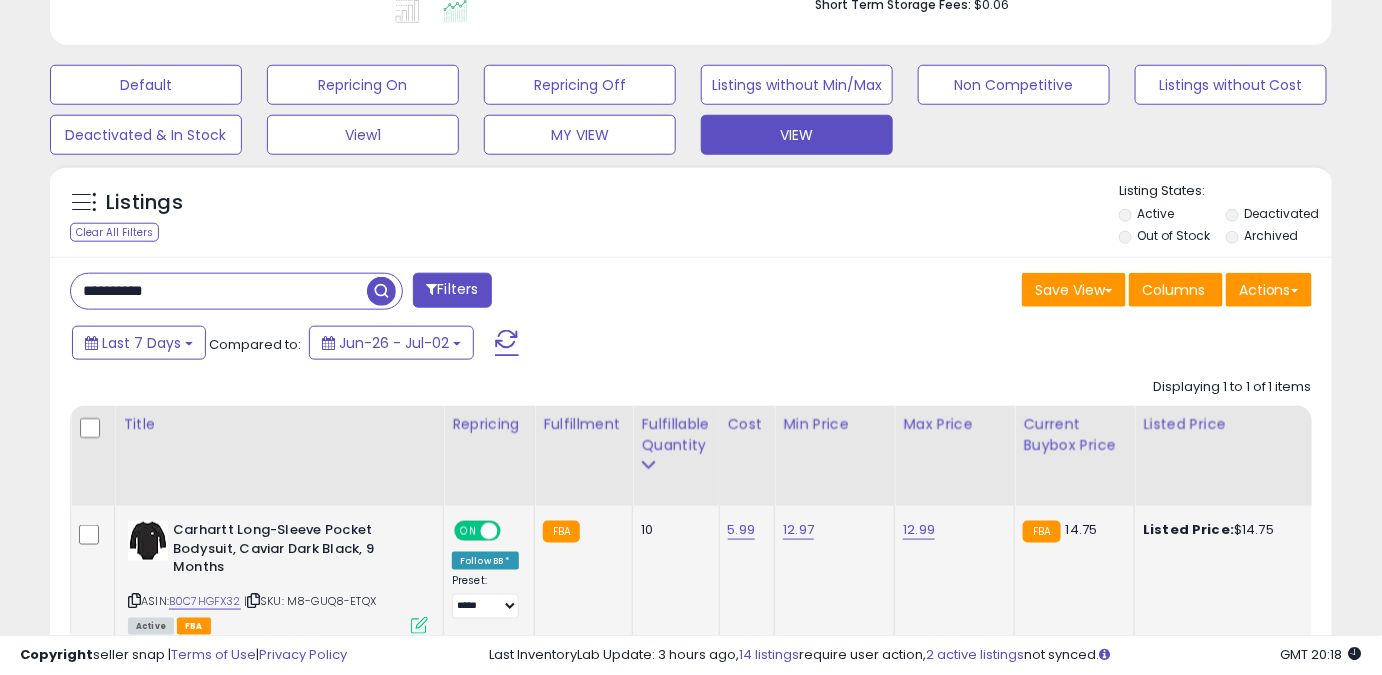 drag, startPoint x: 101, startPoint y: 305, endPoint x: 4, endPoint y: 306, distance: 97.00516 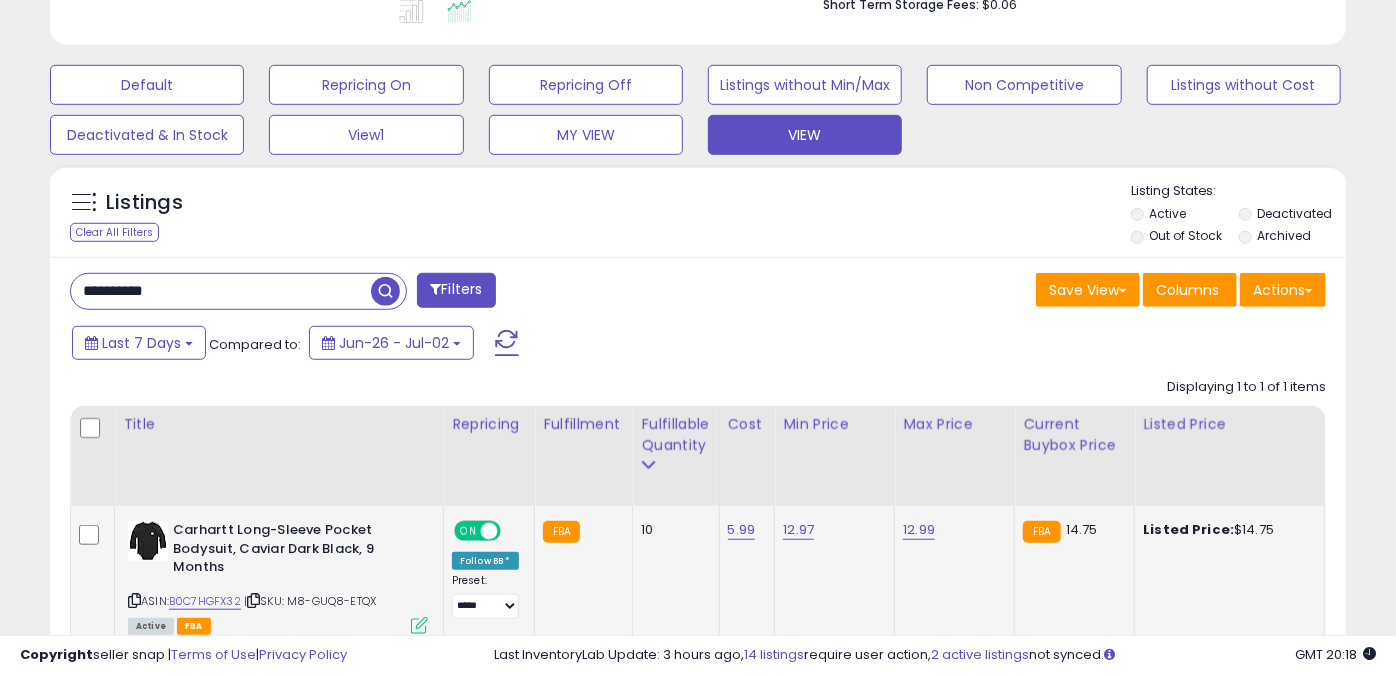 scroll, scrollTop: 999589, scrollLeft: 999249, axis: both 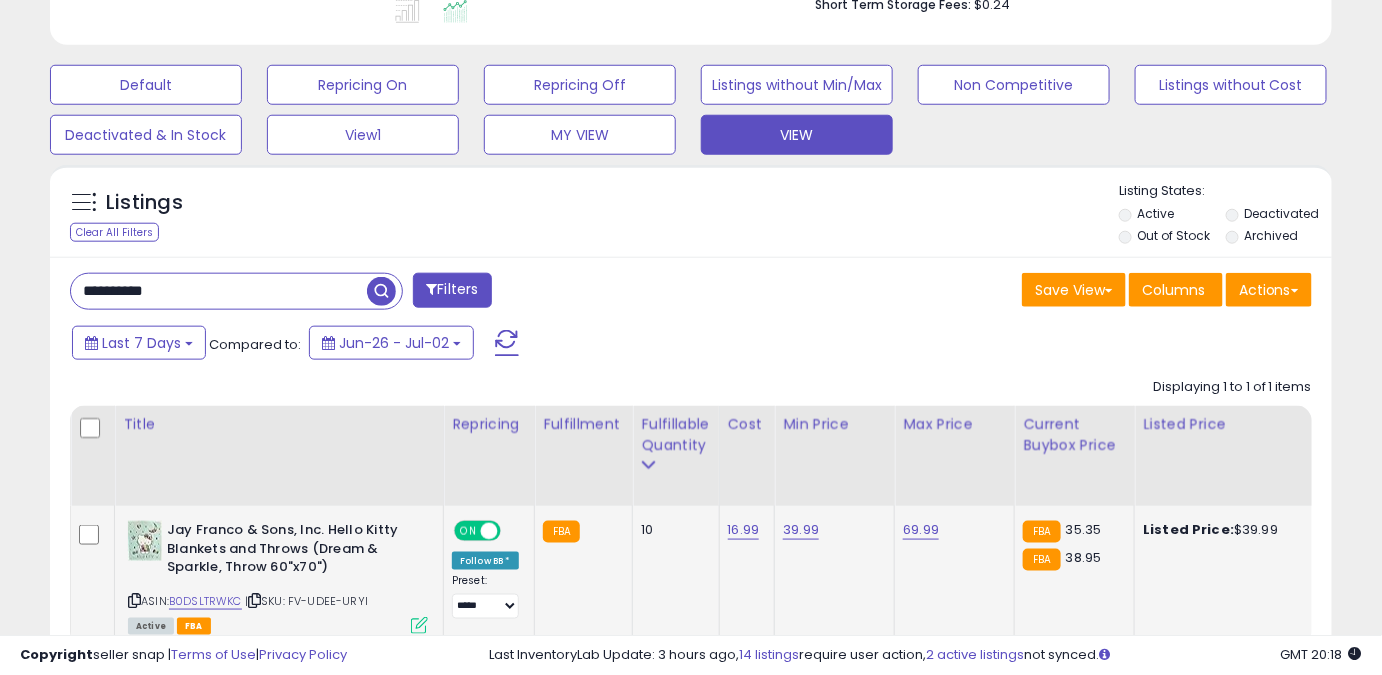type on "**********" 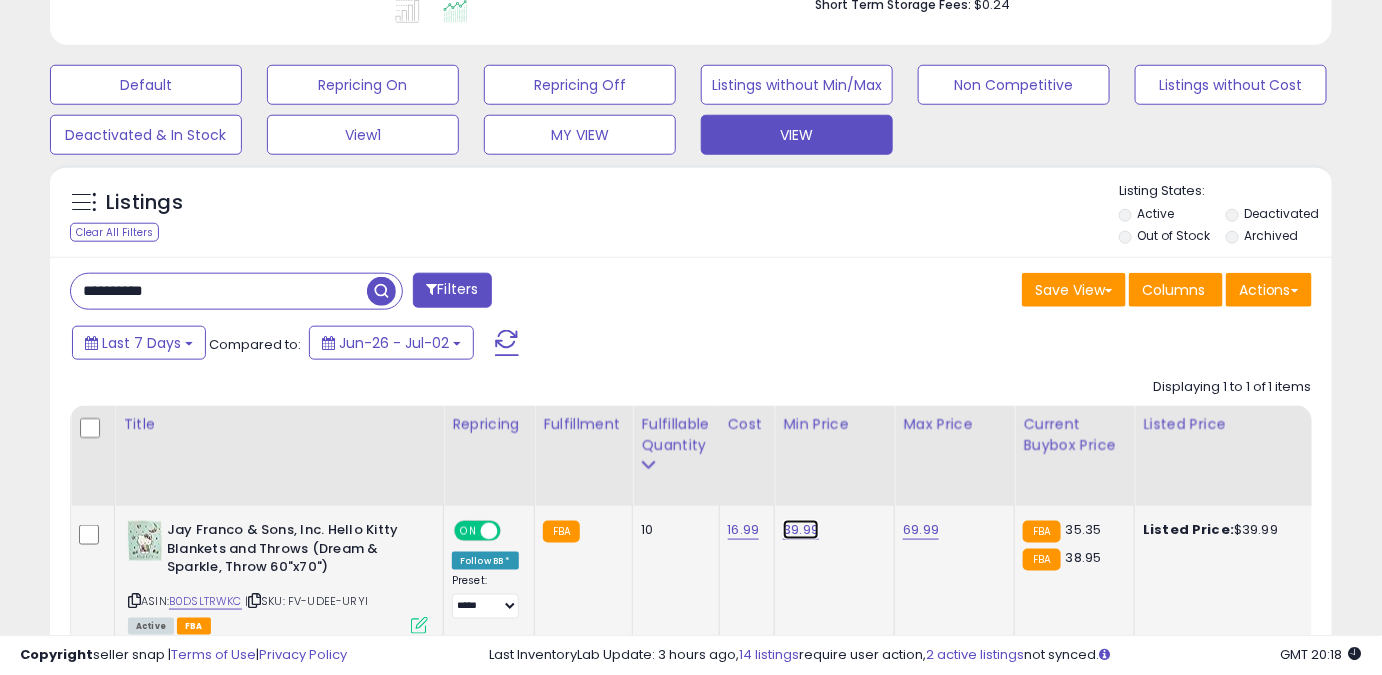 drag, startPoint x: 801, startPoint y: 532, endPoint x: 760, endPoint y: 508, distance: 47.507893 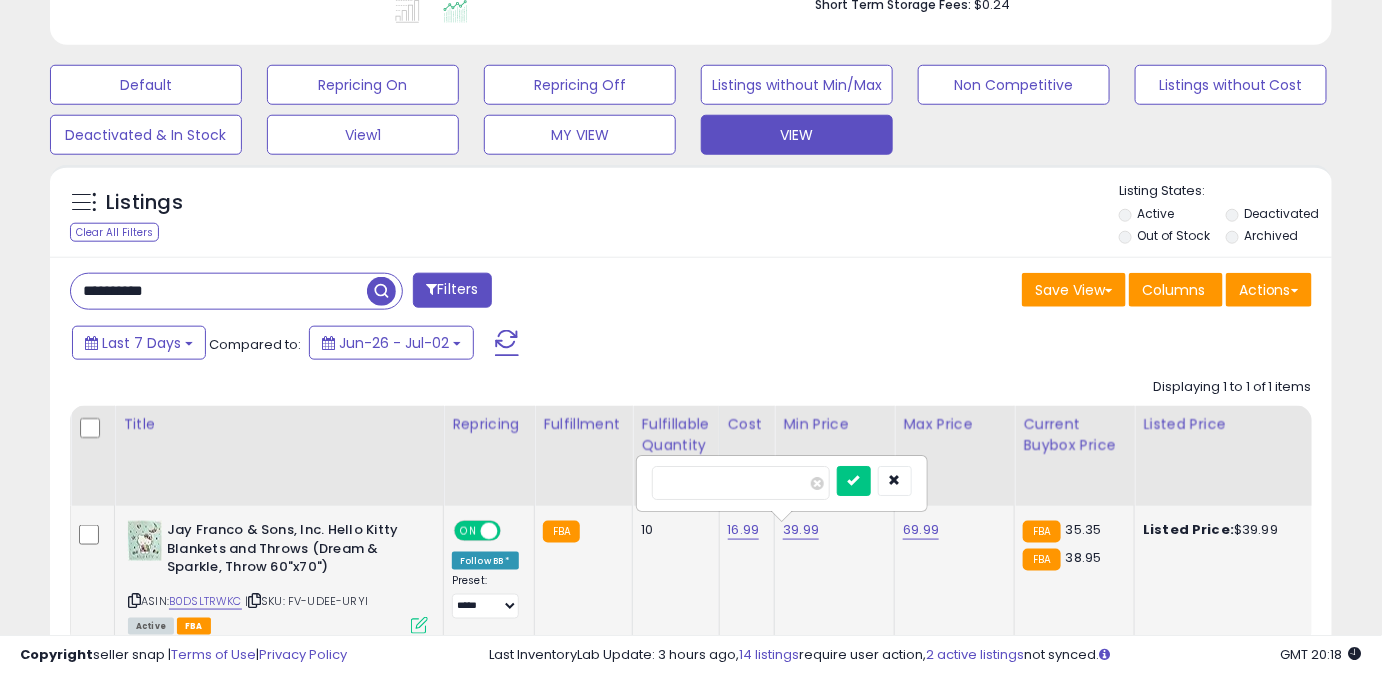 drag, startPoint x: 752, startPoint y: 475, endPoint x: 490, endPoint y: 515, distance: 265.03586 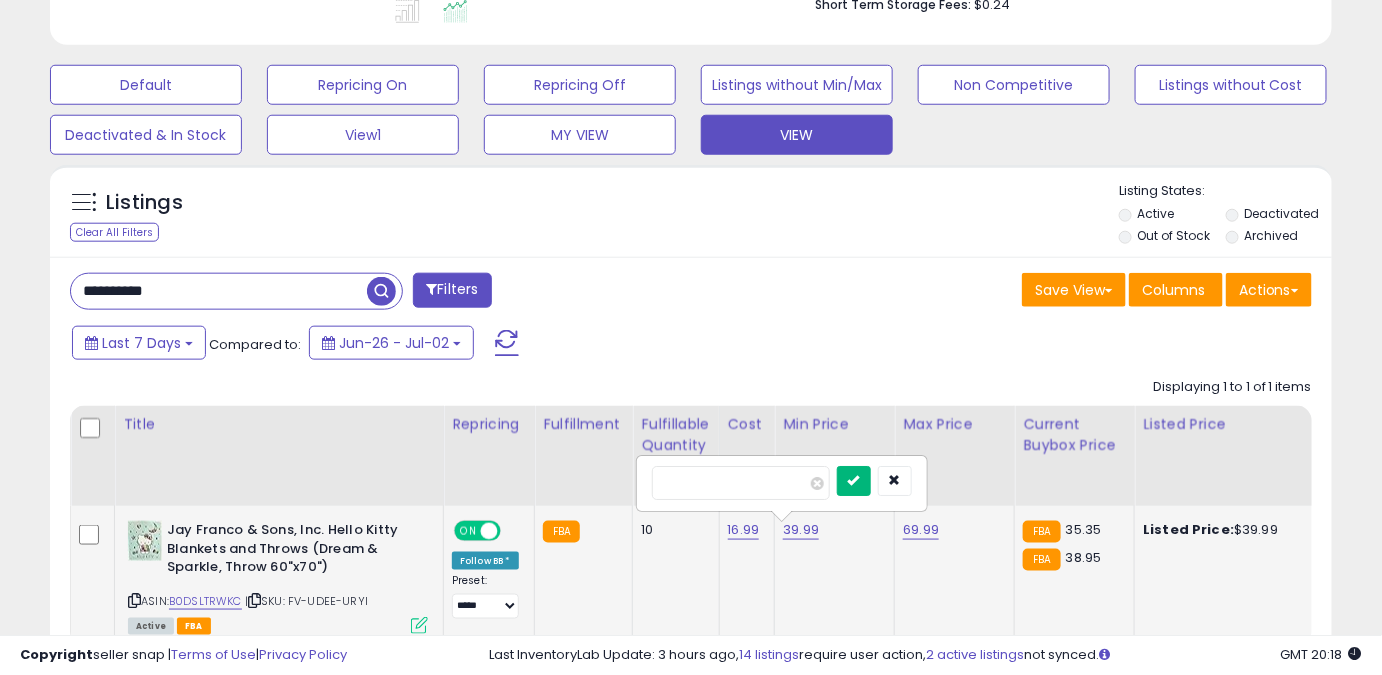 type on "*****" 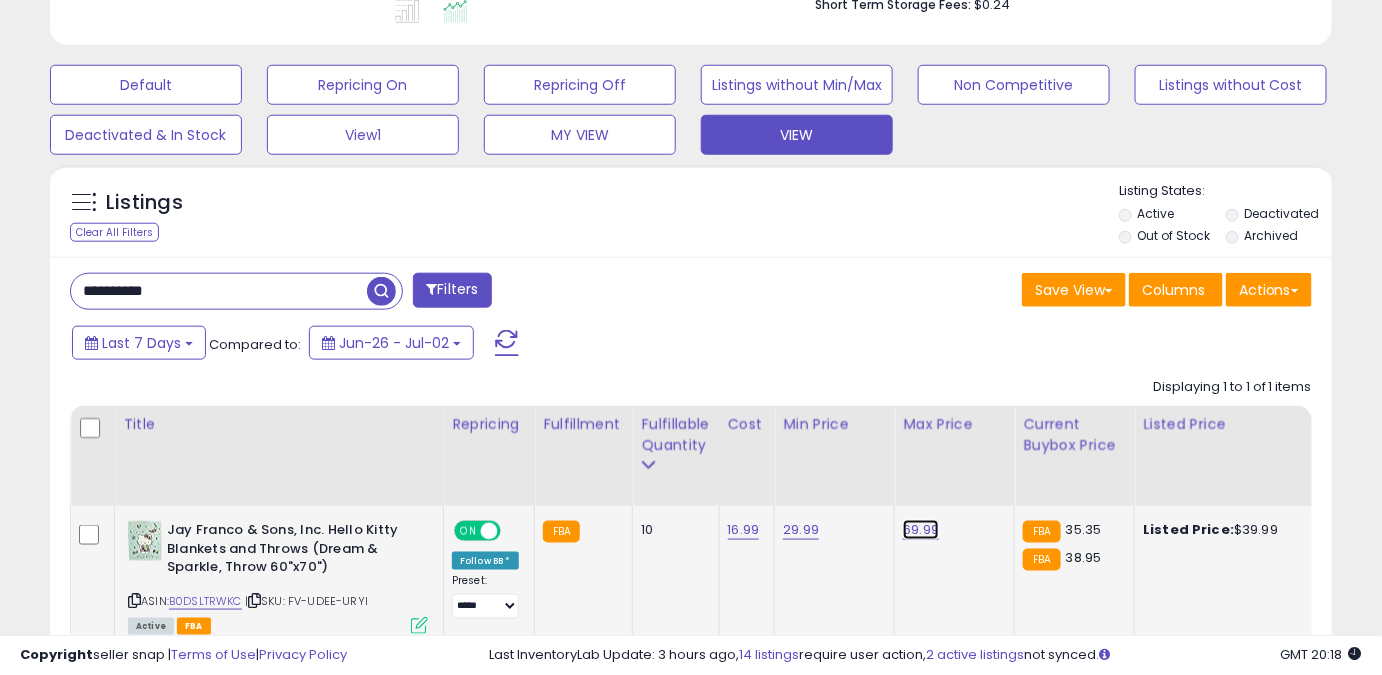 click on "69.99" at bounding box center [921, 530] 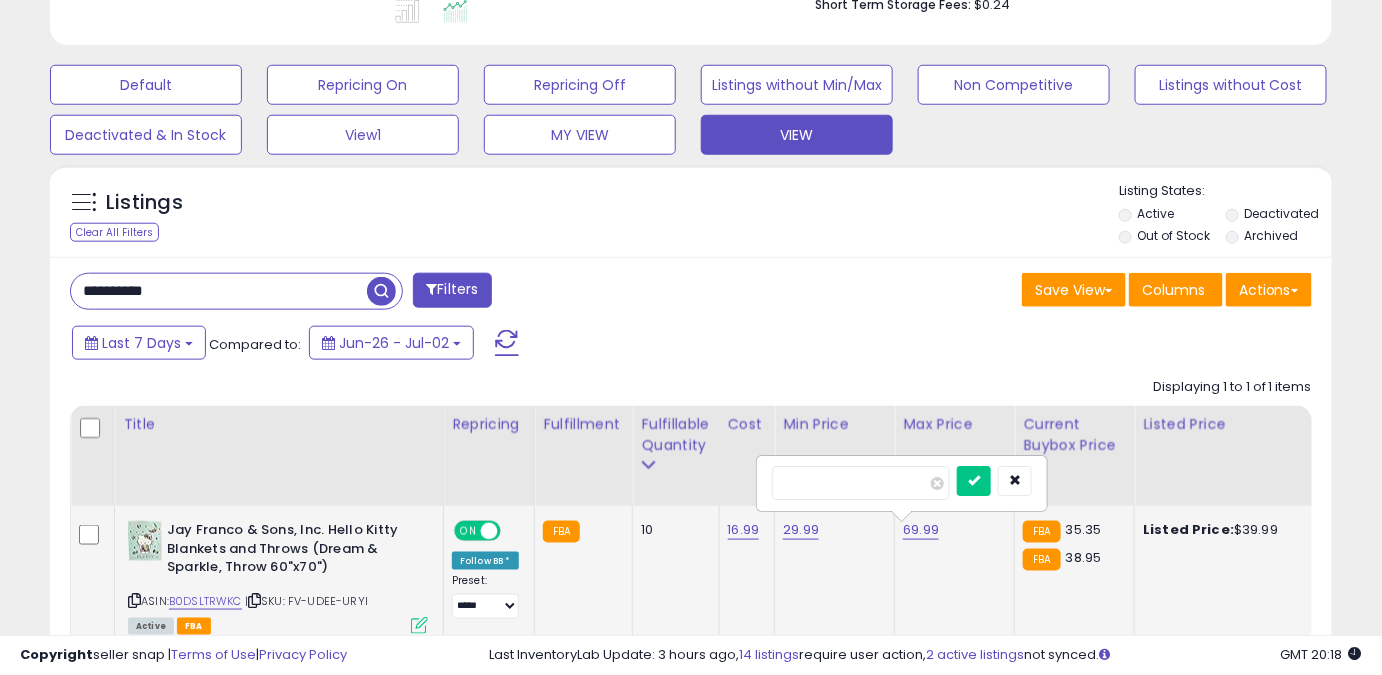 drag, startPoint x: 845, startPoint y: 495, endPoint x: 763, endPoint y: 514, distance: 84.17244 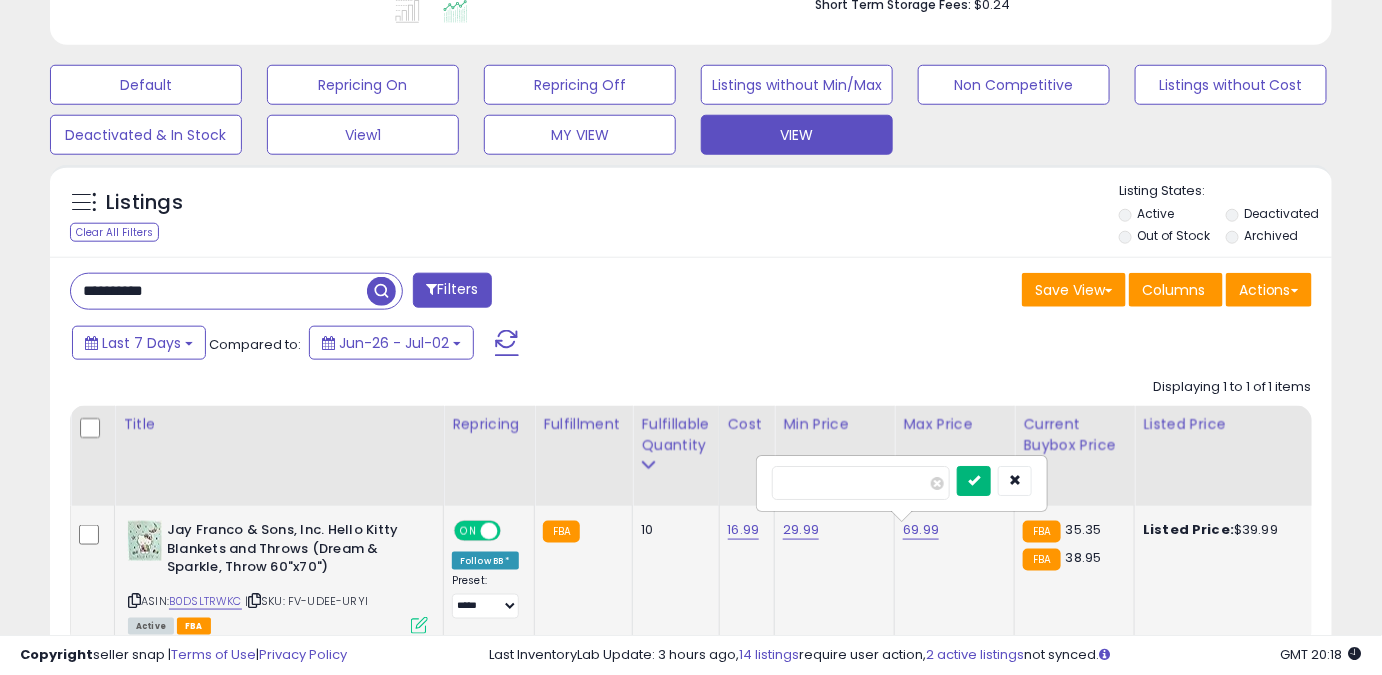 type on "*****" 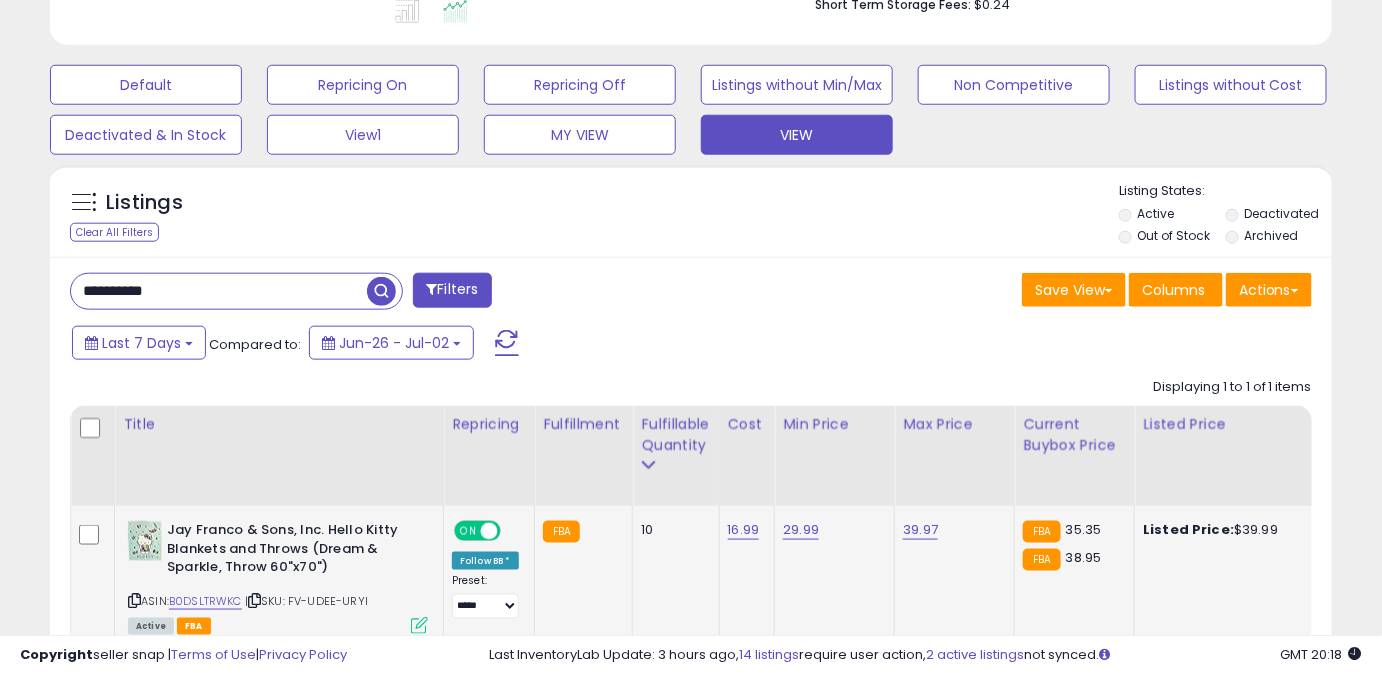 drag, startPoint x: 209, startPoint y: 284, endPoint x: 10, endPoint y: 278, distance: 199.09044 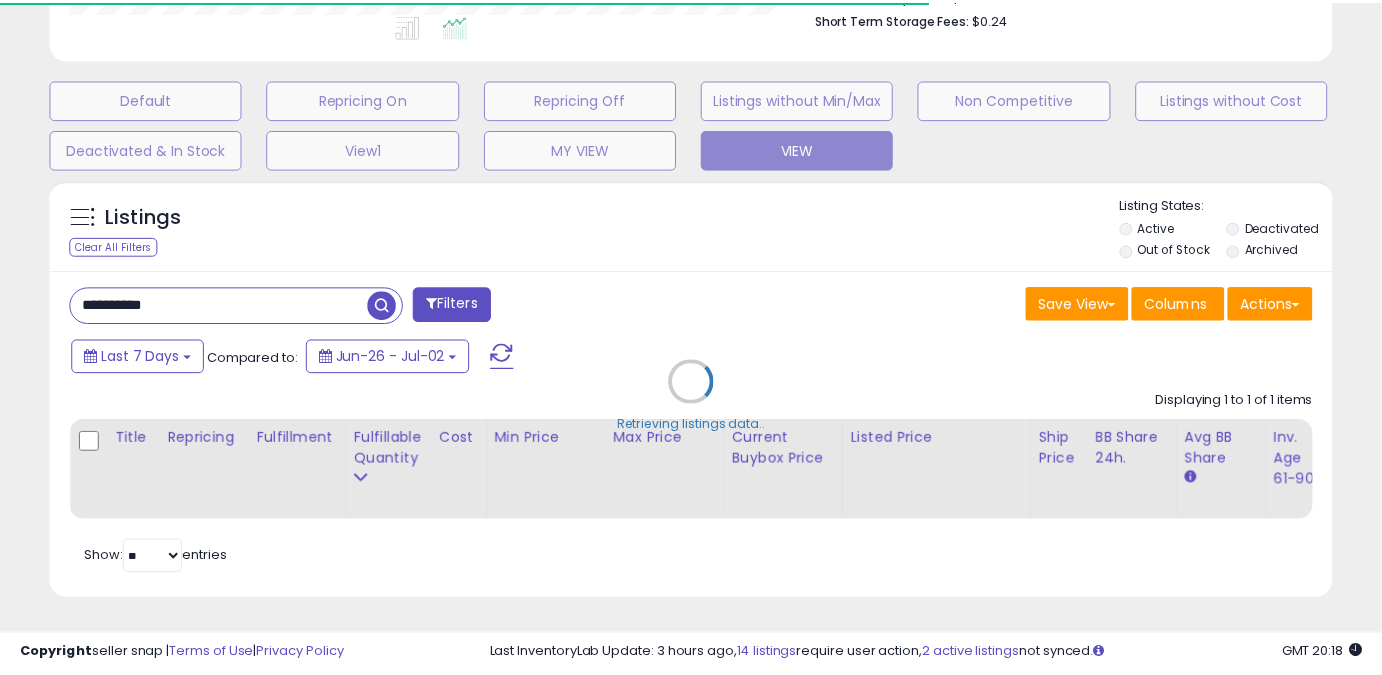 scroll, scrollTop: 410, scrollLeft: 741, axis: both 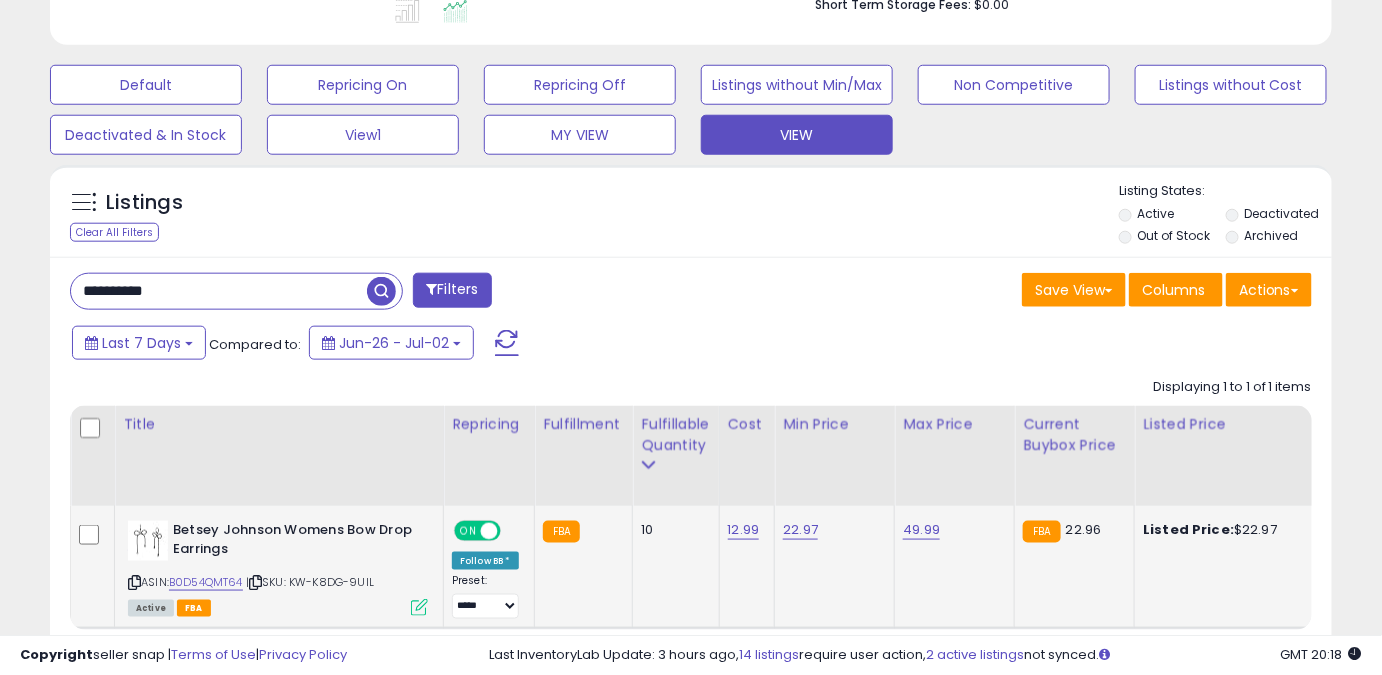 click on "22.97" 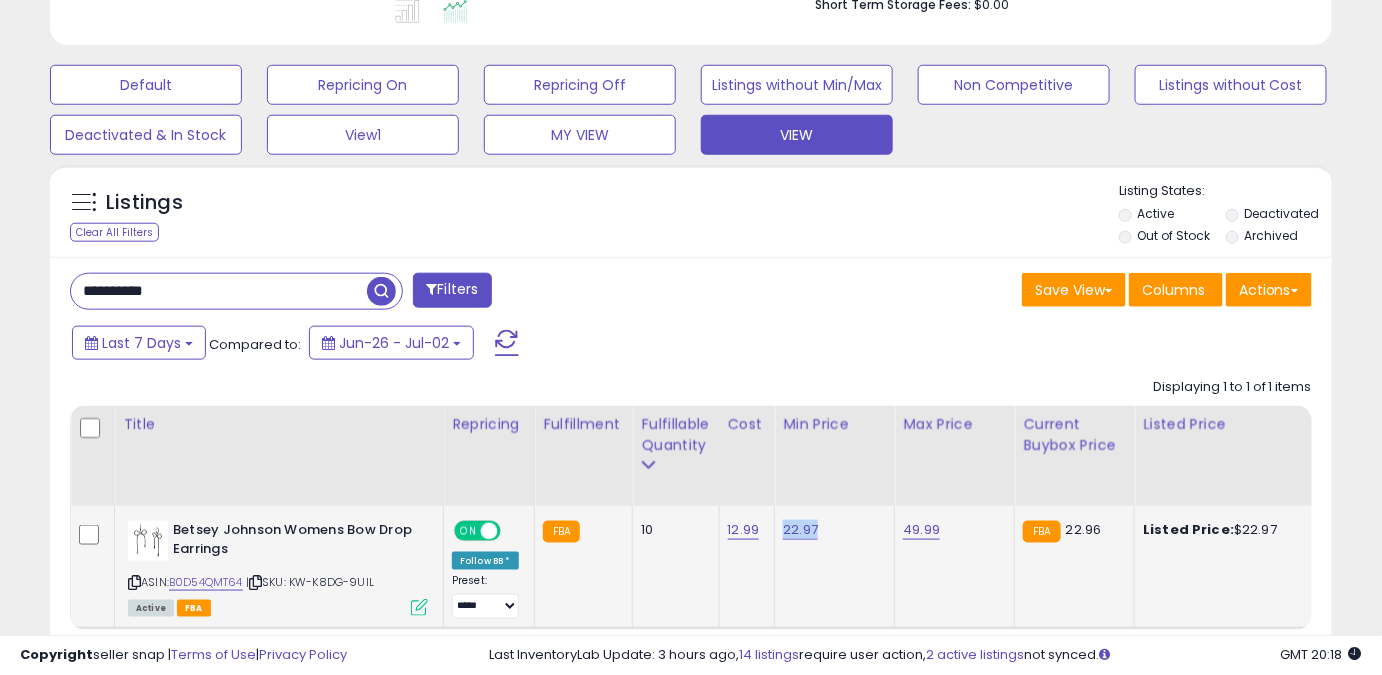 drag, startPoint x: 792, startPoint y: 517, endPoint x: 794, endPoint y: 529, distance: 12.165525 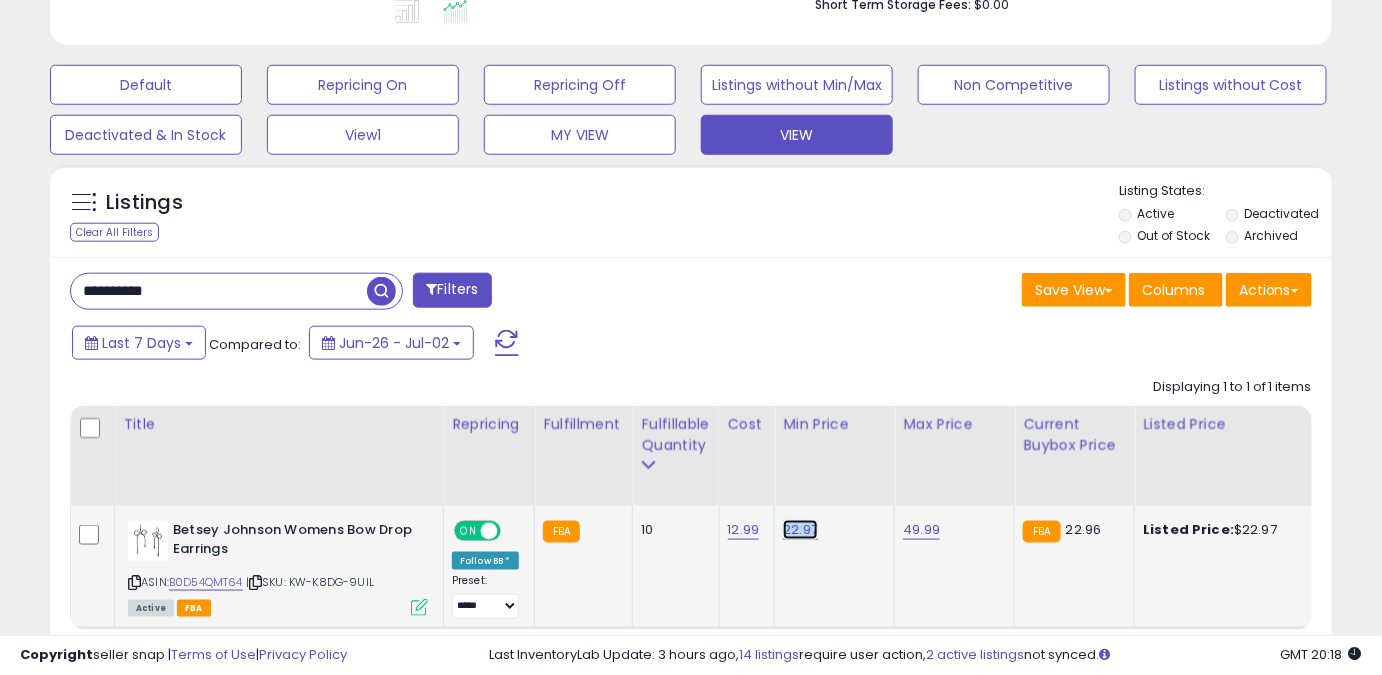 click on "22.97" at bounding box center [800, 530] 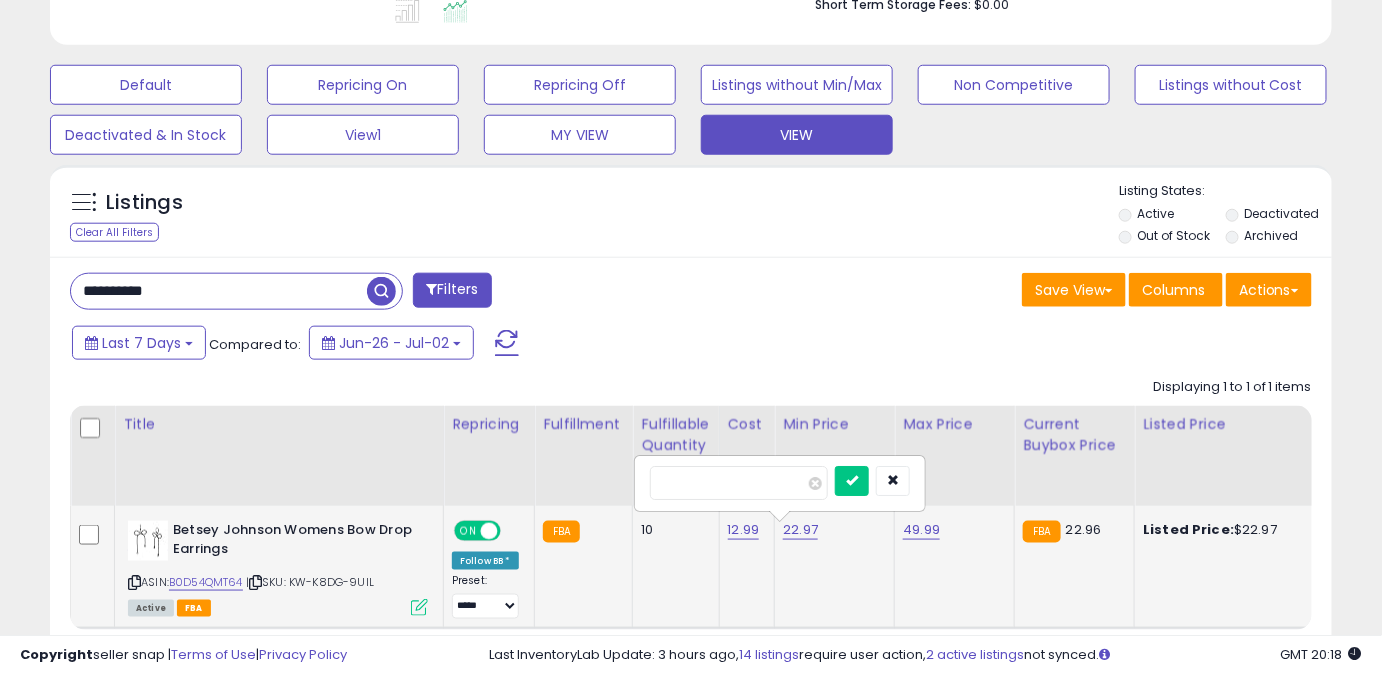 drag, startPoint x: 672, startPoint y: 501, endPoint x: 604, endPoint y: 513, distance: 69.050705 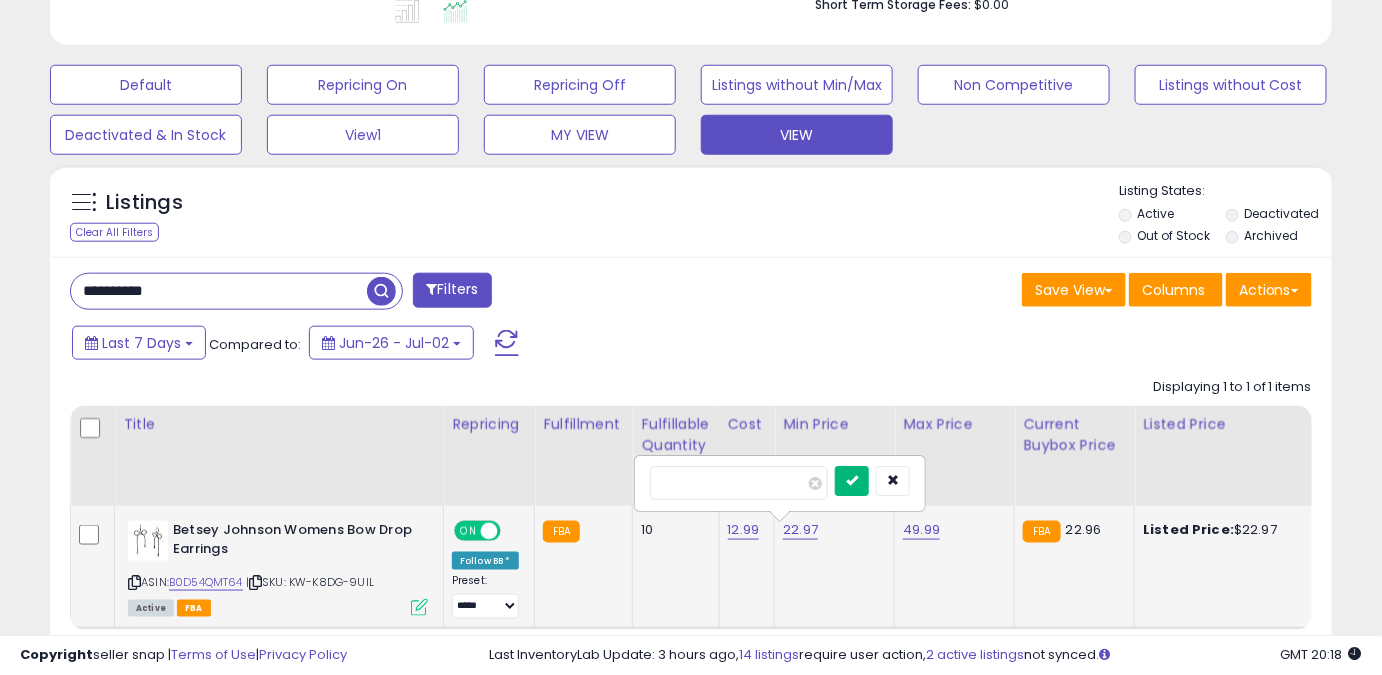 type on "*****" 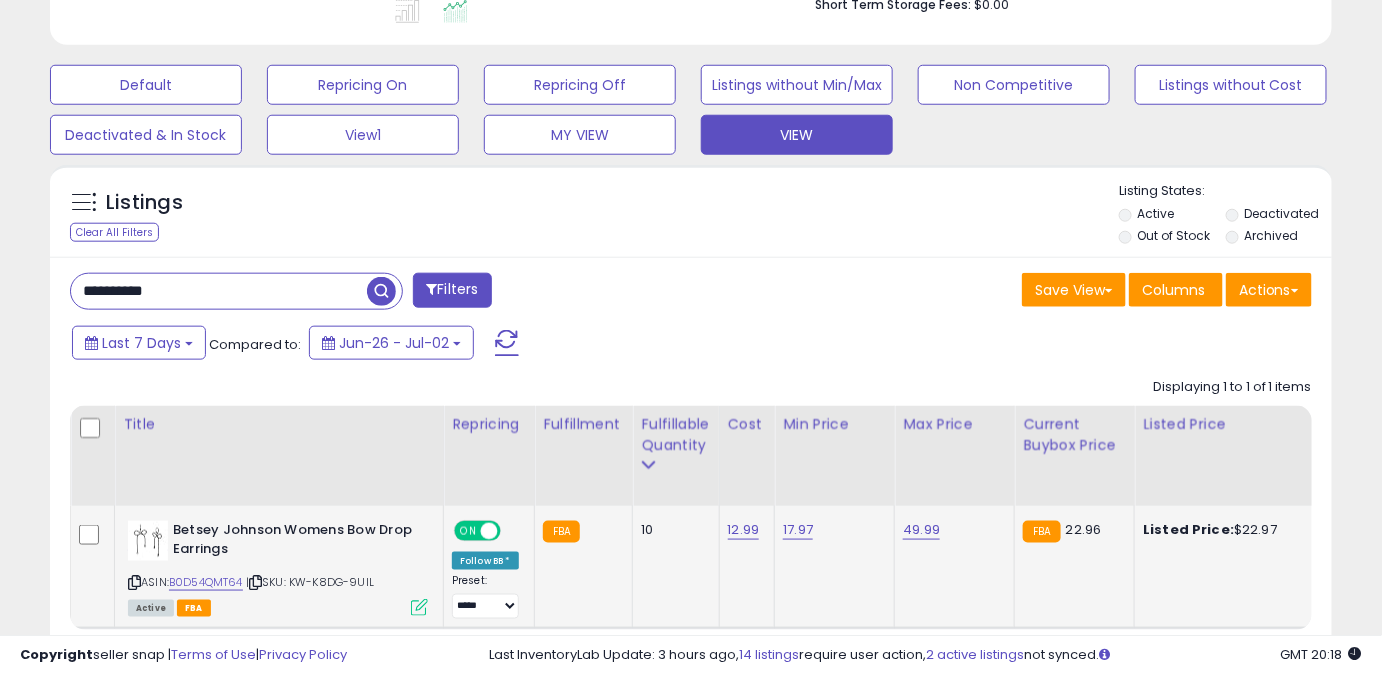 drag, startPoint x: 195, startPoint y: 570, endPoint x: 187, endPoint y: 586, distance: 17.888544 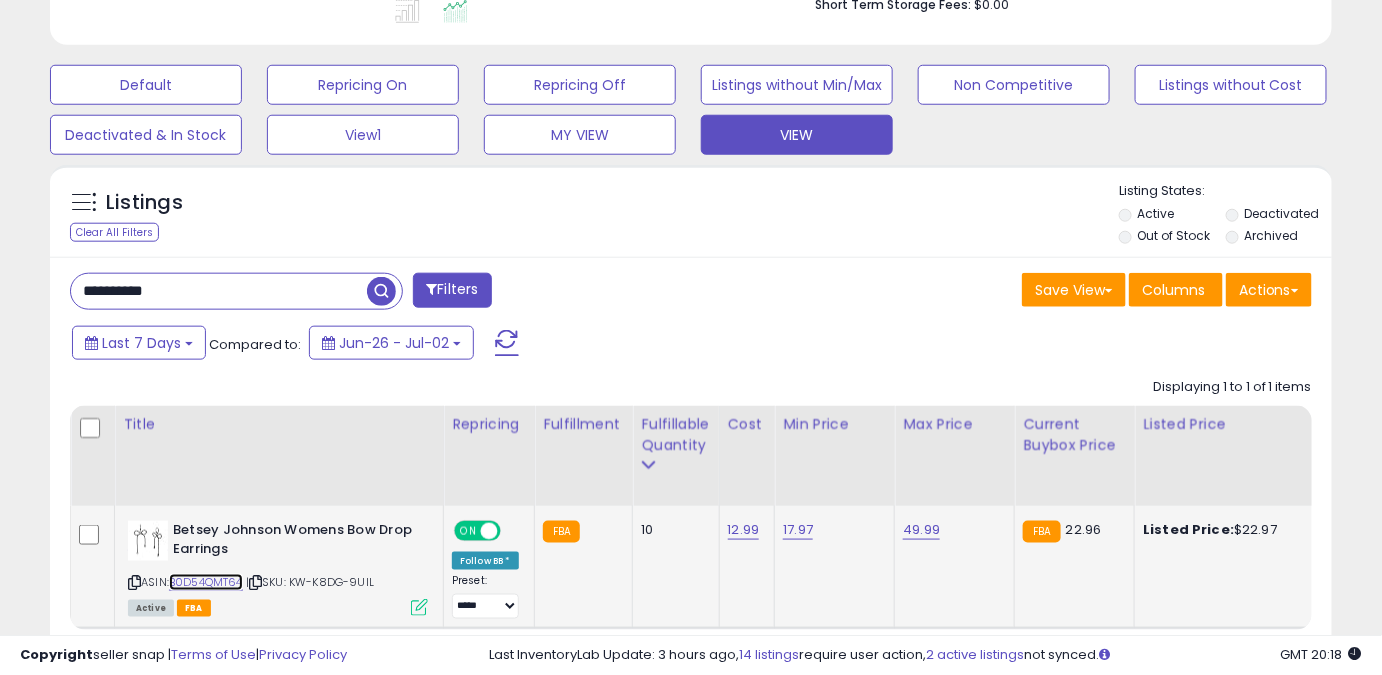 click on "B0D54QMT64" at bounding box center (206, 582) 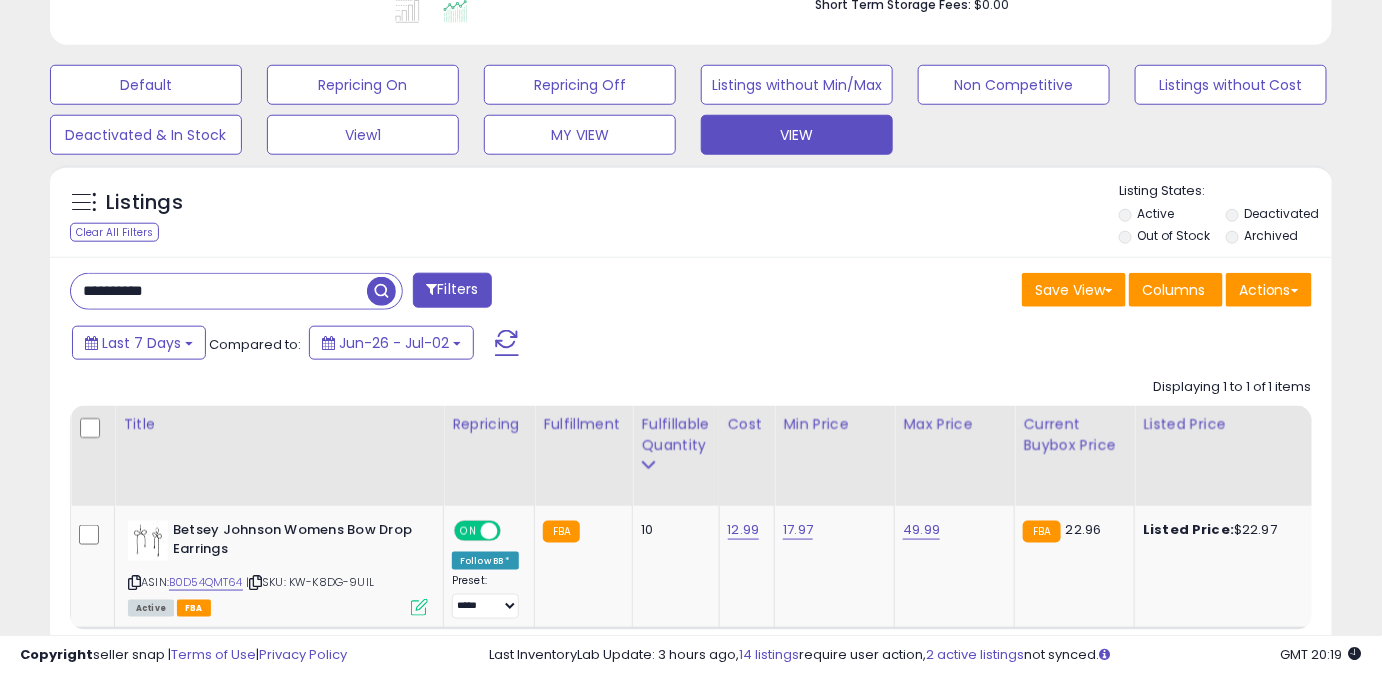 drag, startPoint x: 173, startPoint y: 294, endPoint x: 0, endPoint y: 300, distance: 173.10402 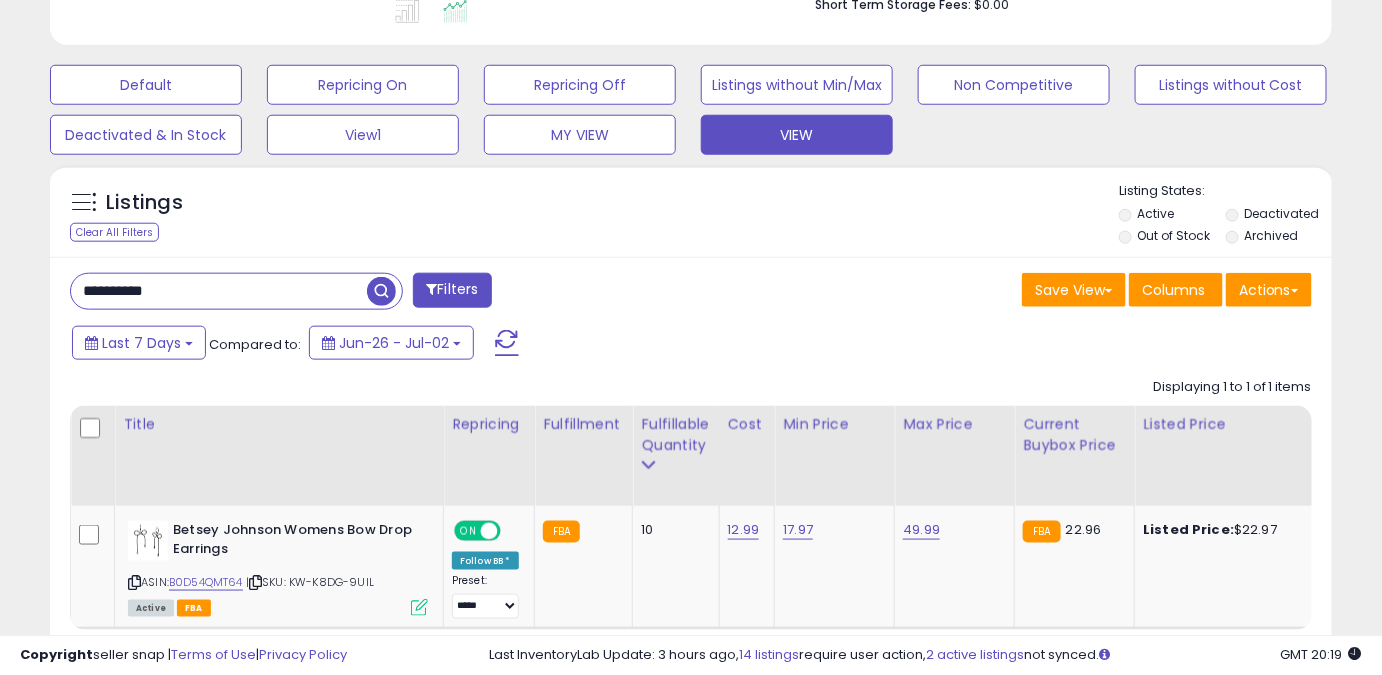 paste 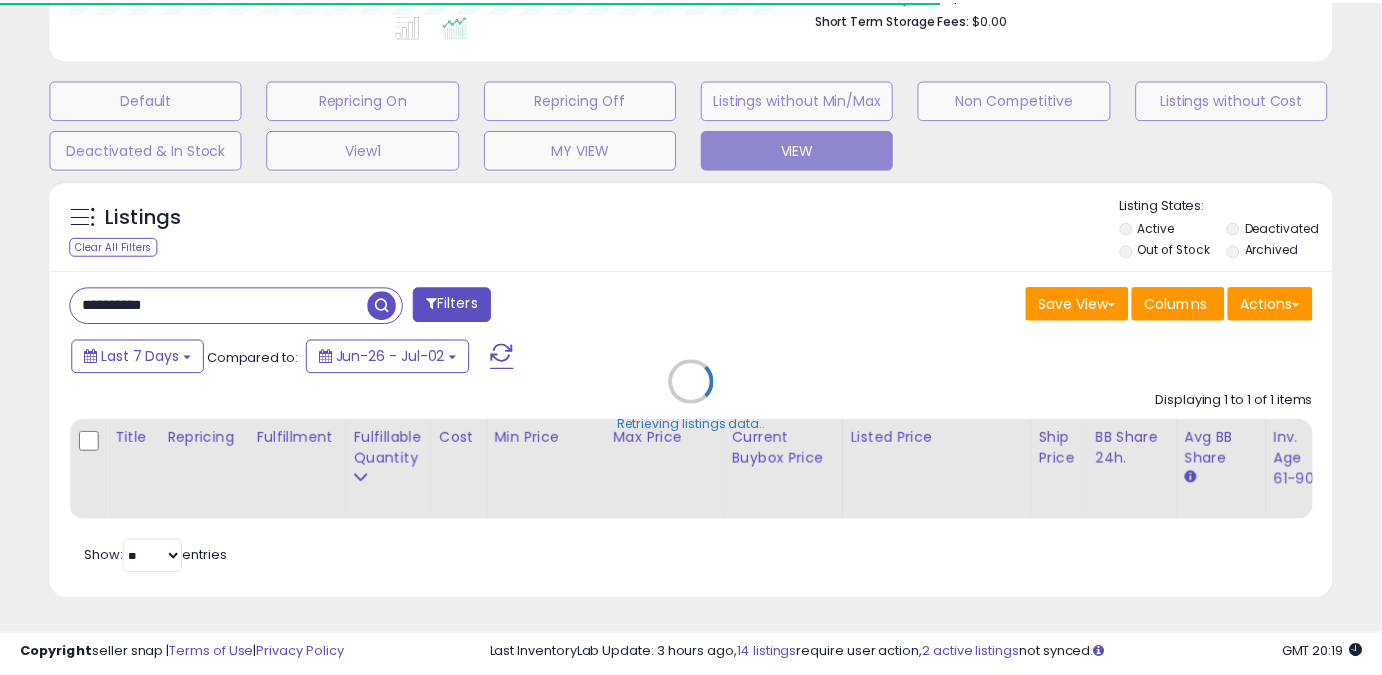 scroll, scrollTop: 410, scrollLeft: 741, axis: both 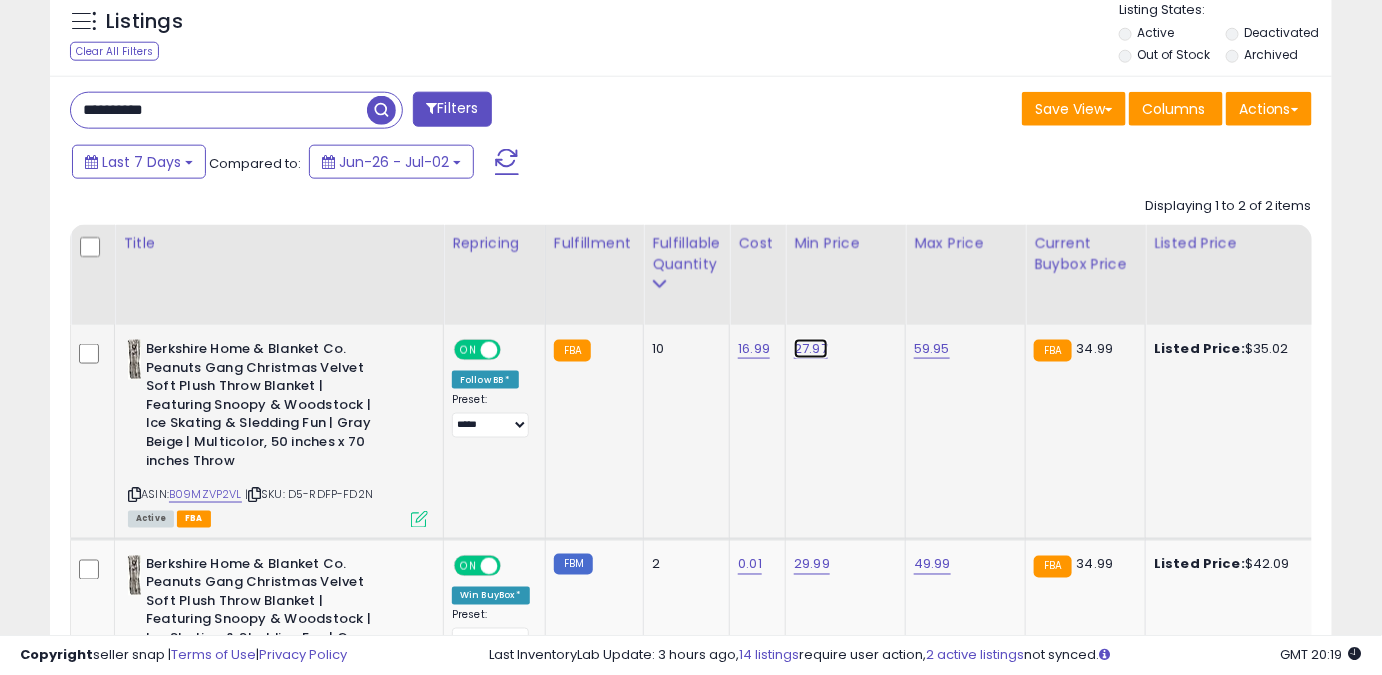 click on "27.97" at bounding box center [811, 349] 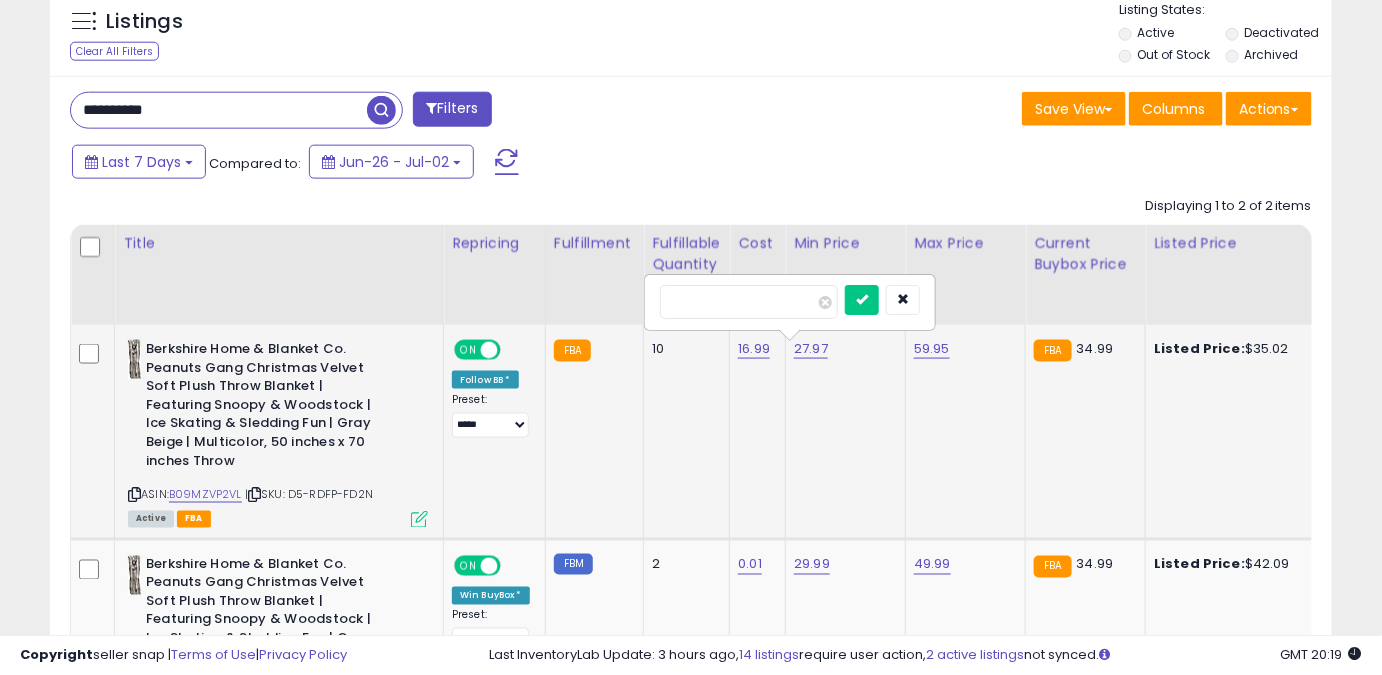 drag, startPoint x: 712, startPoint y: 311, endPoint x: 537, endPoint y: 332, distance: 176.2555 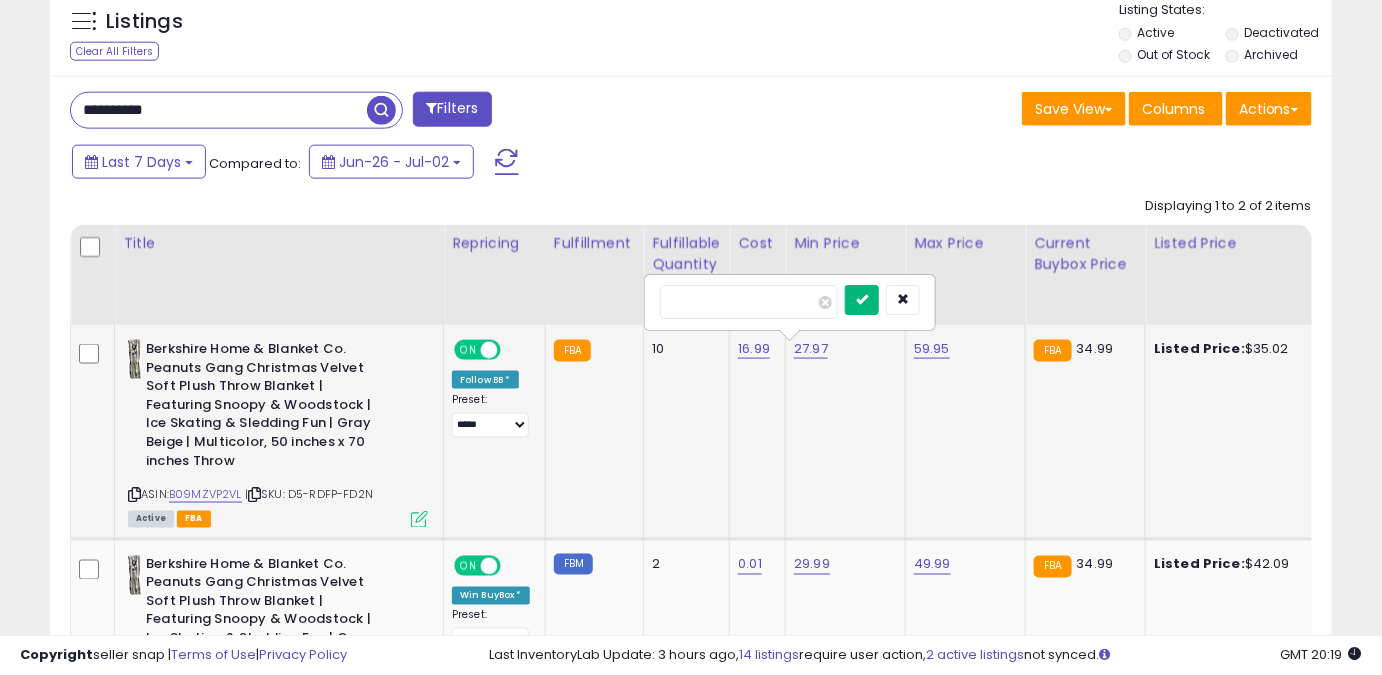 type on "*****" 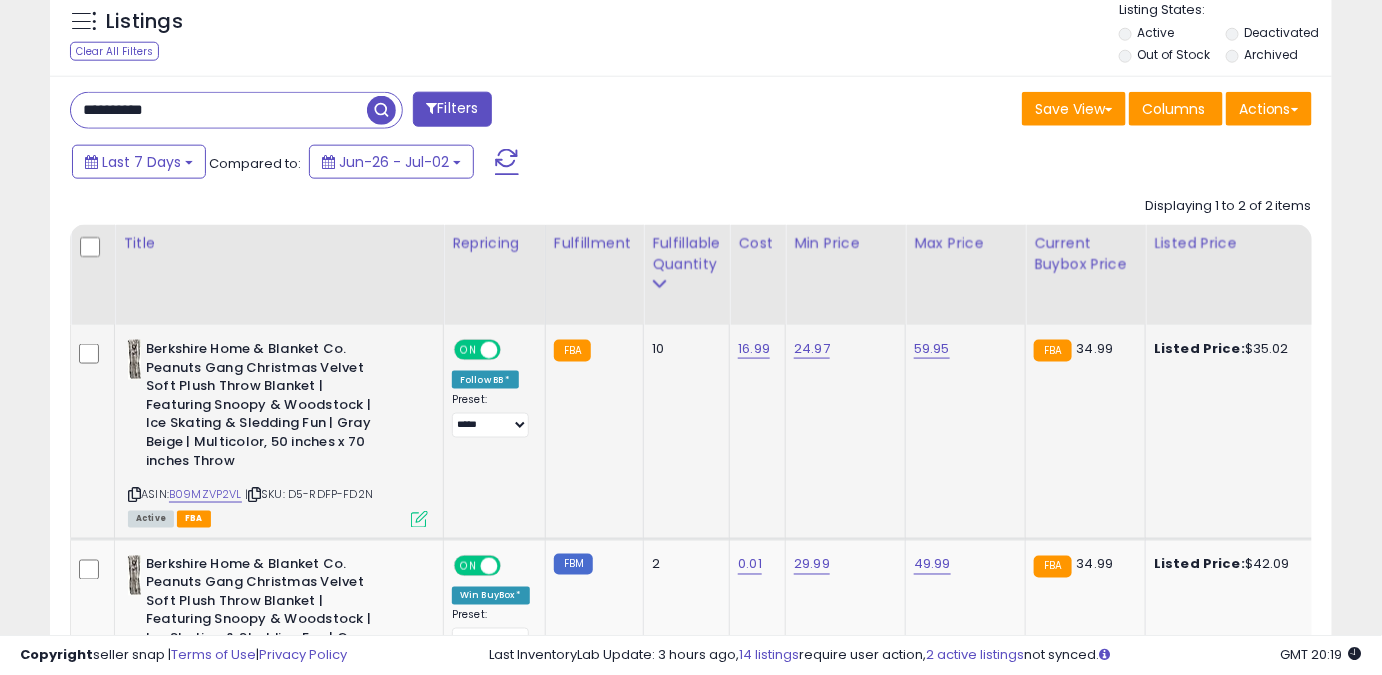 drag, startPoint x: 234, startPoint y: 107, endPoint x: 5, endPoint y: 140, distance: 231.36551 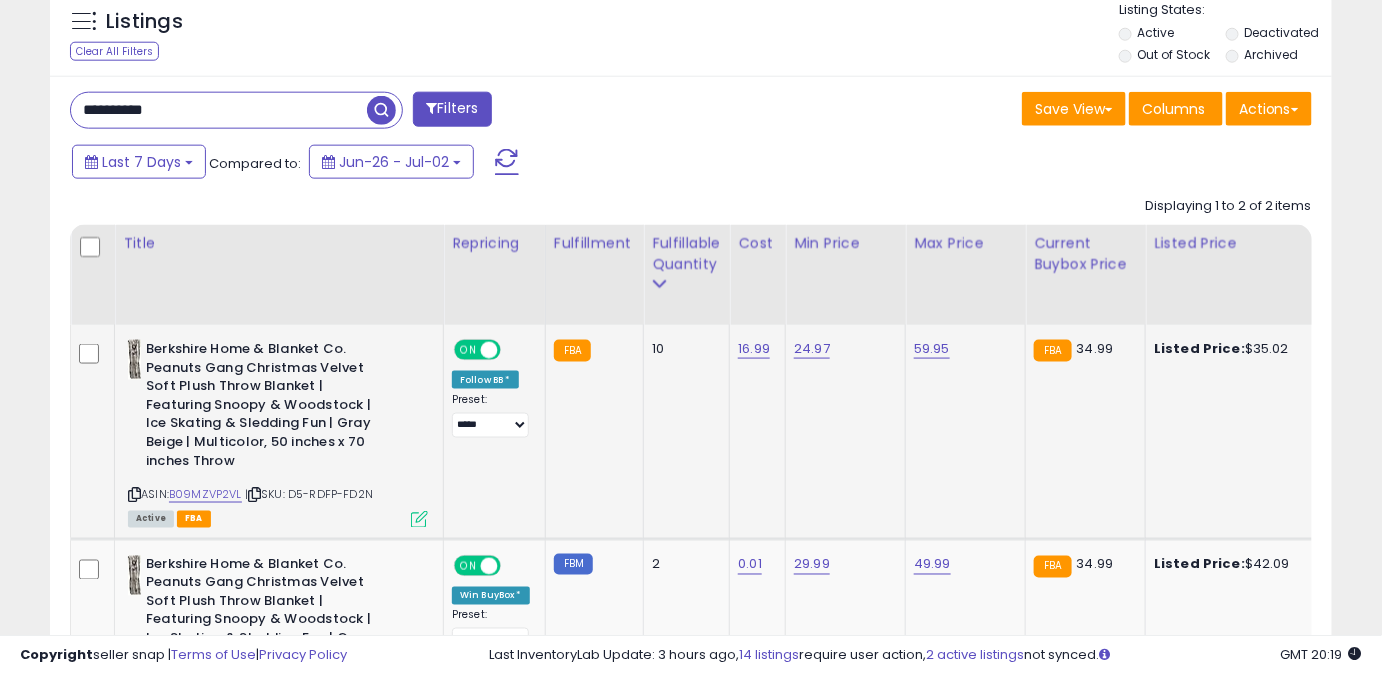 paste 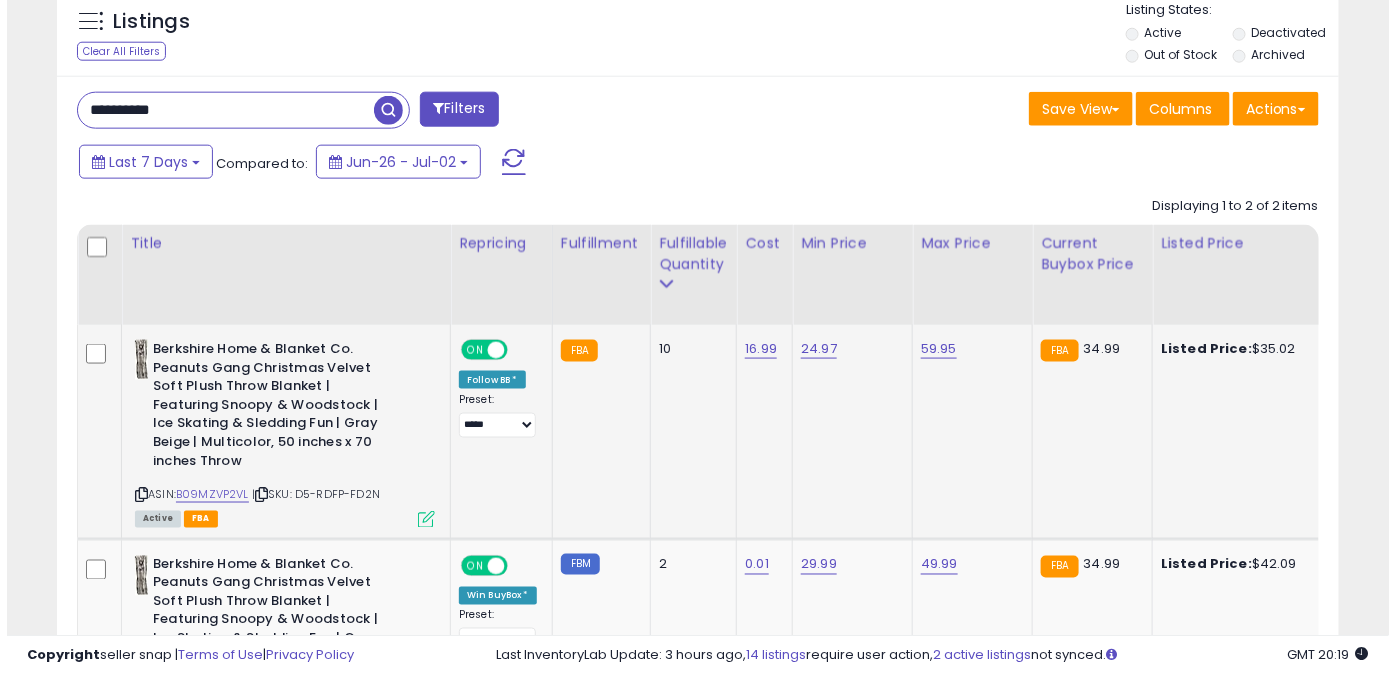 scroll, scrollTop: 565, scrollLeft: 0, axis: vertical 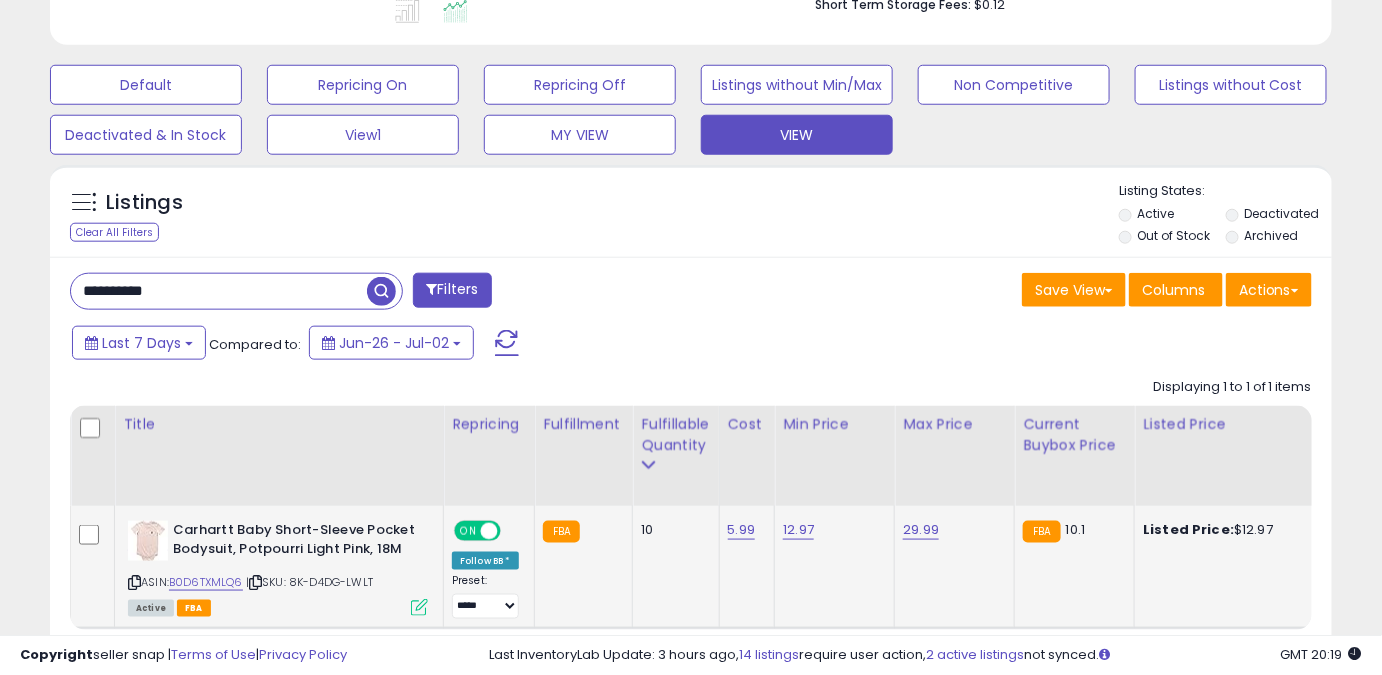 type on "**********" 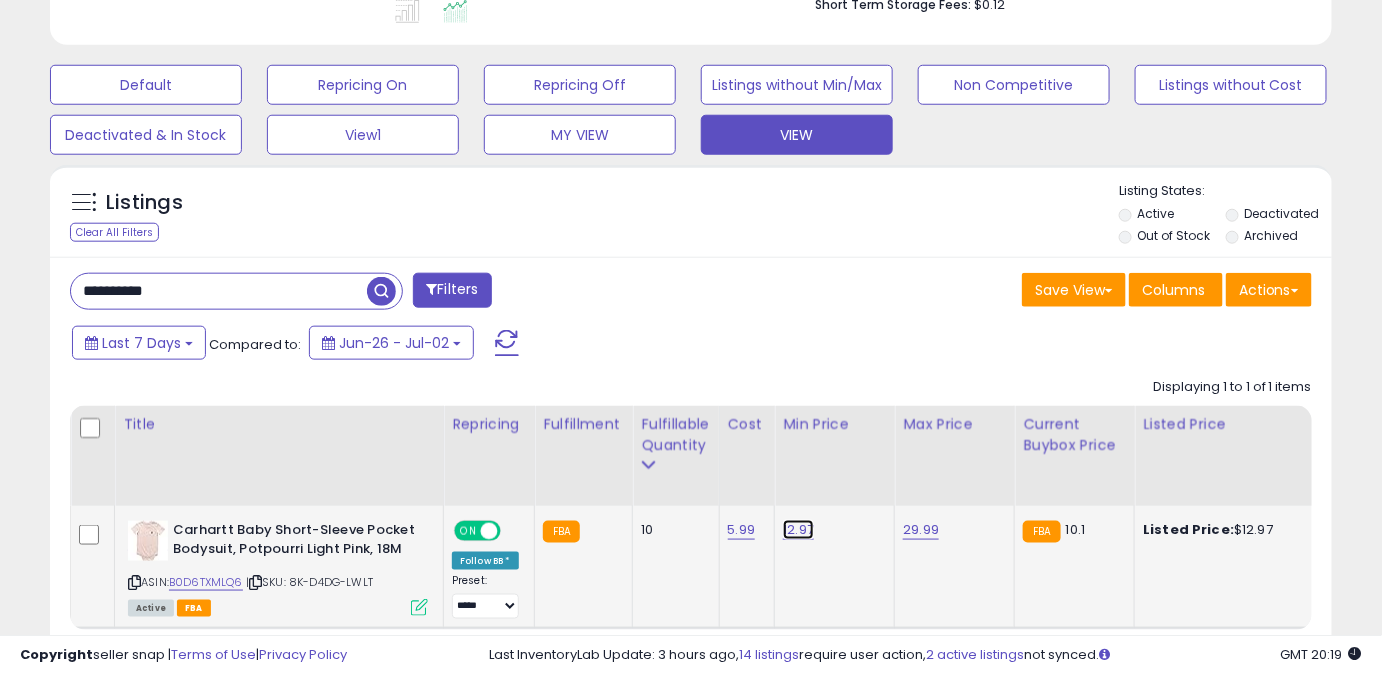 click on "12.97" at bounding box center [798, 530] 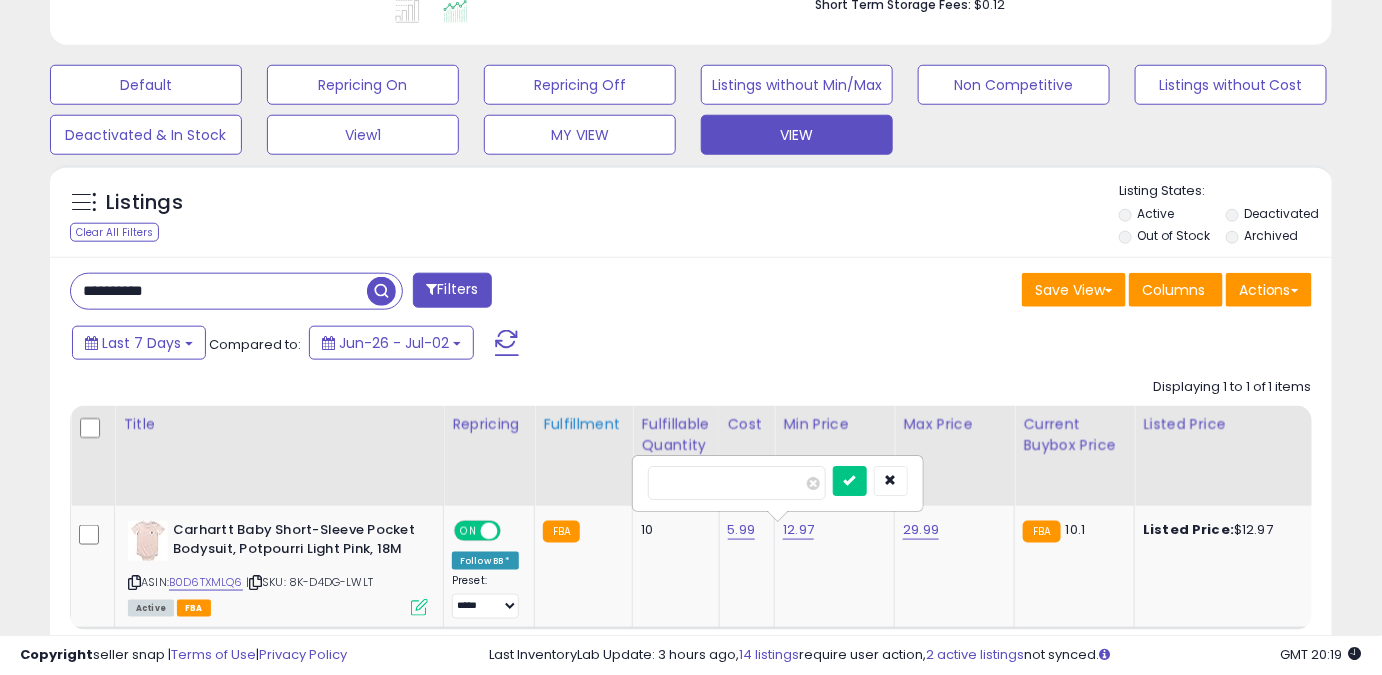 drag, startPoint x: 775, startPoint y: 487, endPoint x: 565, endPoint y: 503, distance: 210.60864 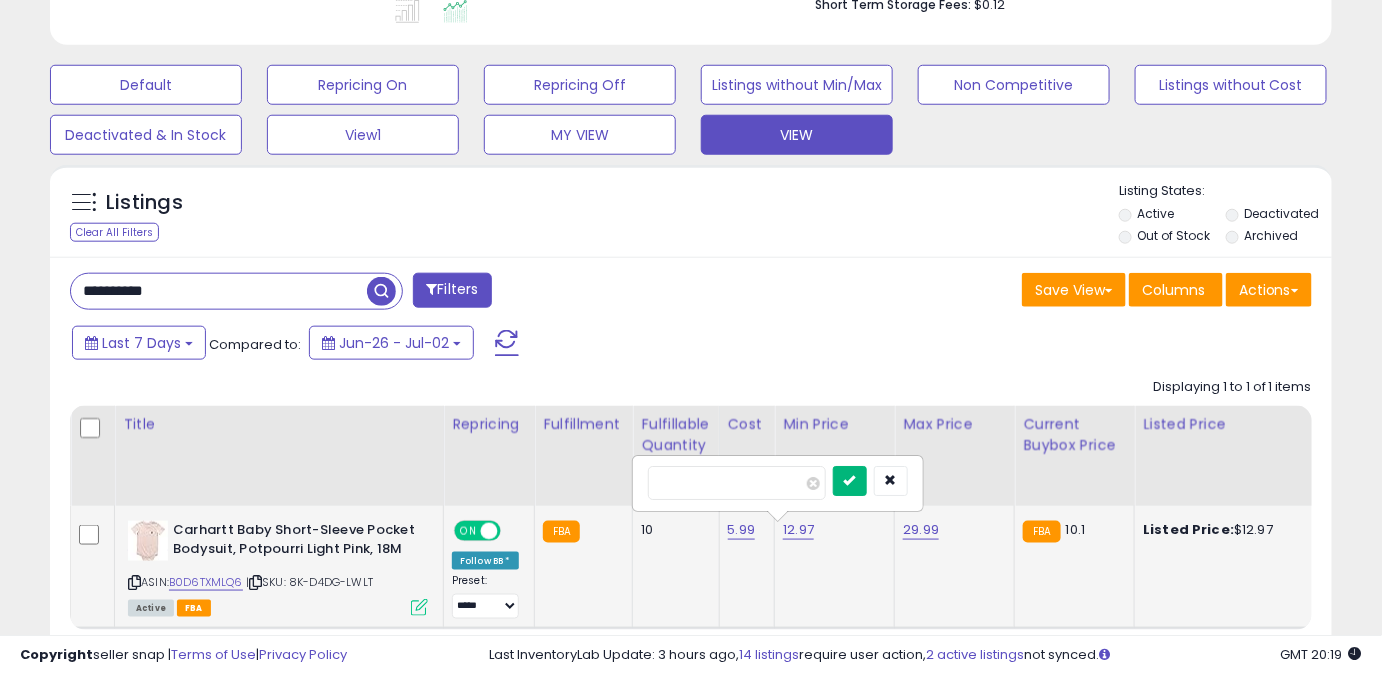type on "****" 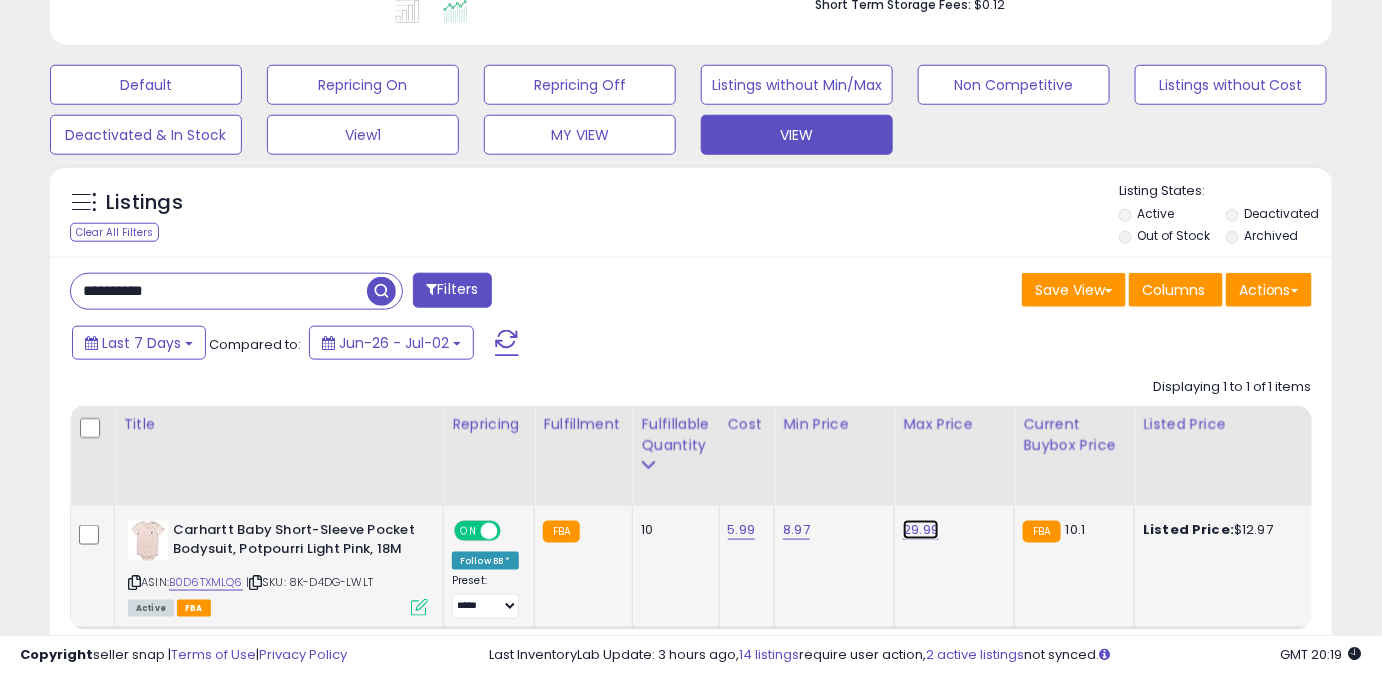 click on "29.99" at bounding box center (921, 530) 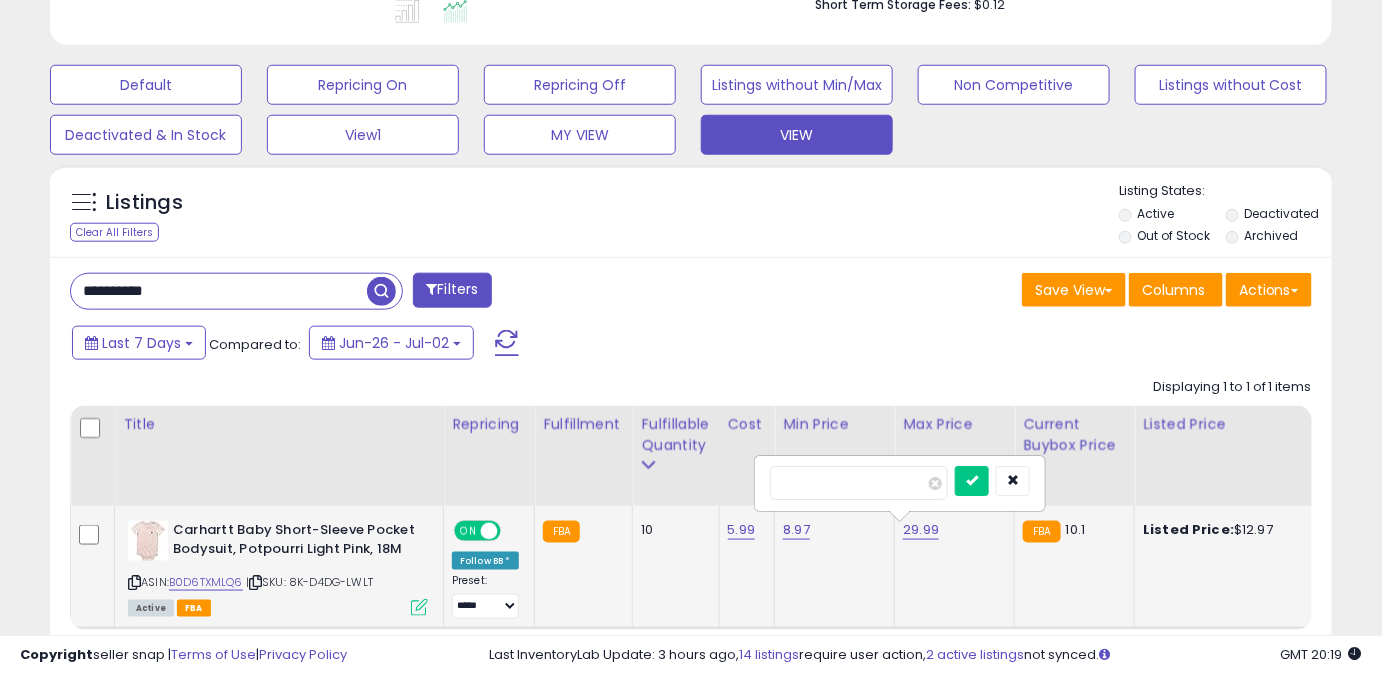 drag, startPoint x: 720, startPoint y: 507, endPoint x: 650, endPoint y: 527, distance: 72.8011 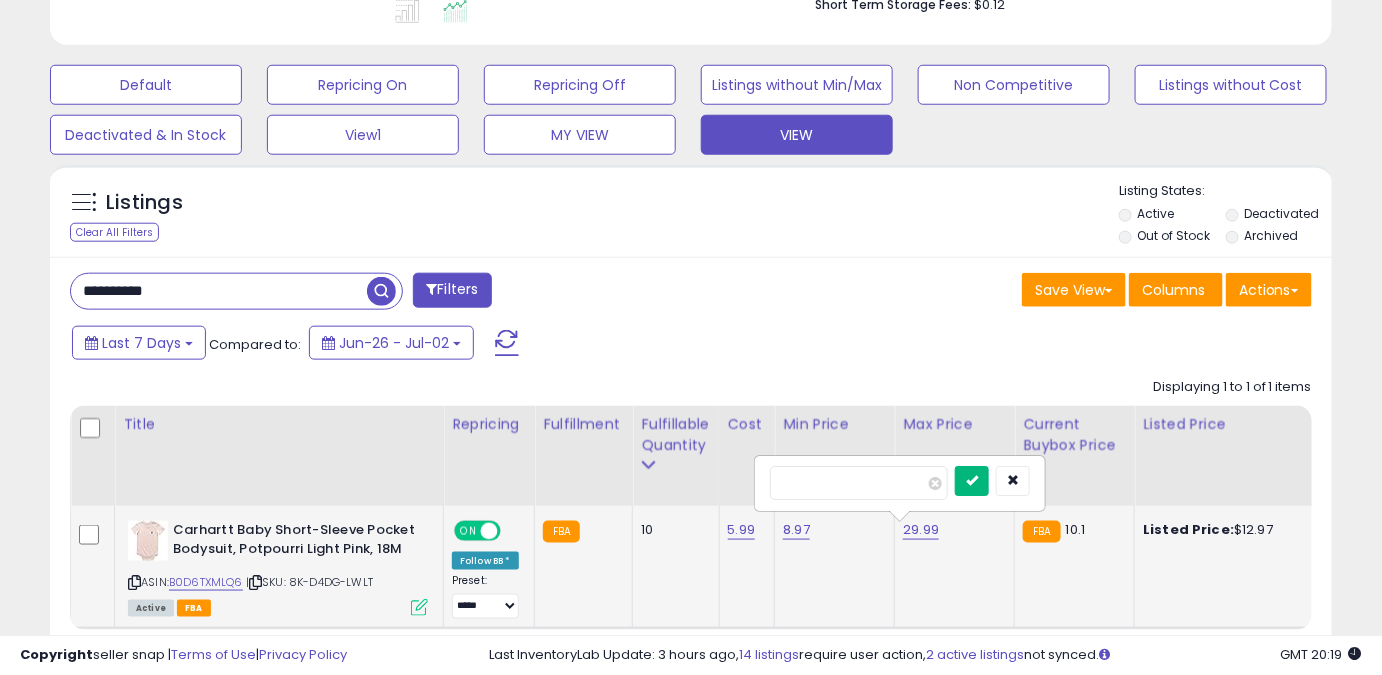 type on "****" 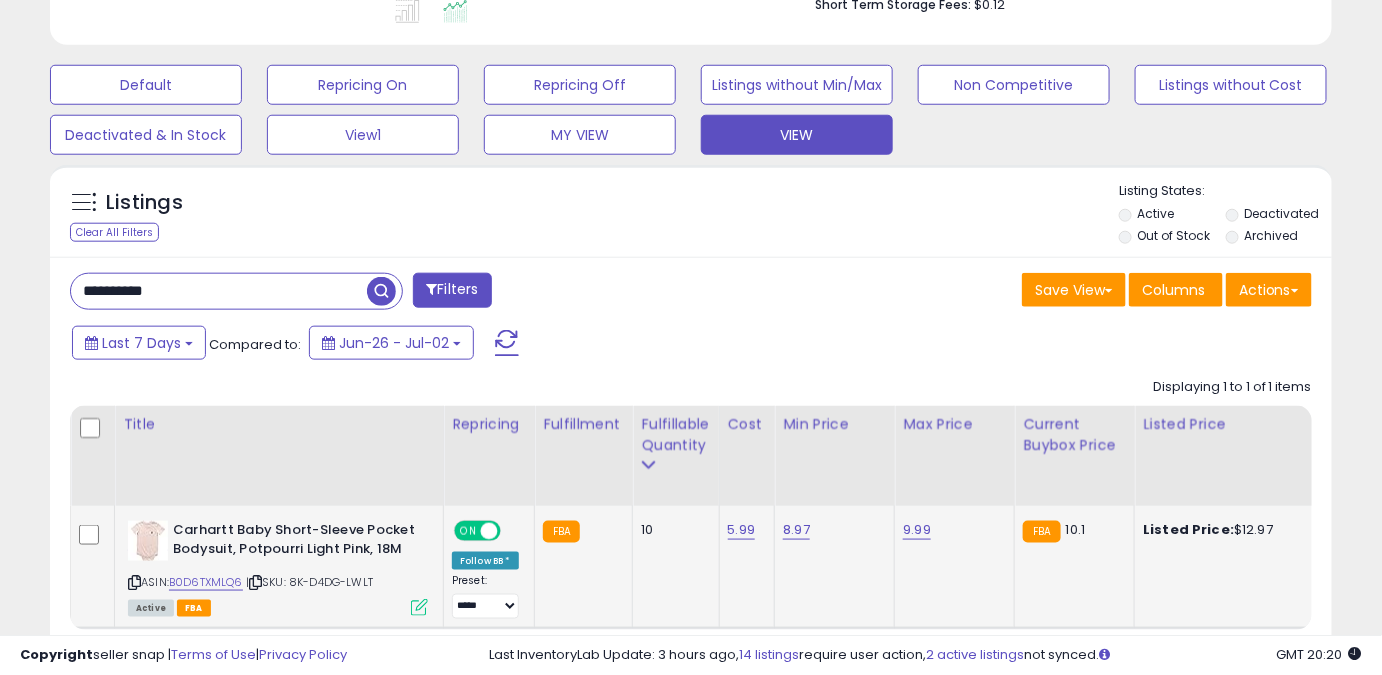 drag, startPoint x: 276, startPoint y: 300, endPoint x: 0, endPoint y: 332, distance: 277.84888 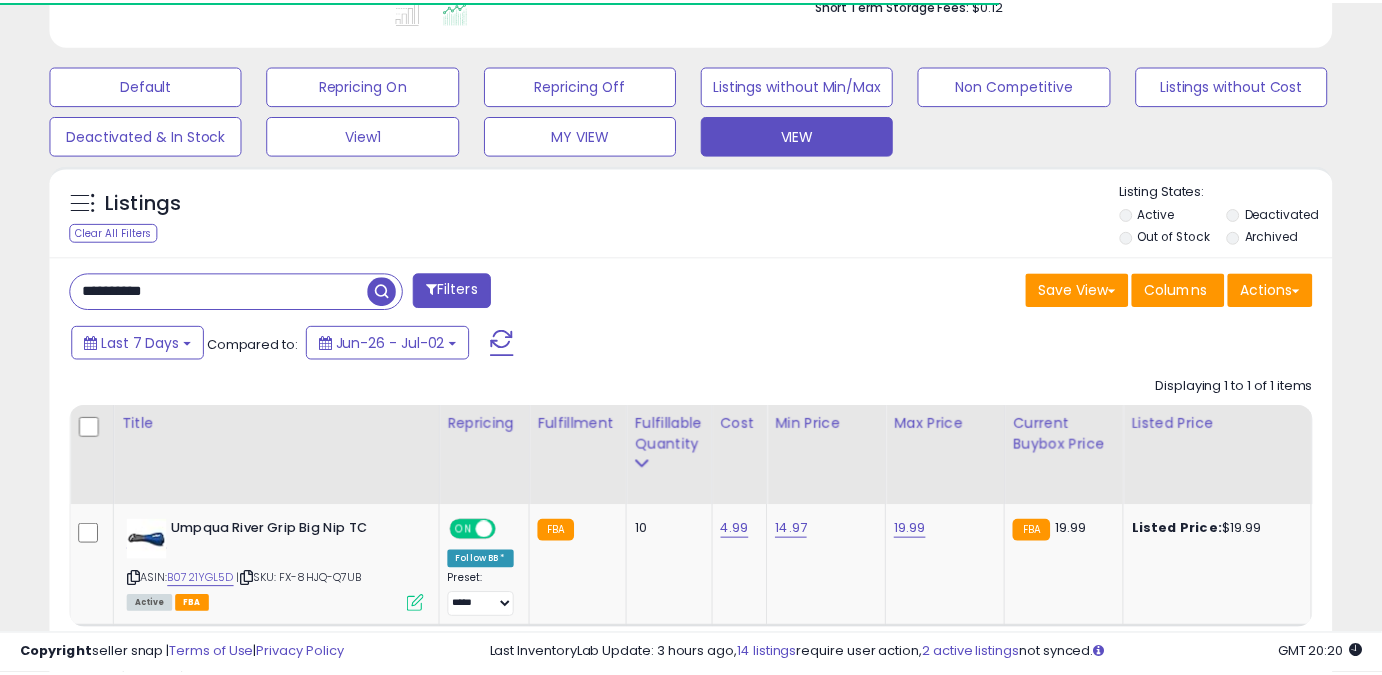 scroll, scrollTop: 410, scrollLeft: 741, axis: both 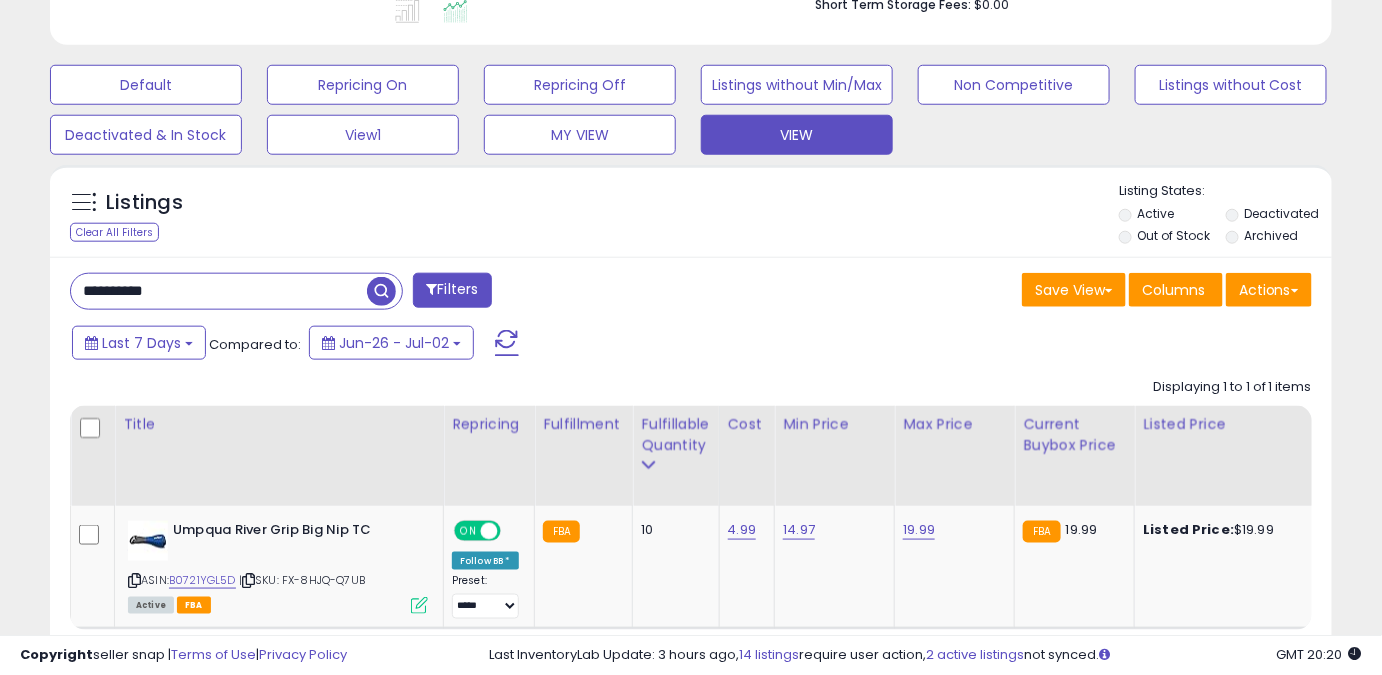 click on "**********" at bounding box center (219, 291) 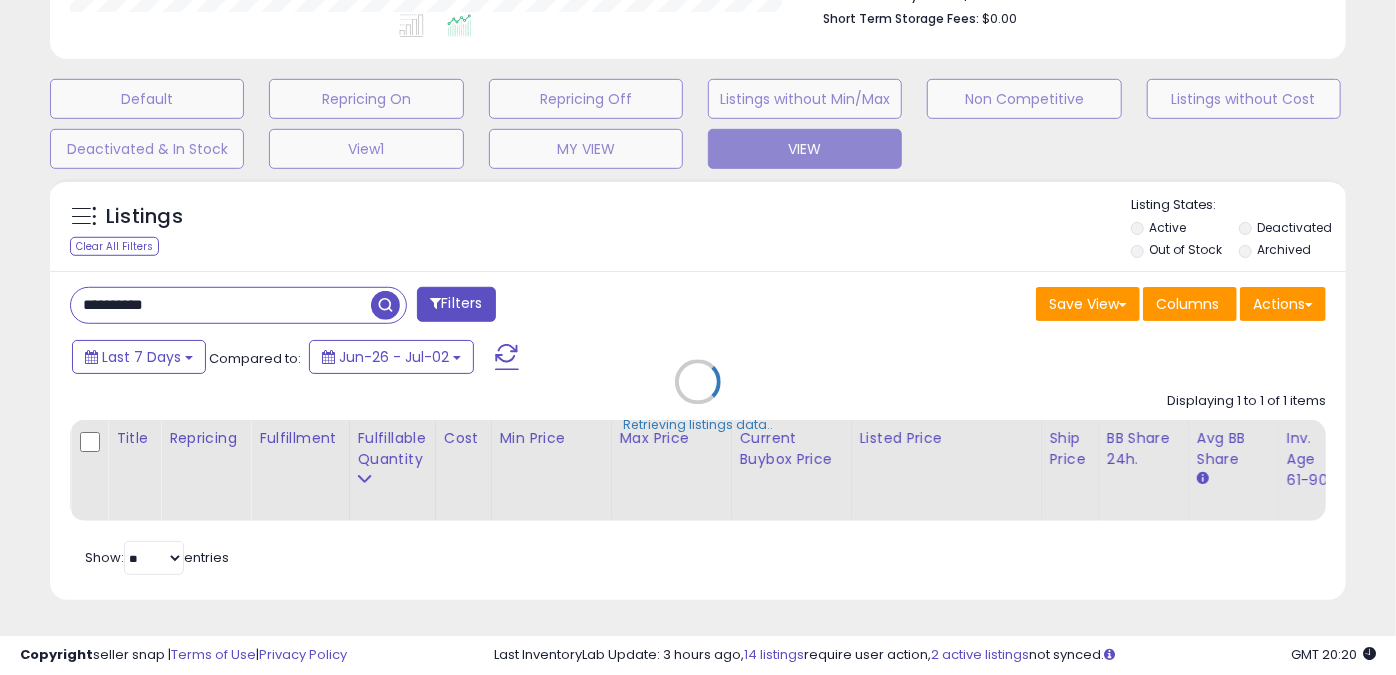 scroll, scrollTop: 999589, scrollLeft: 999249, axis: both 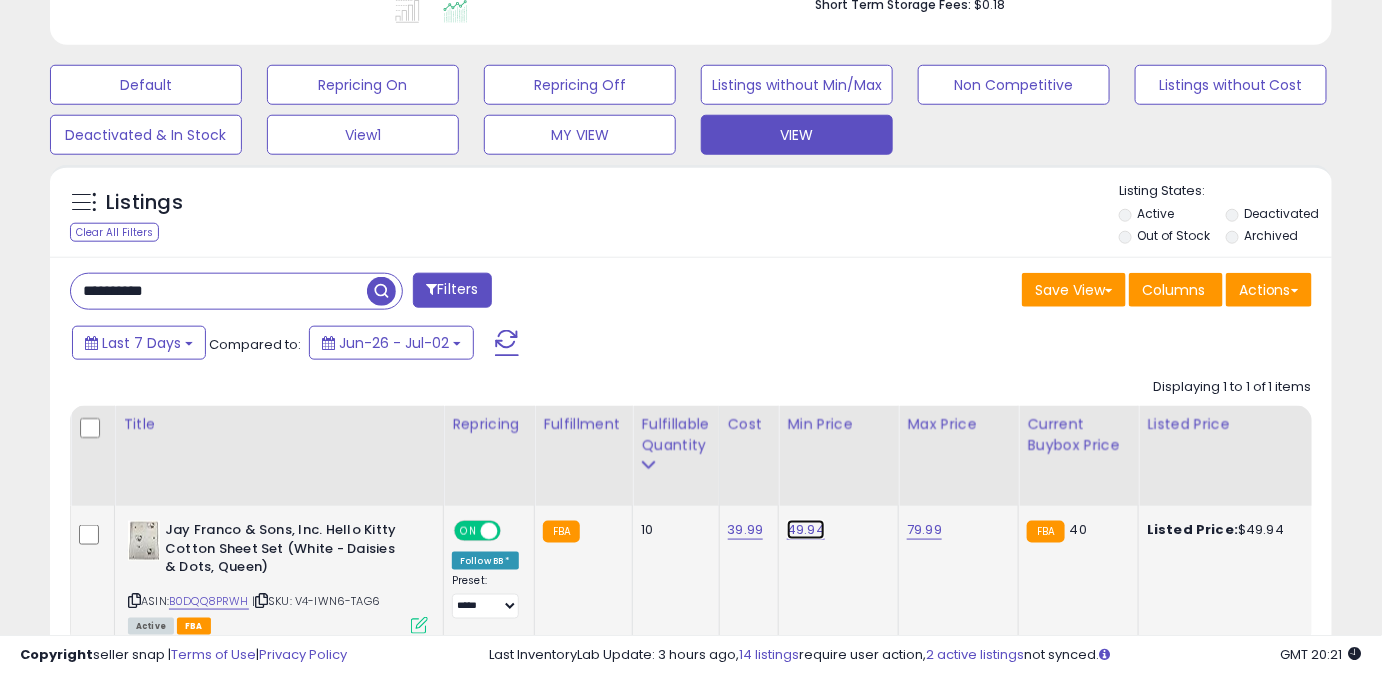 click on "49.94" at bounding box center (806, 530) 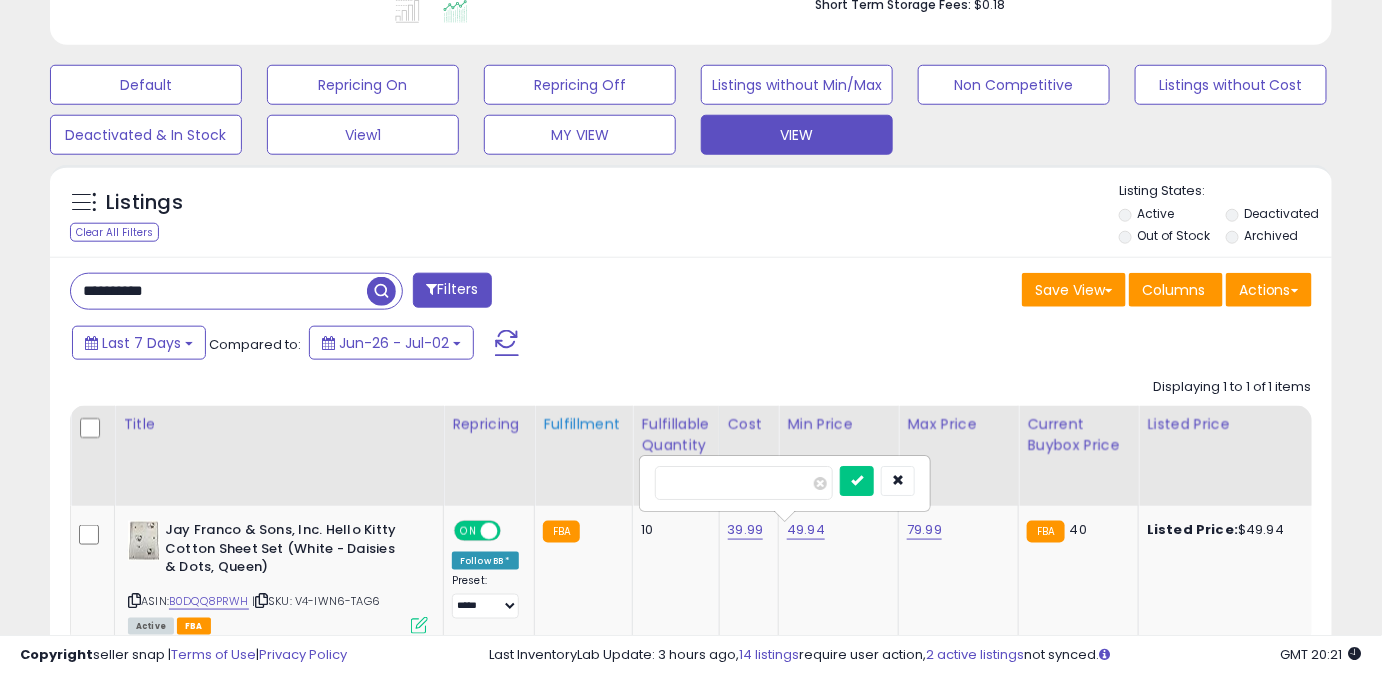 drag, startPoint x: 727, startPoint y: 478, endPoint x: 615, endPoint y: 484, distance: 112.1606 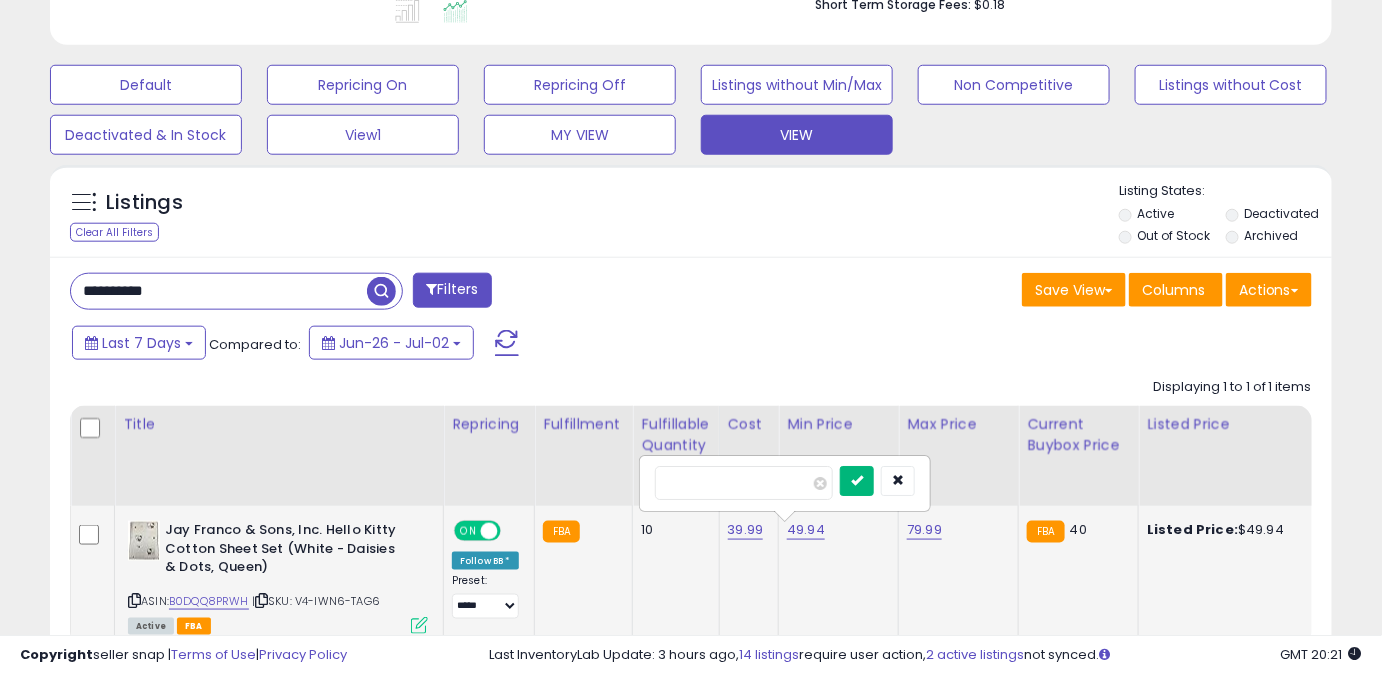 type on "*****" 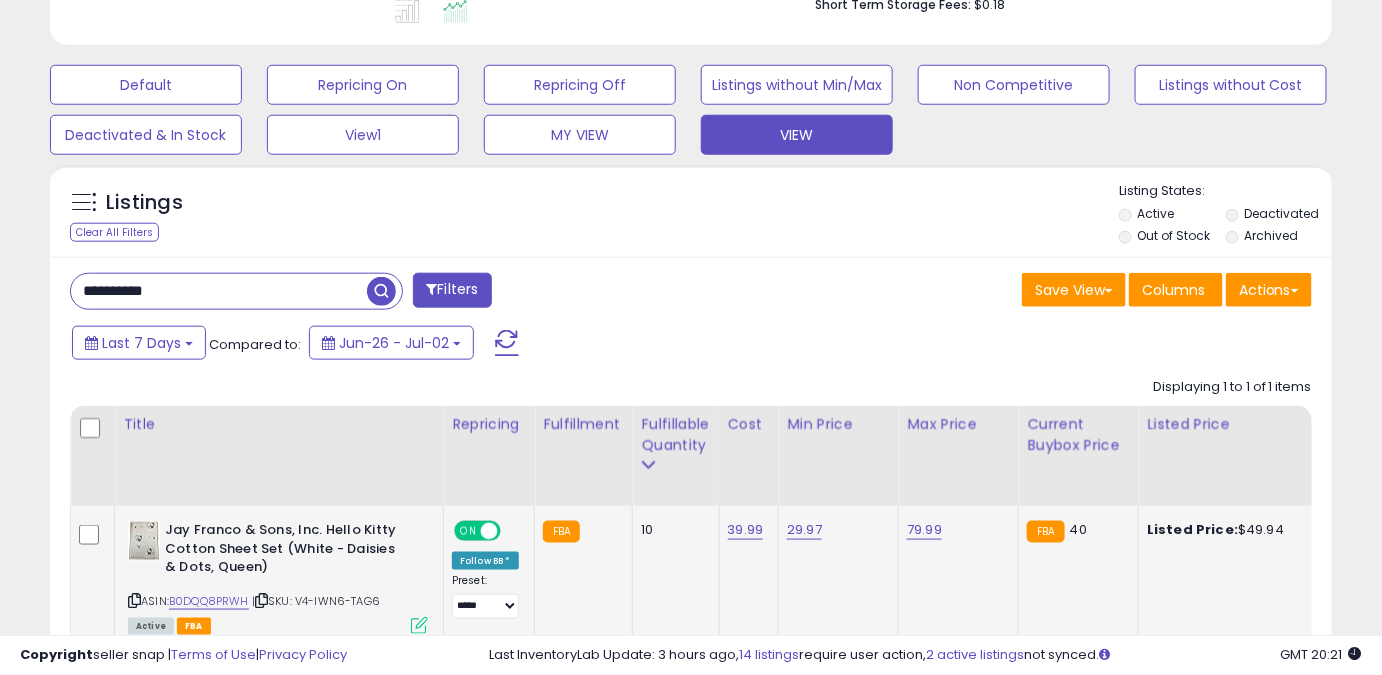 drag, startPoint x: 216, startPoint y: 303, endPoint x: 0, endPoint y: 319, distance: 216.59178 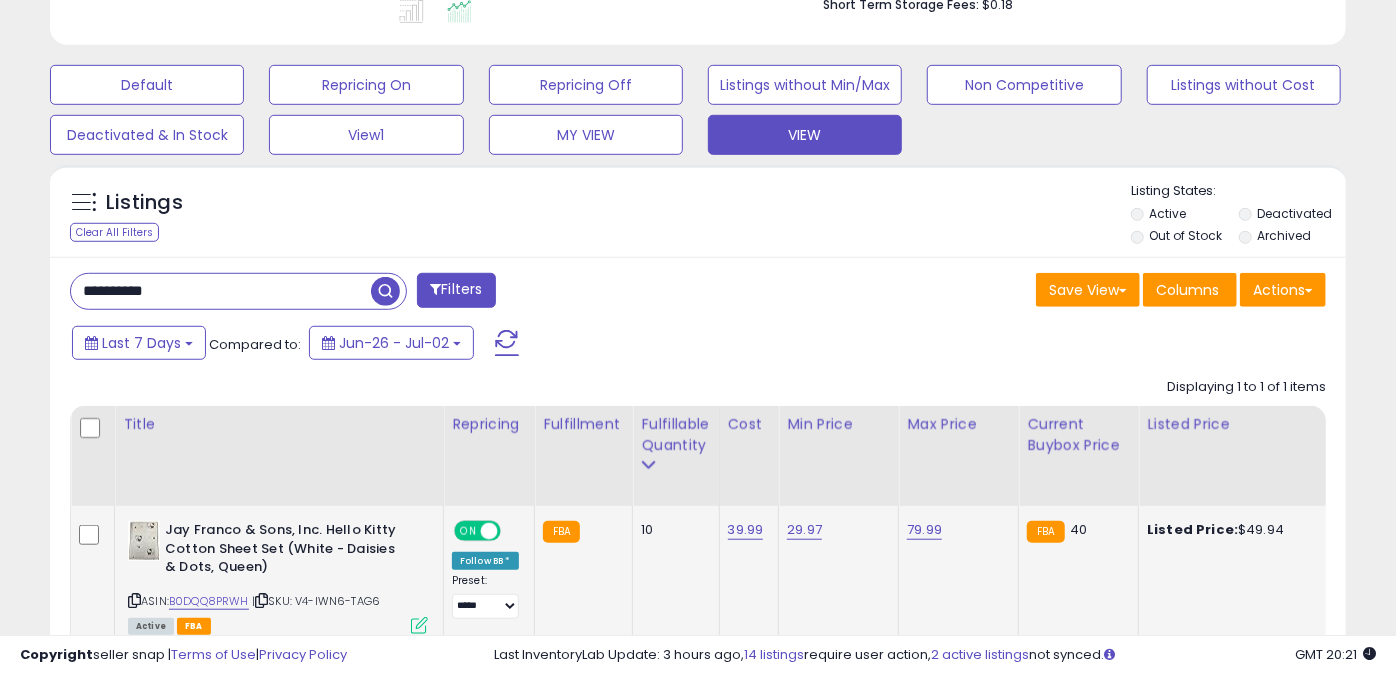 scroll, scrollTop: 999589, scrollLeft: 999249, axis: both 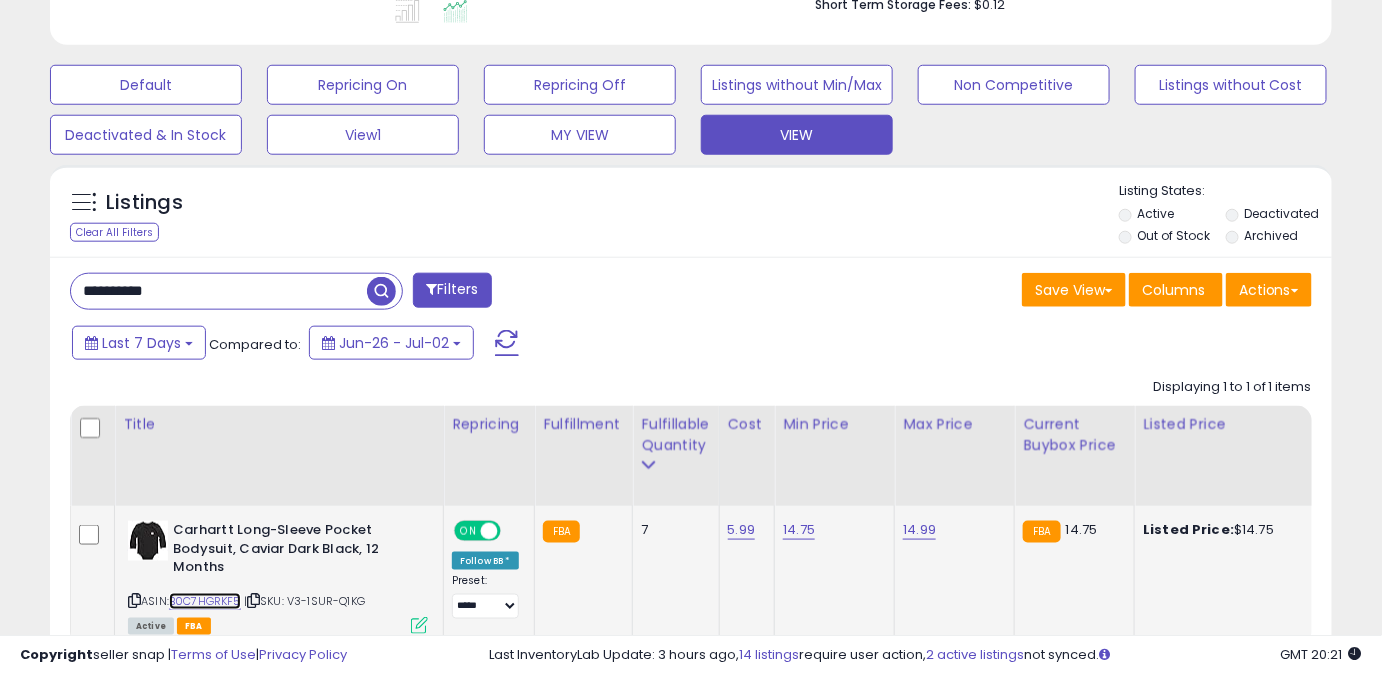 click on "B0C7HGRKF5" at bounding box center (205, 601) 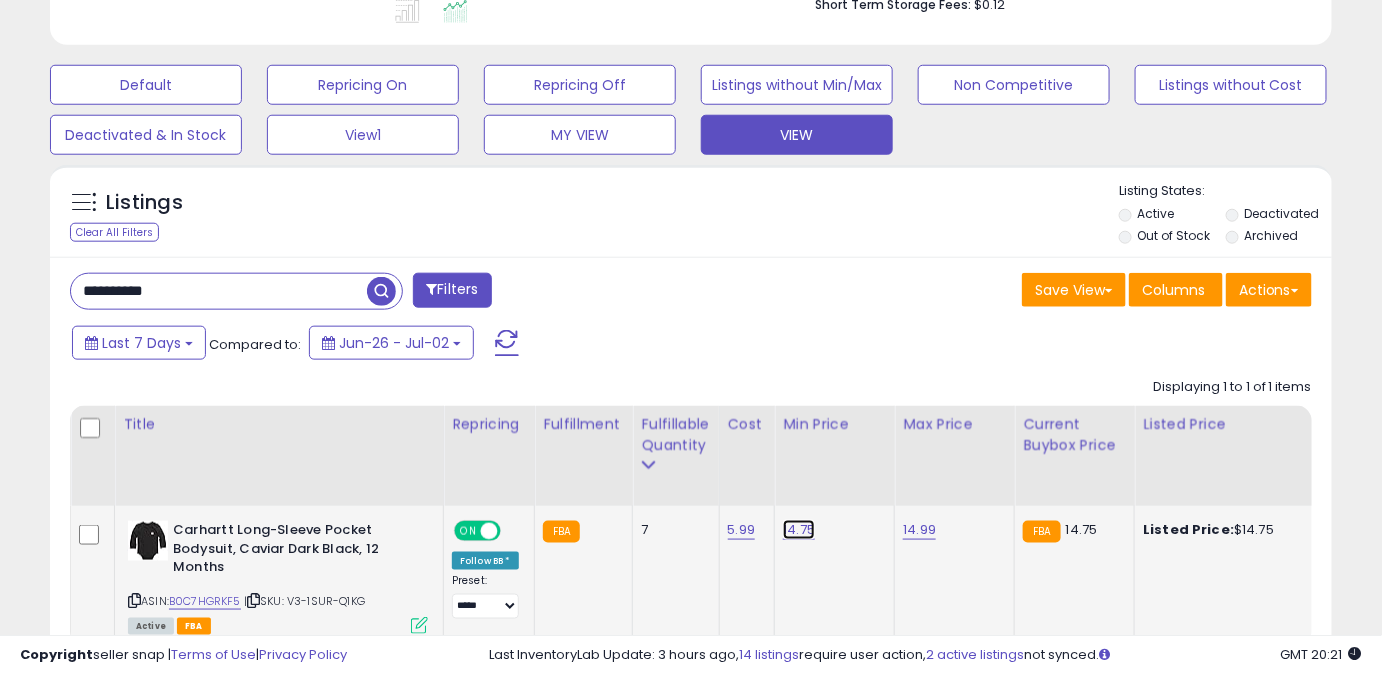 click on "14.75" at bounding box center (799, 530) 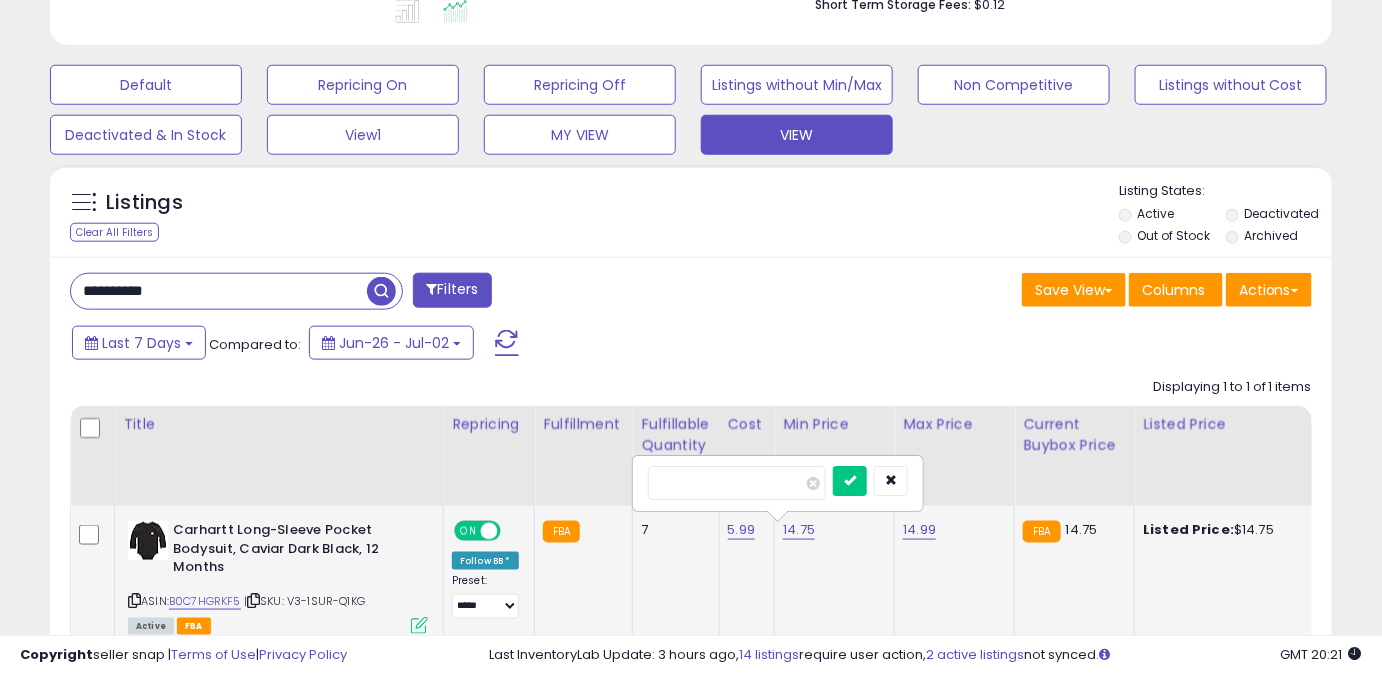 drag, startPoint x: 682, startPoint y: 487, endPoint x: 670, endPoint y: 484, distance: 12.369317 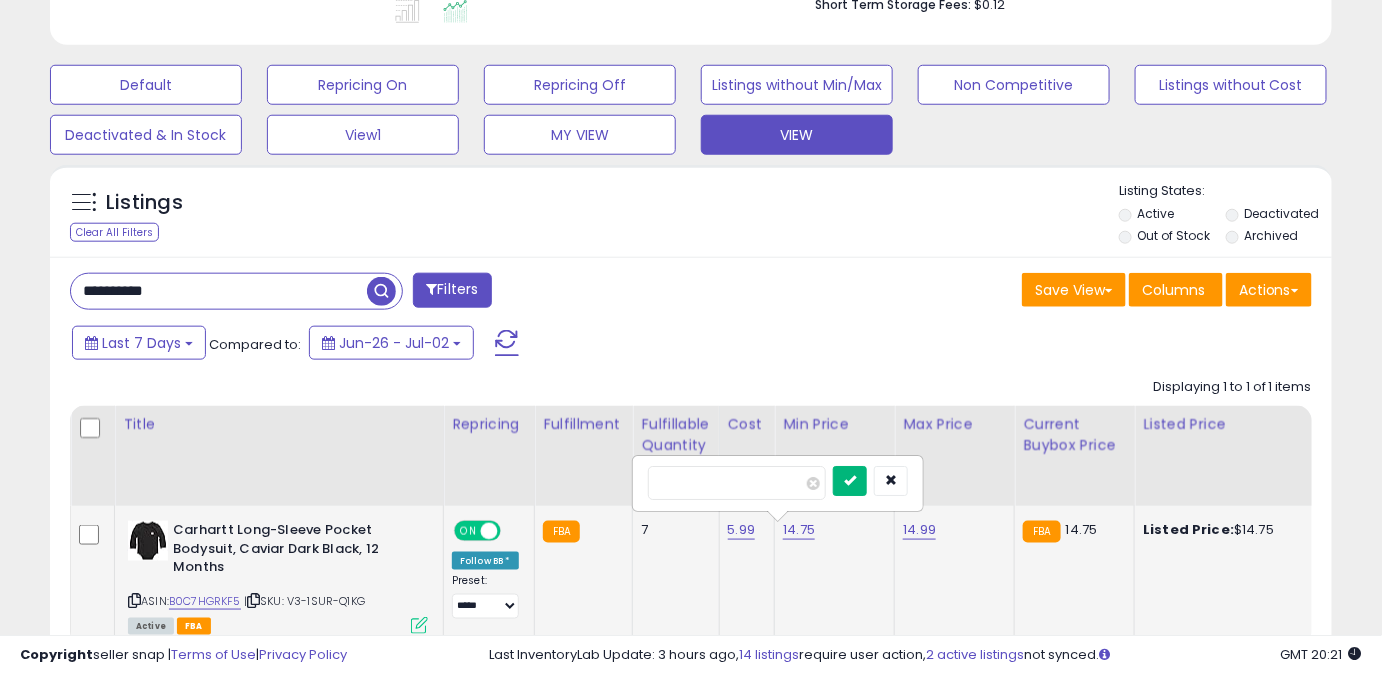 type on "*****" 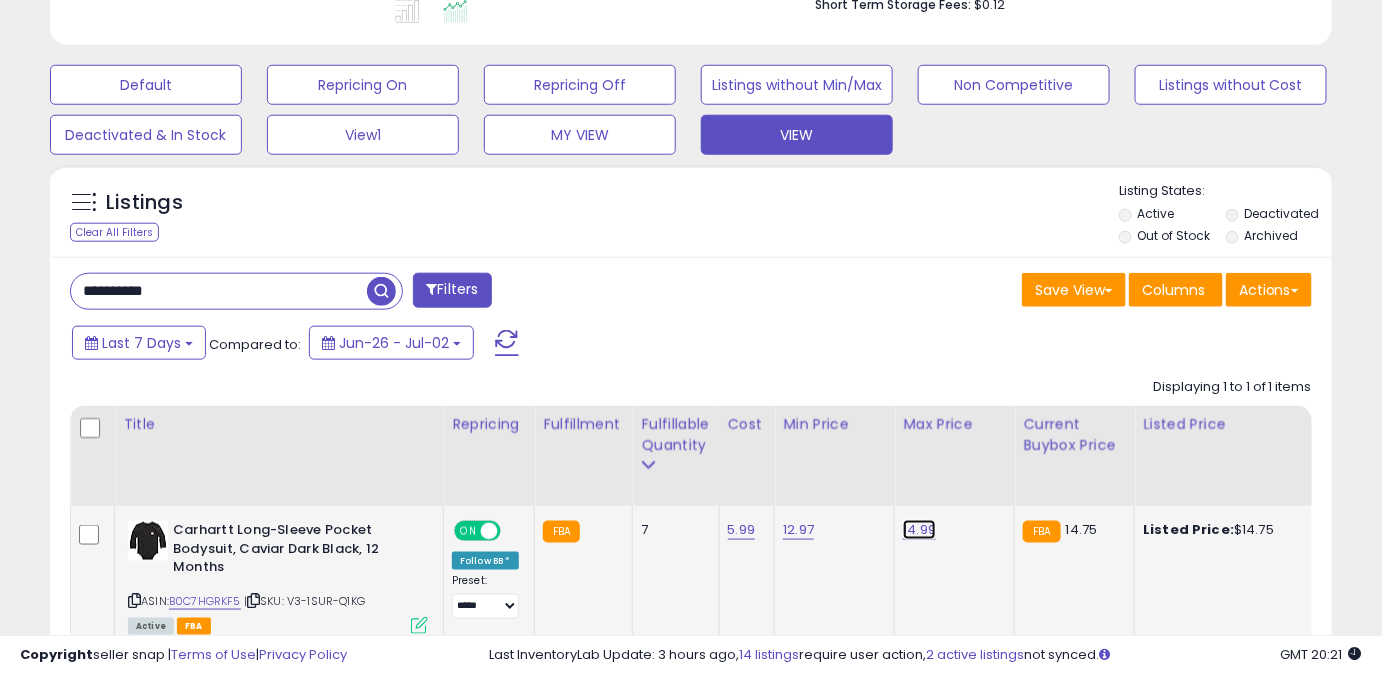 click on "14.99" at bounding box center (919, 530) 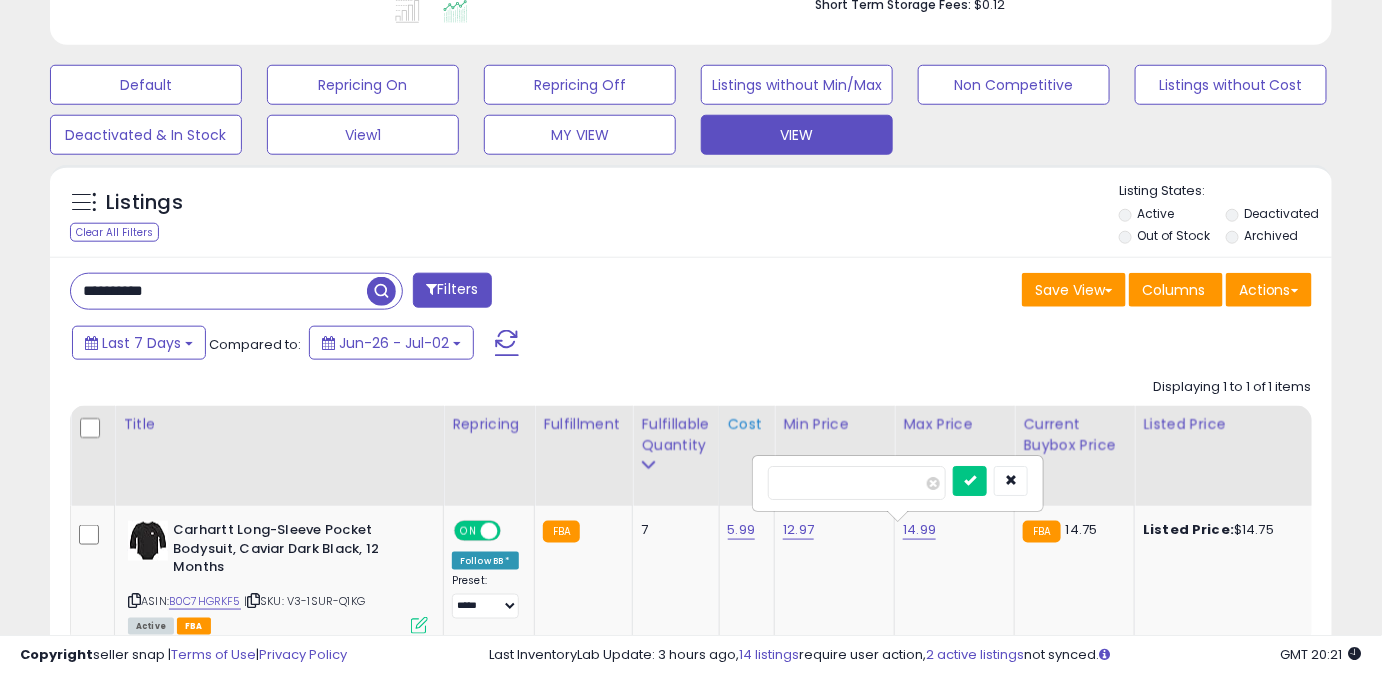drag, startPoint x: 830, startPoint y: 479, endPoint x: 733, endPoint y: 496, distance: 98.478424 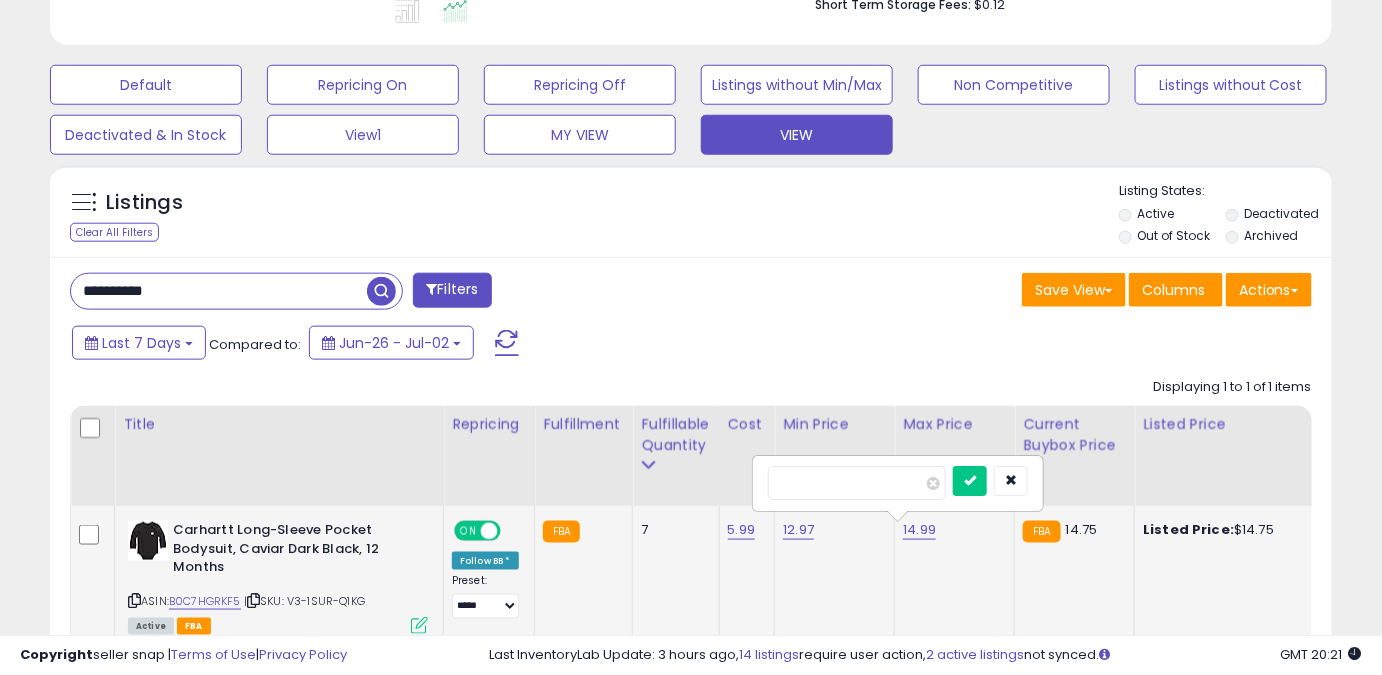 type on "*****" 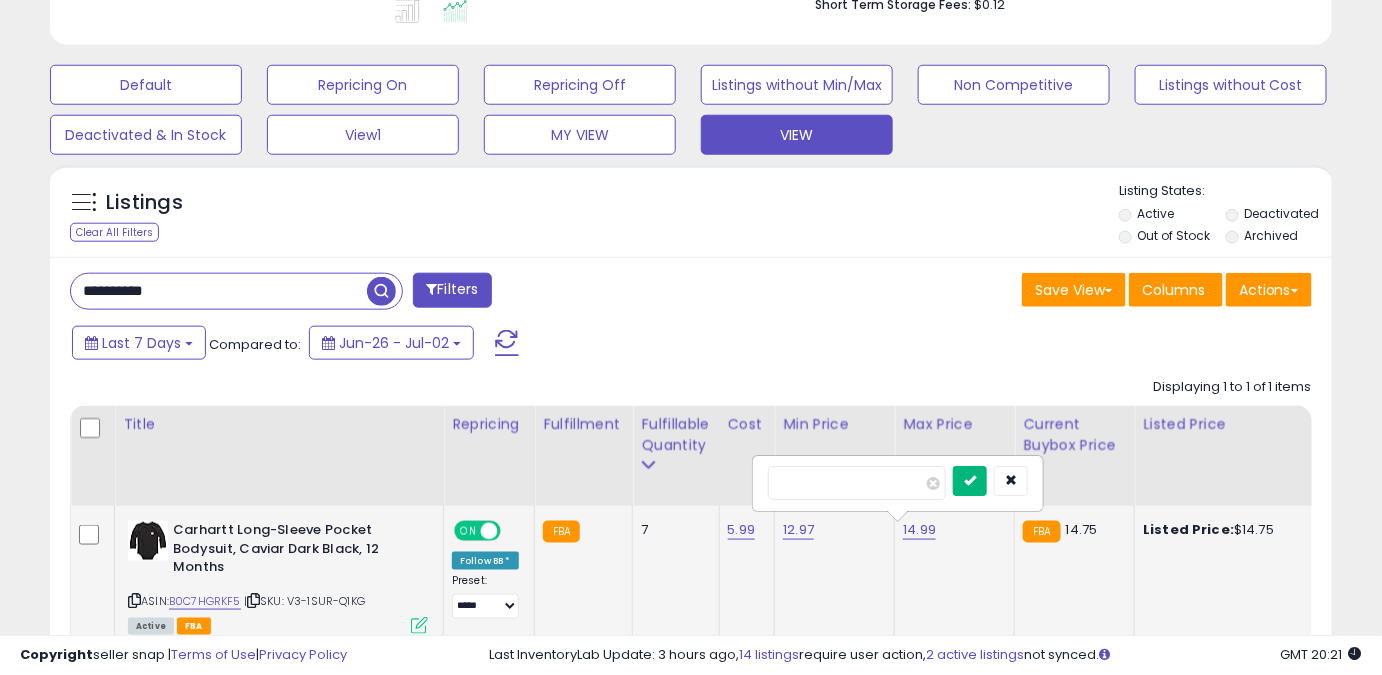 click at bounding box center (970, 481) 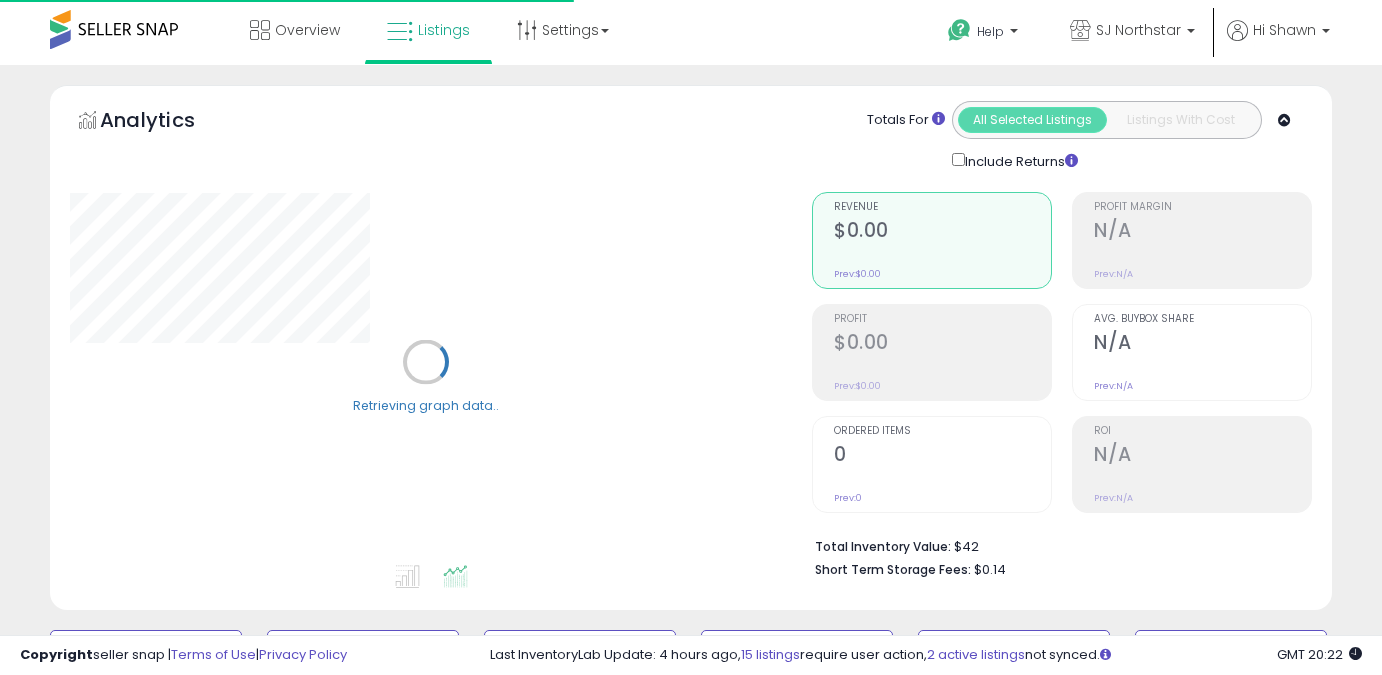 scroll, scrollTop: 565, scrollLeft: 0, axis: vertical 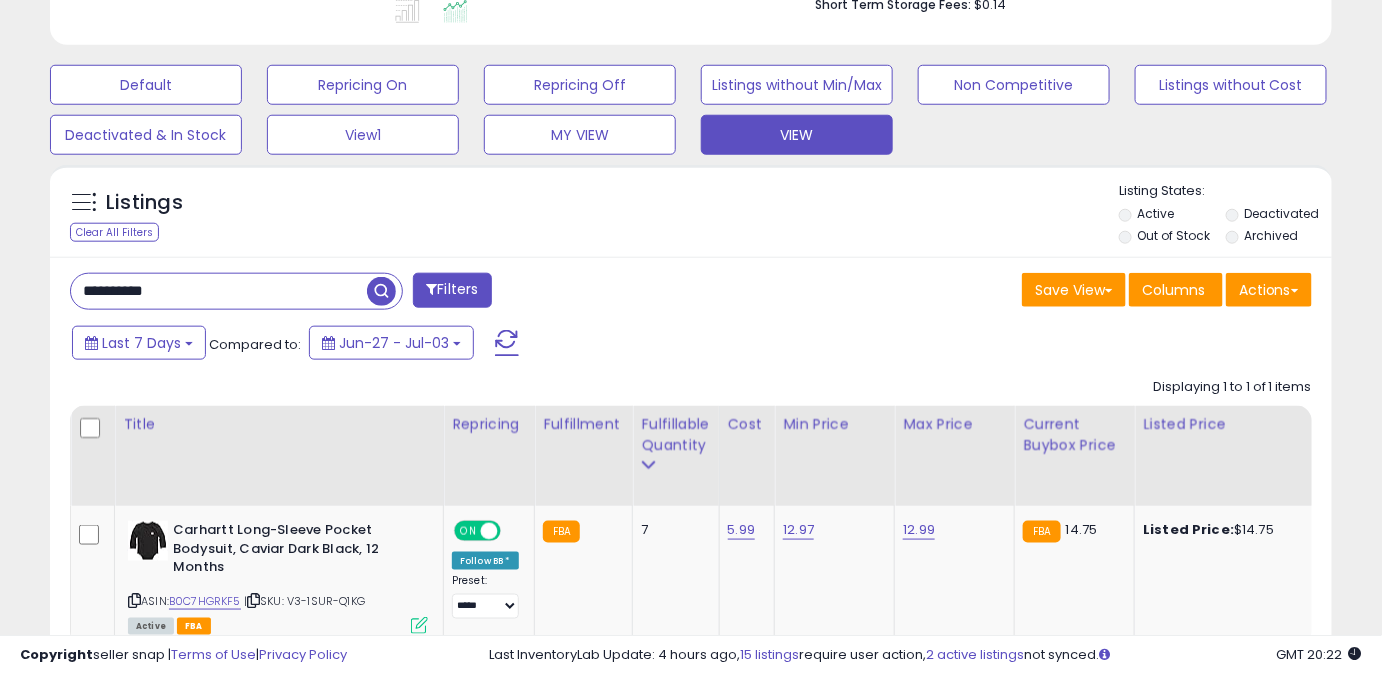 drag, startPoint x: 221, startPoint y: 302, endPoint x: 0, endPoint y: 308, distance: 221.08144 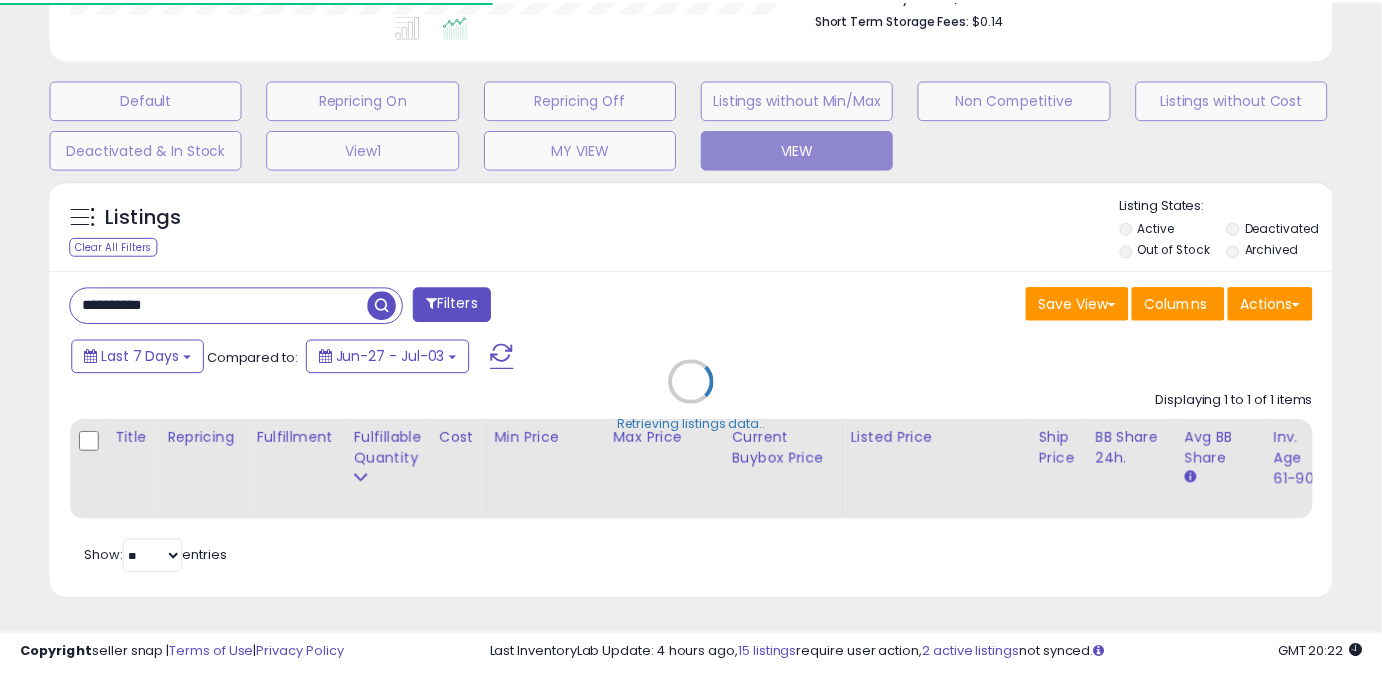 scroll, scrollTop: 410, scrollLeft: 741, axis: both 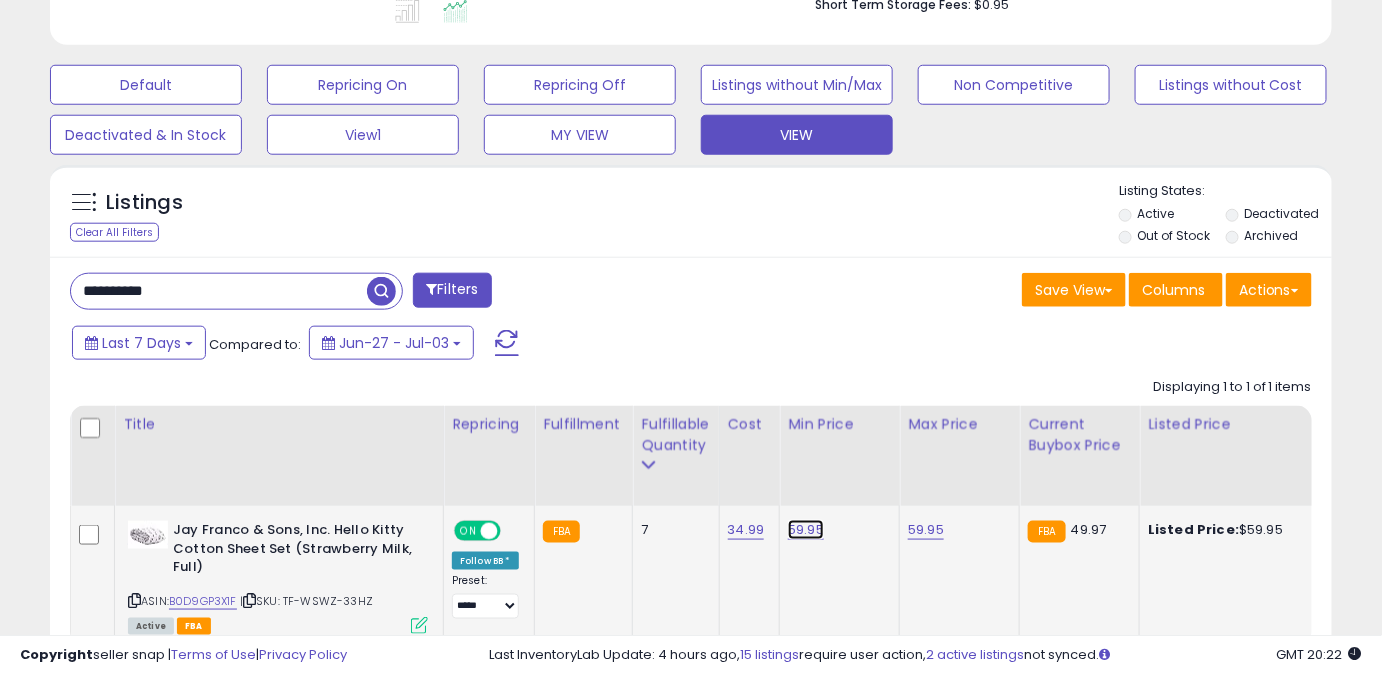 click on "59.95" at bounding box center [806, 530] 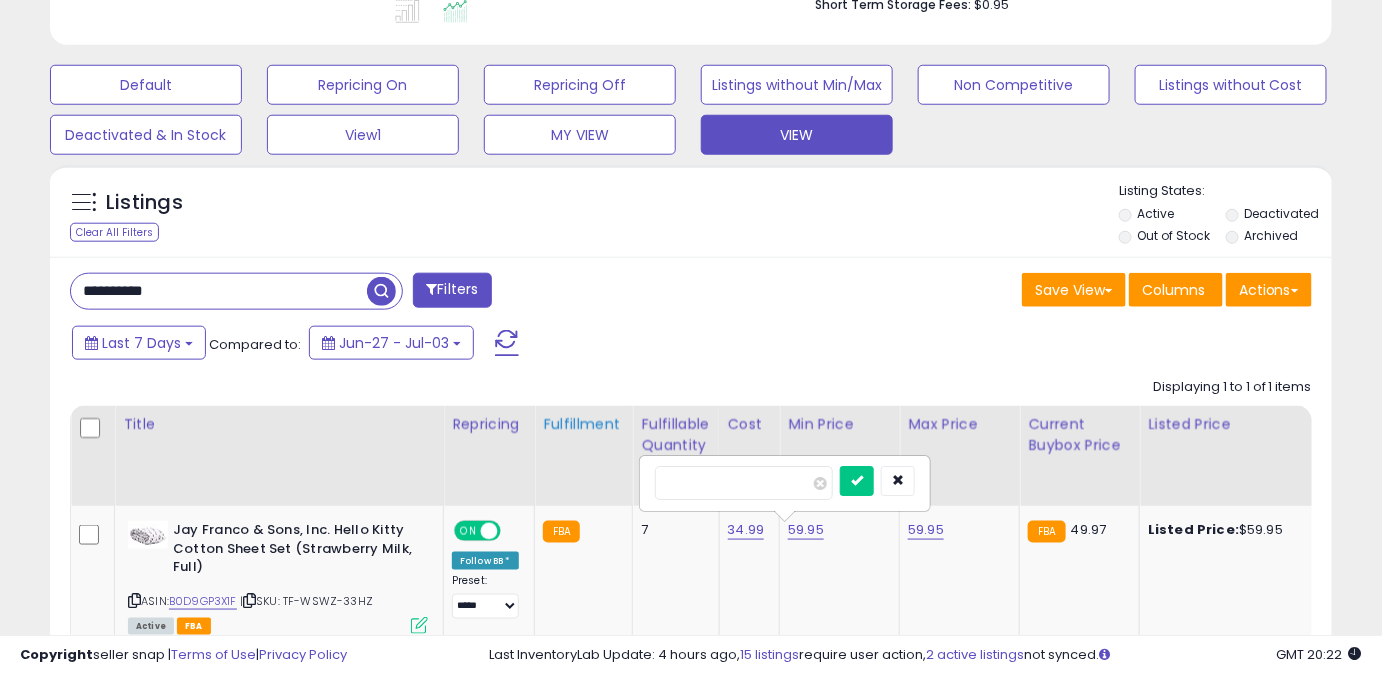 drag, startPoint x: 742, startPoint y: 488, endPoint x: 576, endPoint y: 489, distance: 166.003 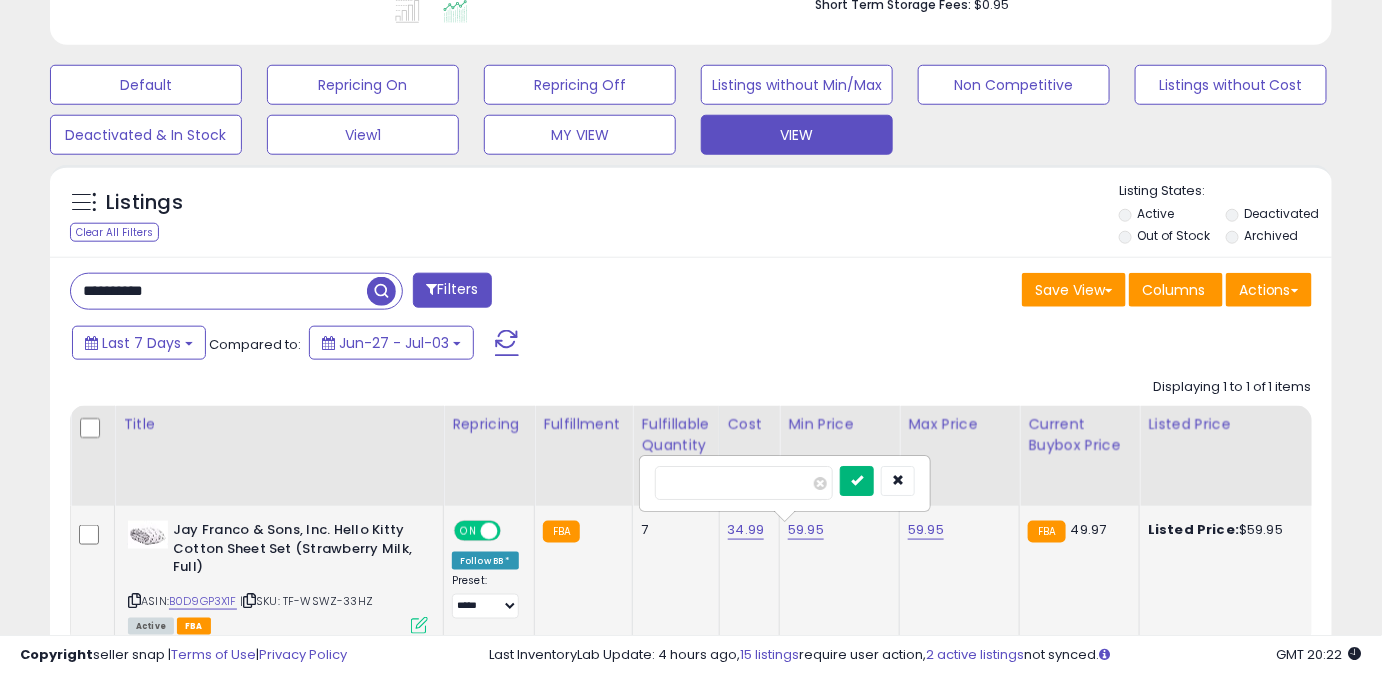 type on "*****" 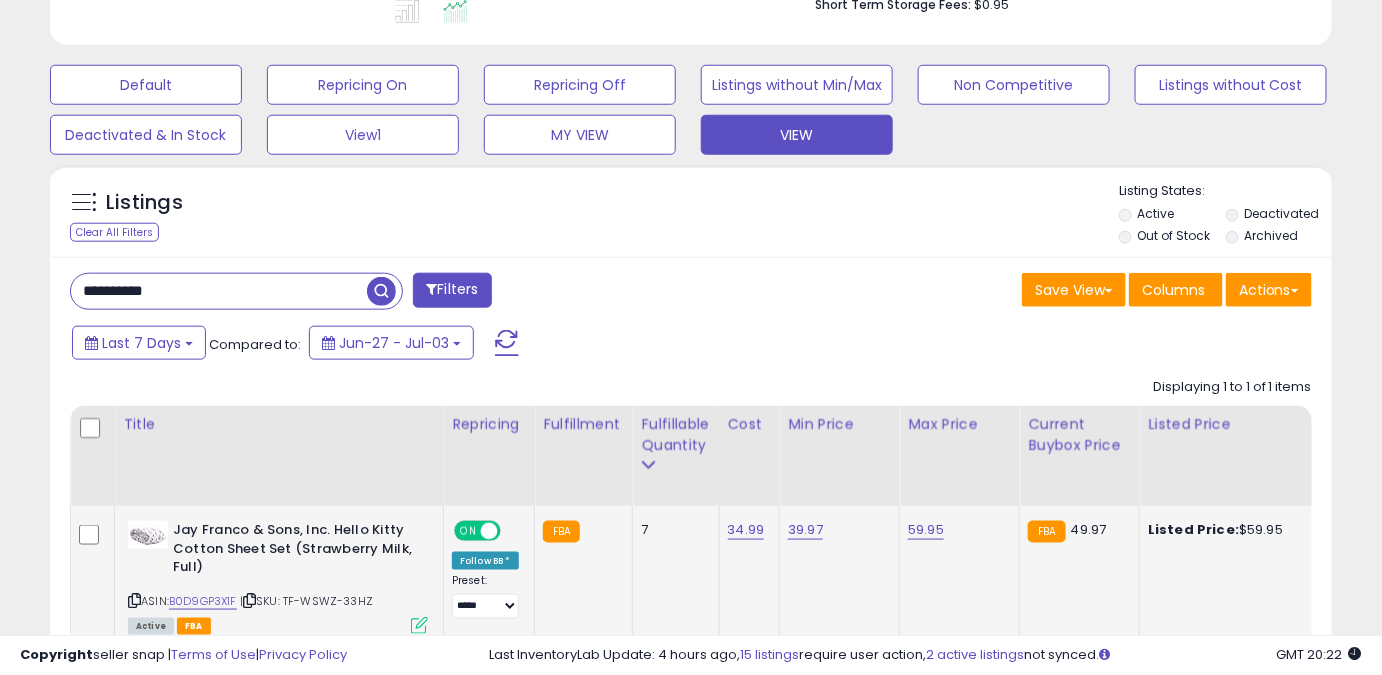 drag, startPoint x: 256, startPoint y: 297, endPoint x: 0, endPoint y: 300, distance: 256.01758 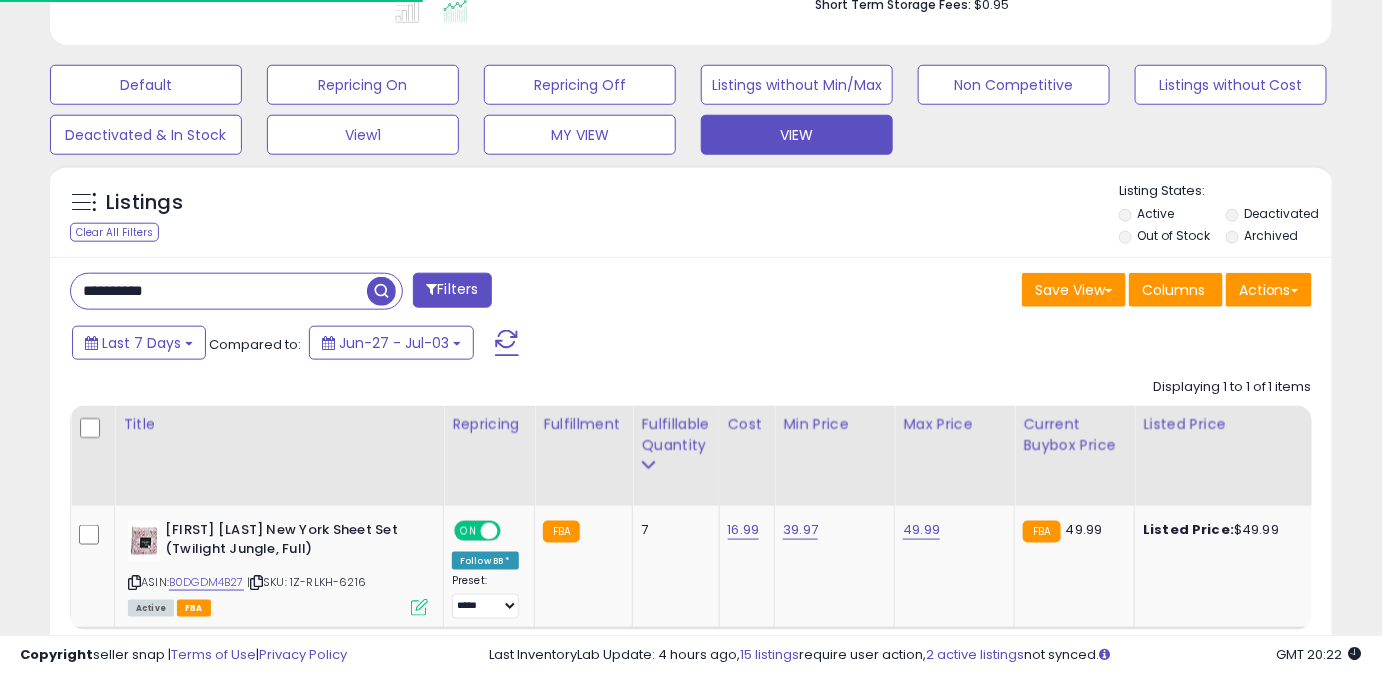 scroll, scrollTop: 410, scrollLeft: 741, axis: both 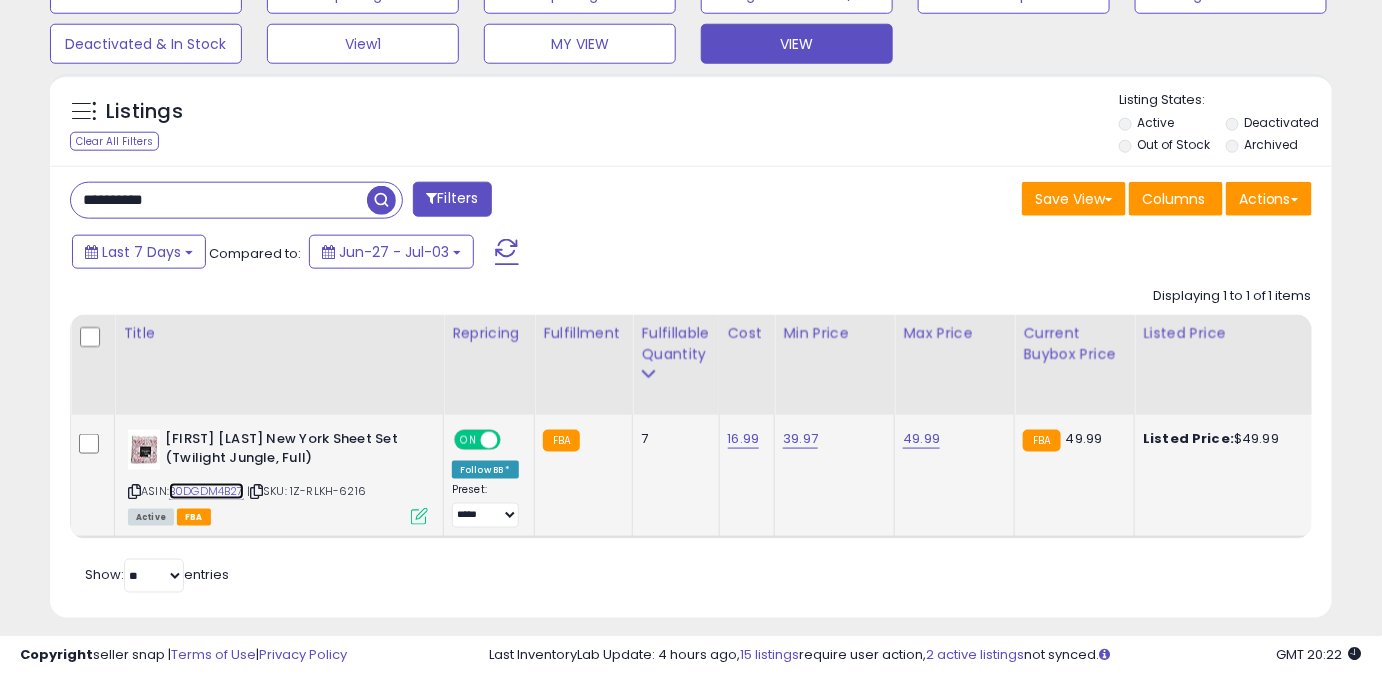 click on "B0DGDM4B27" at bounding box center [206, 491] 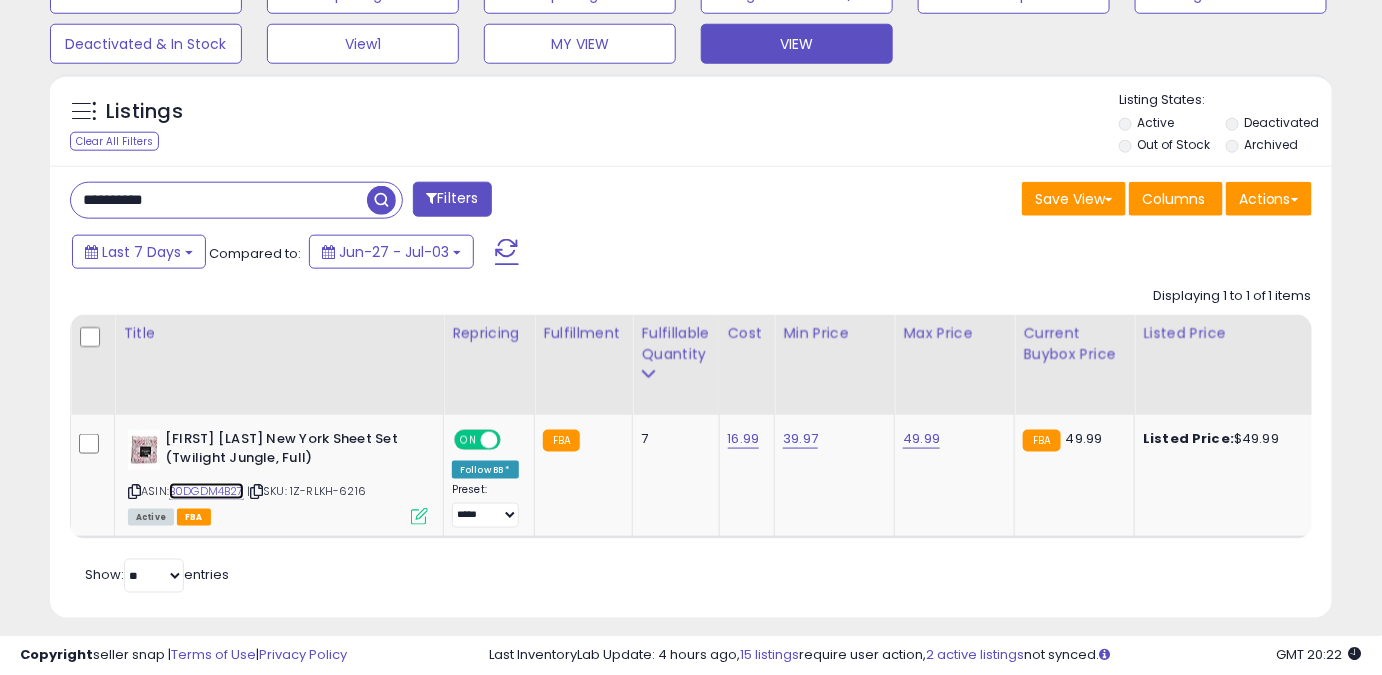 scroll, scrollTop: 0, scrollLeft: 220, axis: horizontal 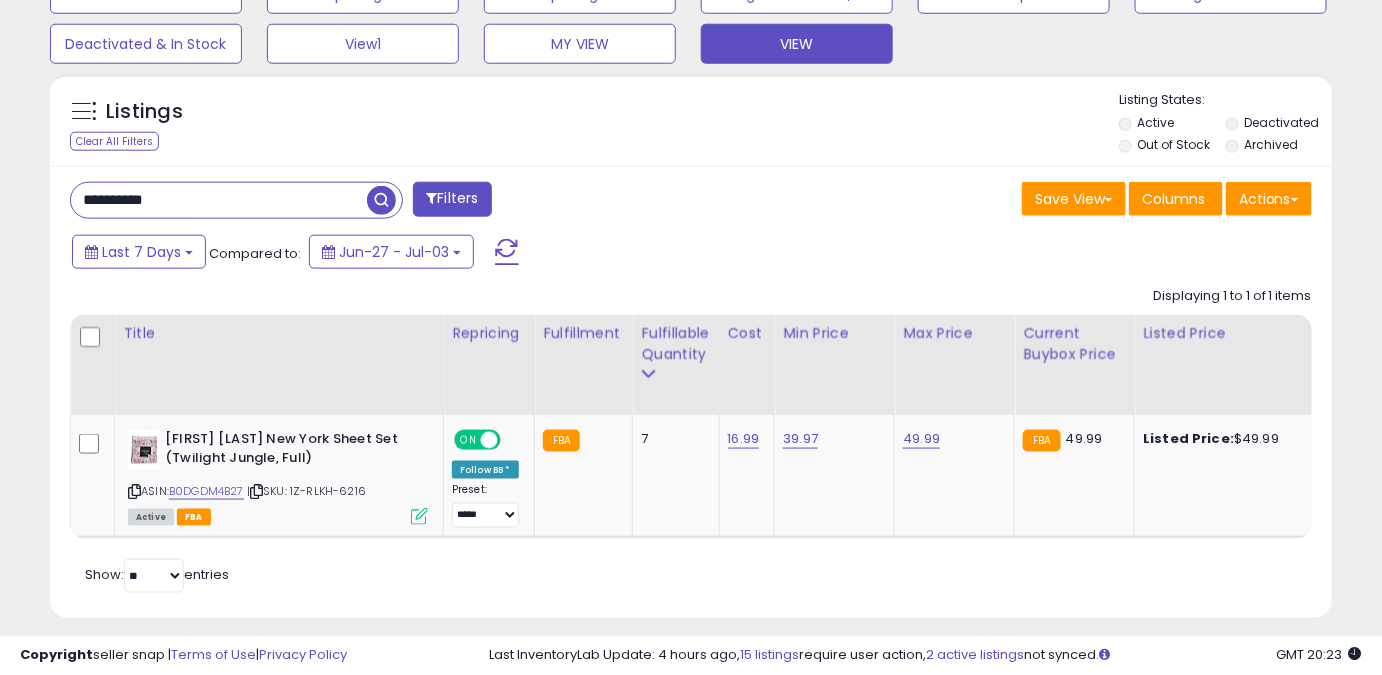 drag, startPoint x: 224, startPoint y: 190, endPoint x: 0, endPoint y: 237, distance: 228.8777 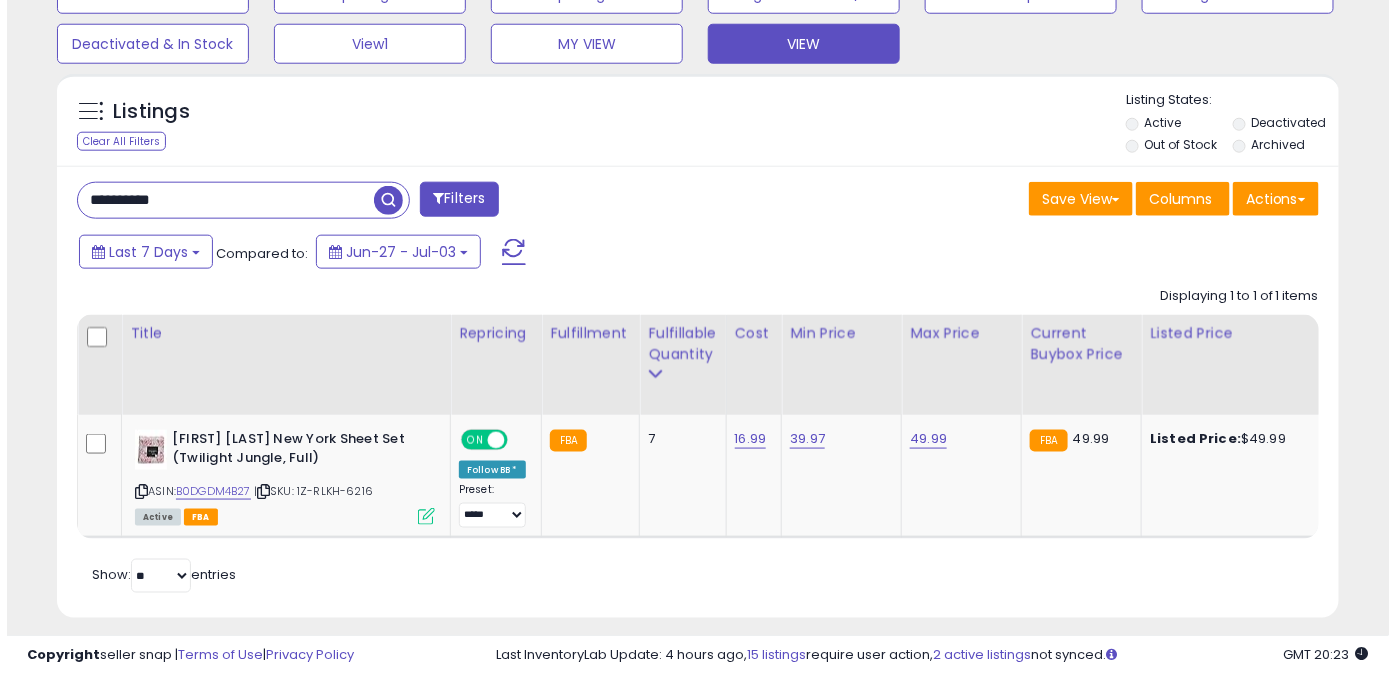 scroll, scrollTop: 565, scrollLeft: 0, axis: vertical 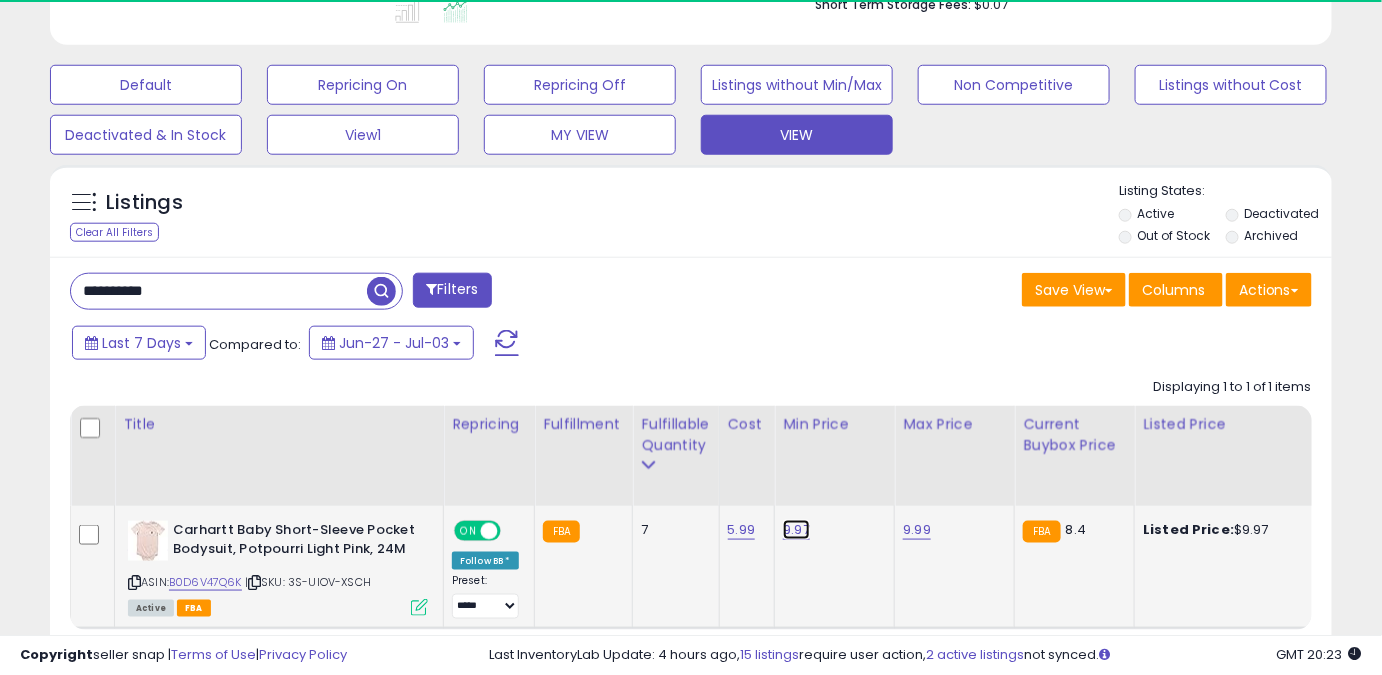 click on "9.97" at bounding box center [796, 530] 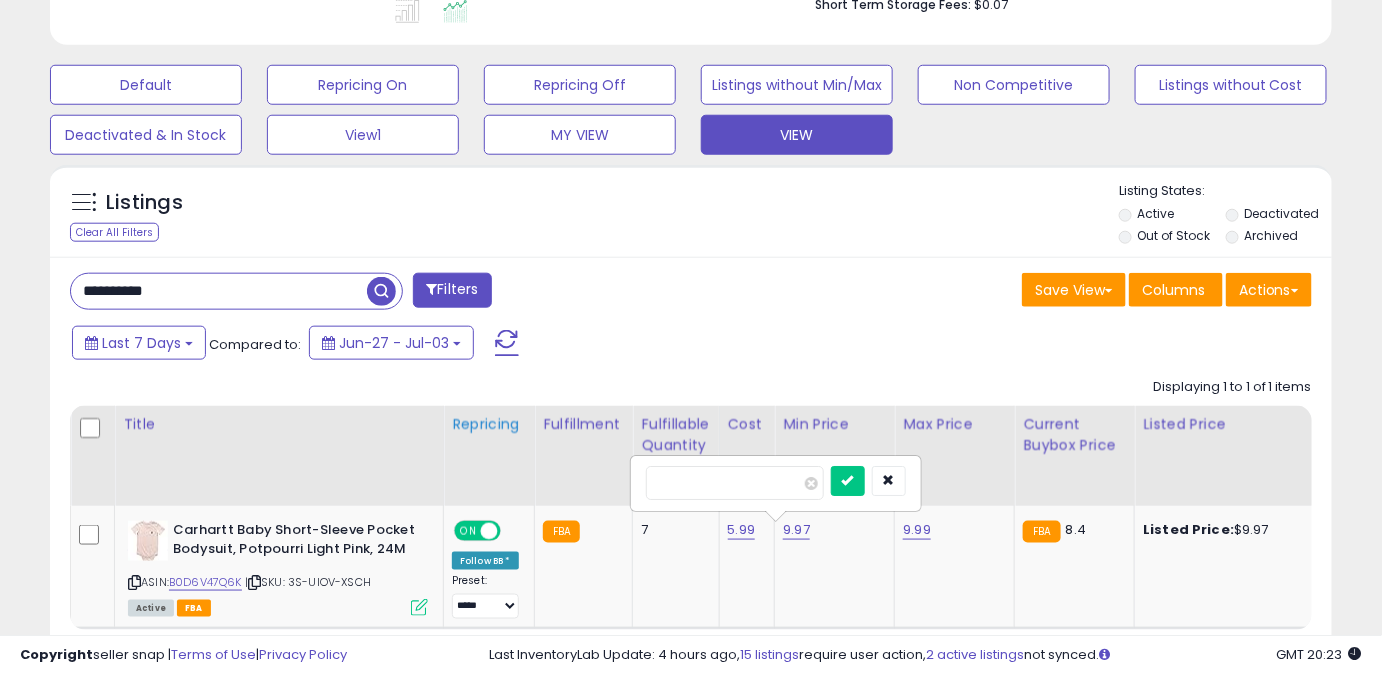 drag, startPoint x: 717, startPoint y: 482, endPoint x: 469, endPoint y: 495, distance: 248.34048 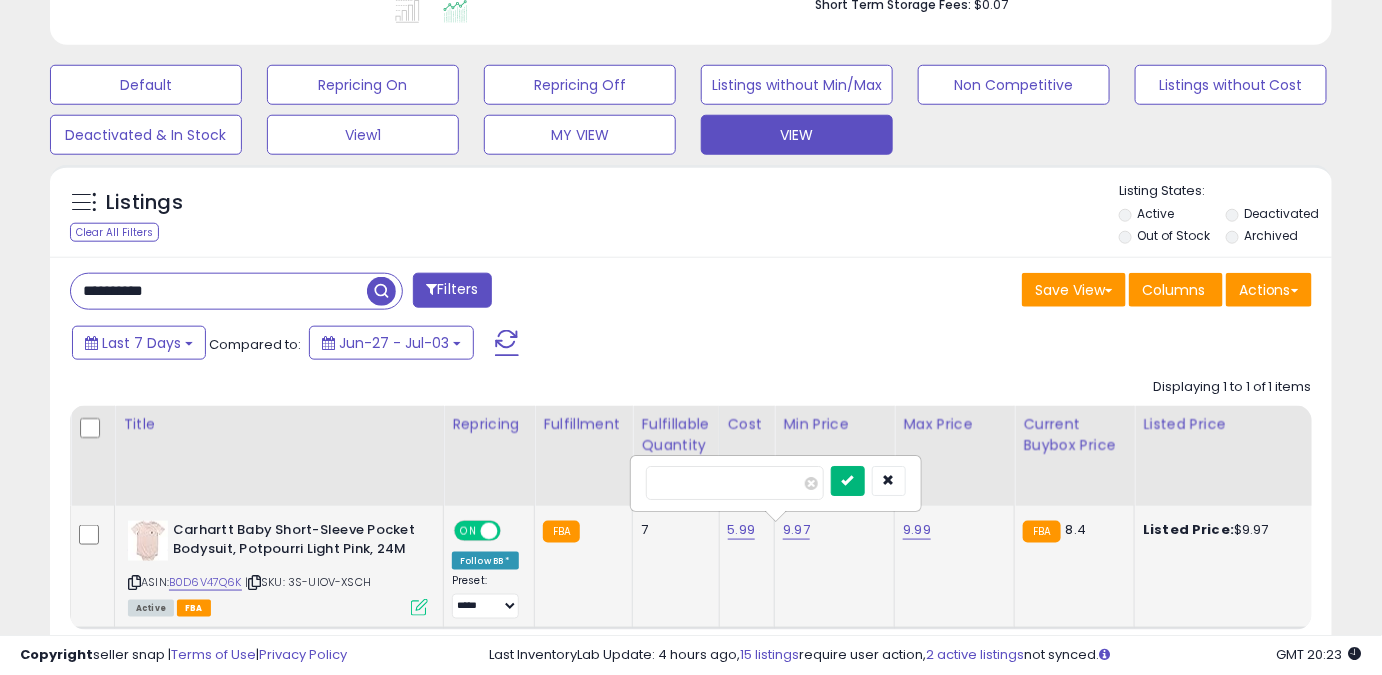 type on "****" 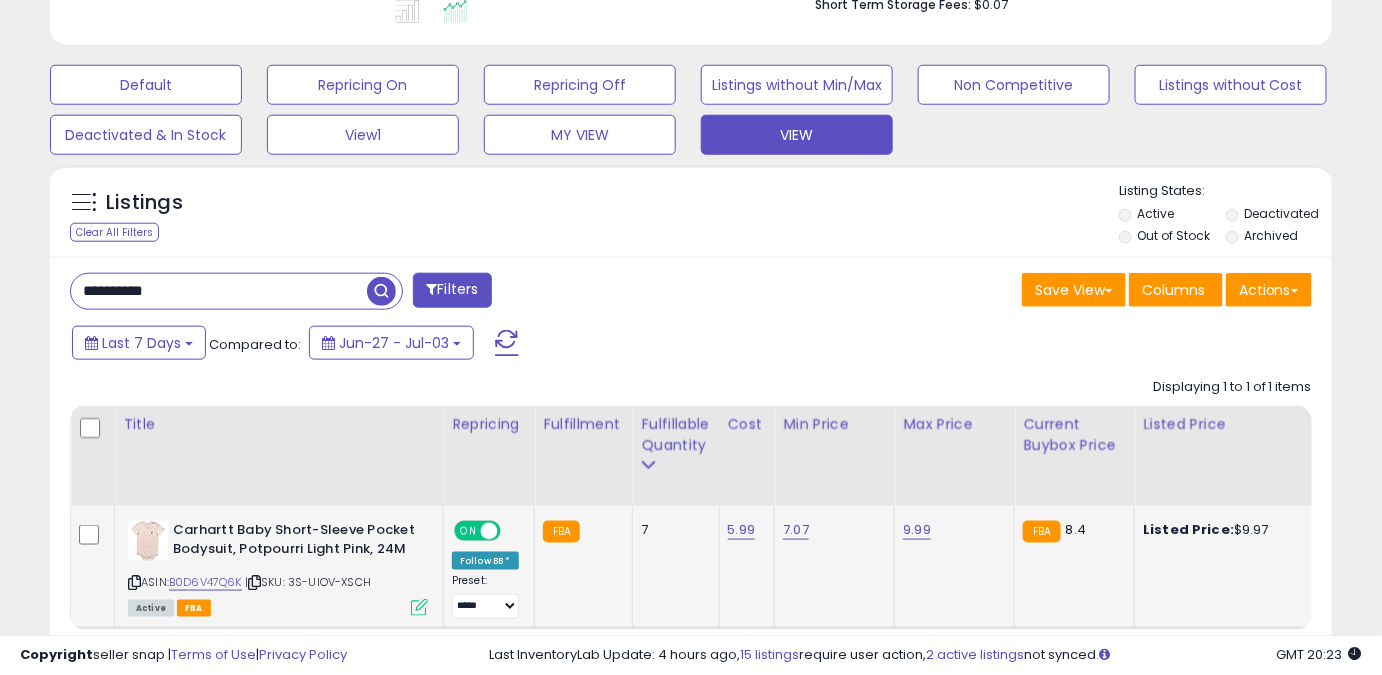 drag, startPoint x: 210, startPoint y: 287, endPoint x: 0, endPoint y: 319, distance: 212.4241 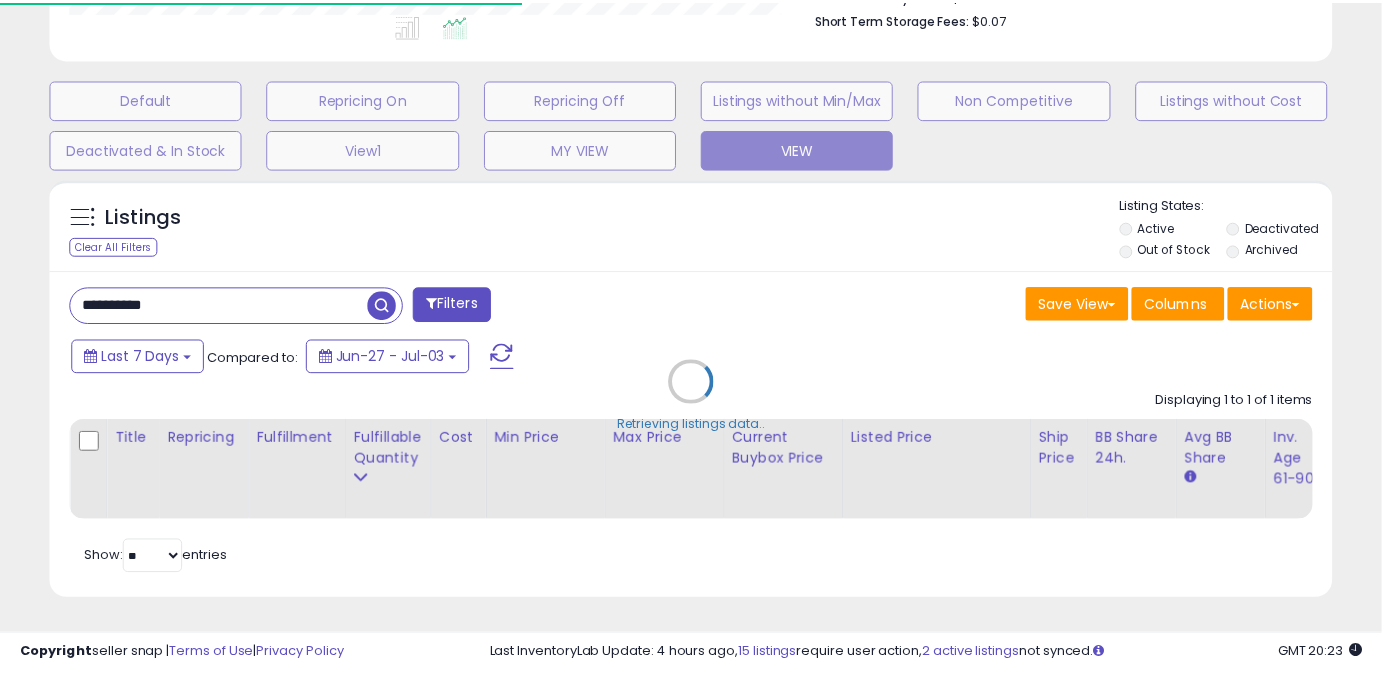 scroll, scrollTop: 410, scrollLeft: 741, axis: both 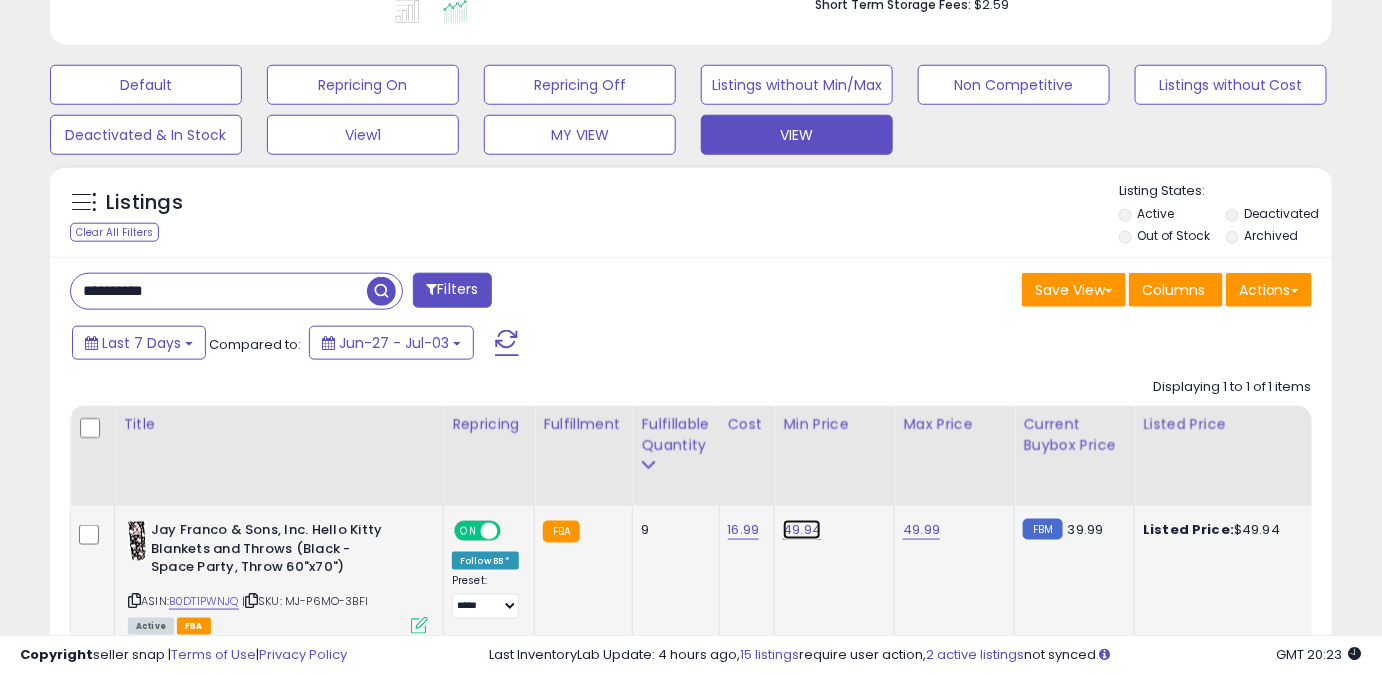 click on "49.94" at bounding box center (802, 530) 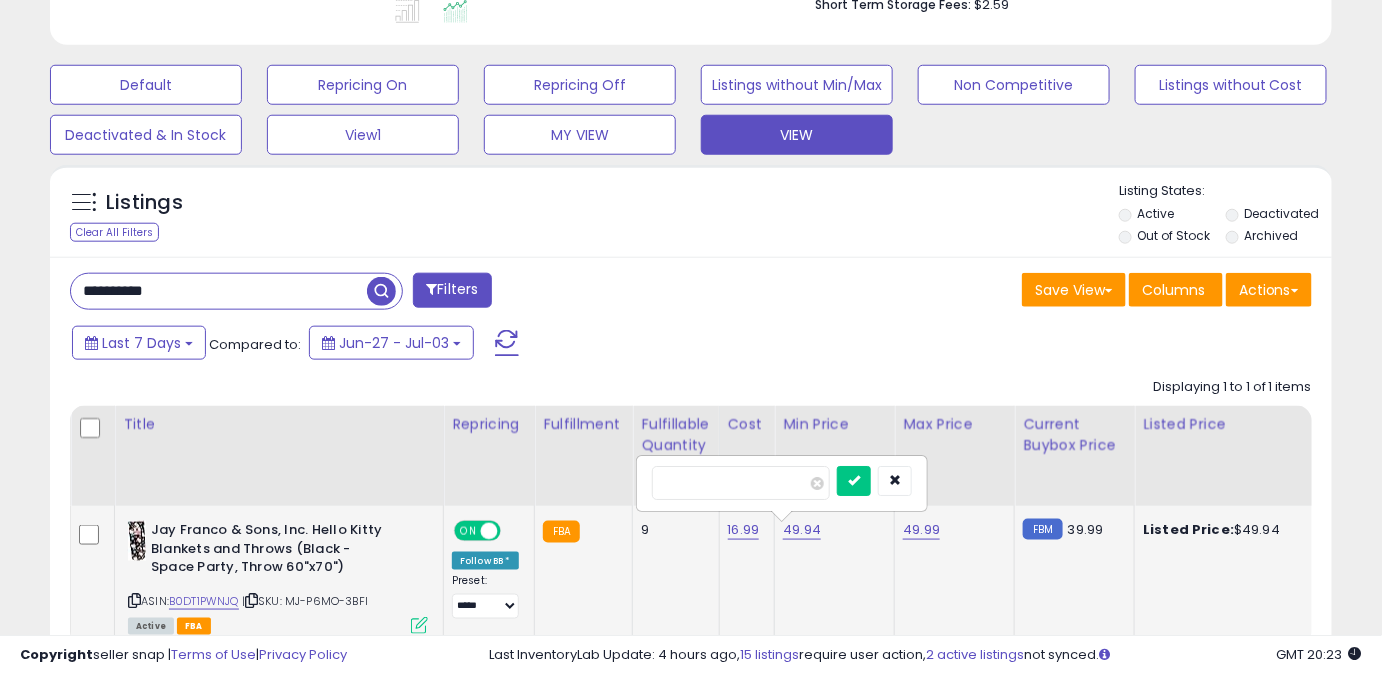 drag, startPoint x: 737, startPoint y: 489, endPoint x: 552, endPoint y: 511, distance: 186.30351 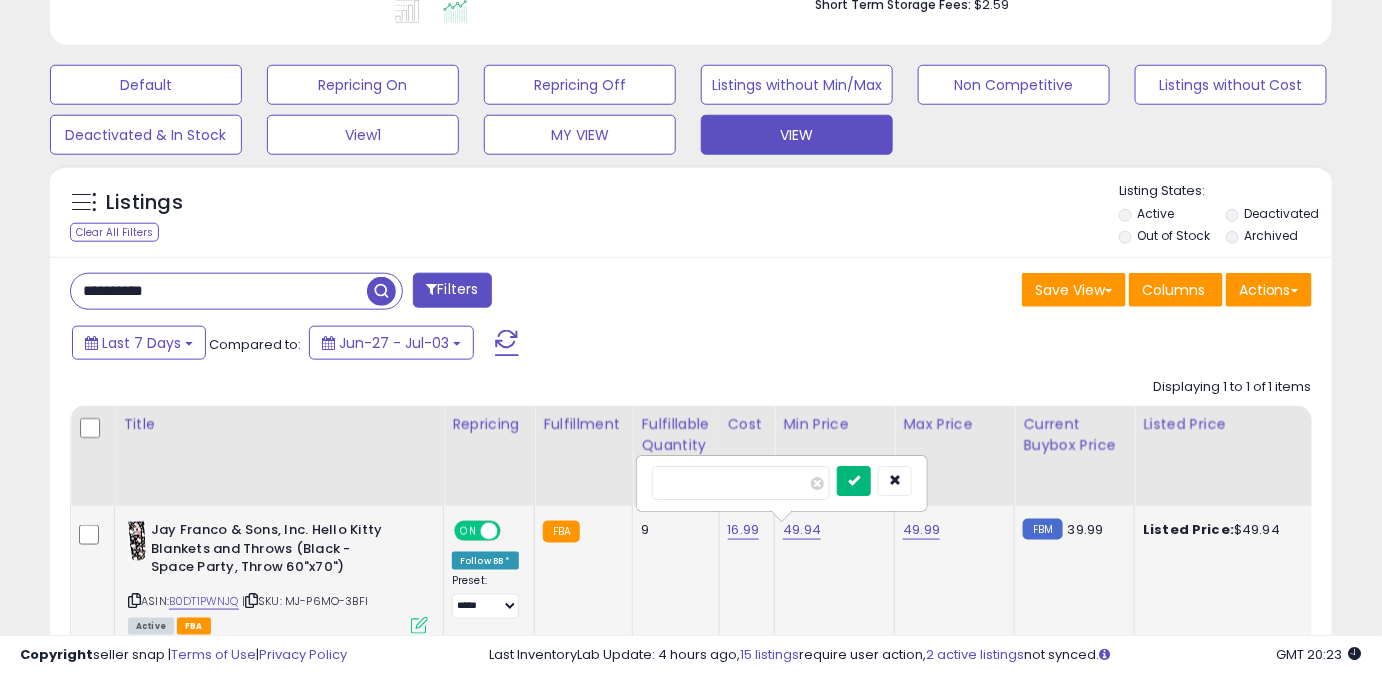 click at bounding box center [854, 480] 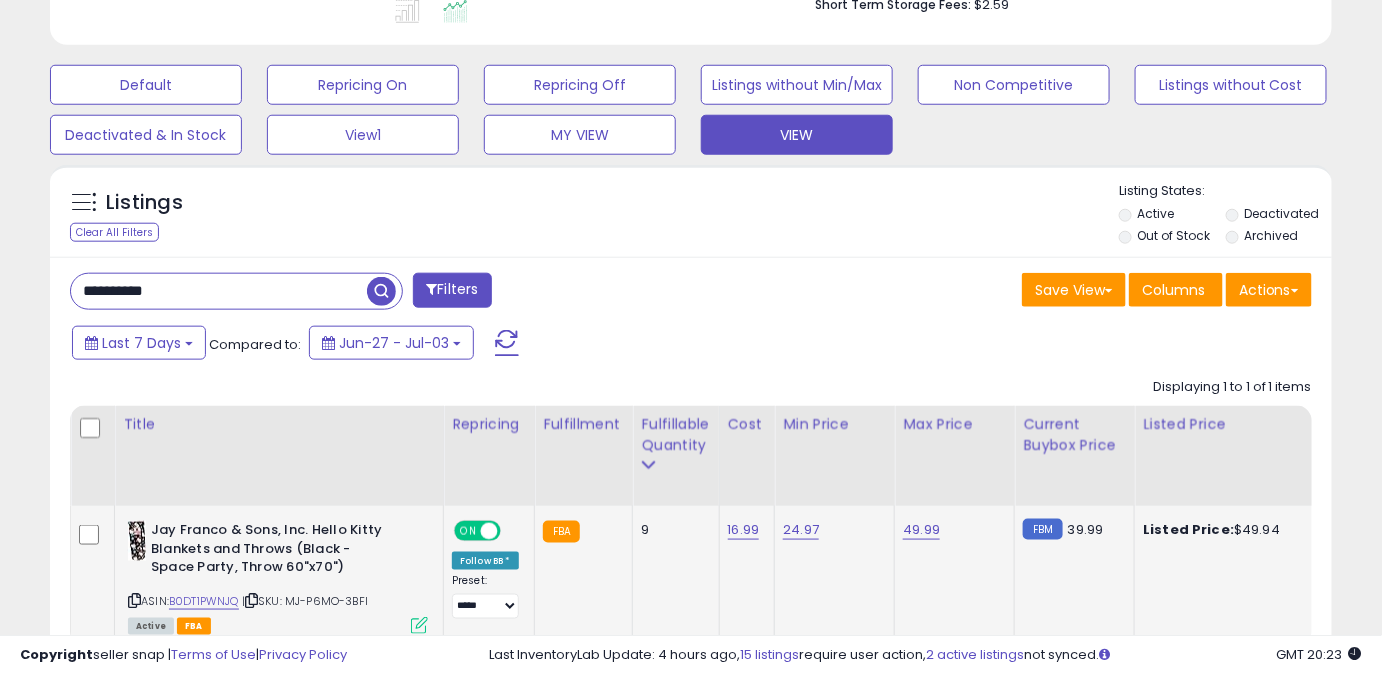 drag, startPoint x: 248, startPoint y: 276, endPoint x: 0, endPoint y: 347, distance: 257.96317 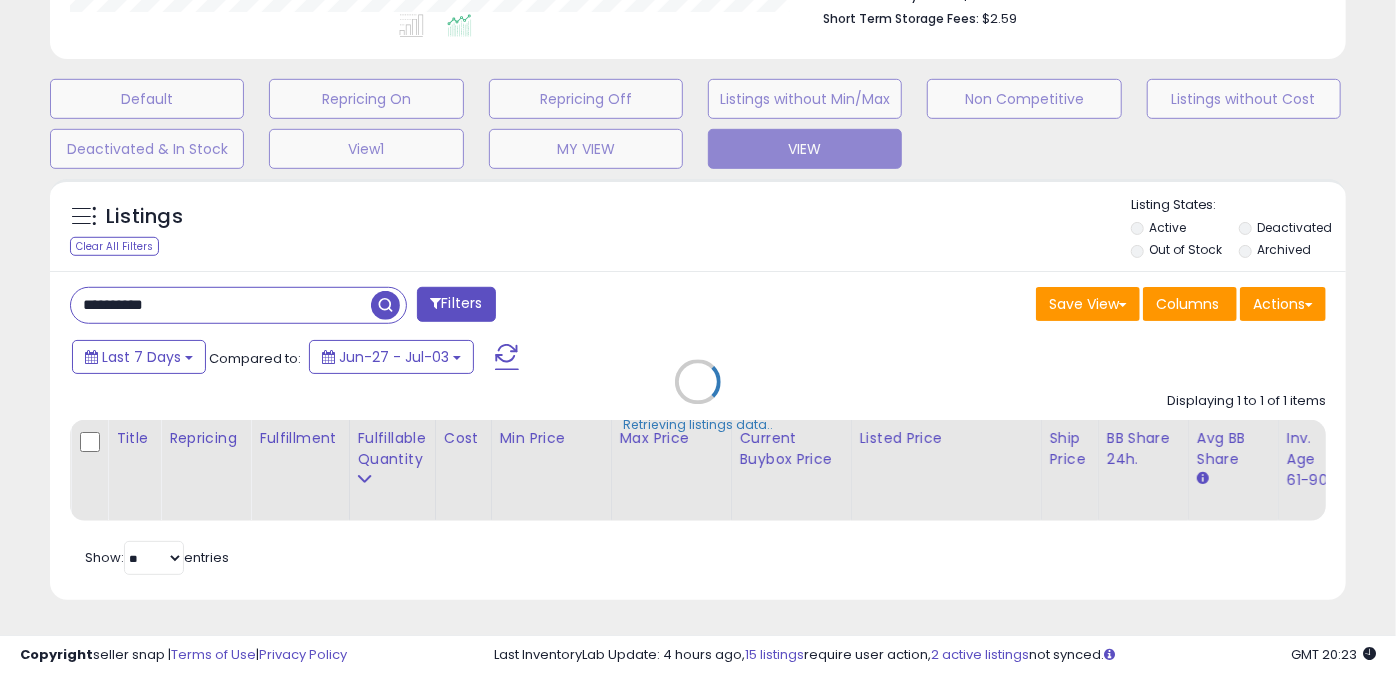 scroll, scrollTop: 999589, scrollLeft: 999249, axis: both 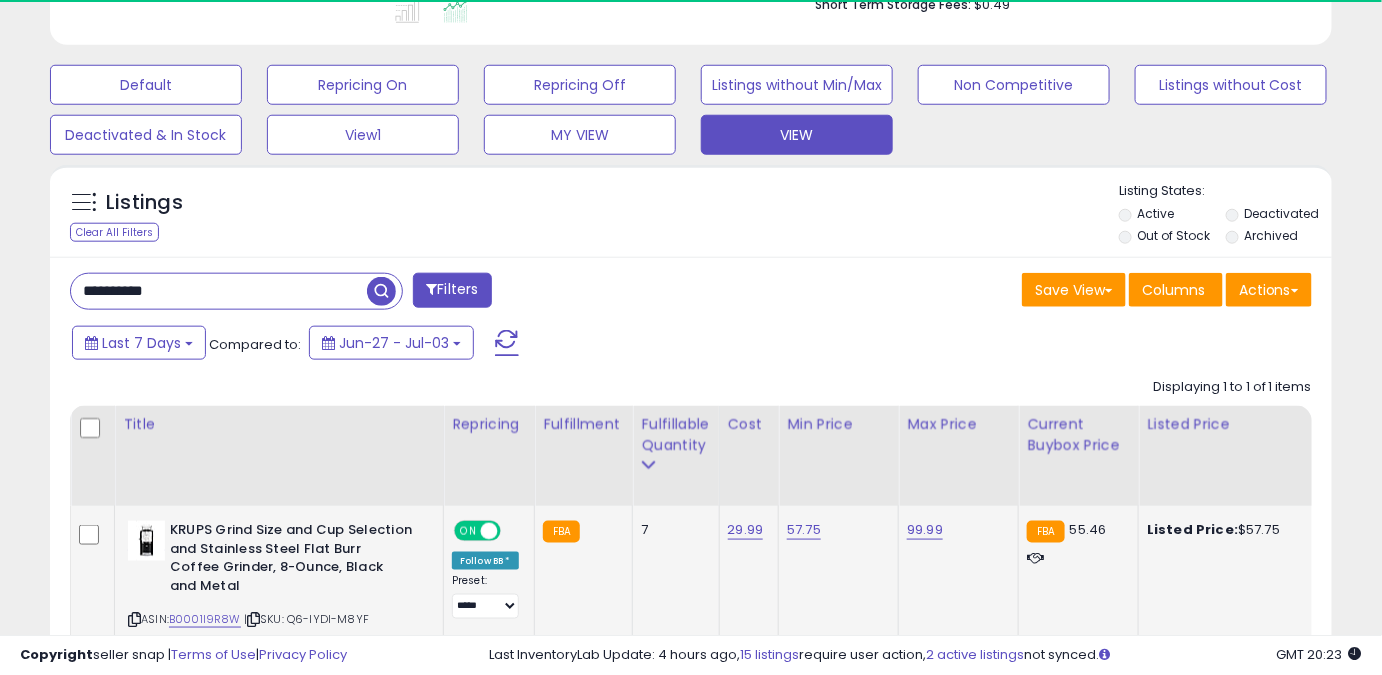 drag, startPoint x: 766, startPoint y: 537, endPoint x: 788, endPoint y: 543, distance: 22.803509 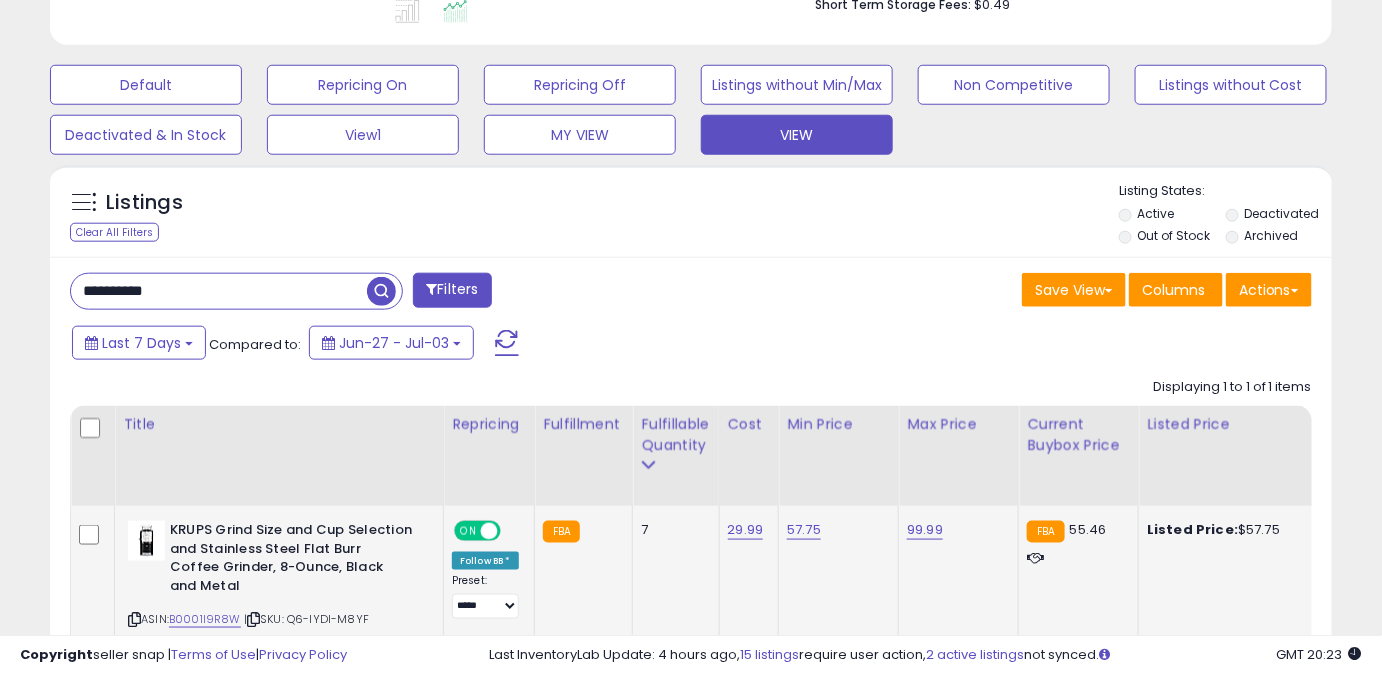 click on "57.75" 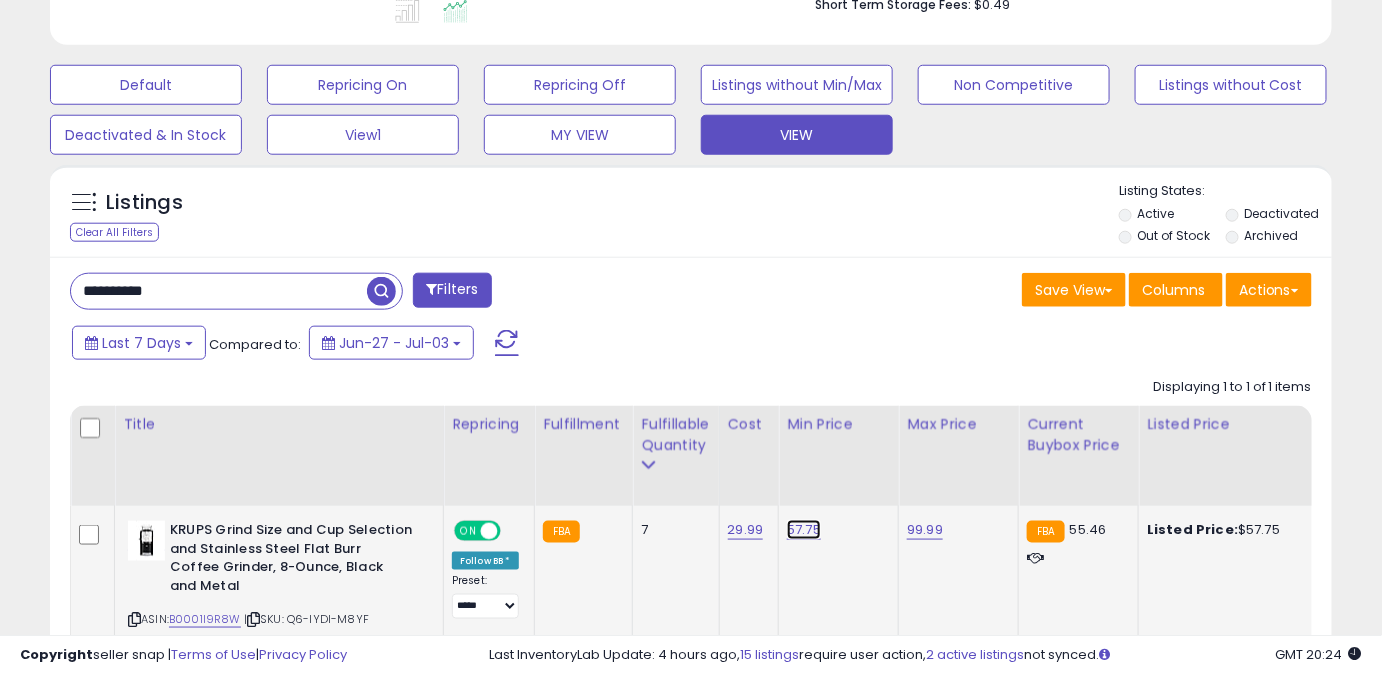 click on "57.75" at bounding box center [804, 530] 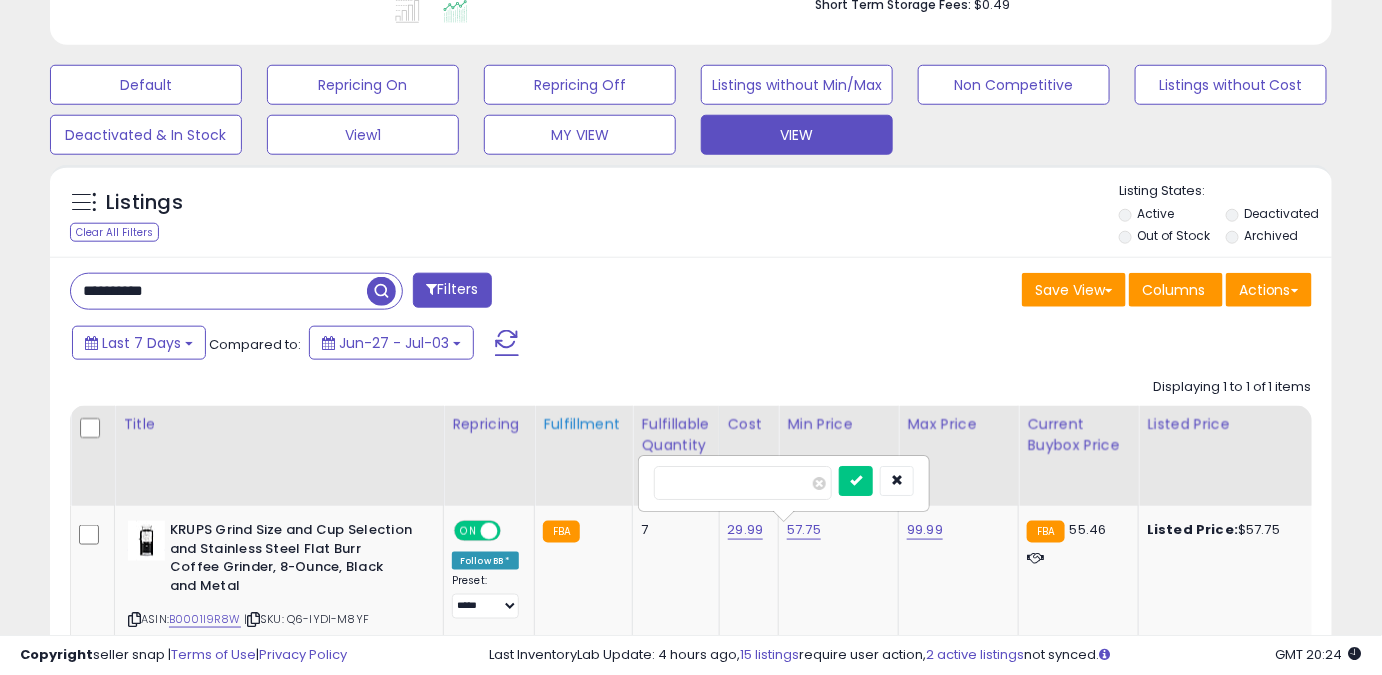 drag, startPoint x: 713, startPoint y: 473, endPoint x: 577, endPoint y: 490, distance: 137.05838 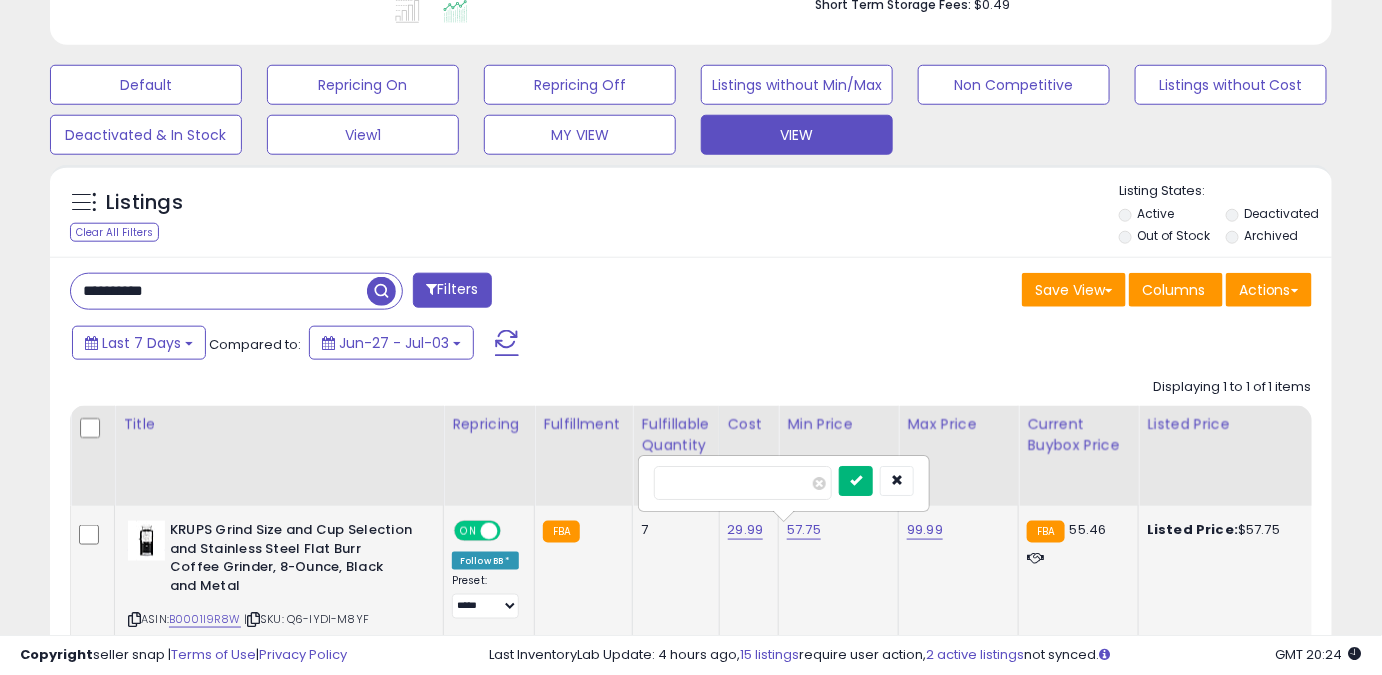 type on "*****" 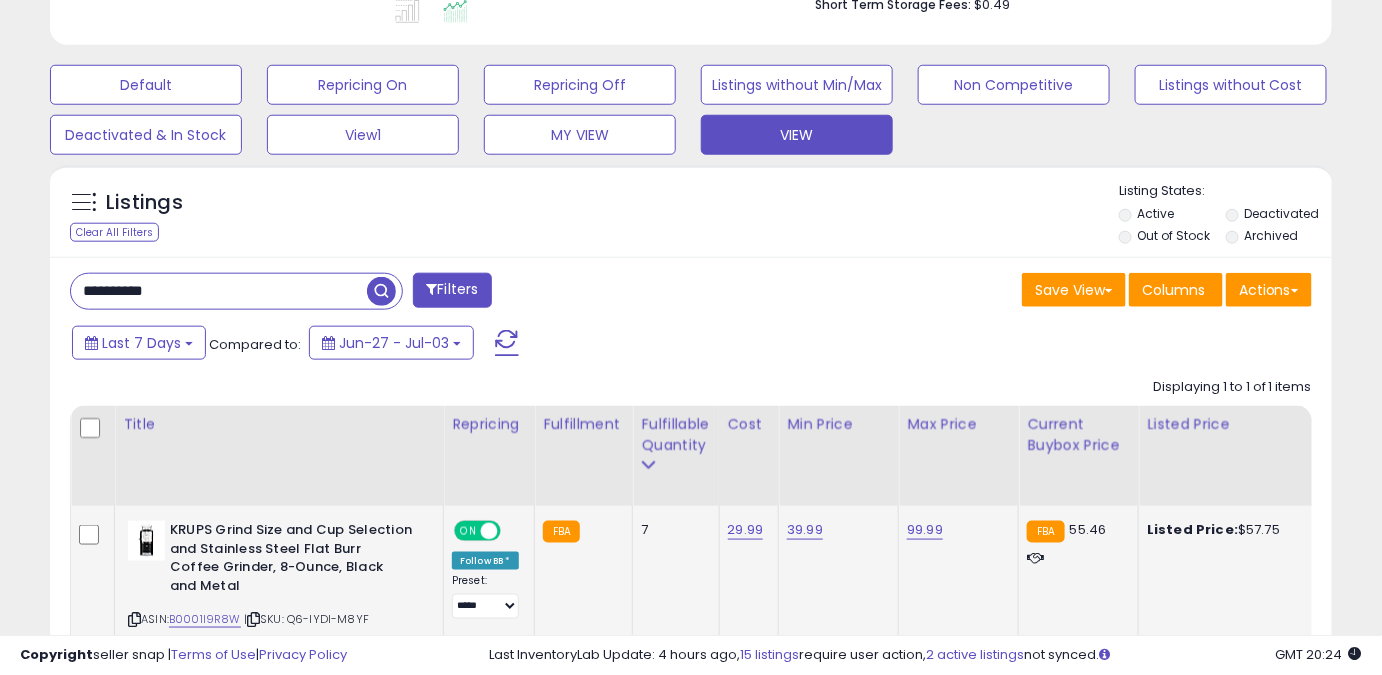 drag, startPoint x: 216, startPoint y: 300, endPoint x: 0, endPoint y: 303, distance: 216.02083 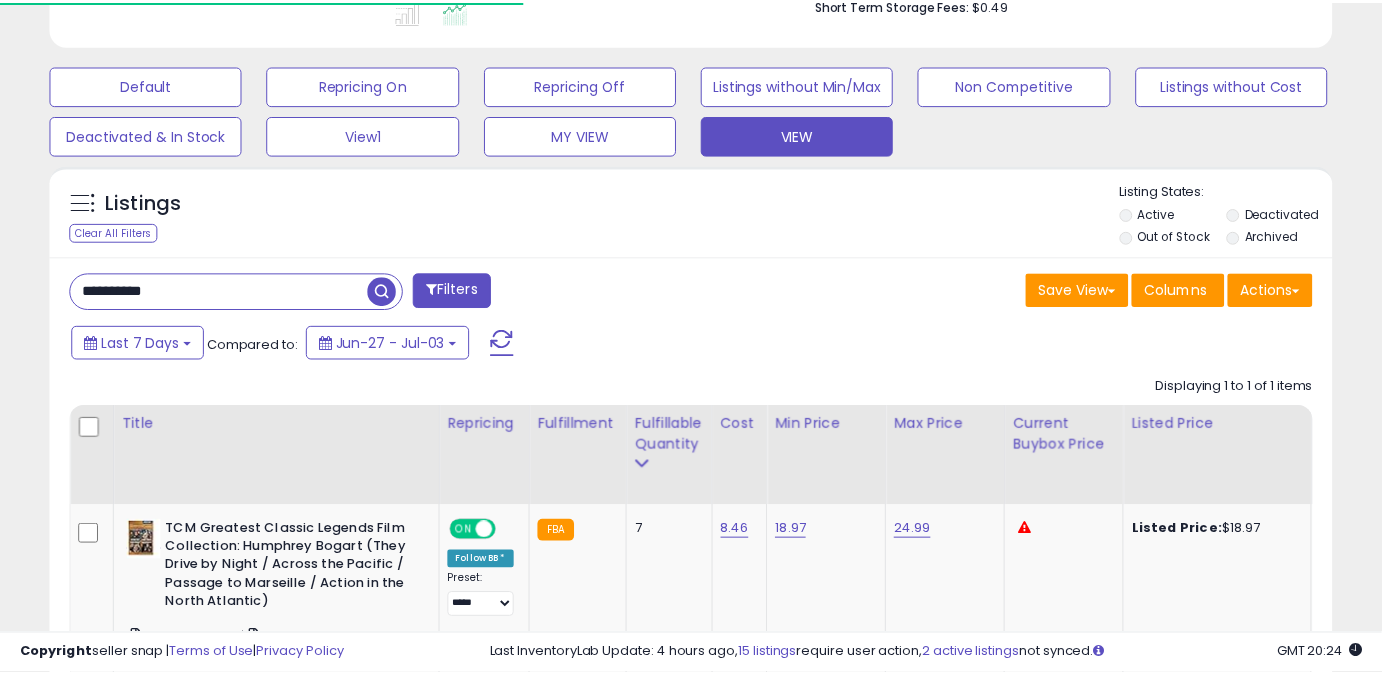 scroll, scrollTop: 410, scrollLeft: 741, axis: both 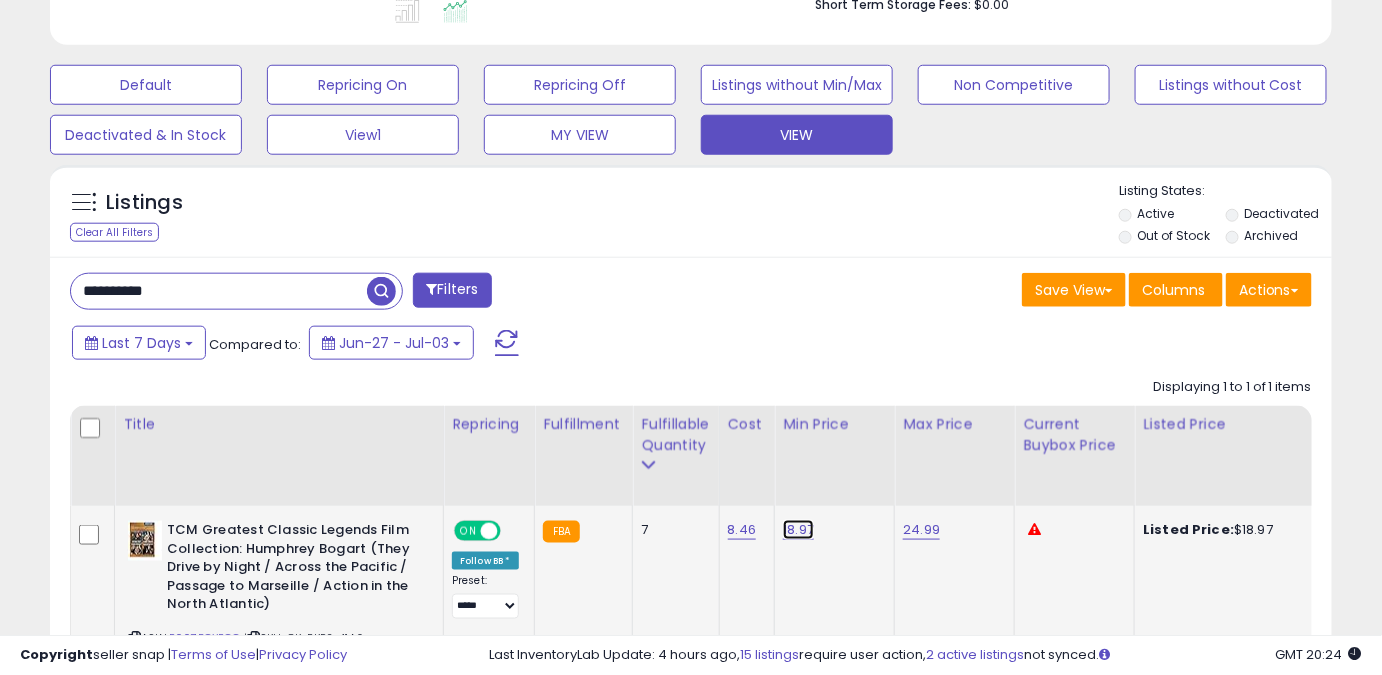 click on "18.97" at bounding box center (798, 530) 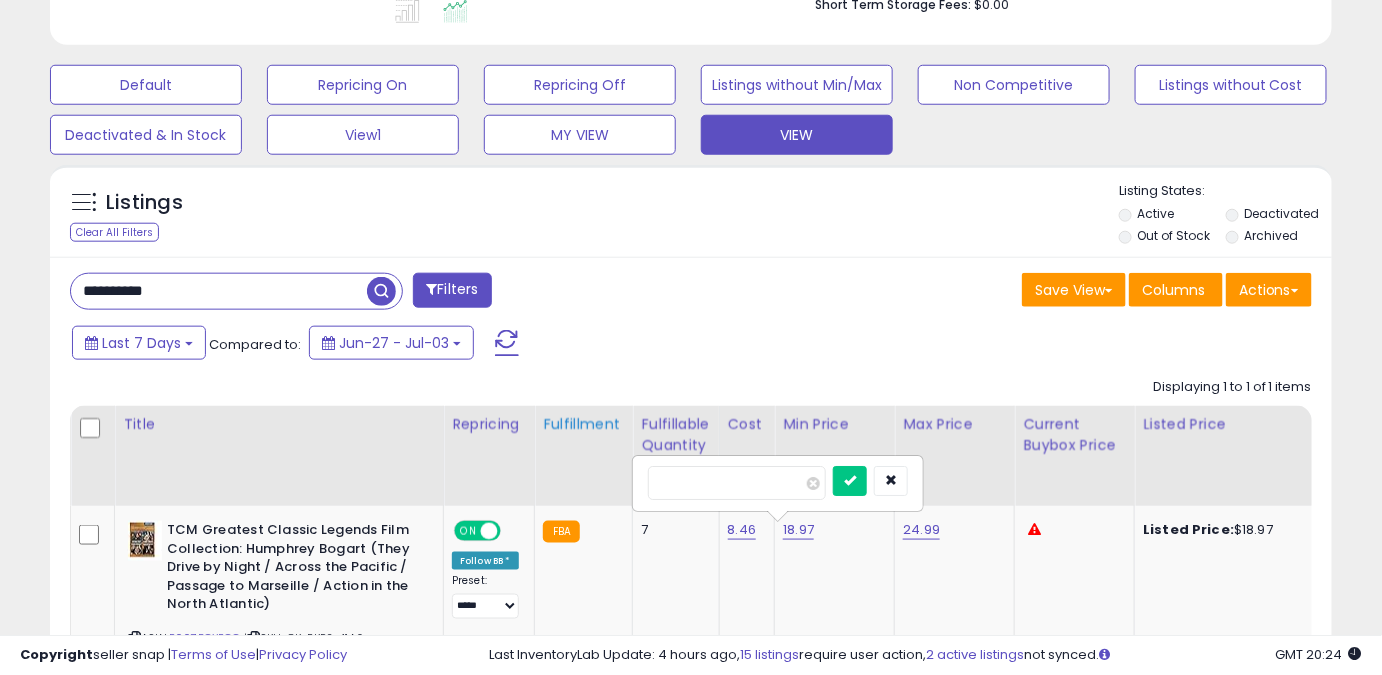 drag, startPoint x: 734, startPoint y: 484, endPoint x: 621, endPoint y: 479, distance: 113.110565 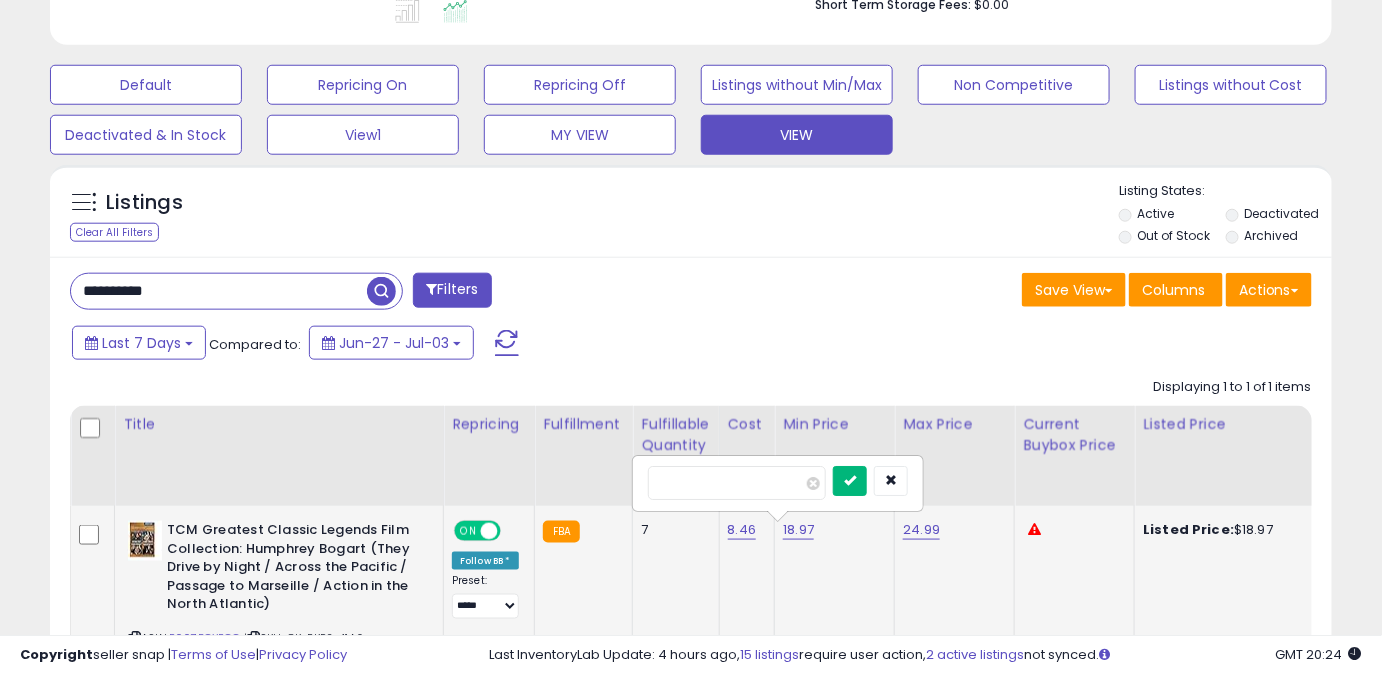 type on "*****" 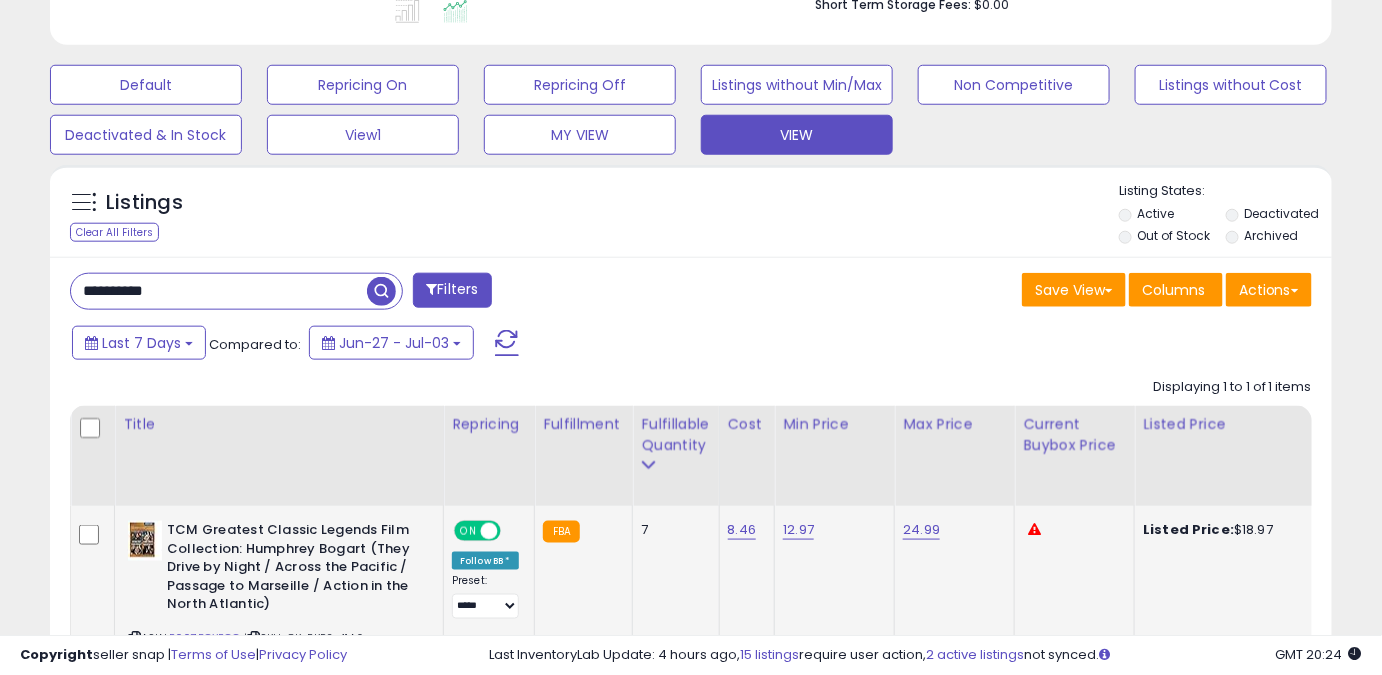 drag, startPoint x: 237, startPoint y: 276, endPoint x: 18, endPoint y: 267, distance: 219.18486 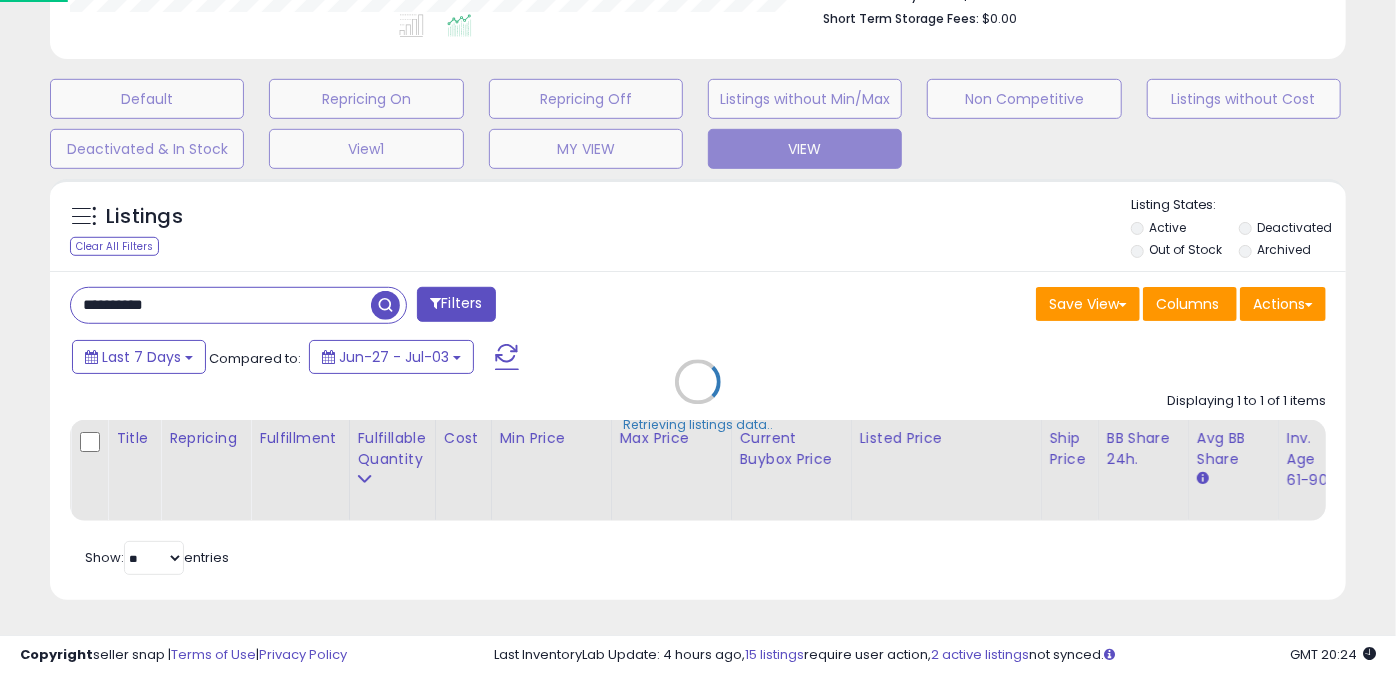 scroll, scrollTop: 999589, scrollLeft: 999249, axis: both 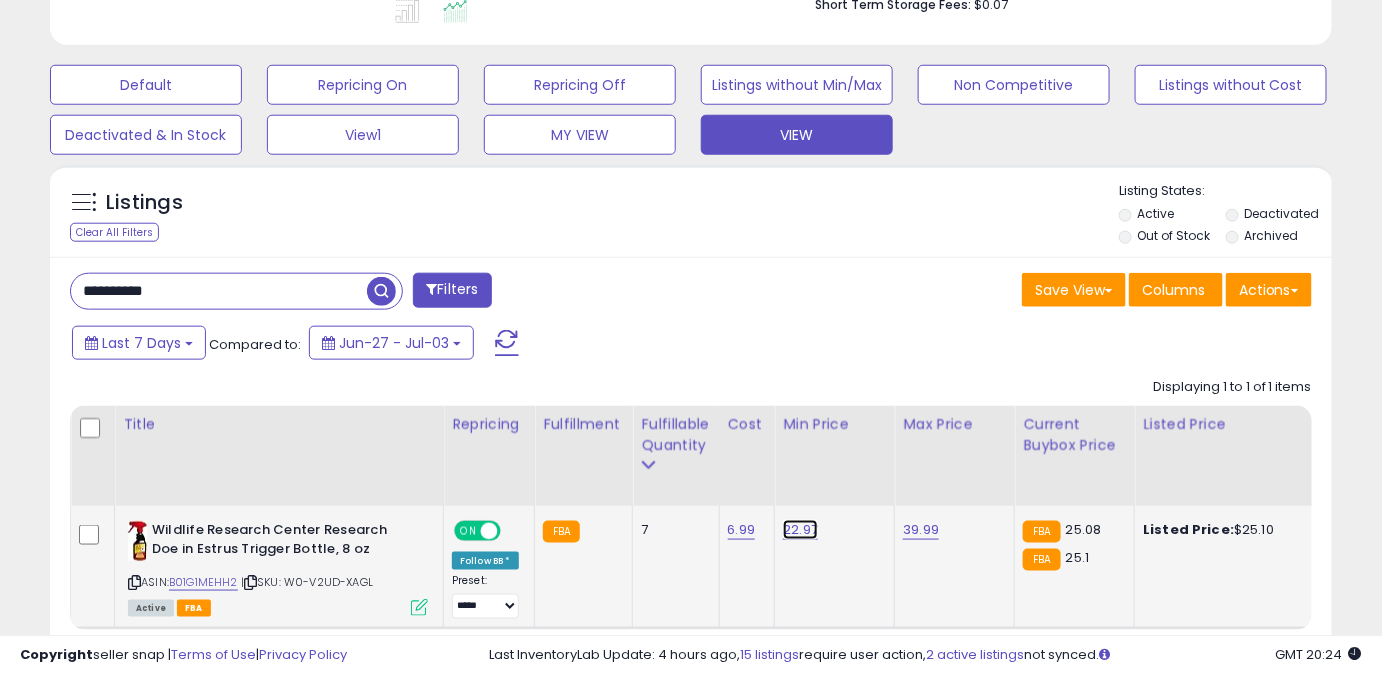 click on "22.97" at bounding box center (800, 530) 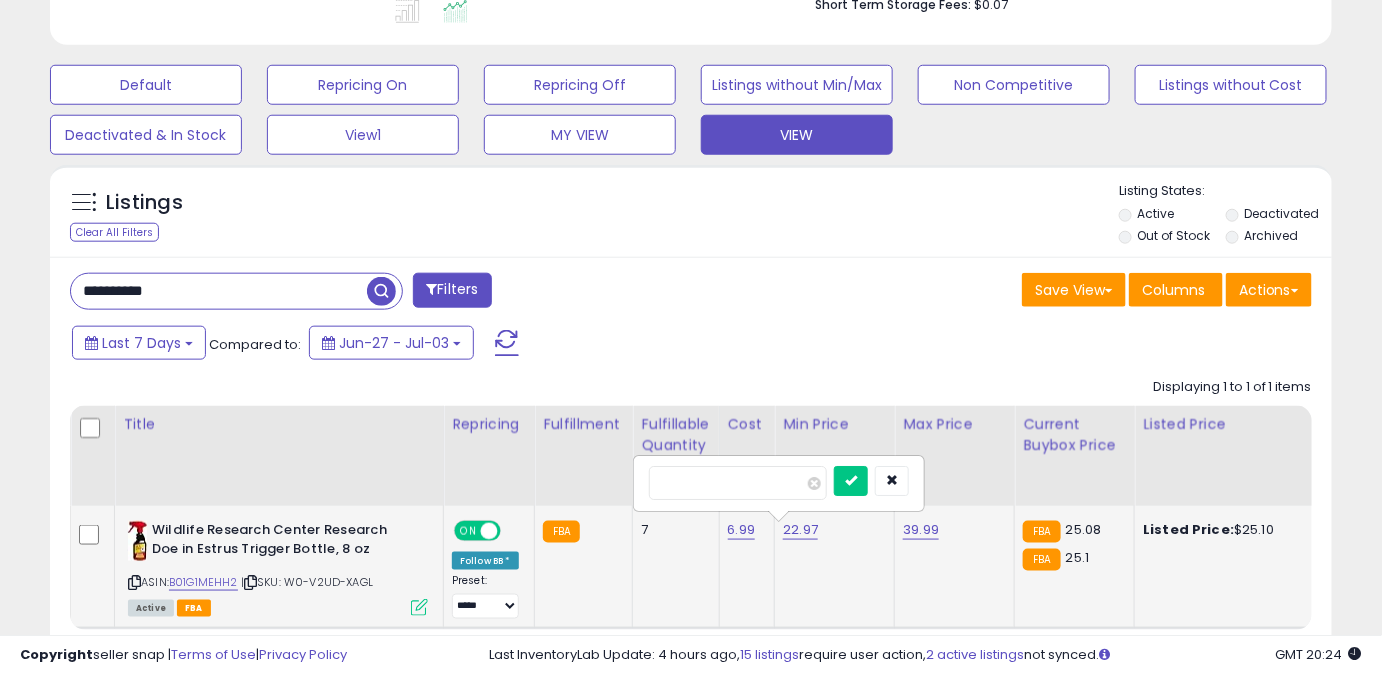 drag, startPoint x: 744, startPoint y: 476, endPoint x: 565, endPoint y: 510, distance: 182.20044 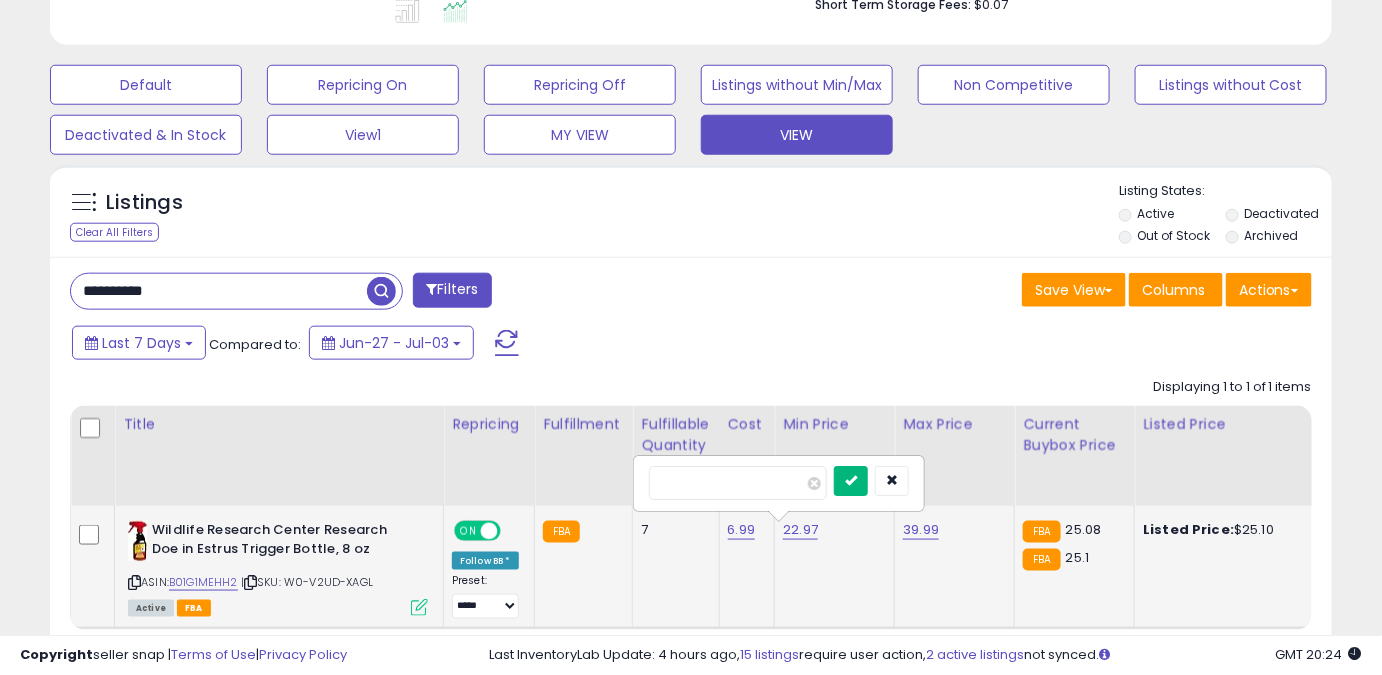 type on "*****" 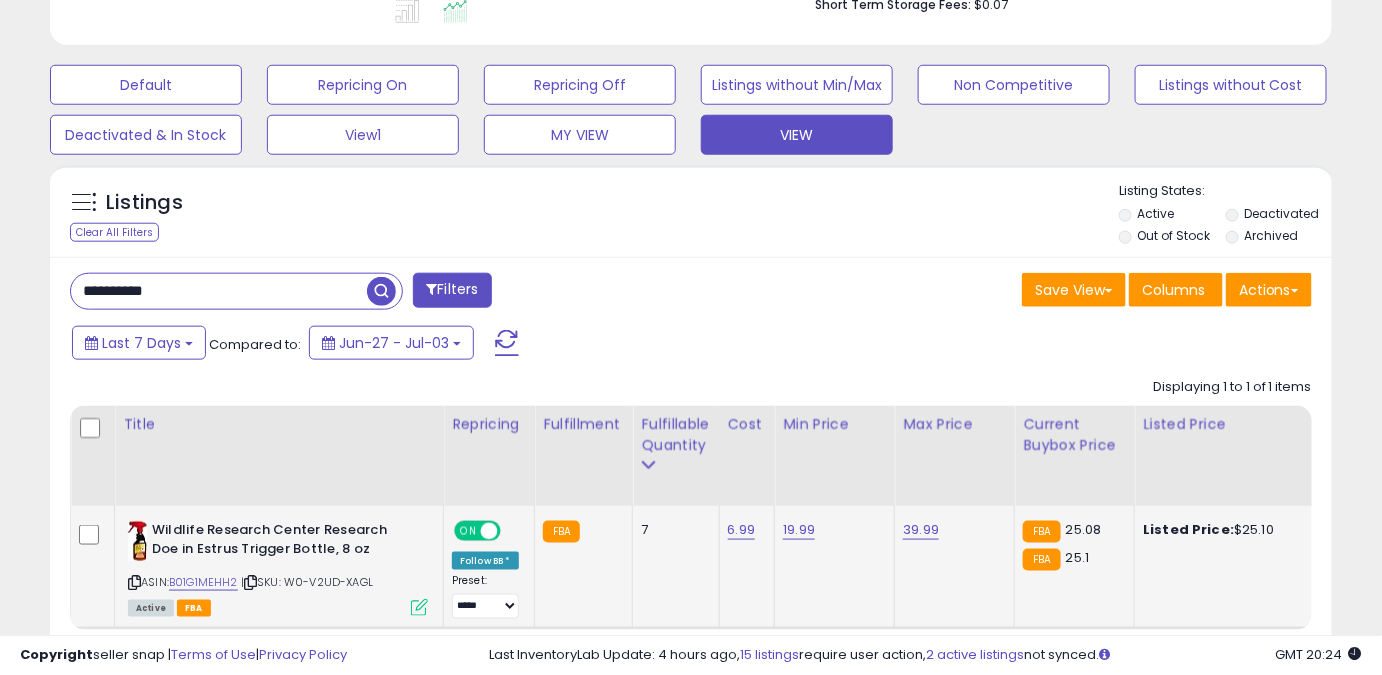 click on "39.99" 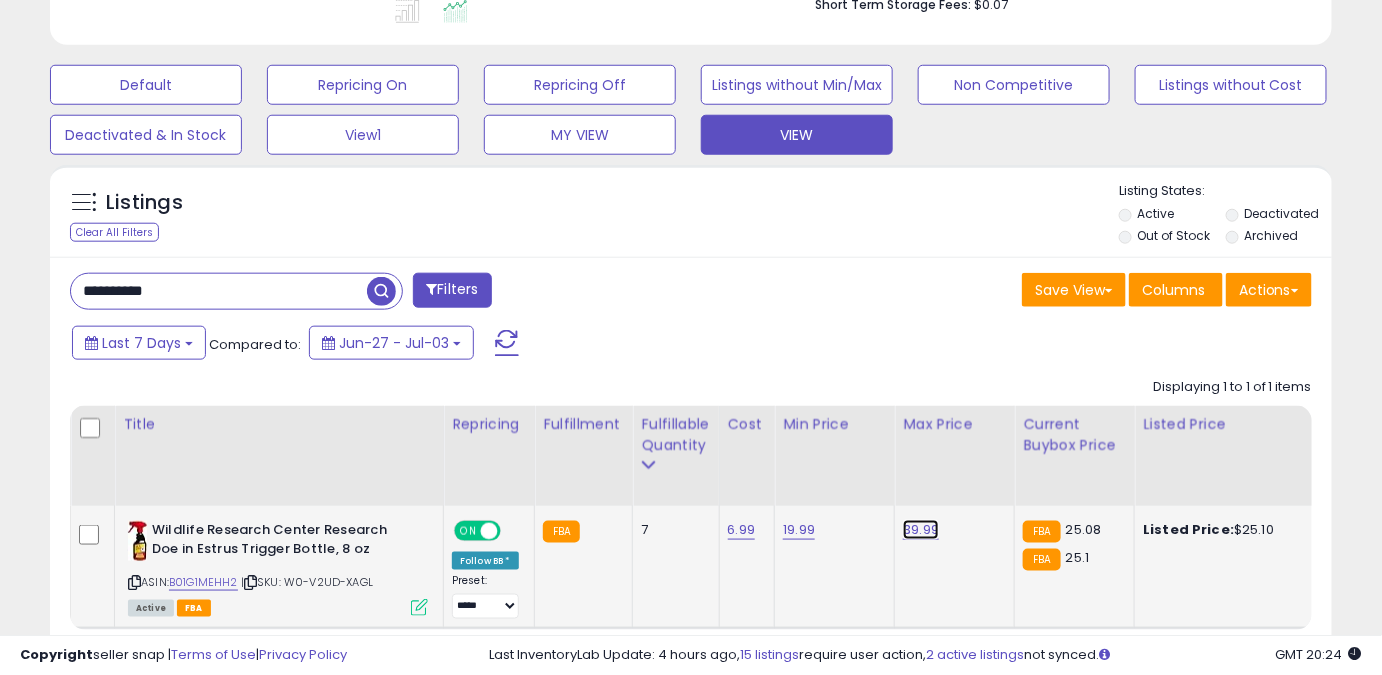 click on "39.99" at bounding box center (921, 530) 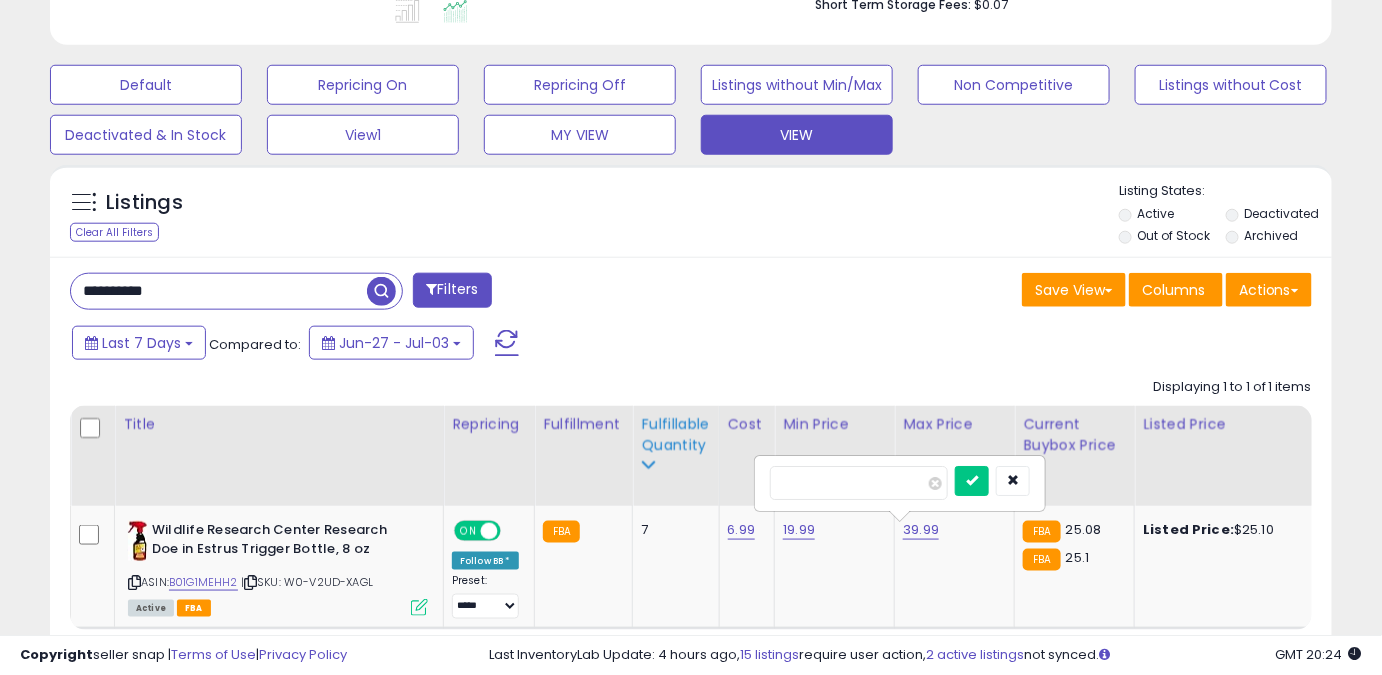 drag, startPoint x: 866, startPoint y: 487, endPoint x: 685, endPoint y: 496, distance: 181.22362 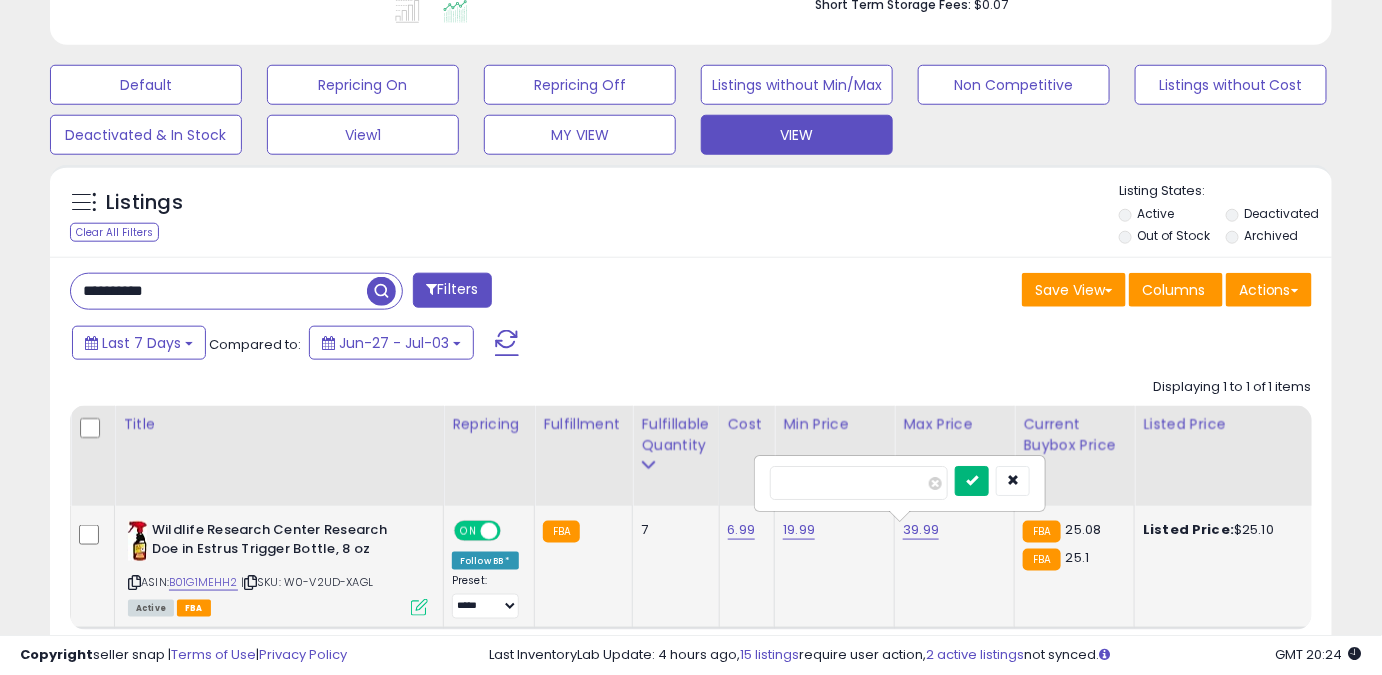 type on "*****" 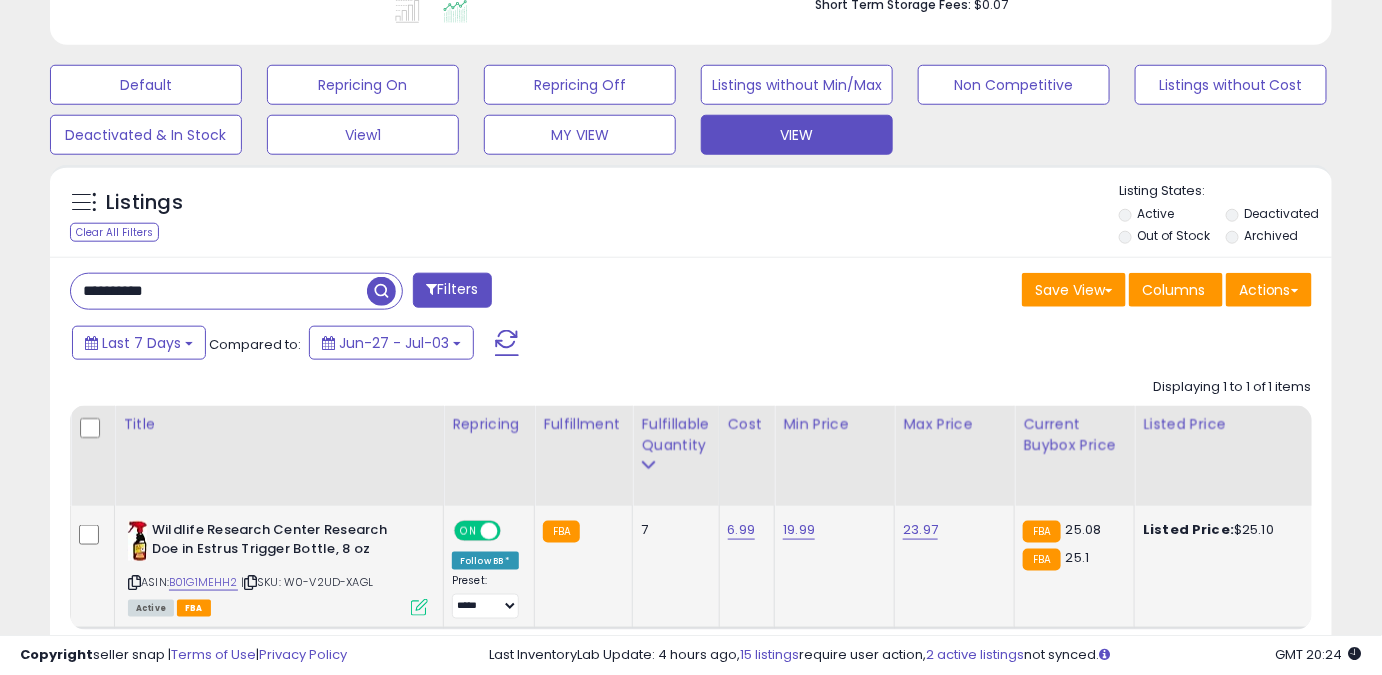 drag, startPoint x: 192, startPoint y: 298, endPoint x: 0, endPoint y: 309, distance: 192.31485 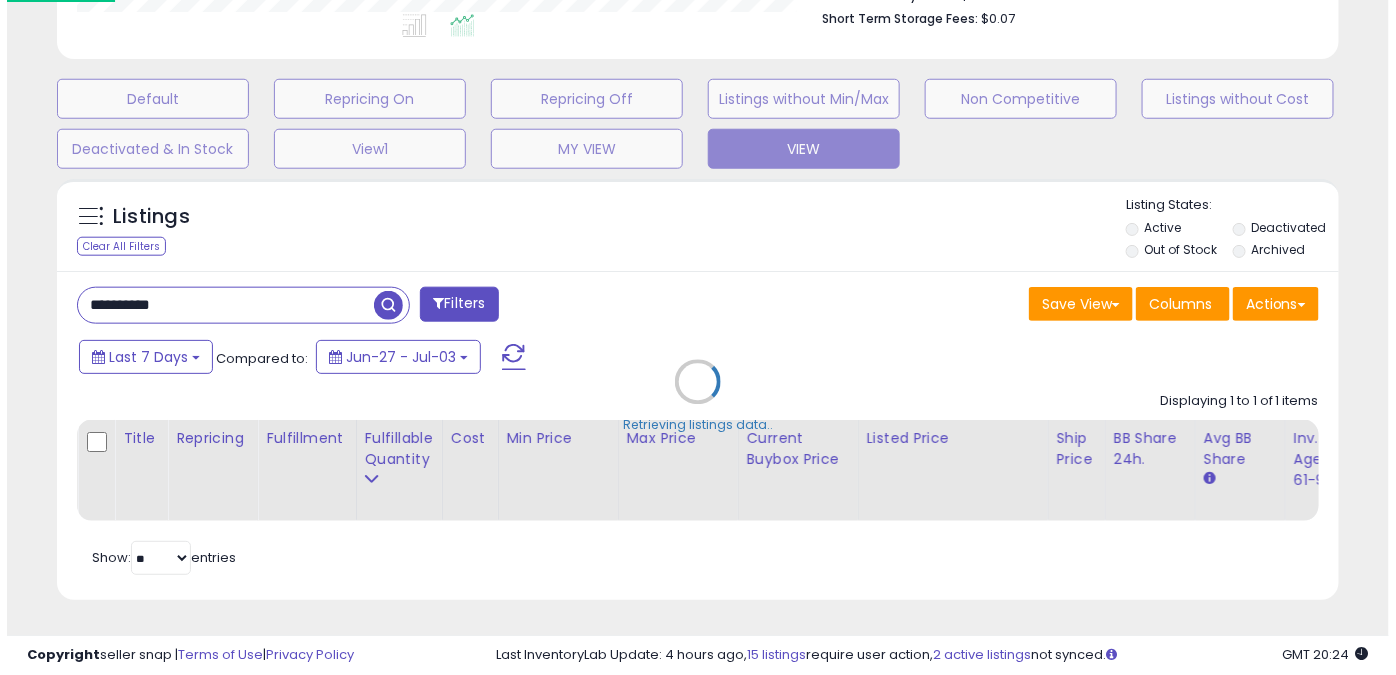 scroll, scrollTop: 999589, scrollLeft: 999249, axis: both 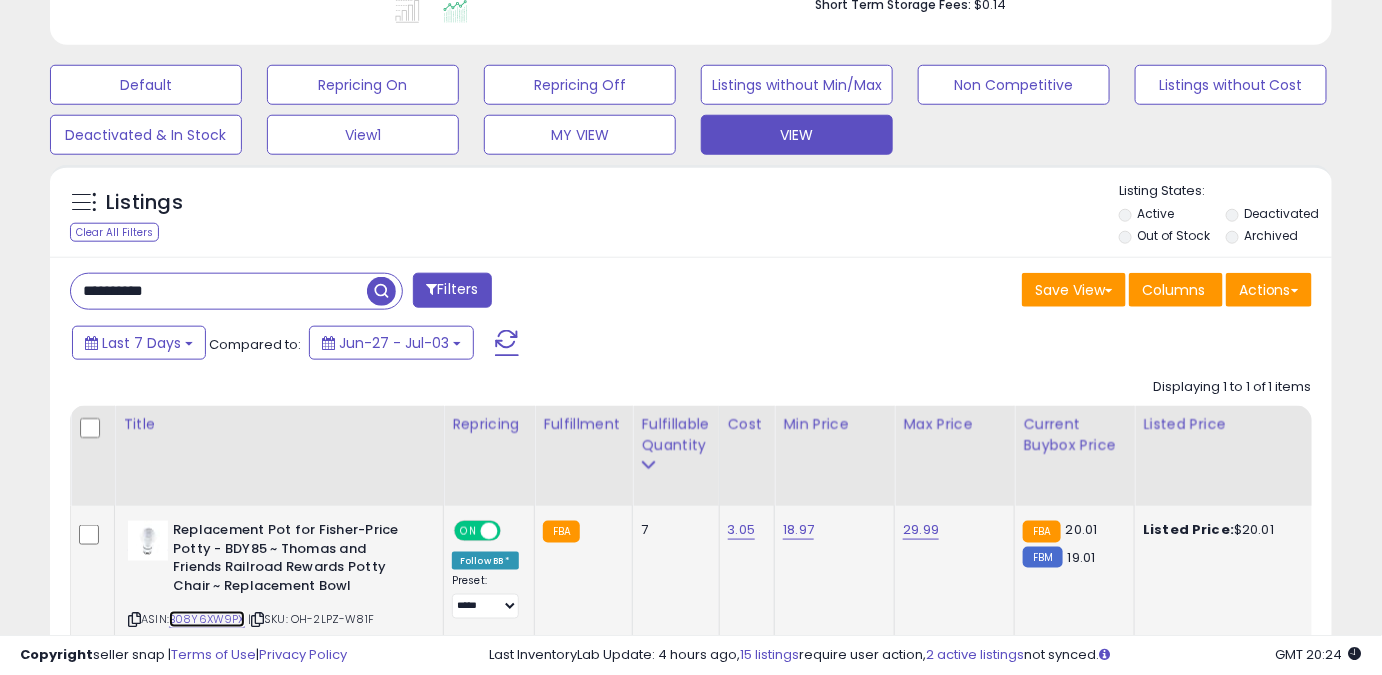 click on "B08Y6XW9PX" at bounding box center (207, 619) 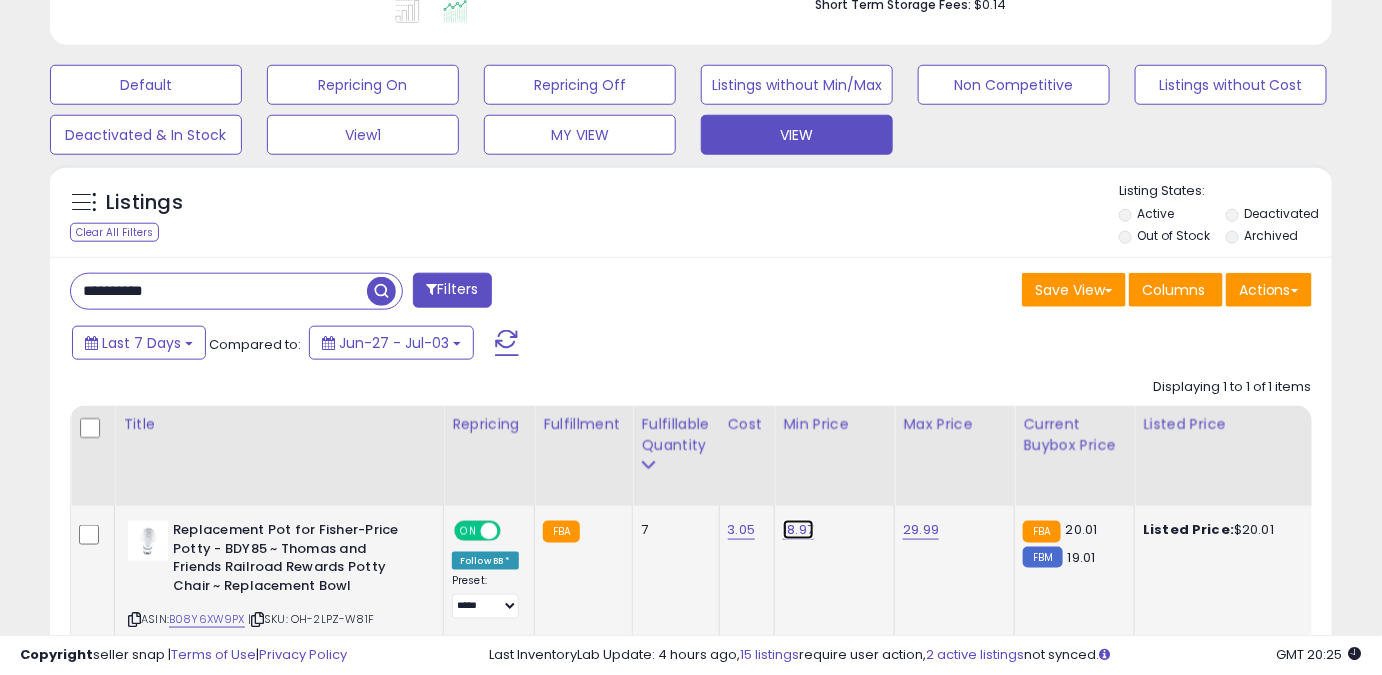 click on "18.97" at bounding box center [798, 530] 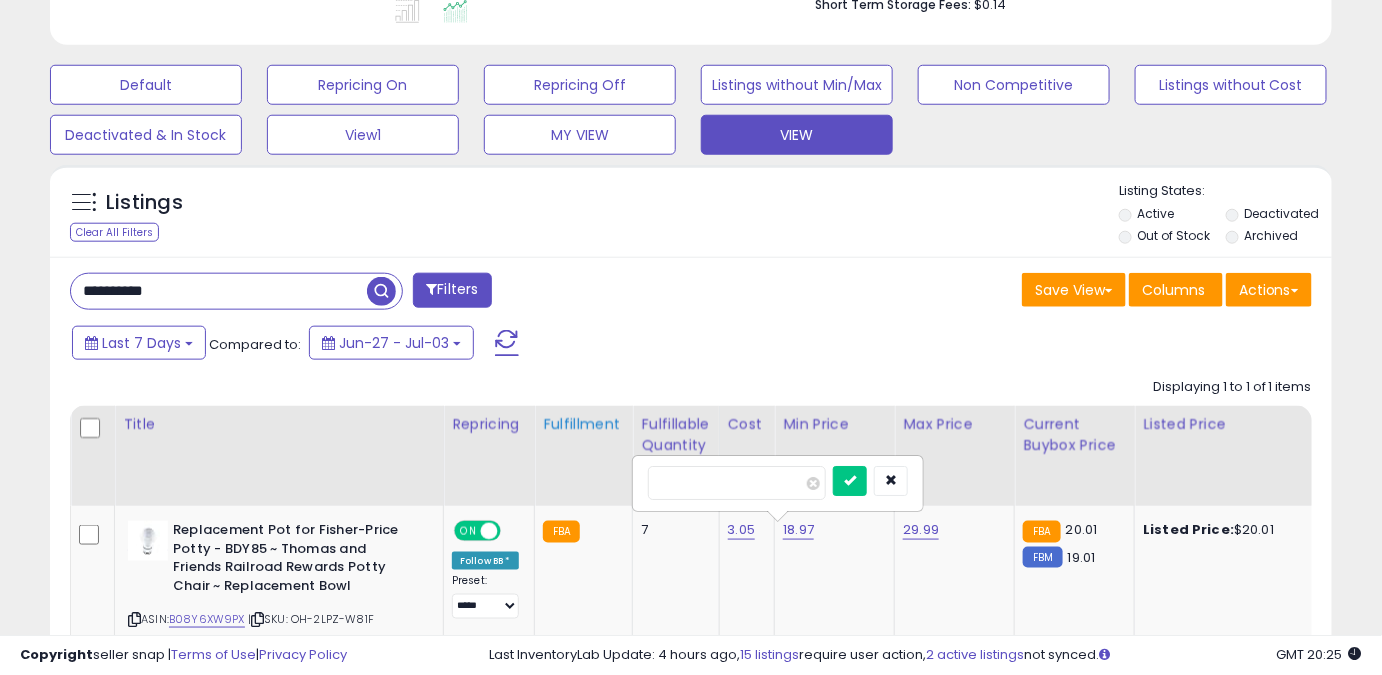 drag, startPoint x: 712, startPoint y: 486, endPoint x: 629, endPoint y: 492, distance: 83.21658 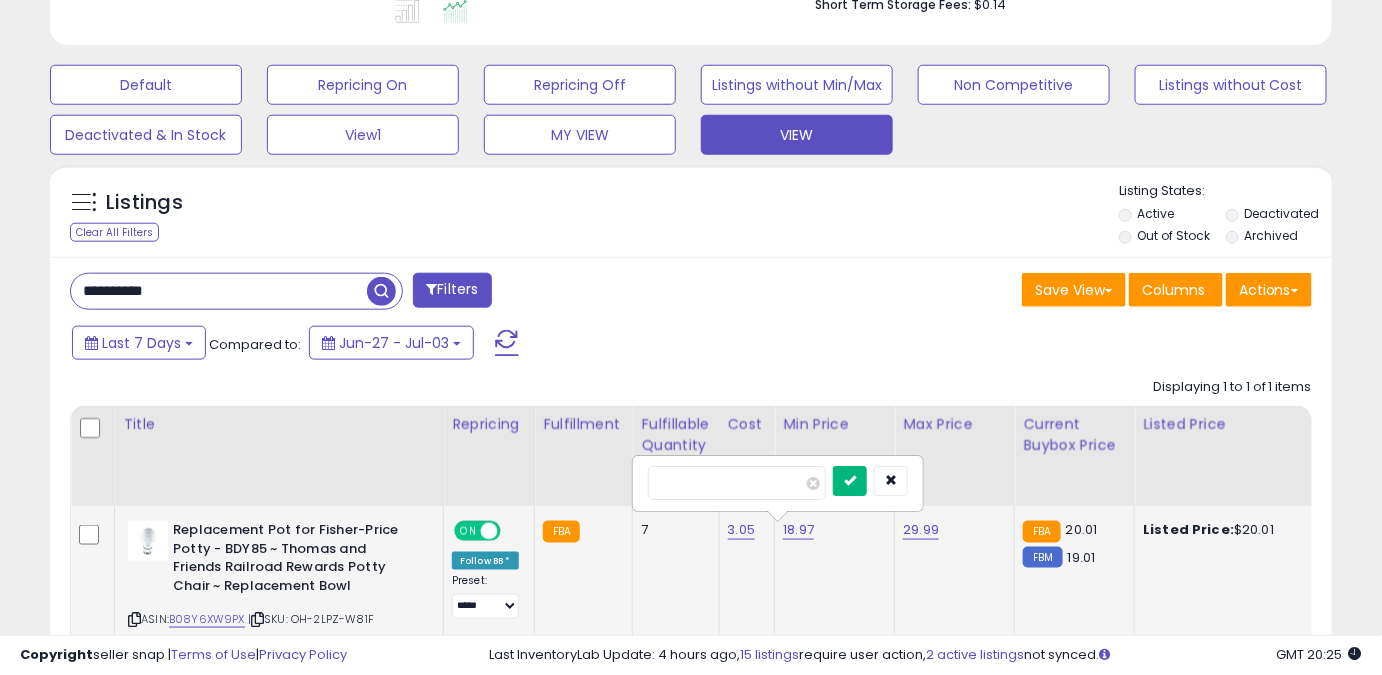 type on "*****" 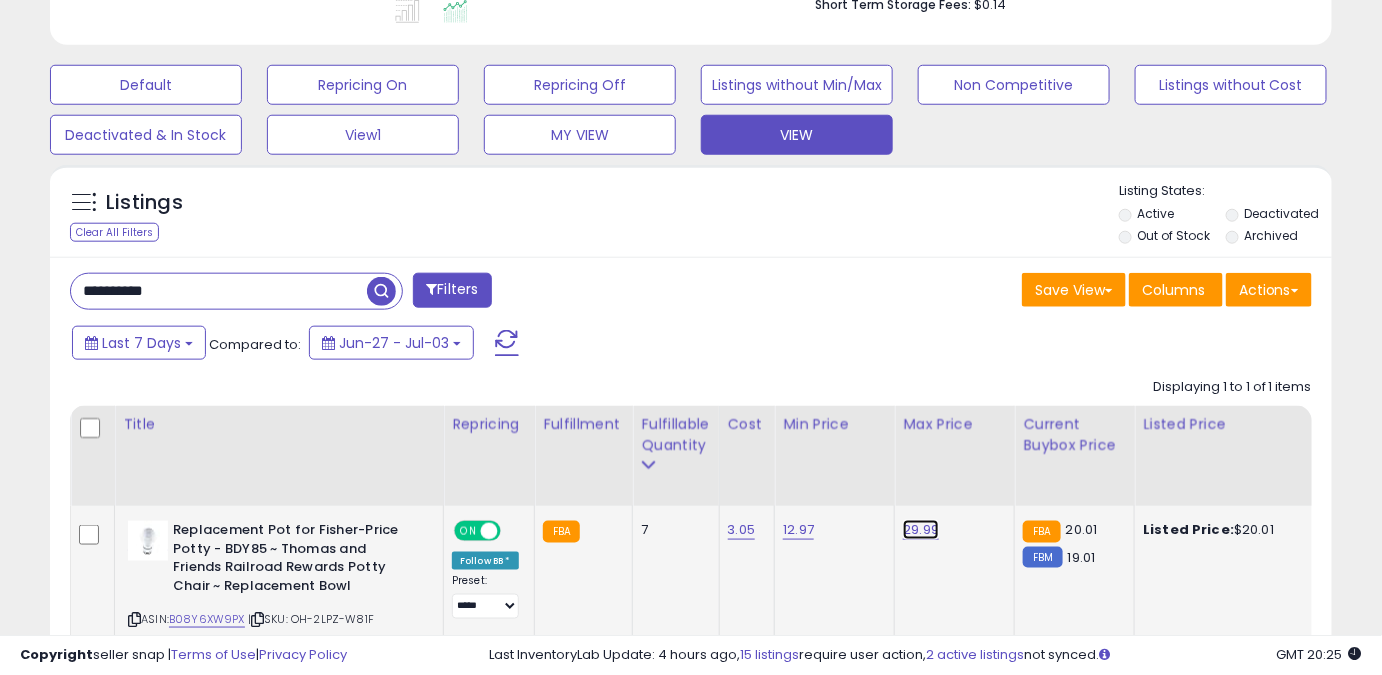 click on "29.99" at bounding box center (921, 530) 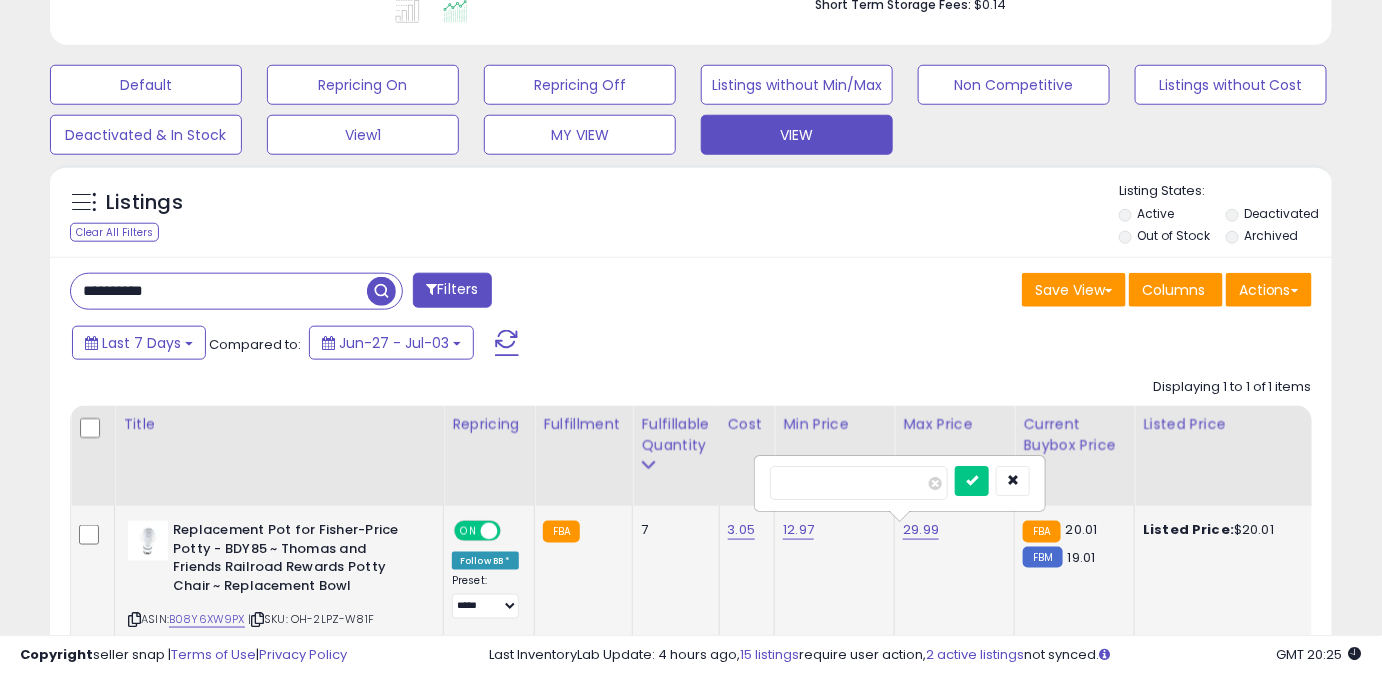 drag, startPoint x: 868, startPoint y: 492, endPoint x: 778, endPoint y: 479, distance: 90.934044 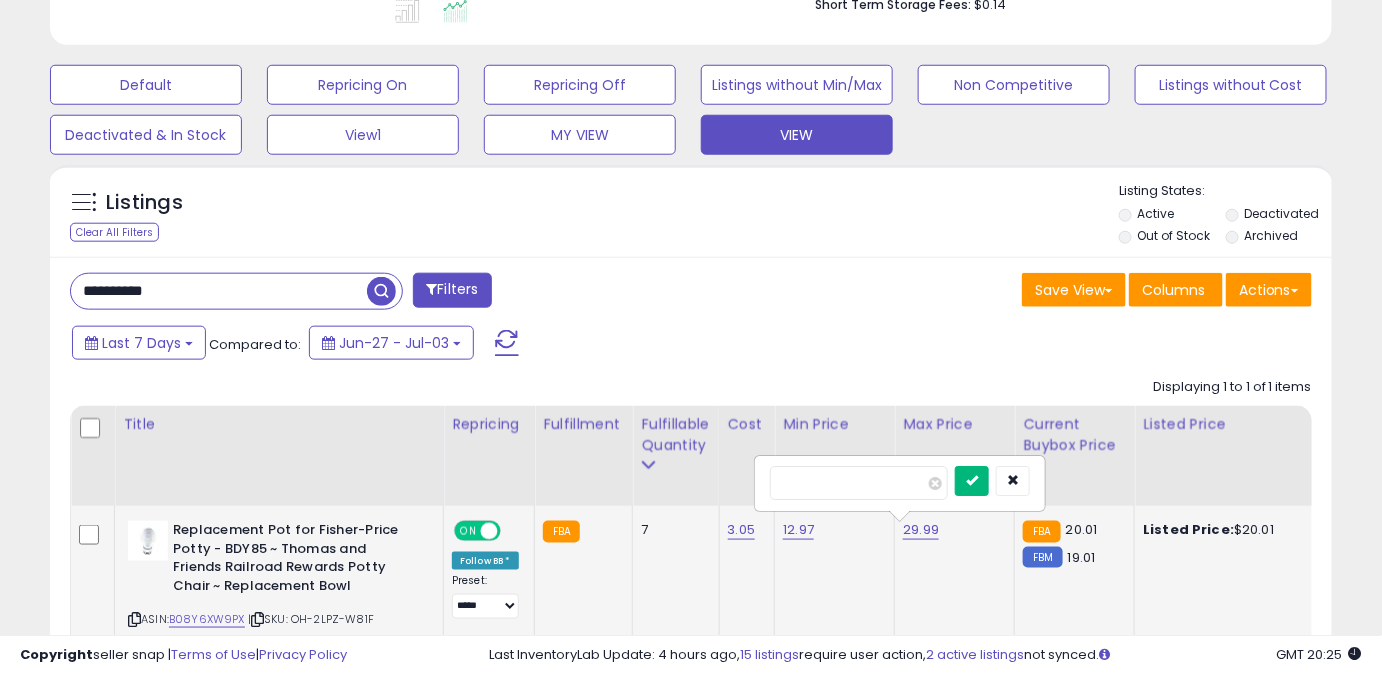 type on "*****" 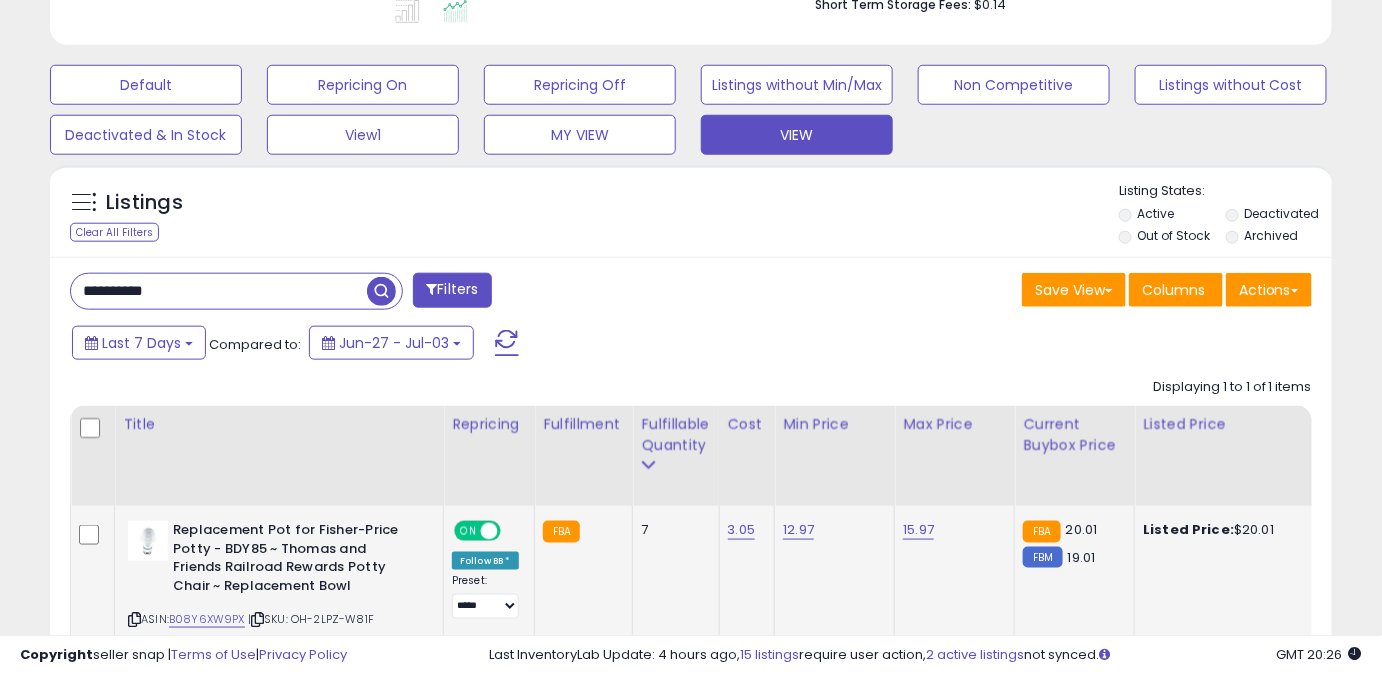 drag, startPoint x: 242, startPoint y: 302, endPoint x: 25, endPoint y: 308, distance: 217.08293 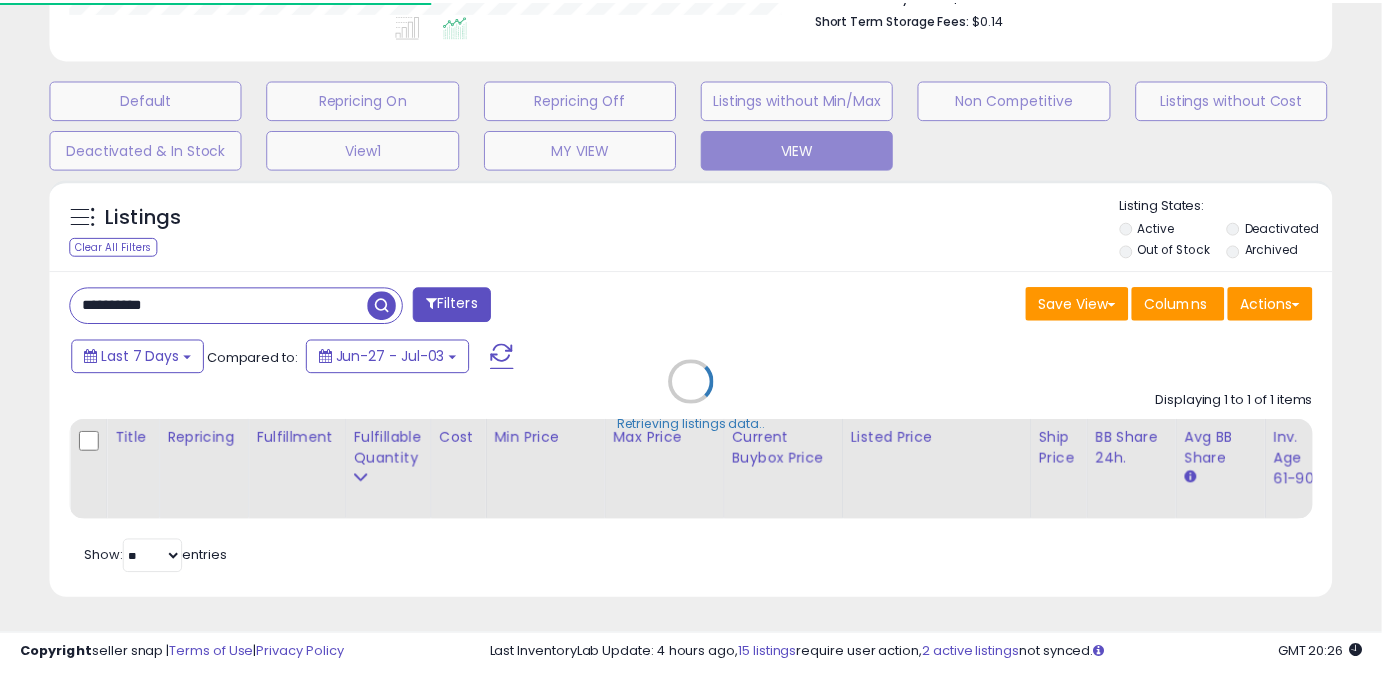 scroll, scrollTop: 410, scrollLeft: 741, axis: both 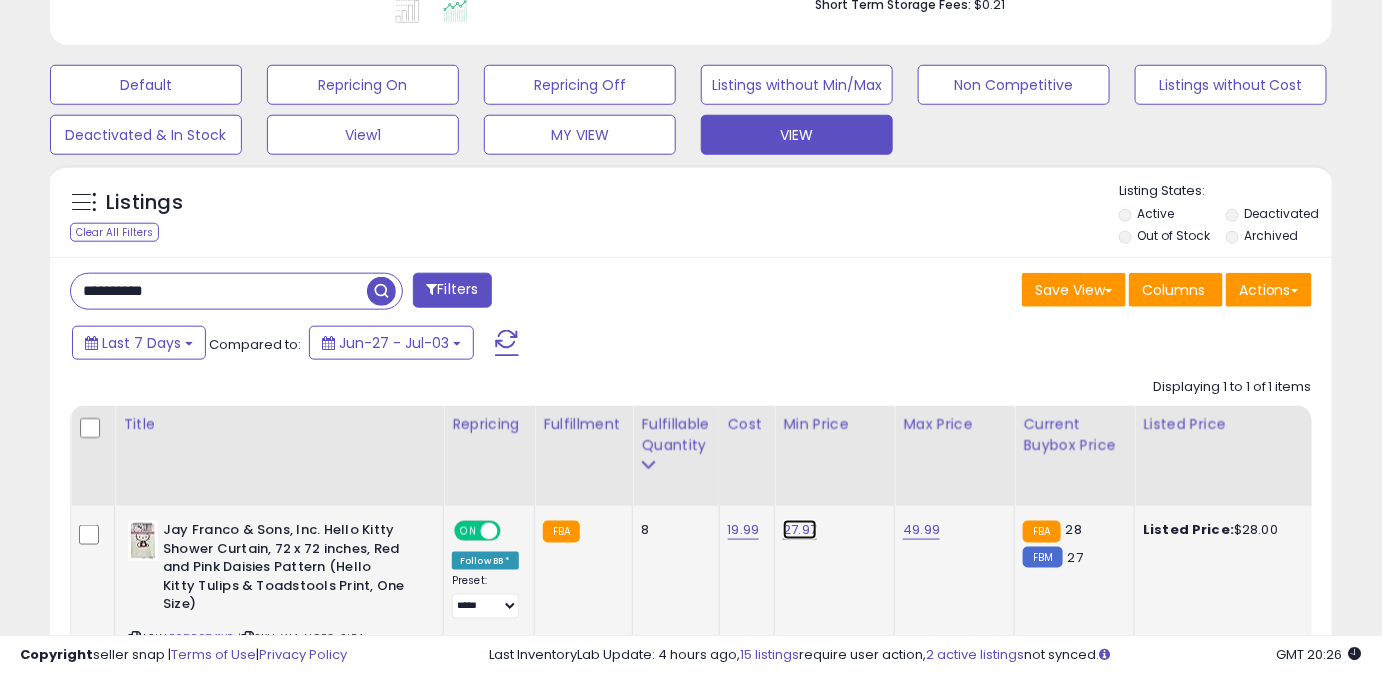 click on "27.97" at bounding box center (800, 530) 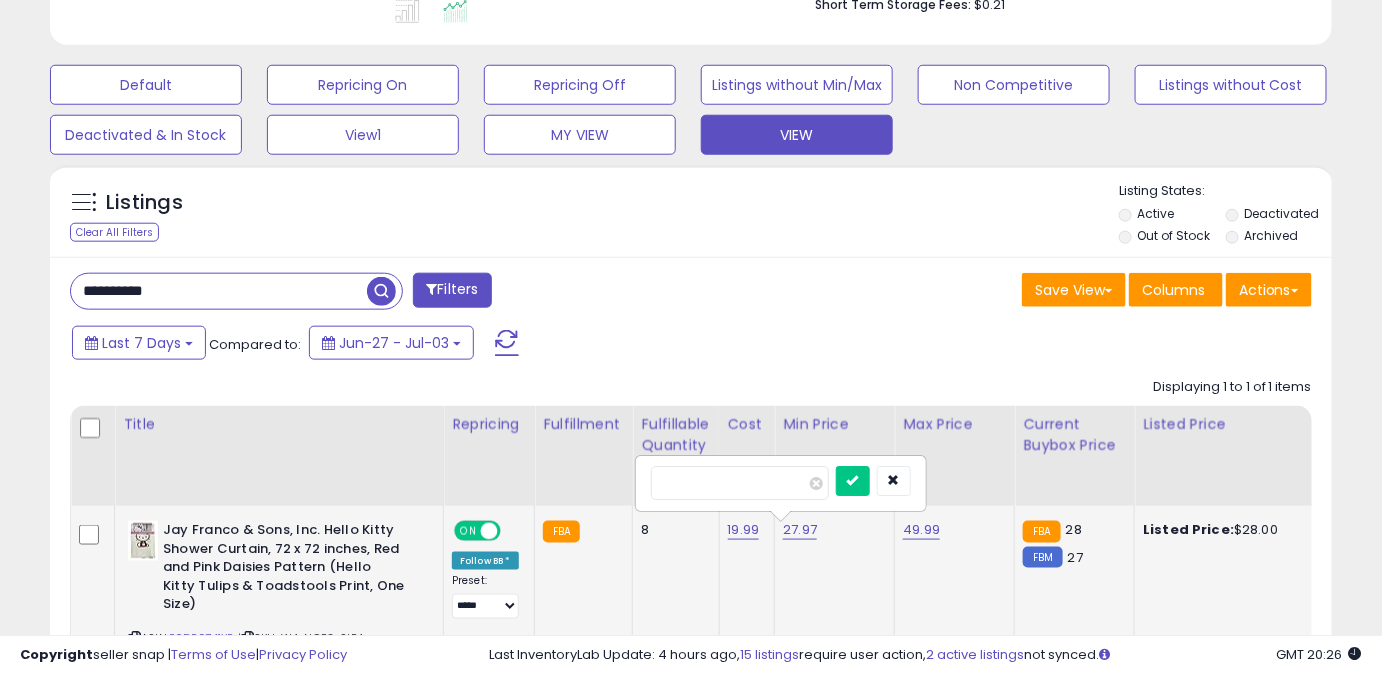 drag, startPoint x: 742, startPoint y: 486, endPoint x: 536, endPoint y: 507, distance: 207.06763 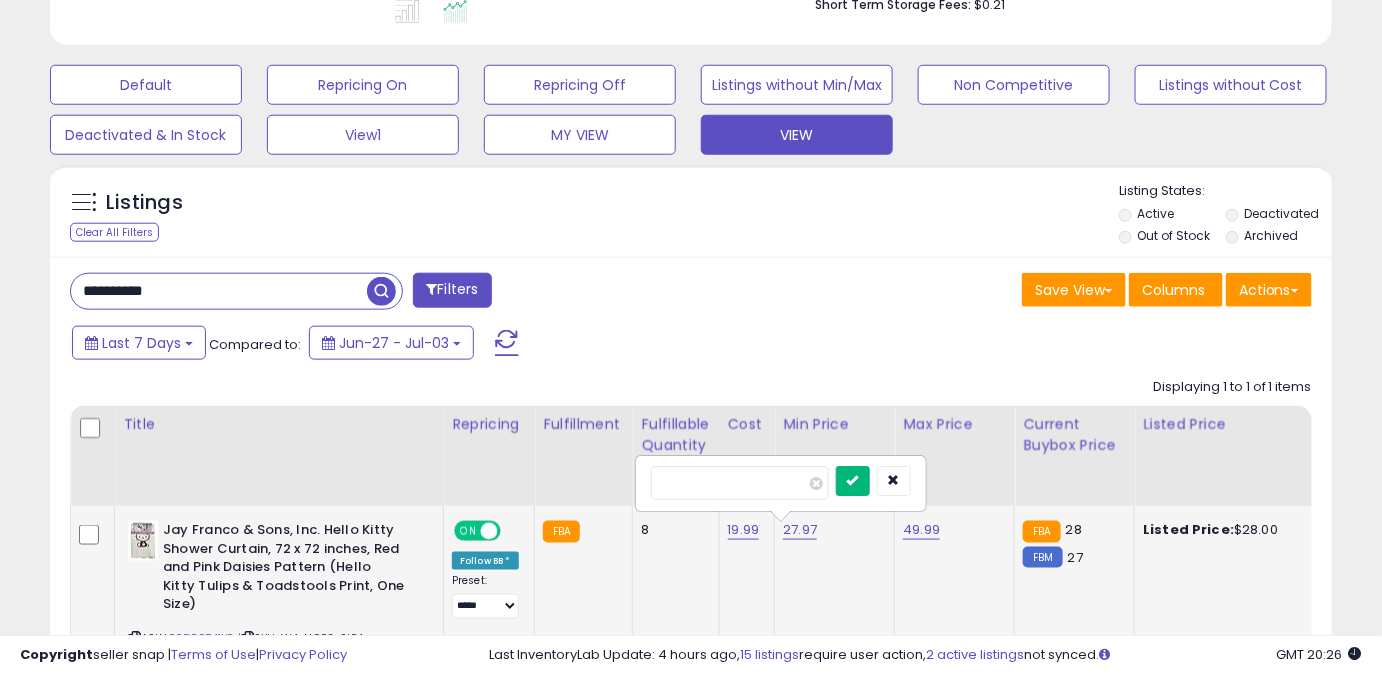 type on "*****" 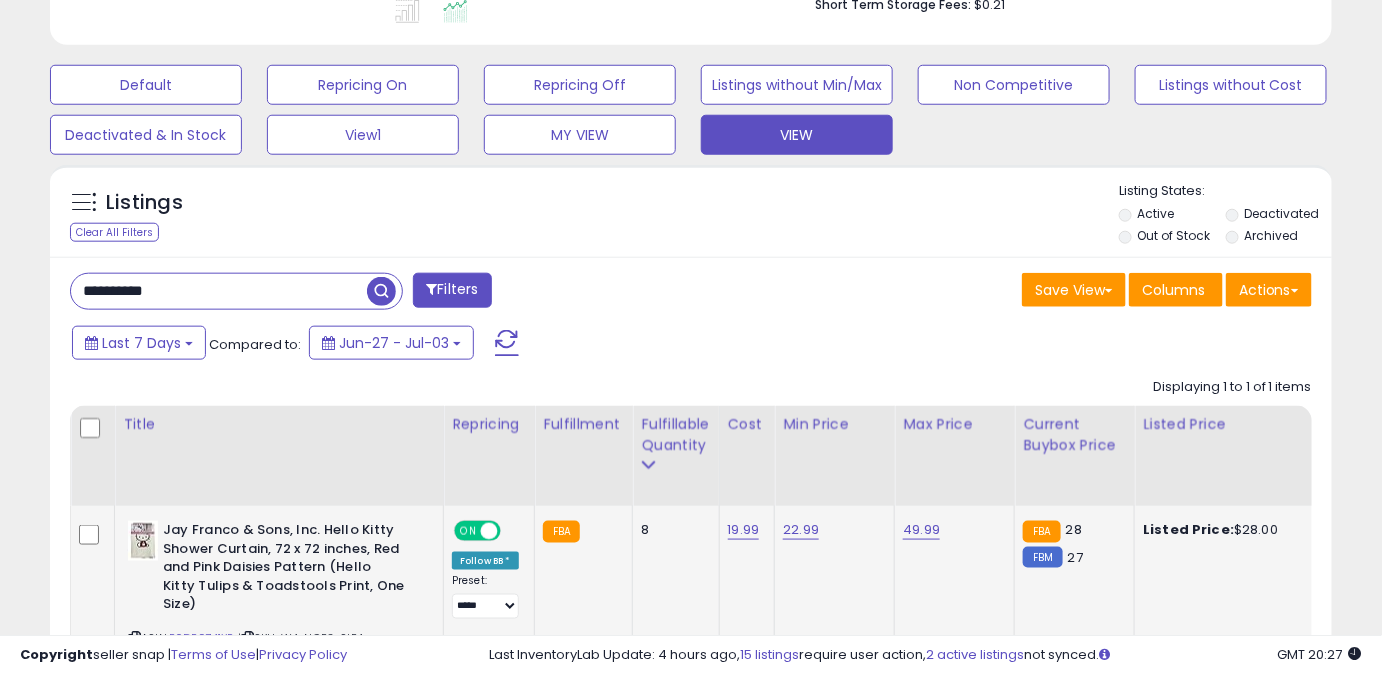 drag, startPoint x: 289, startPoint y: 296, endPoint x: 9, endPoint y: 298, distance: 280.00714 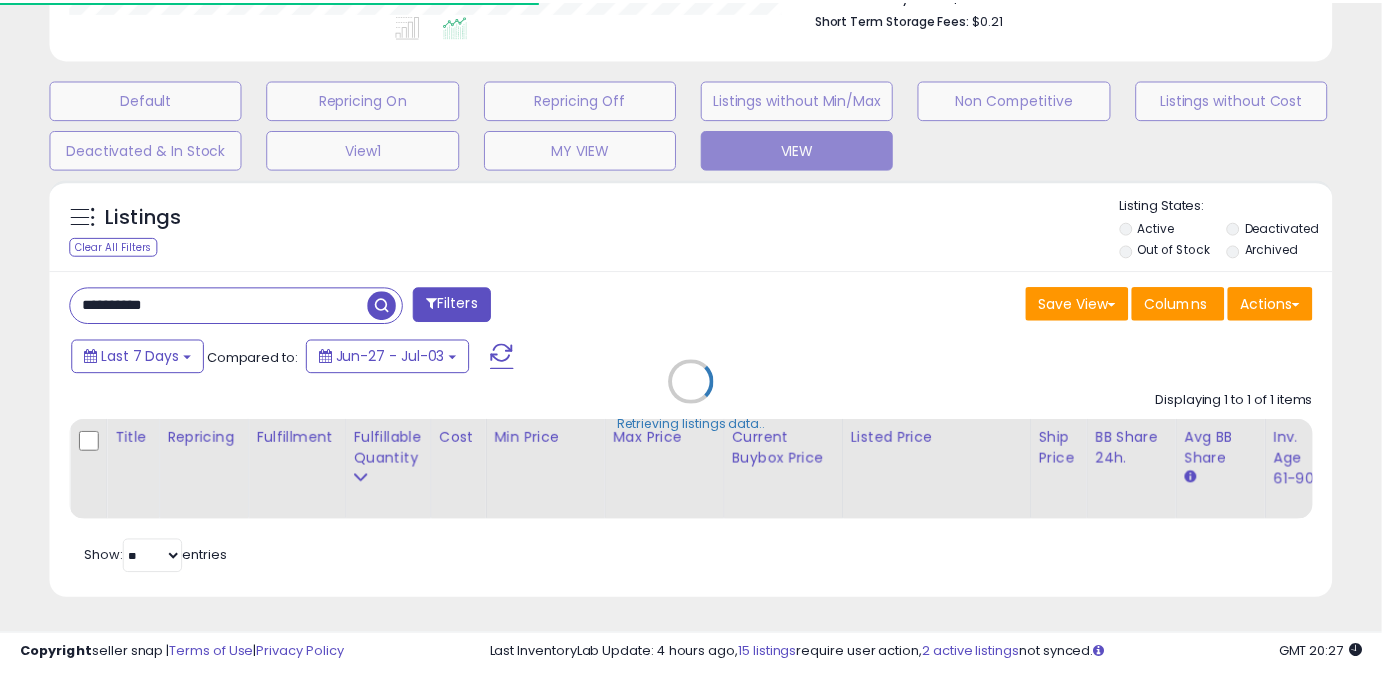 scroll, scrollTop: 410, scrollLeft: 741, axis: both 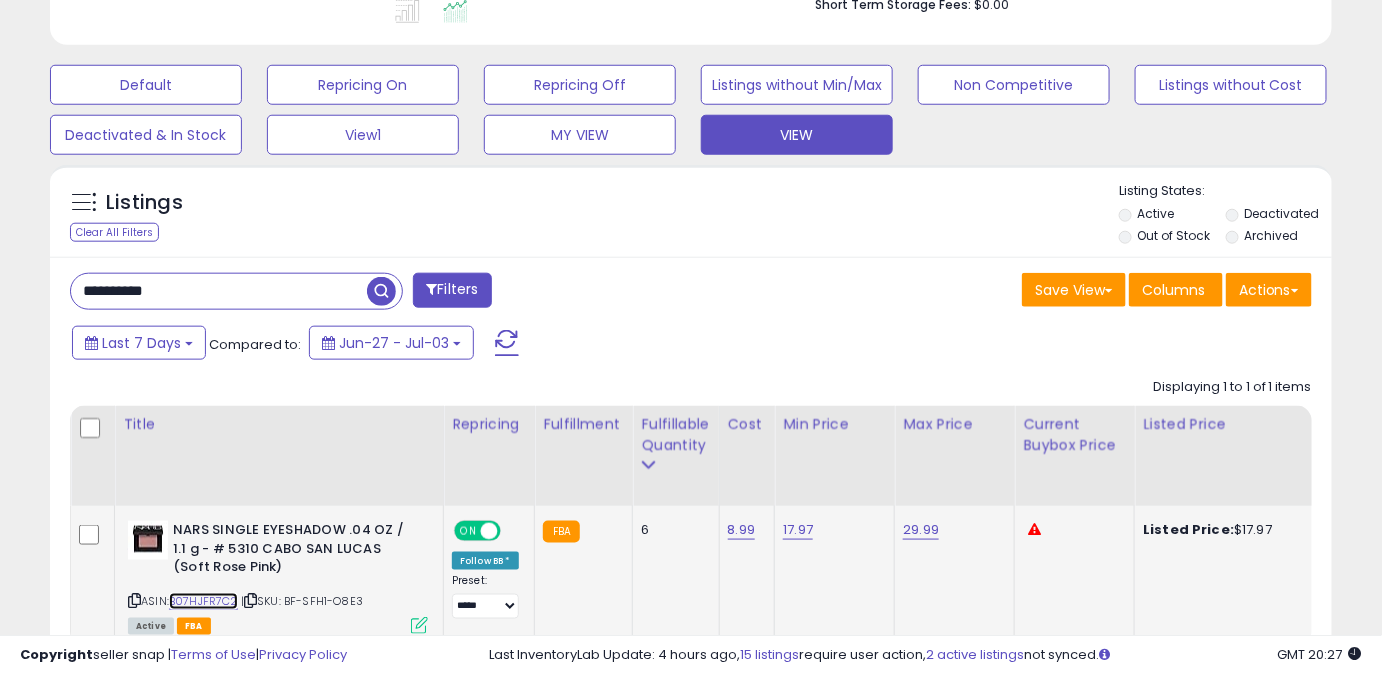 click on "B07HJFR7C2" at bounding box center (203, 601) 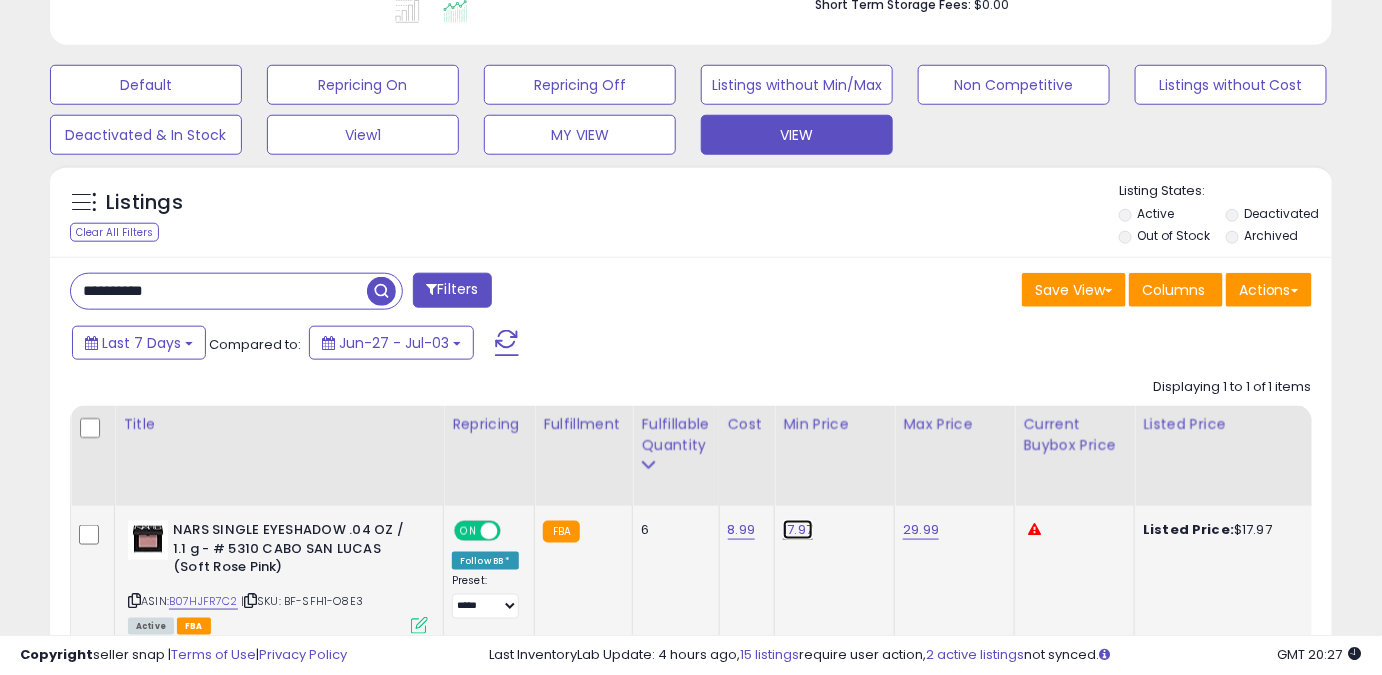 click on "17.97" at bounding box center (798, 530) 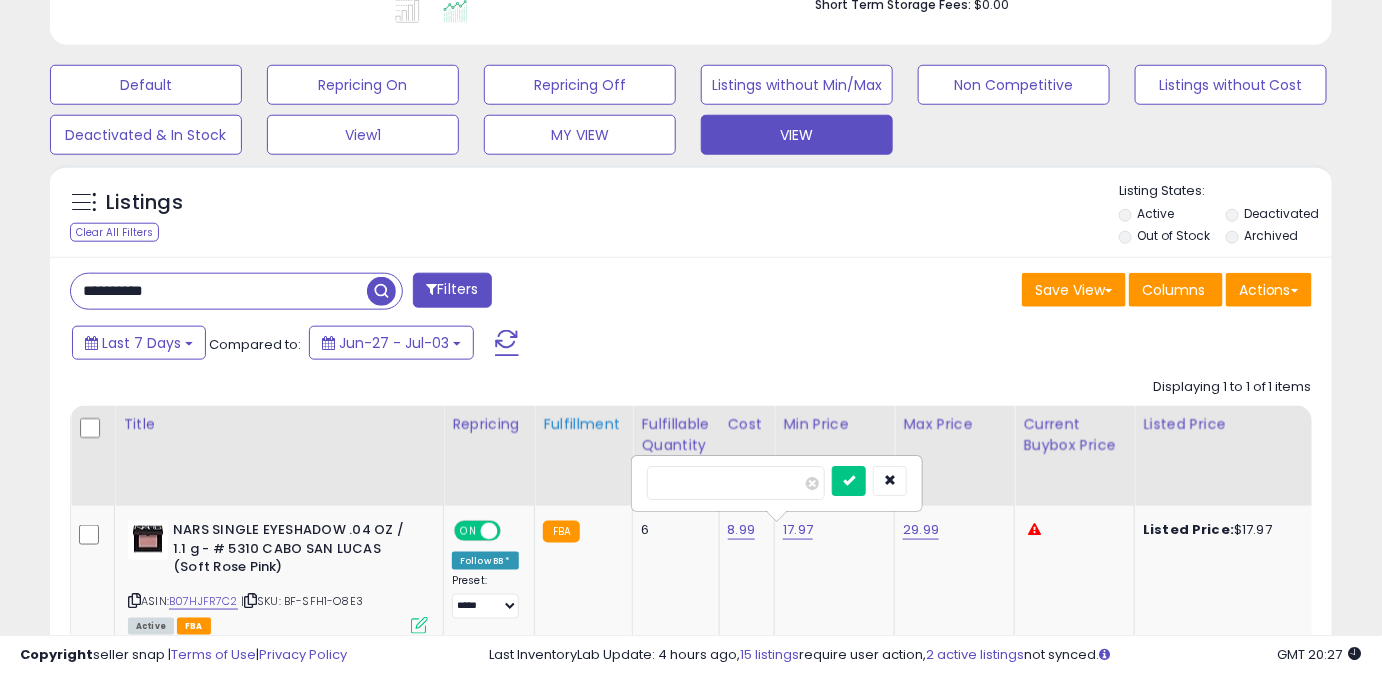 drag, startPoint x: 736, startPoint y: 485, endPoint x: 574, endPoint y: 498, distance: 162.52077 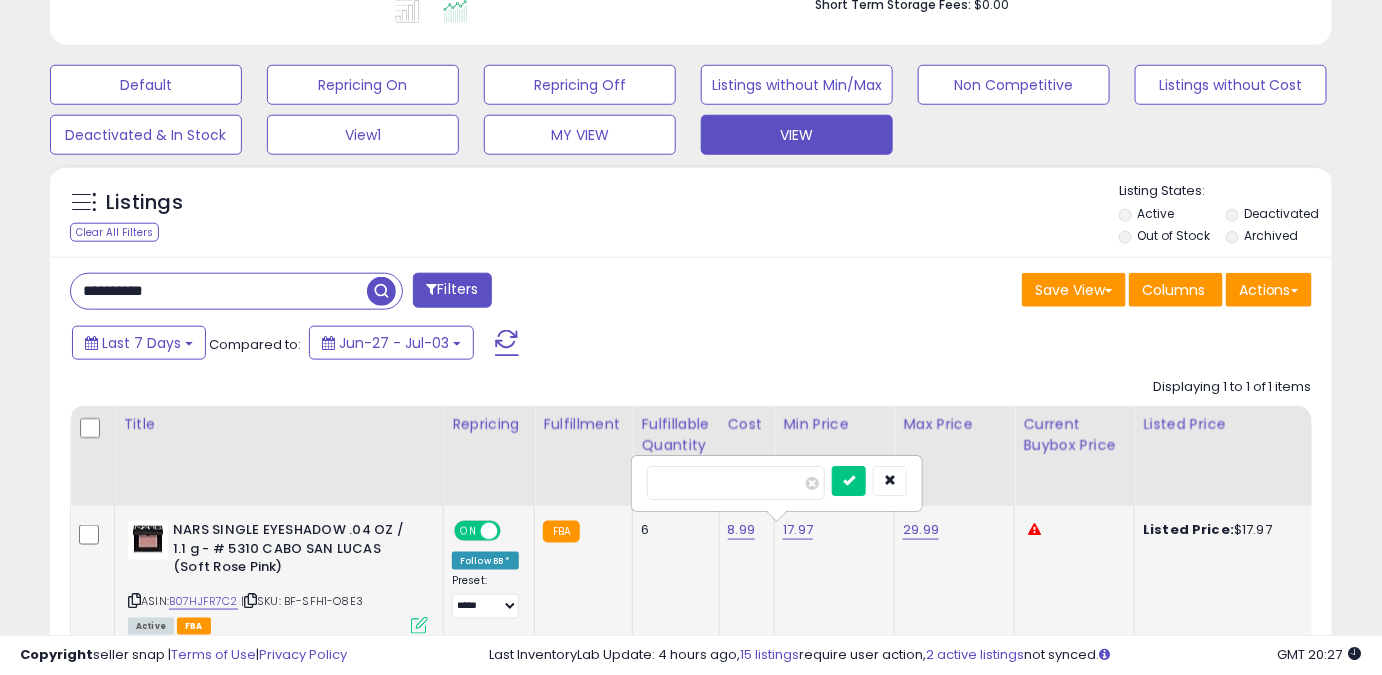 type on "*****" 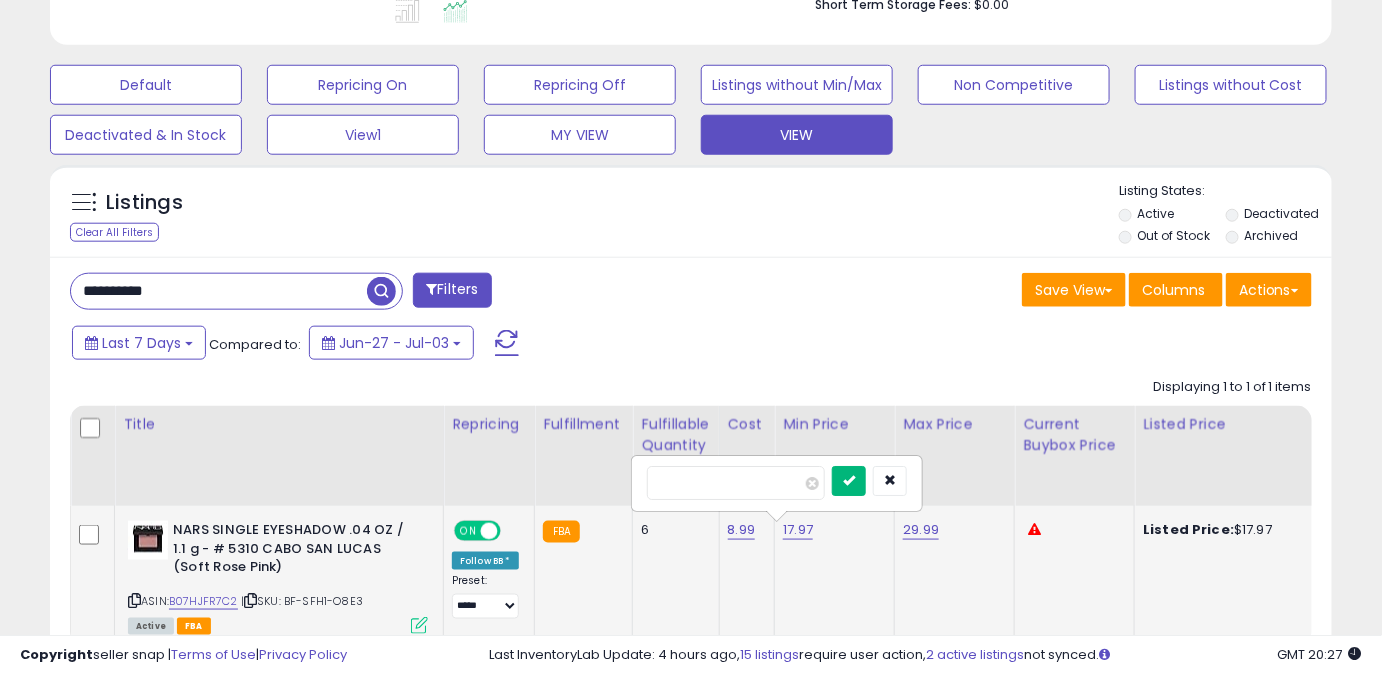 click at bounding box center [849, 480] 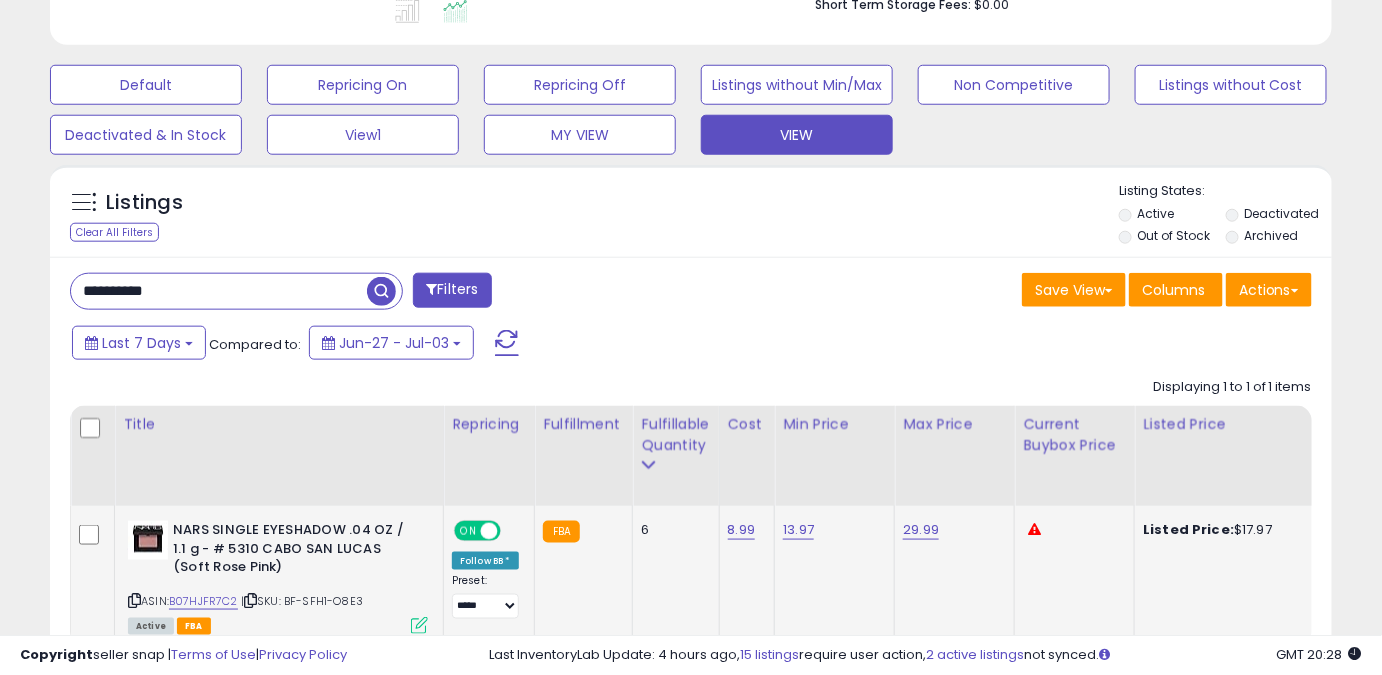 drag, startPoint x: 181, startPoint y: 291, endPoint x: 0, endPoint y: 301, distance: 181.27603 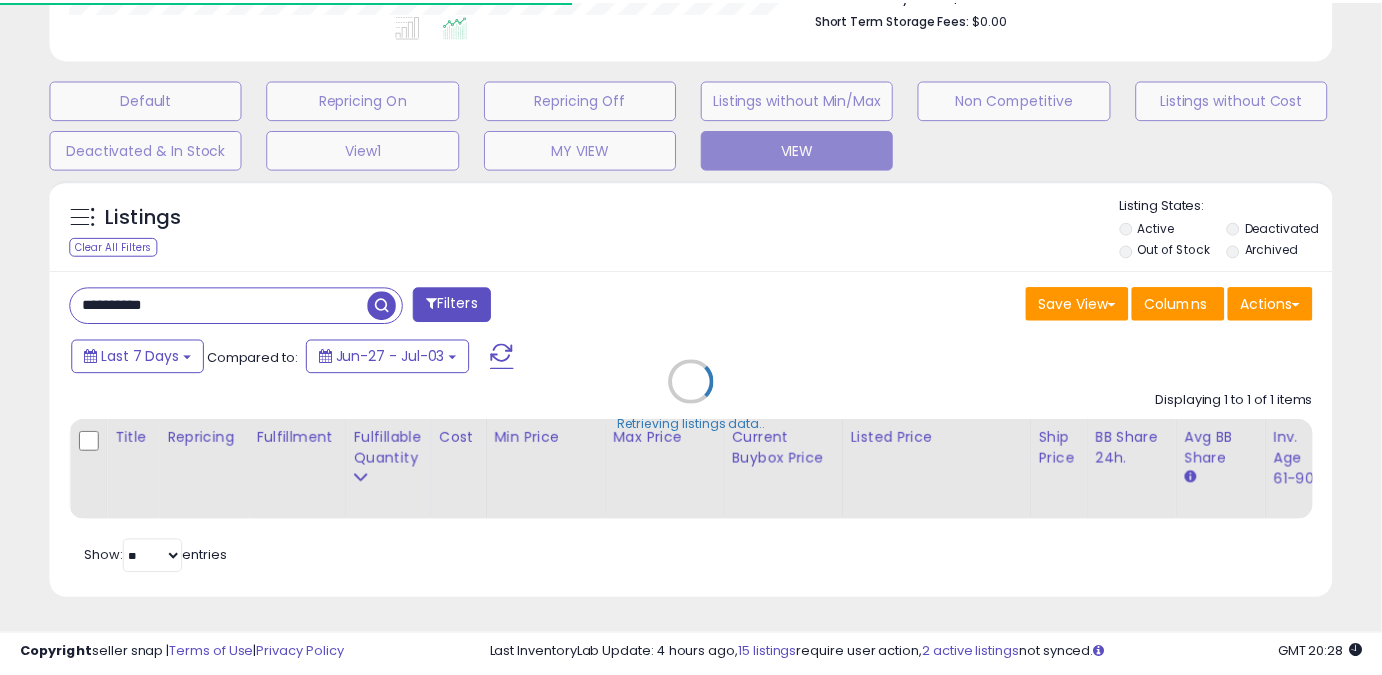 scroll, scrollTop: 410, scrollLeft: 741, axis: both 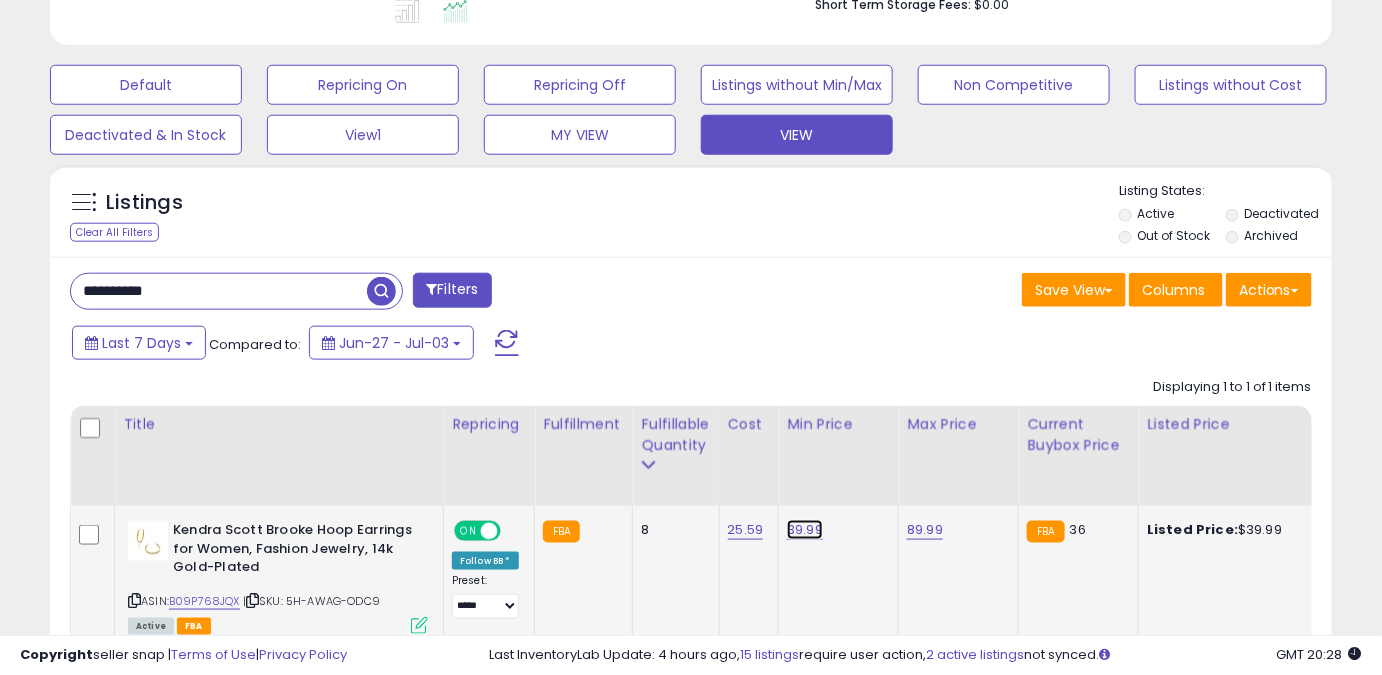 click on "39.99" at bounding box center (805, 530) 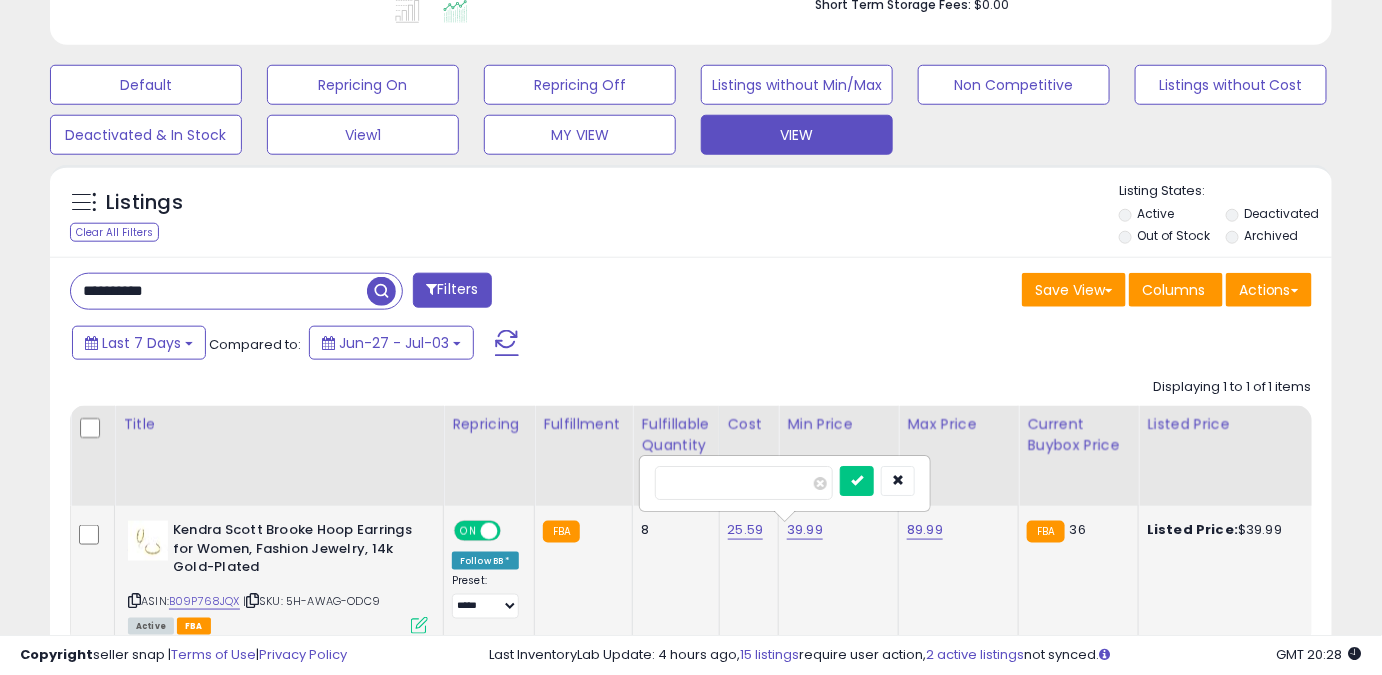 drag, startPoint x: 721, startPoint y: 473, endPoint x: 642, endPoint y: 491, distance: 81.02469 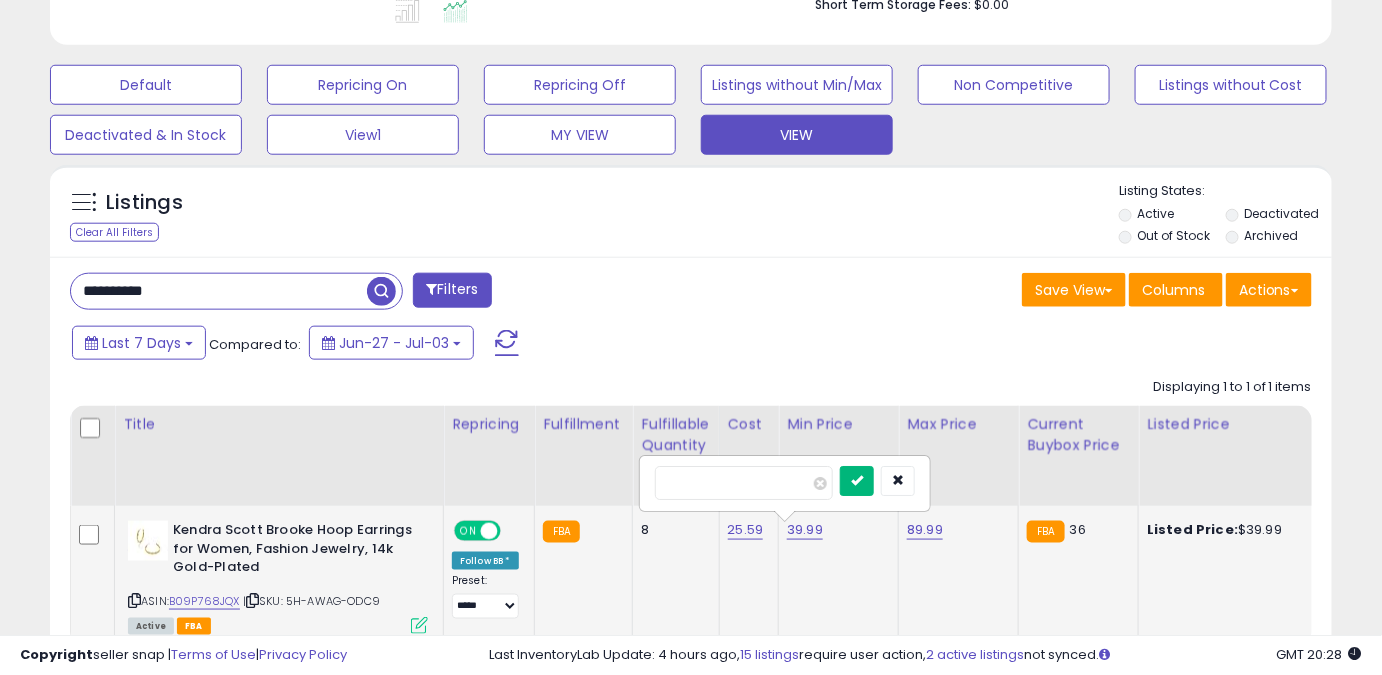 type on "*****" 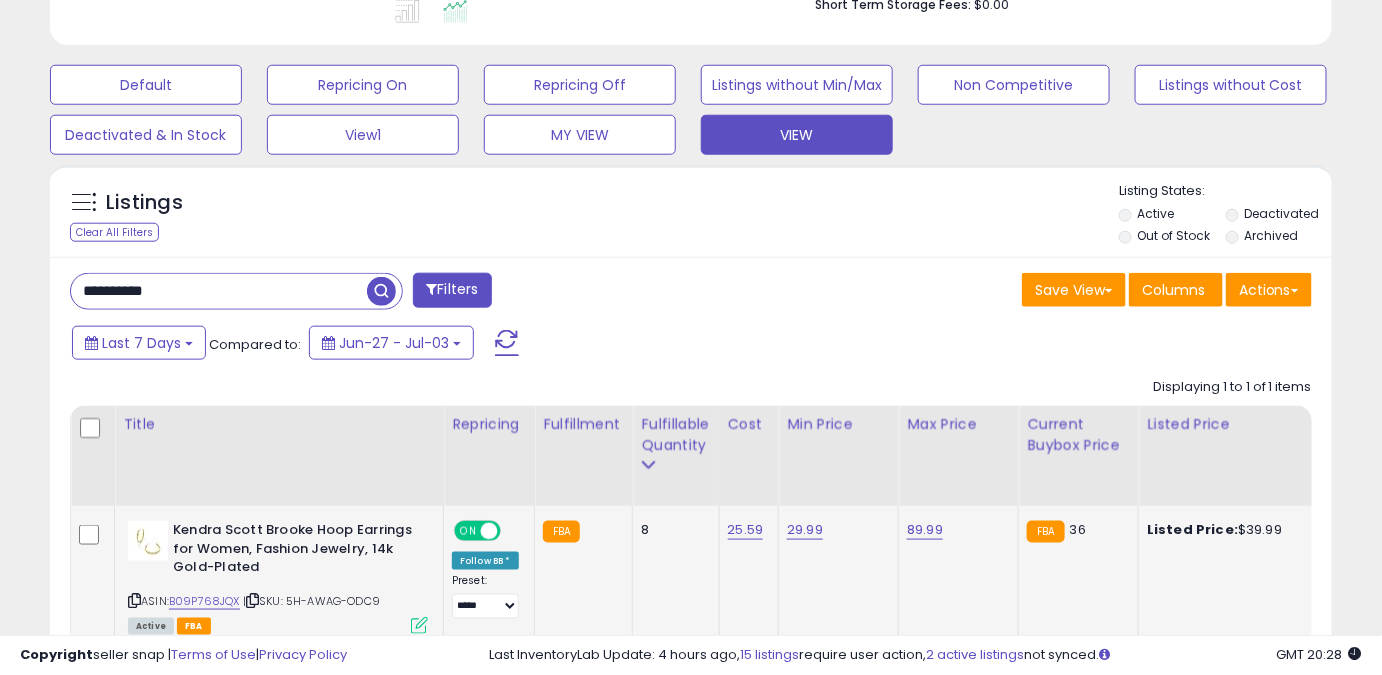 drag, startPoint x: 255, startPoint y: 280, endPoint x: 0, endPoint y: 323, distance: 258.60007 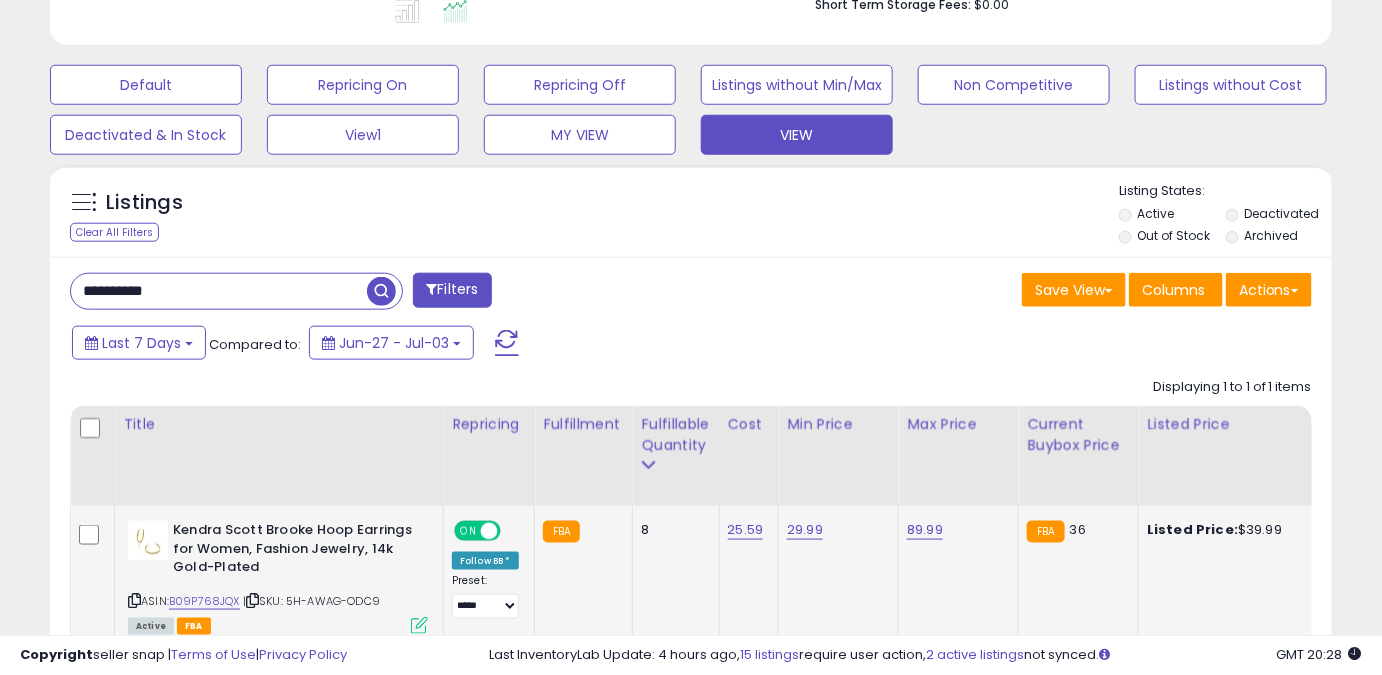 paste 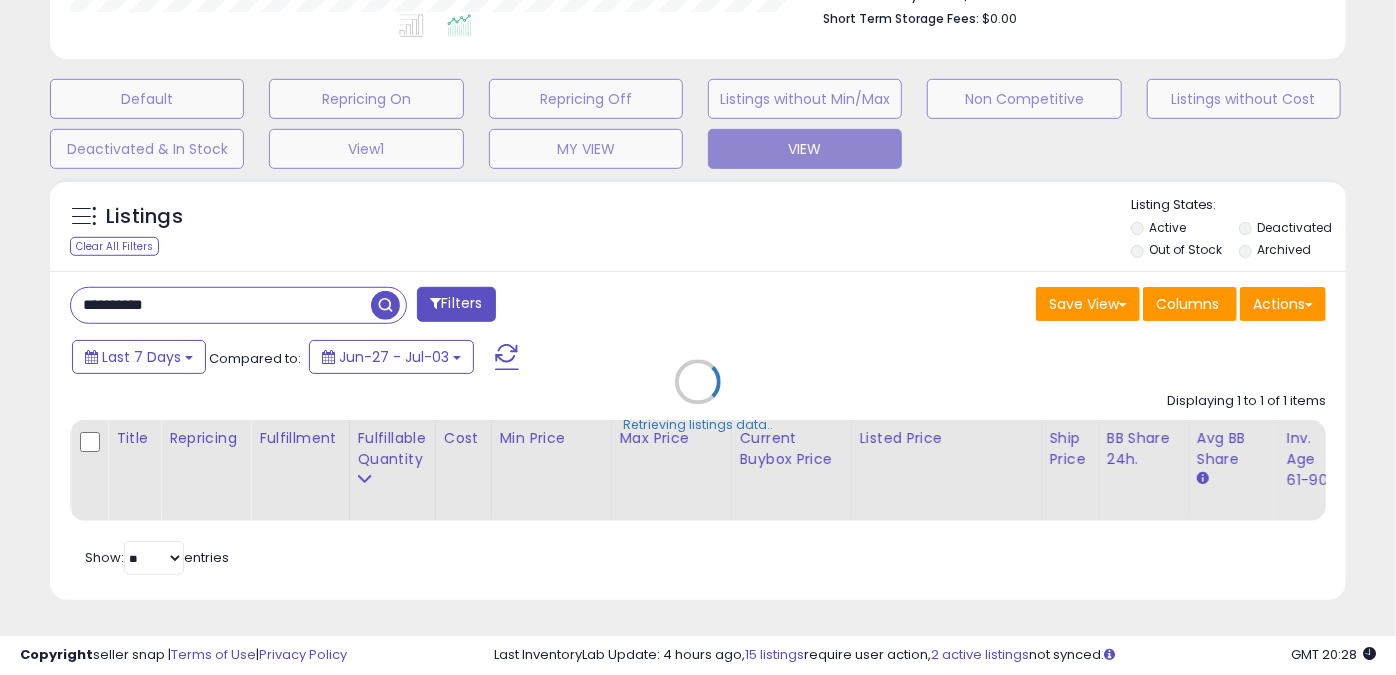 scroll, scrollTop: 999589, scrollLeft: 999249, axis: both 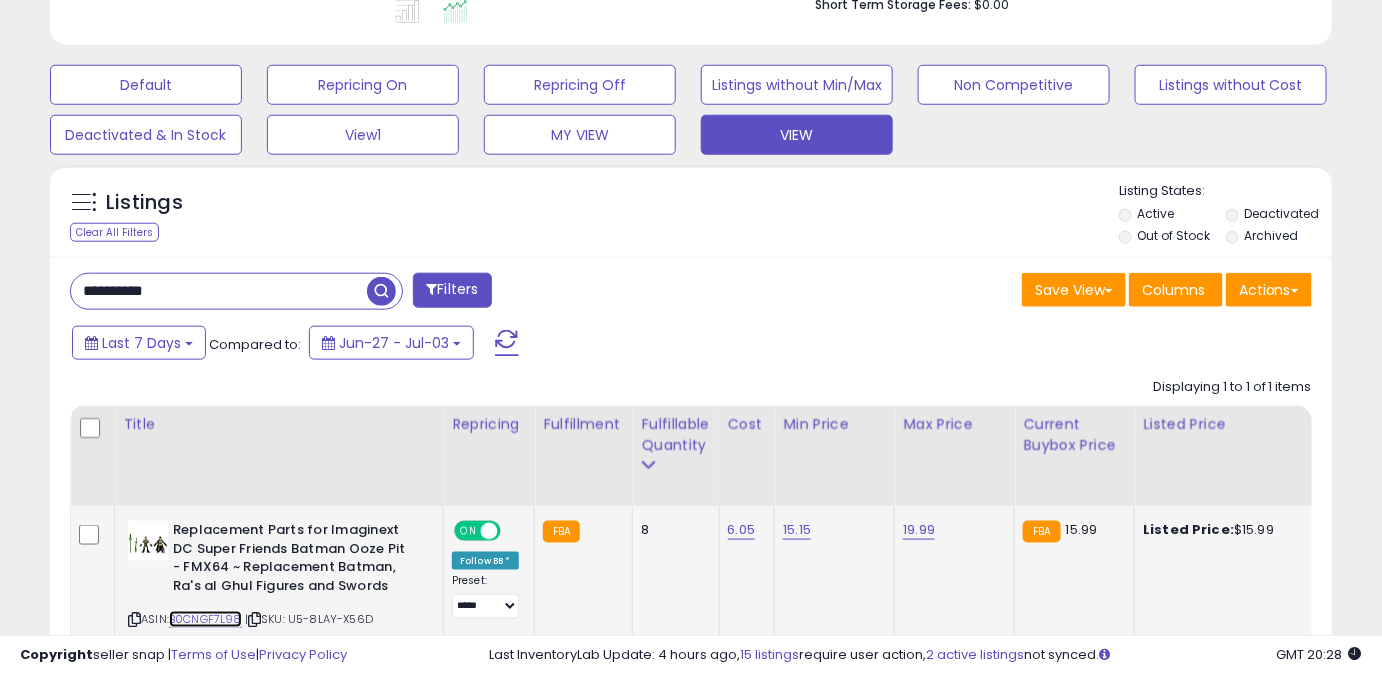 click on "B0CNGF7L98" at bounding box center (205, 619) 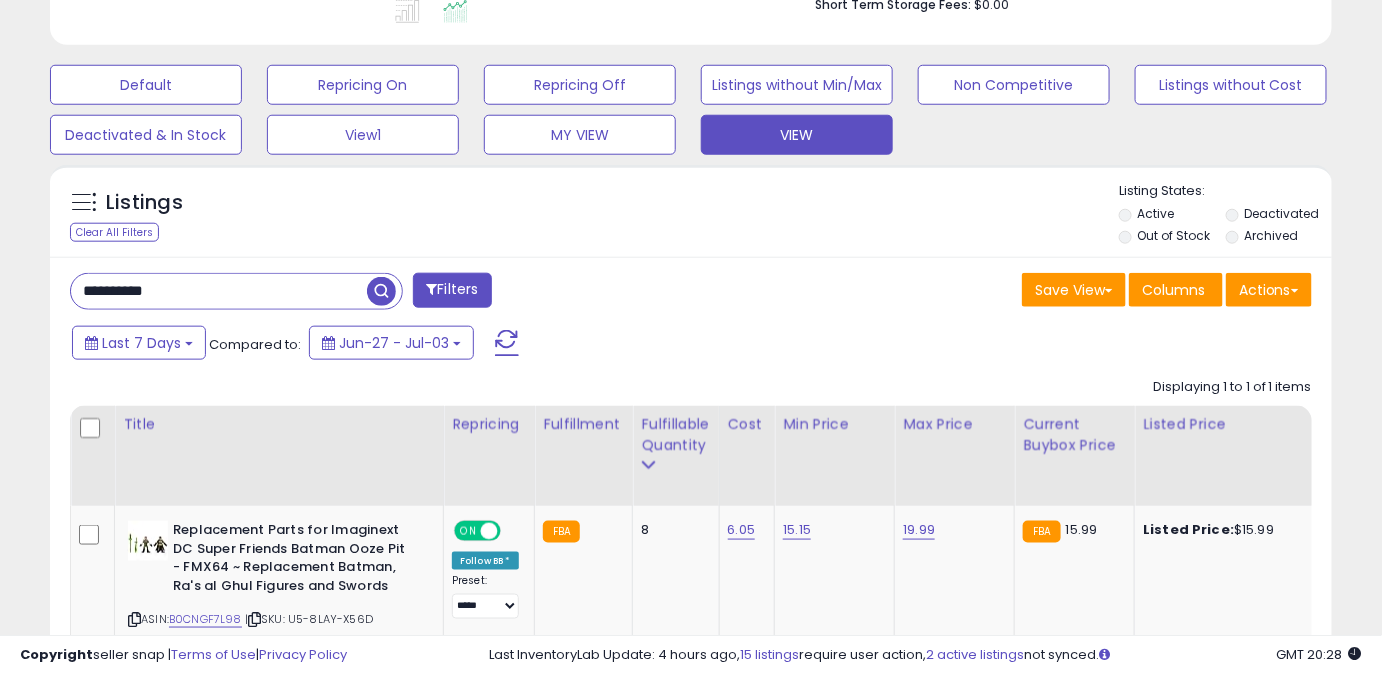 drag, startPoint x: 202, startPoint y: 296, endPoint x: 0, endPoint y: 321, distance: 203.54115 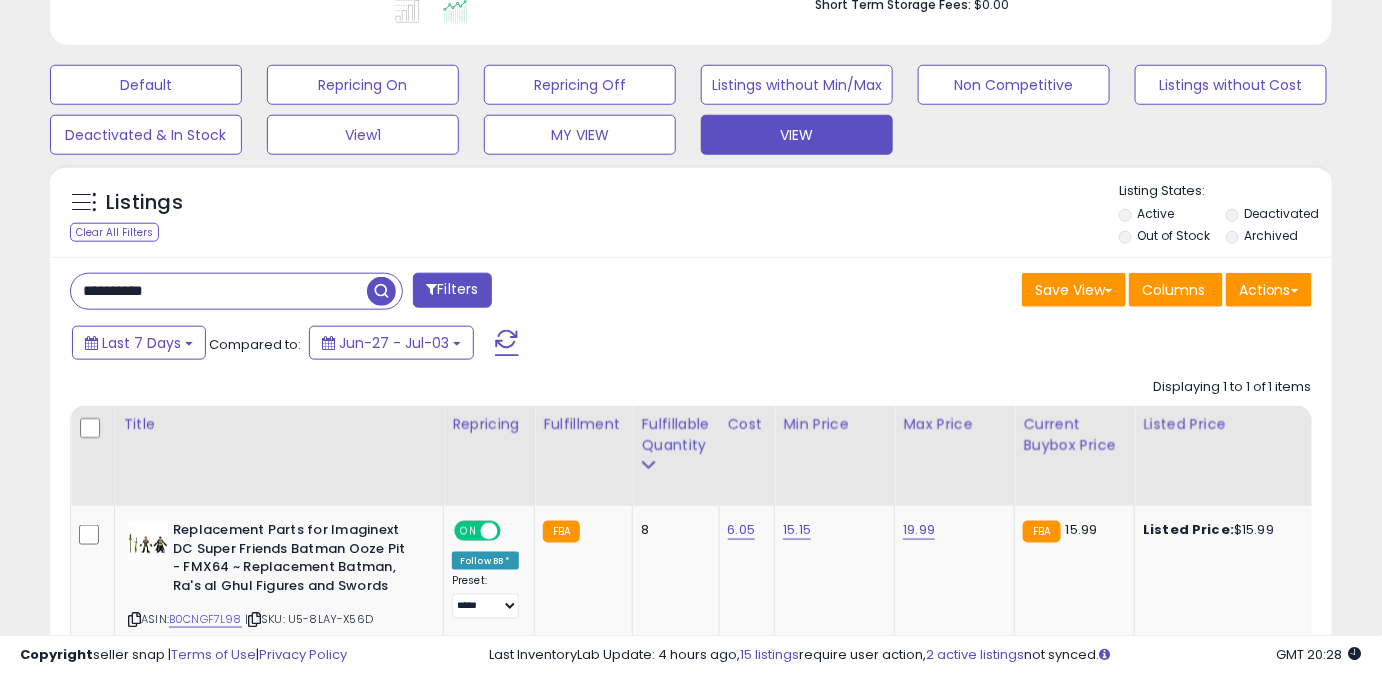 paste 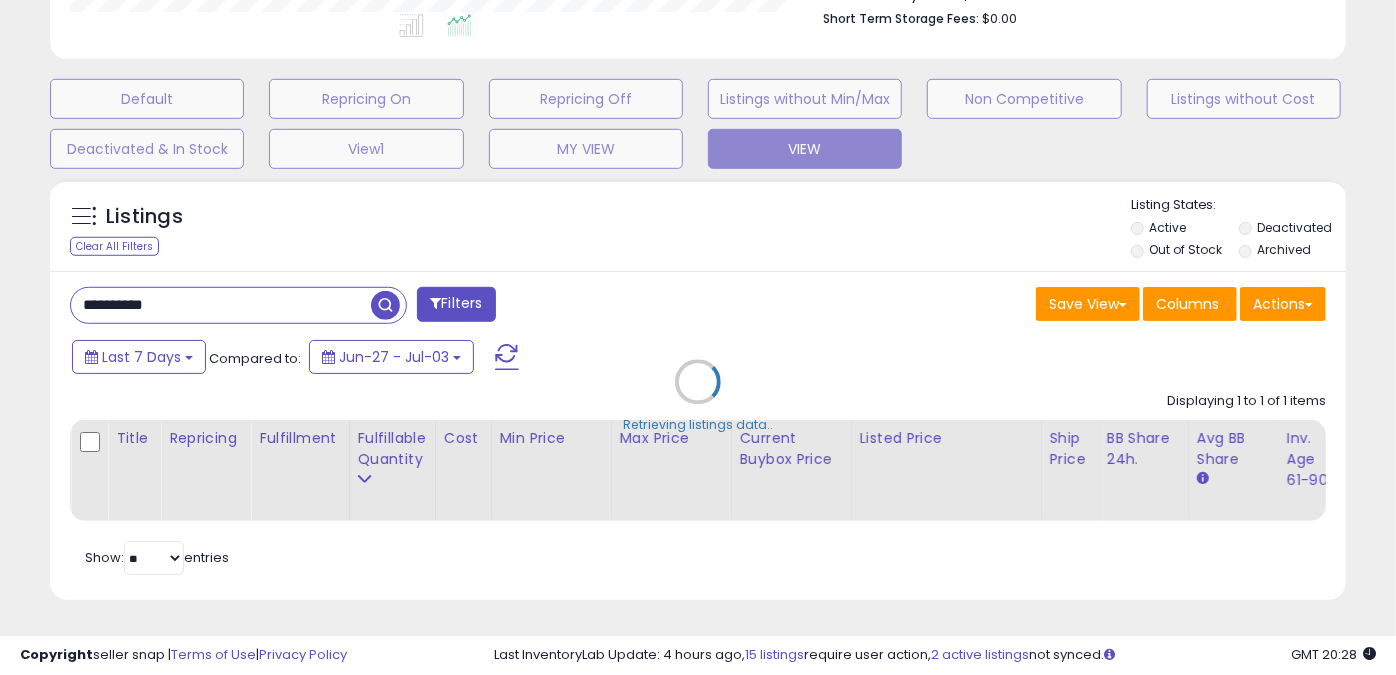 scroll, scrollTop: 999589, scrollLeft: 999249, axis: both 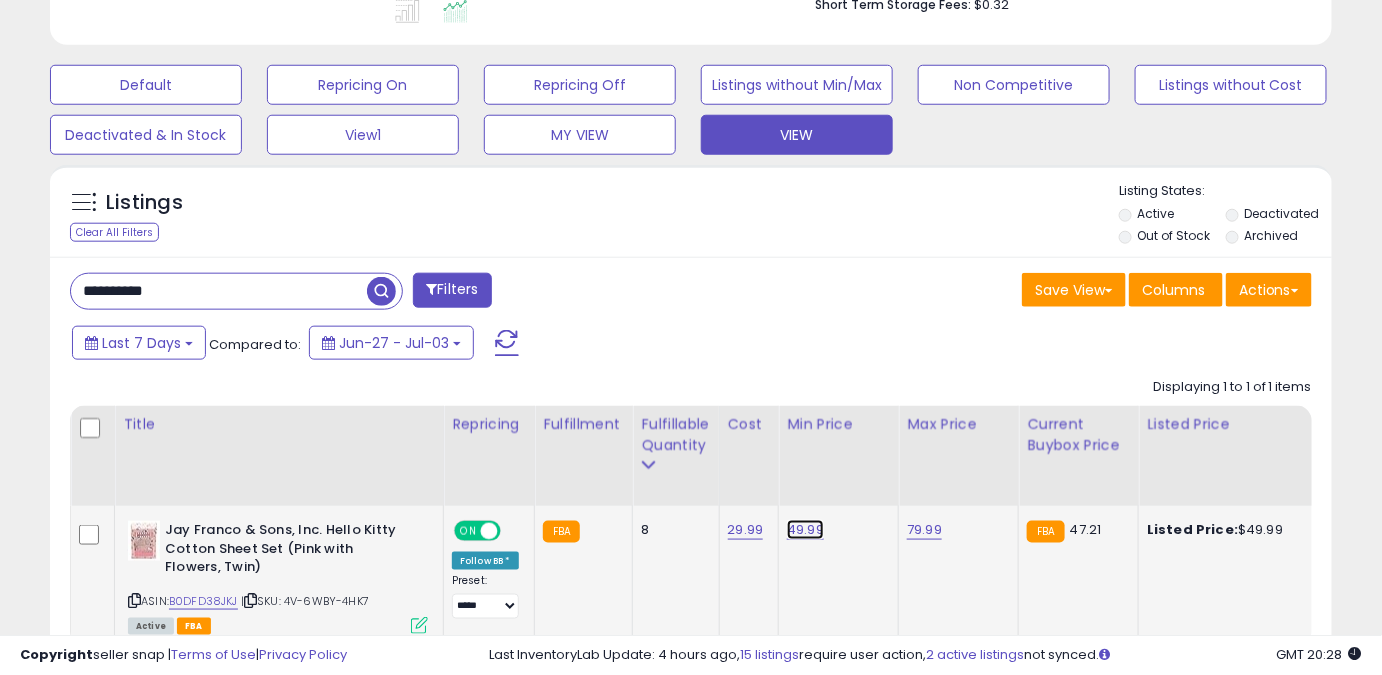 click on "49.99" at bounding box center [805, 530] 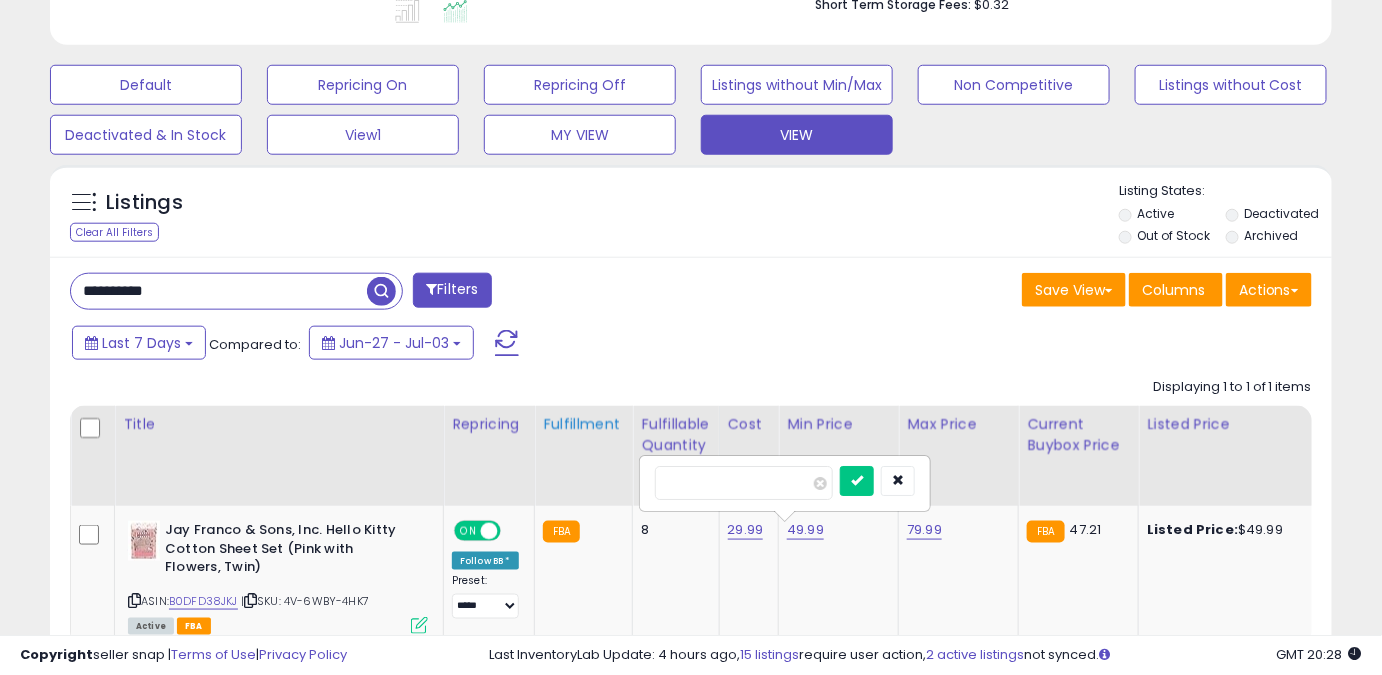 drag, startPoint x: 706, startPoint y: 490, endPoint x: 584, endPoint y: 506, distance: 123.04471 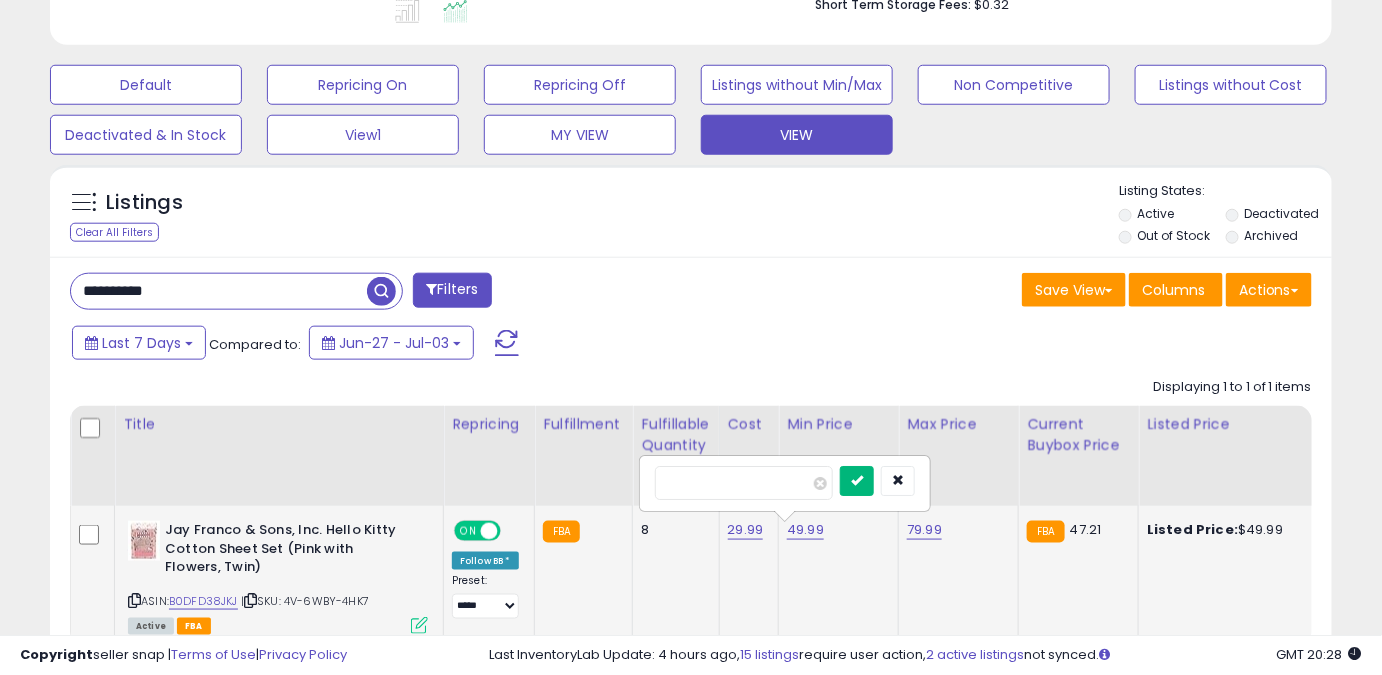 type on "*****" 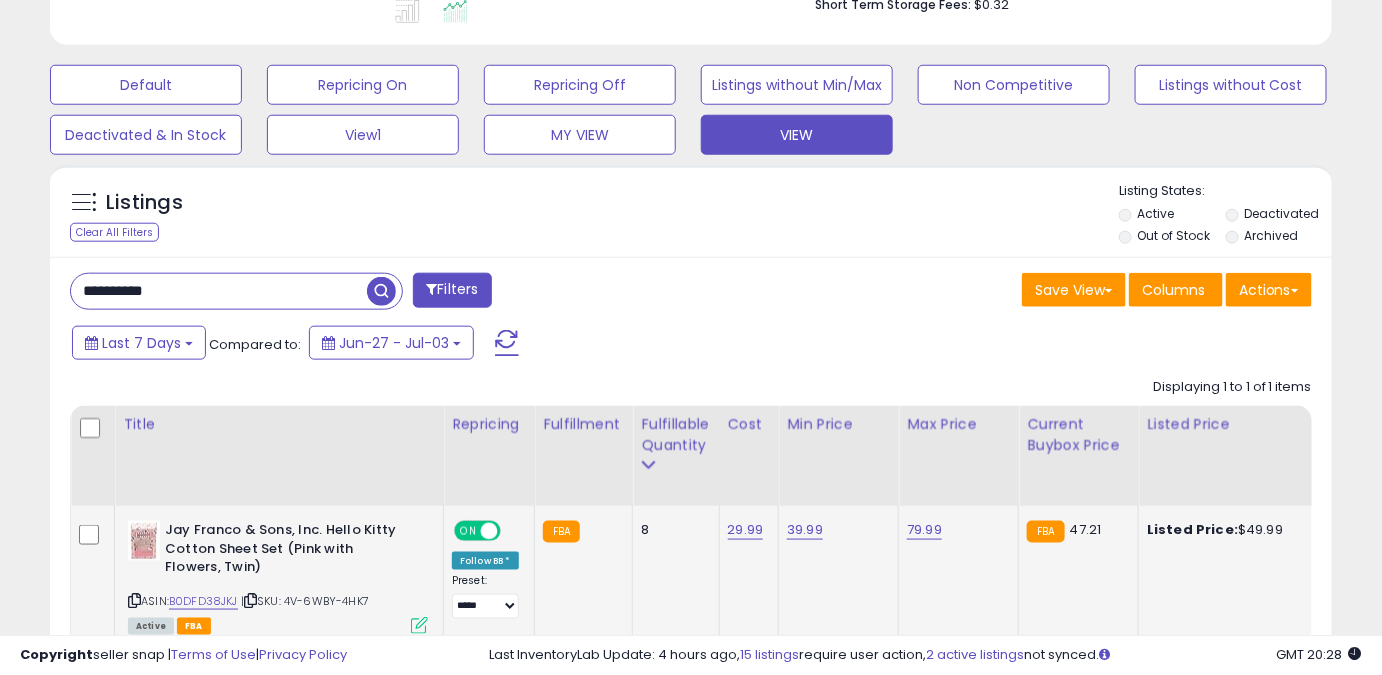 drag, startPoint x: 227, startPoint y: 290, endPoint x: 0, endPoint y: 303, distance: 227.37195 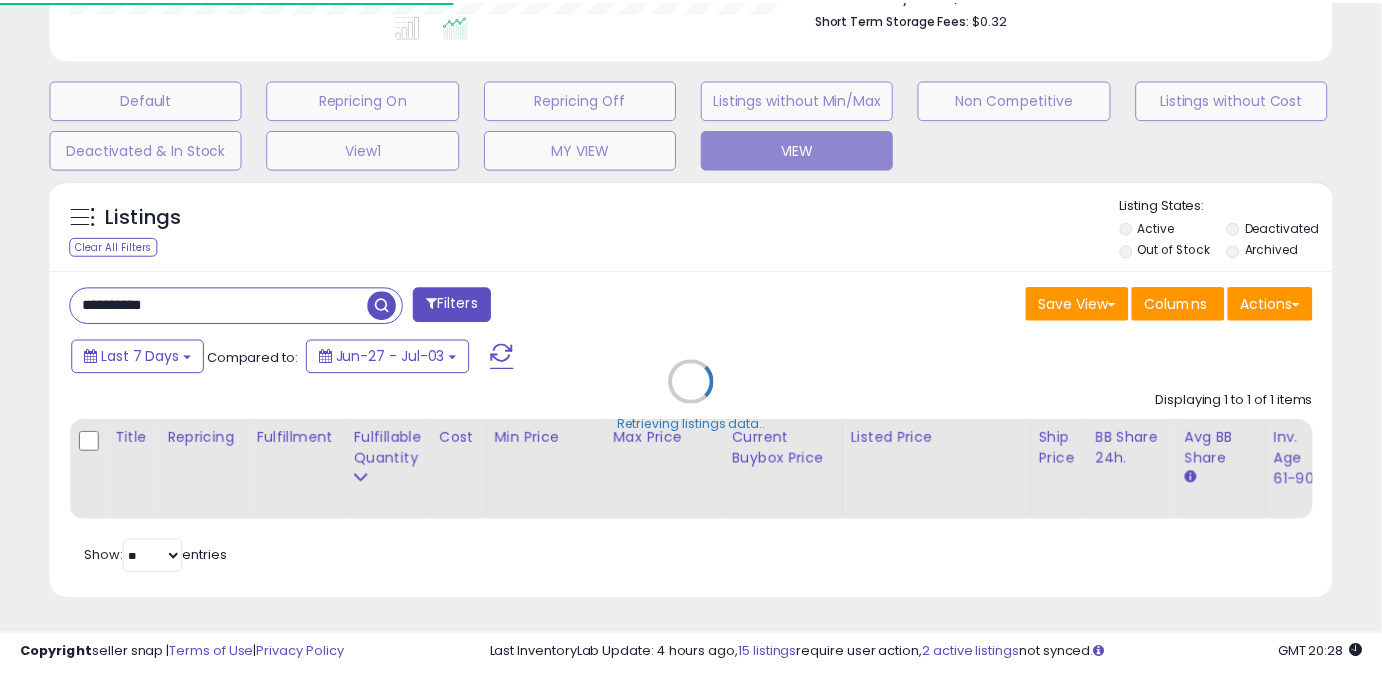 scroll, scrollTop: 410, scrollLeft: 741, axis: both 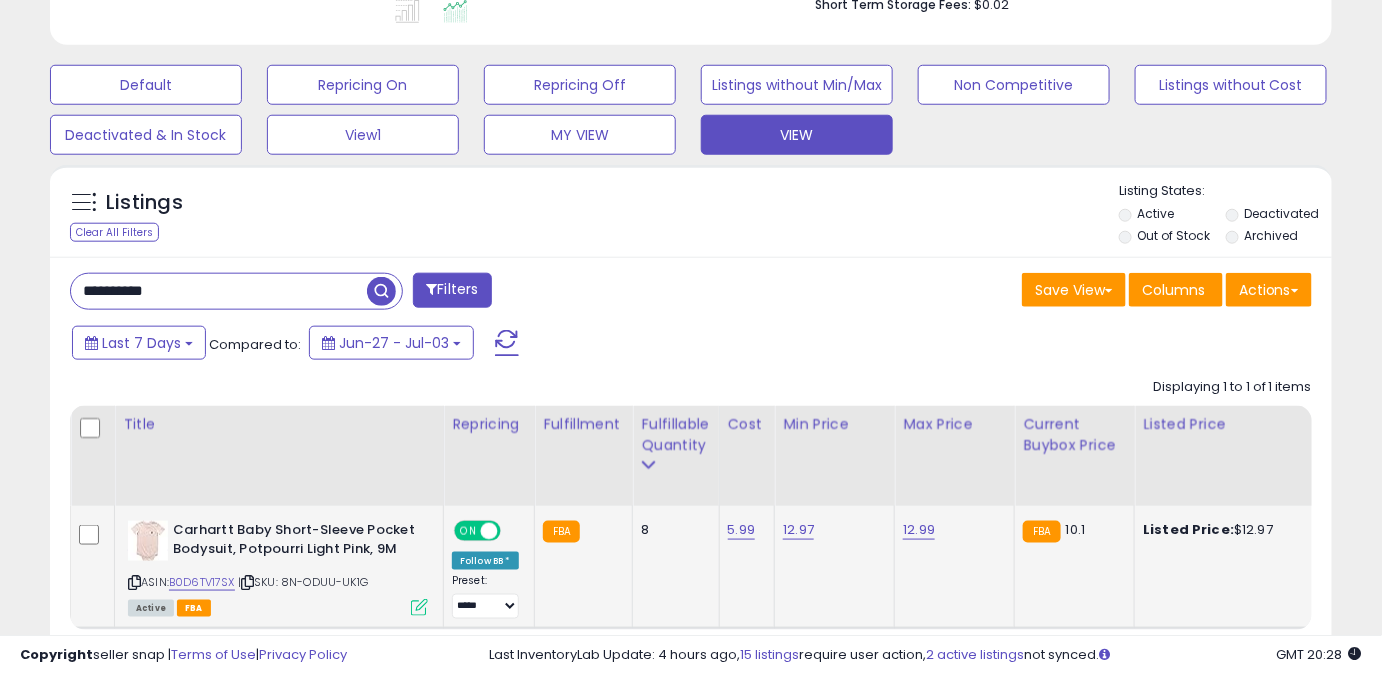 click on "12.97" 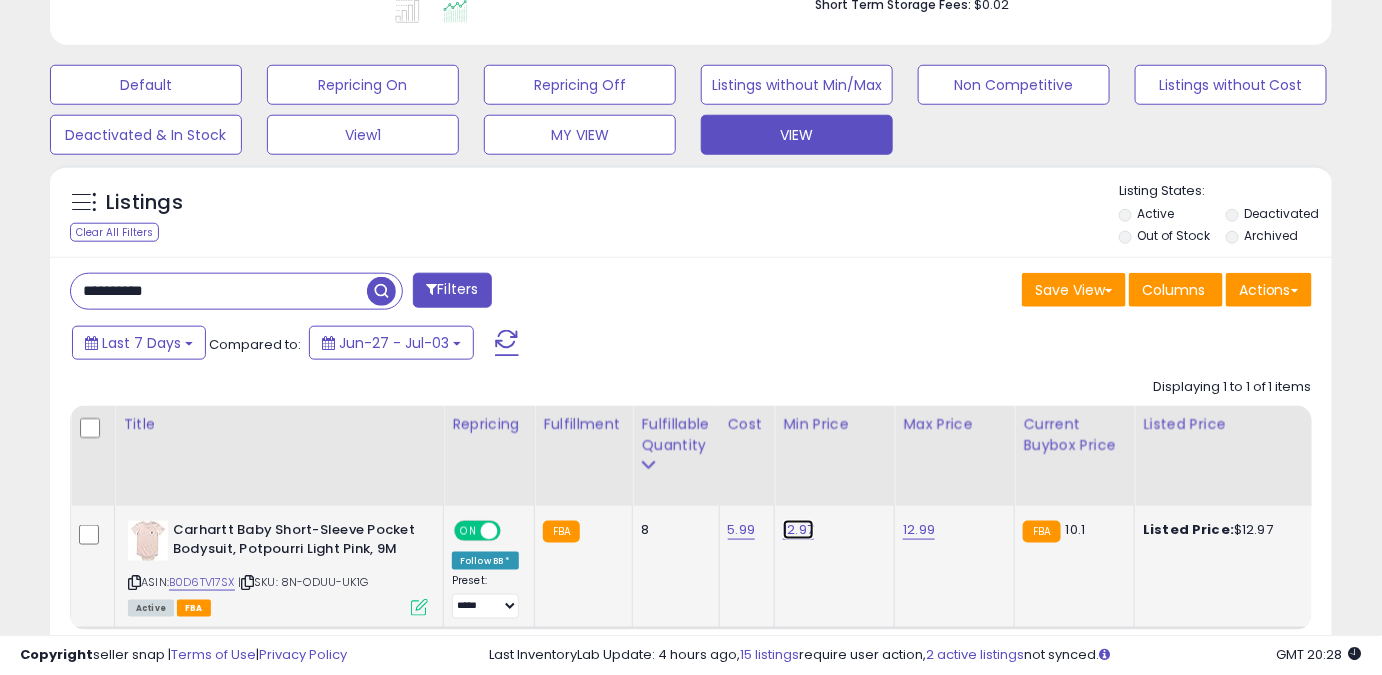click on "12.97" at bounding box center (798, 530) 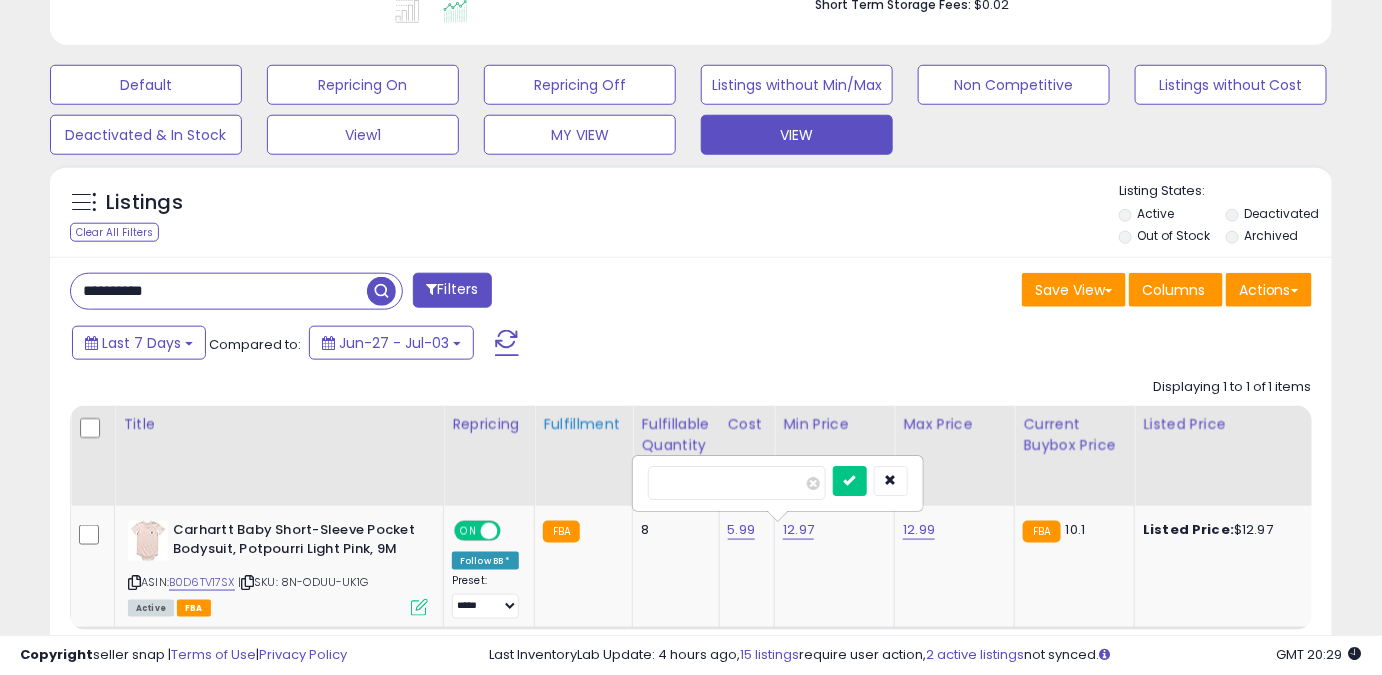 drag, startPoint x: 737, startPoint y: 484, endPoint x: 605, endPoint y: 482, distance: 132.01515 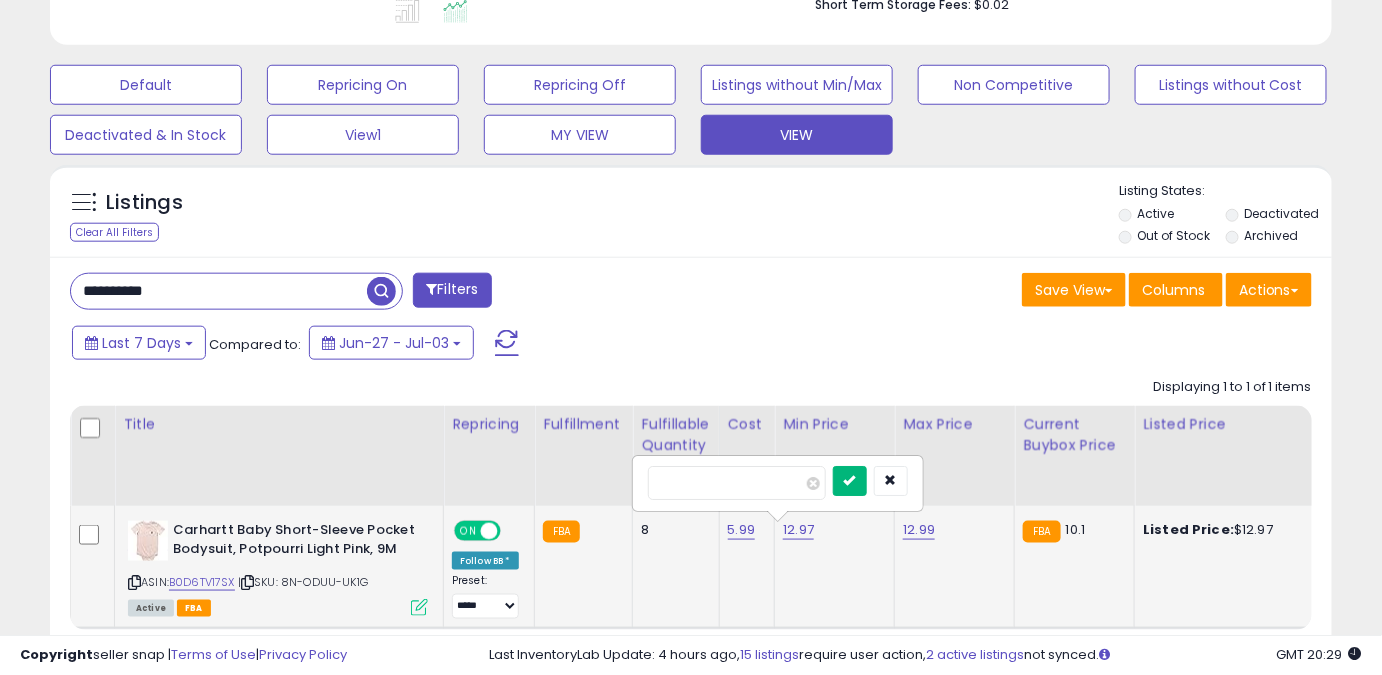 type on "****" 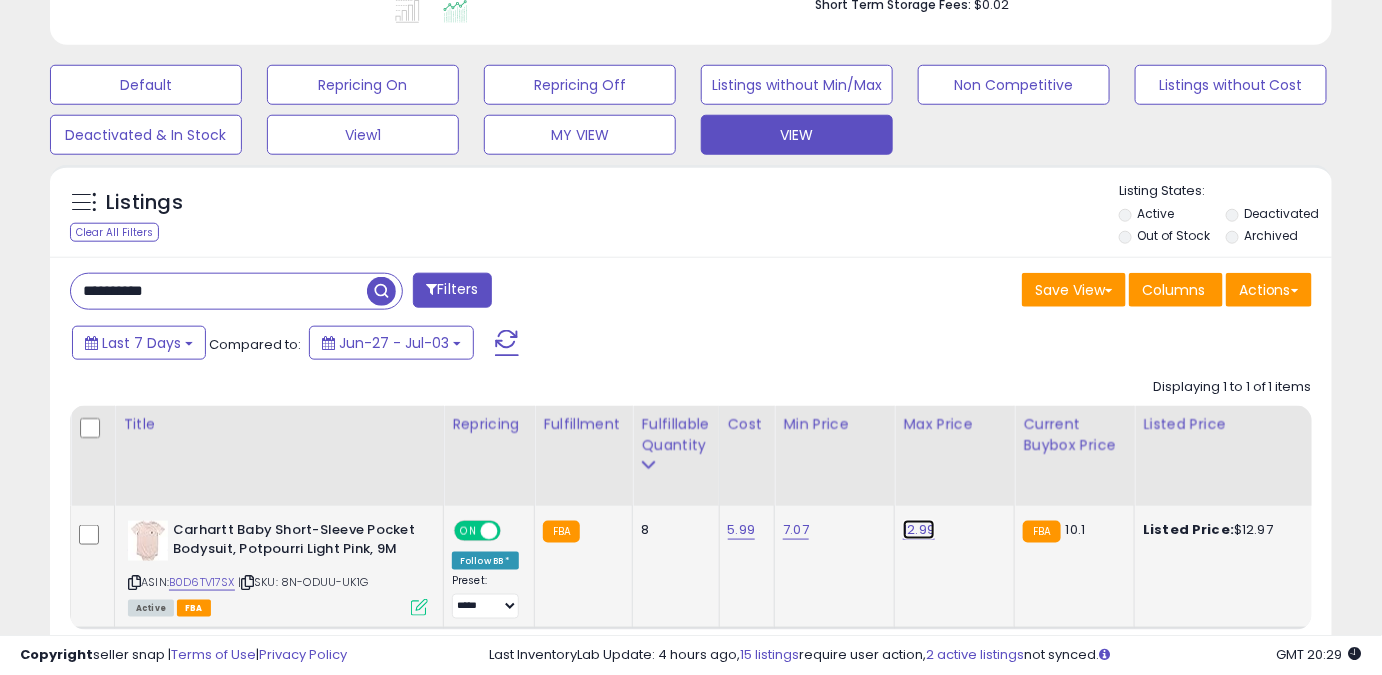 click on "12.99" at bounding box center [919, 530] 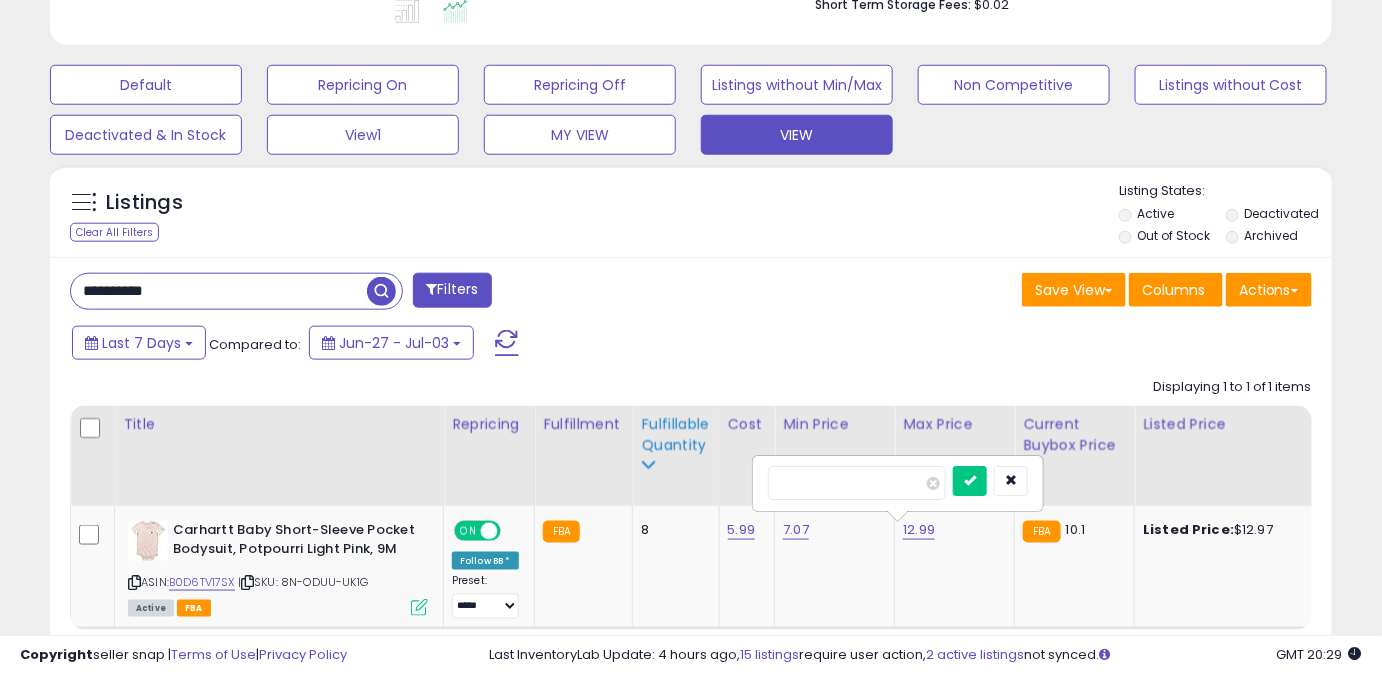 drag, startPoint x: 834, startPoint y: 476, endPoint x: 663, endPoint y: 468, distance: 171.18703 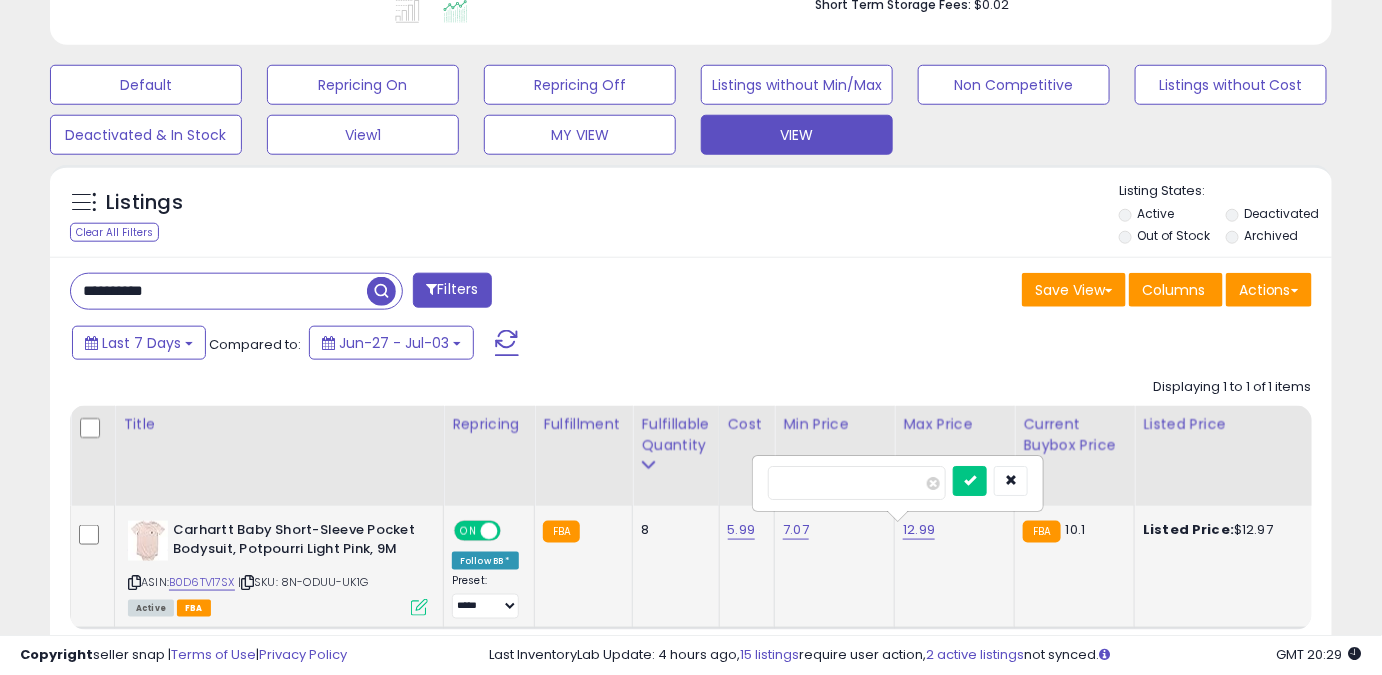 type on "****" 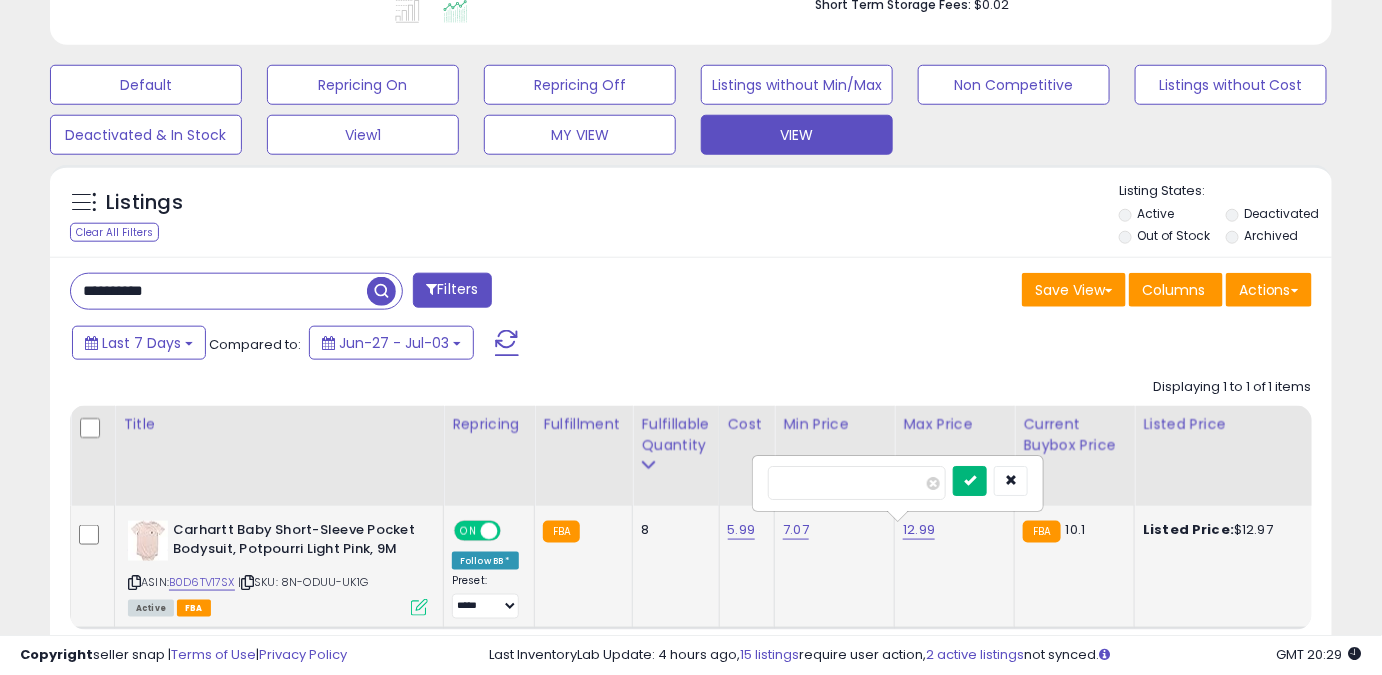 click at bounding box center (990, 483) 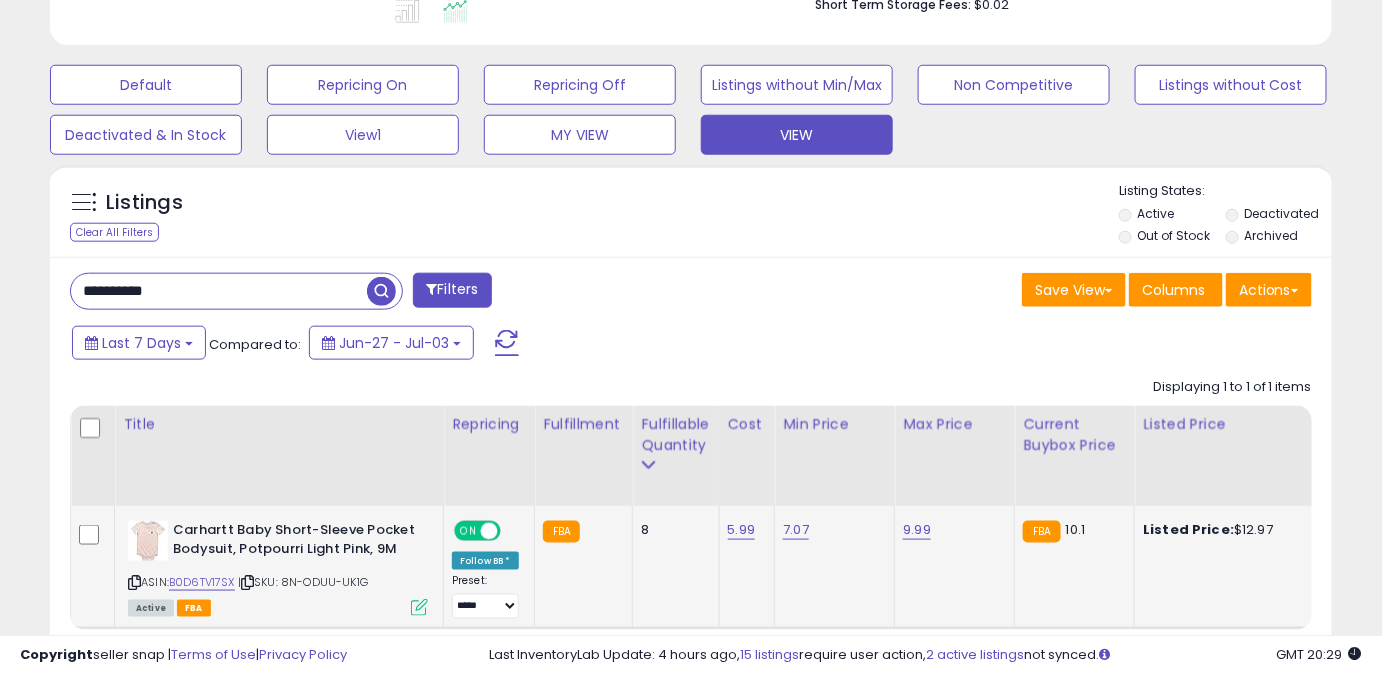 drag, startPoint x: 185, startPoint y: 297, endPoint x: 0, endPoint y: 321, distance: 186.55026 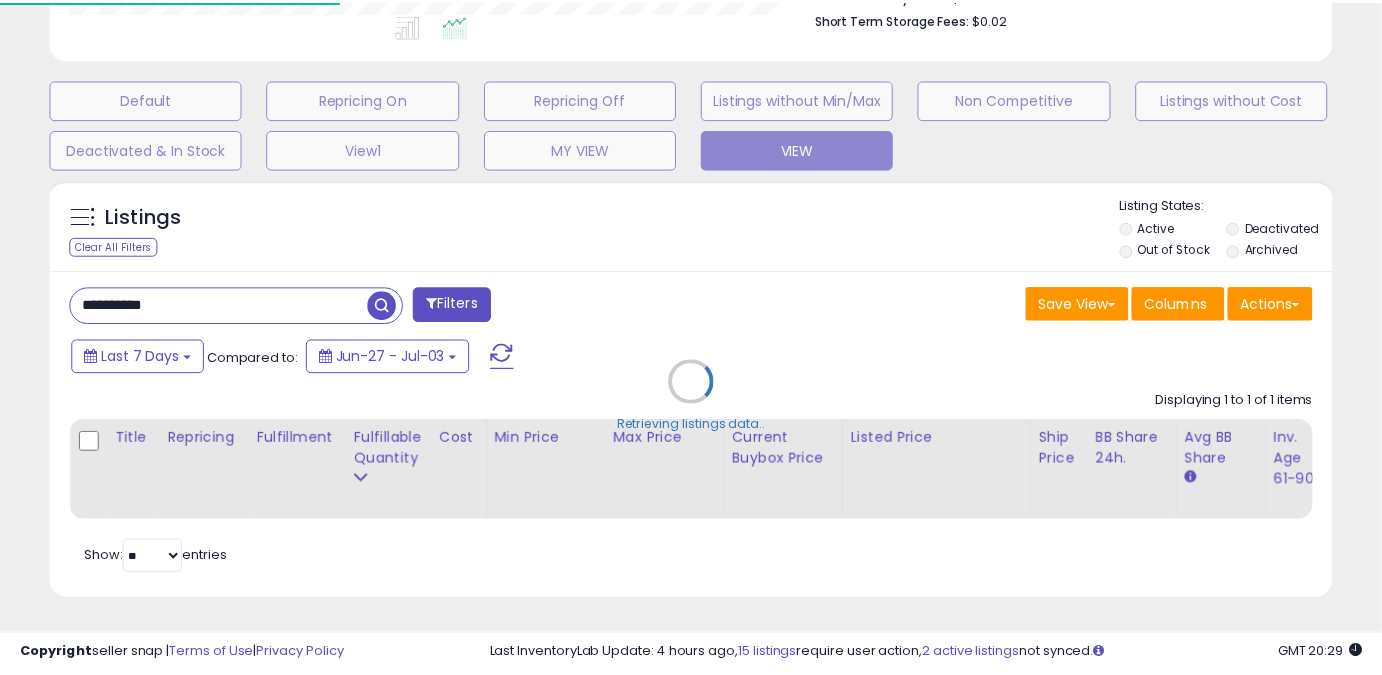 scroll, scrollTop: 410, scrollLeft: 741, axis: both 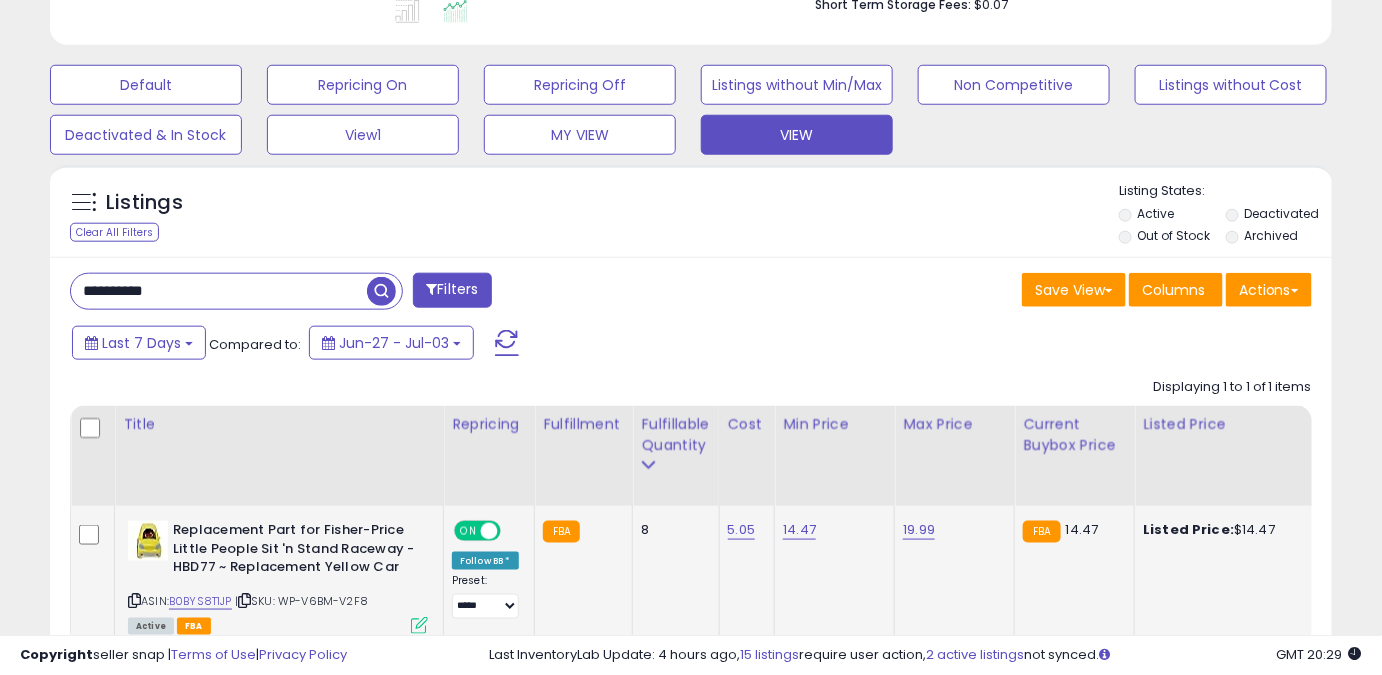 type on "**********" 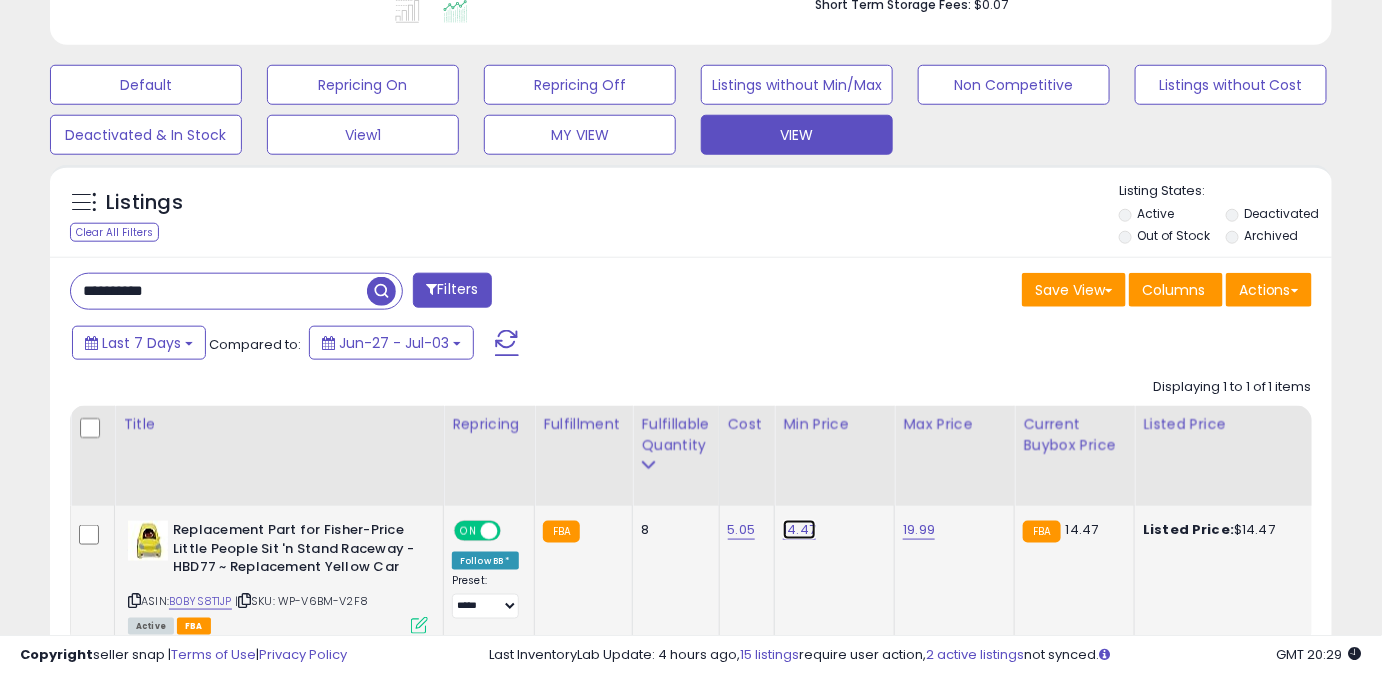 click on "14.47" at bounding box center [799, 530] 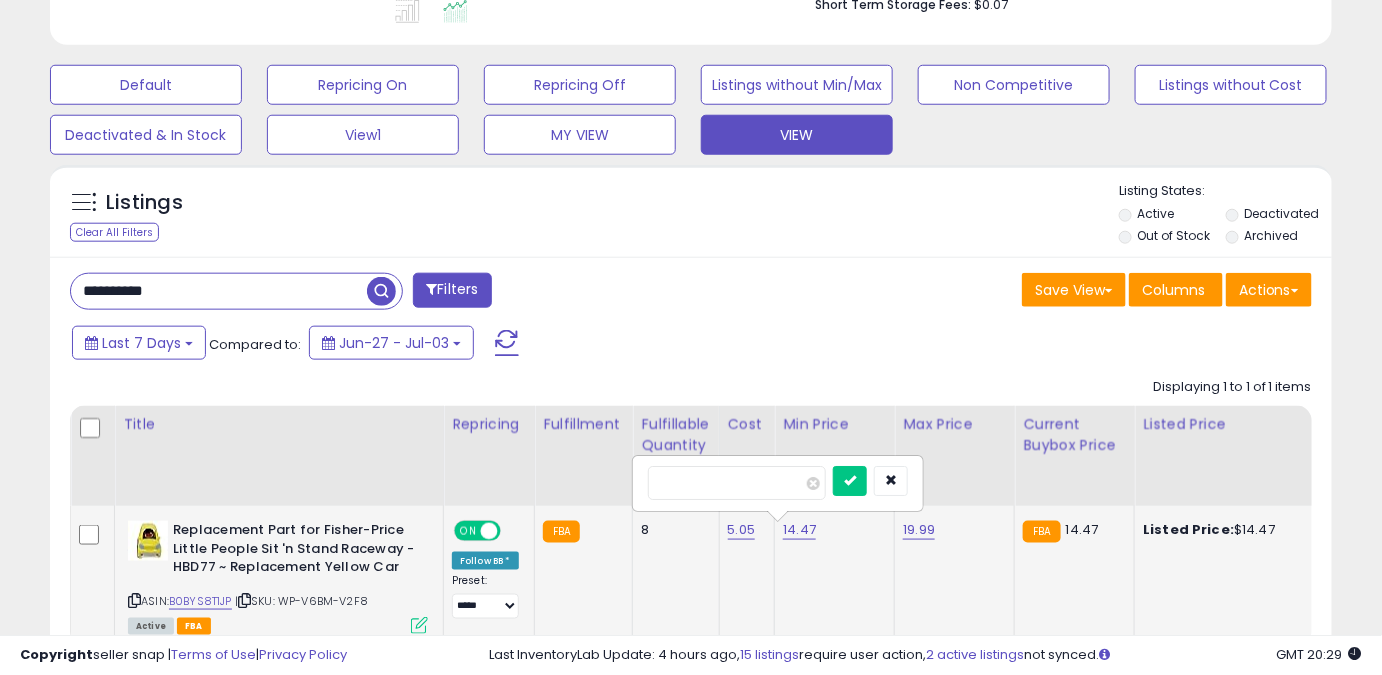 drag, startPoint x: 678, startPoint y: 490, endPoint x: 541, endPoint y: 511, distance: 138.60014 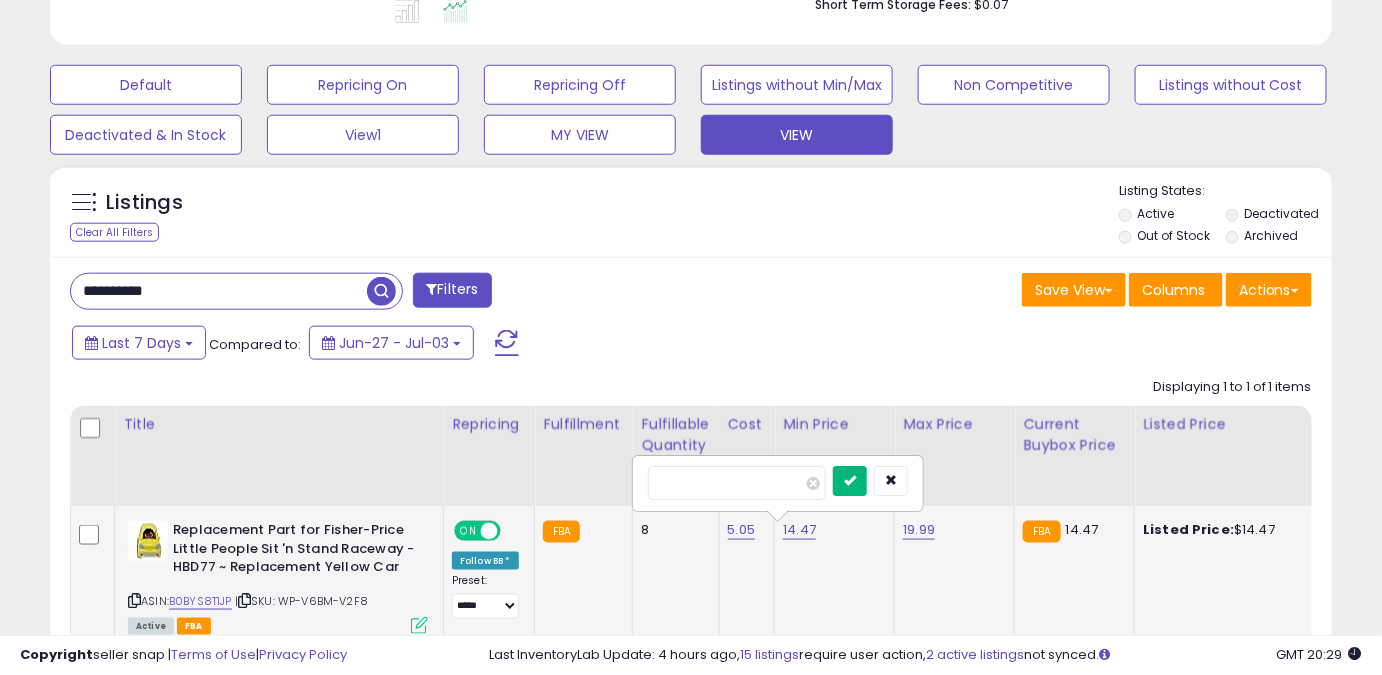 type on "*****" 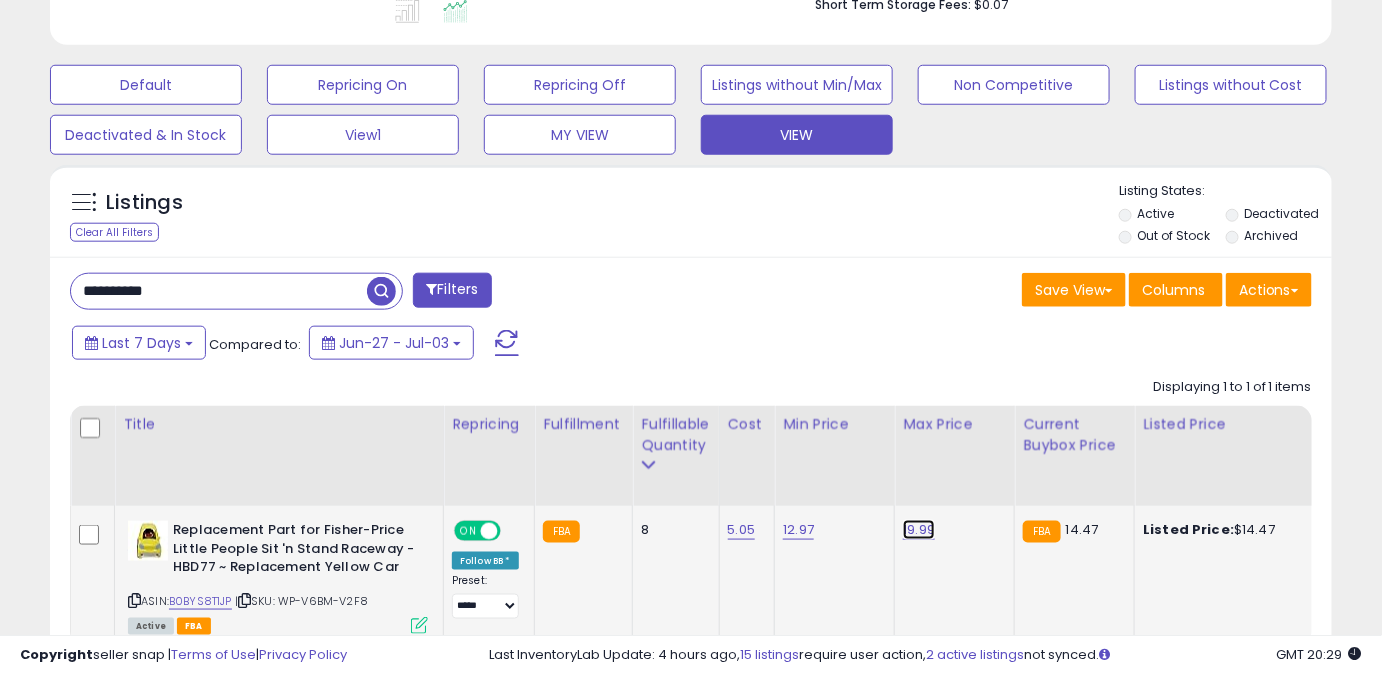 click on "19.99" at bounding box center (919, 530) 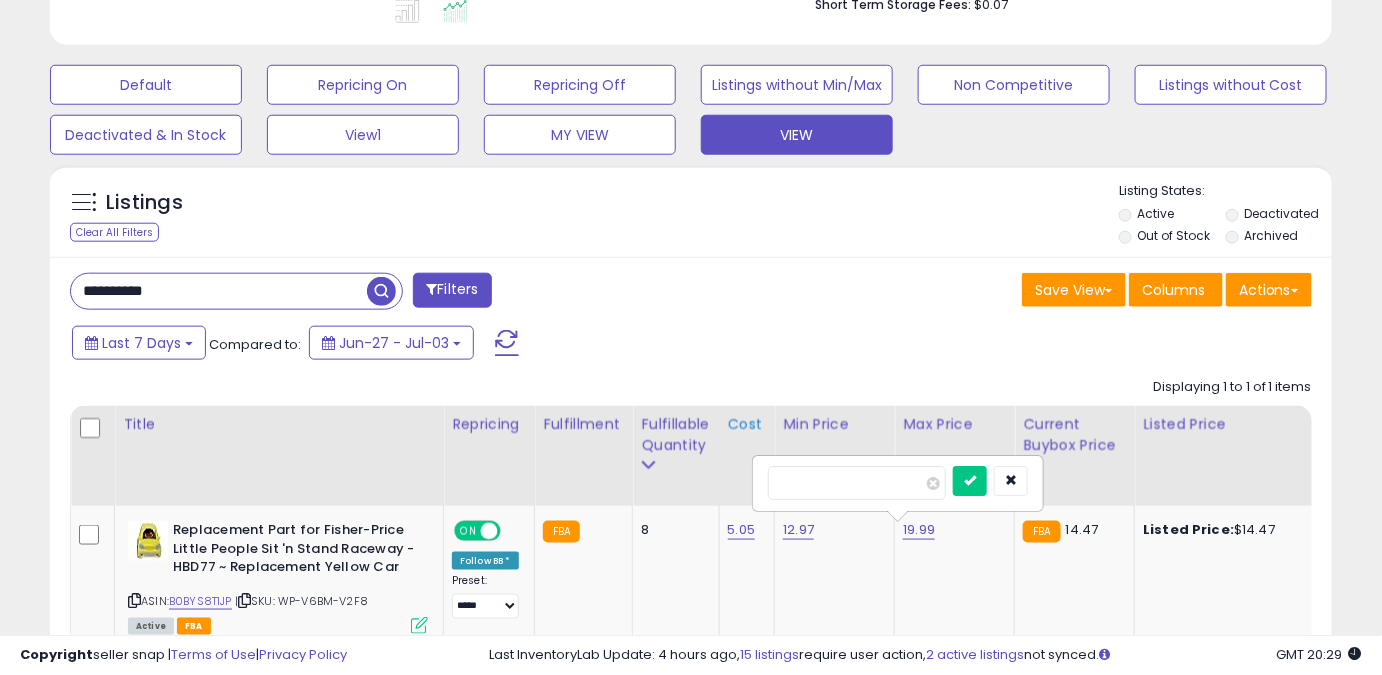drag, startPoint x: 892, startPoint y: 497, endPoint x: 737, endPoint y: 487, distance: 155.32225 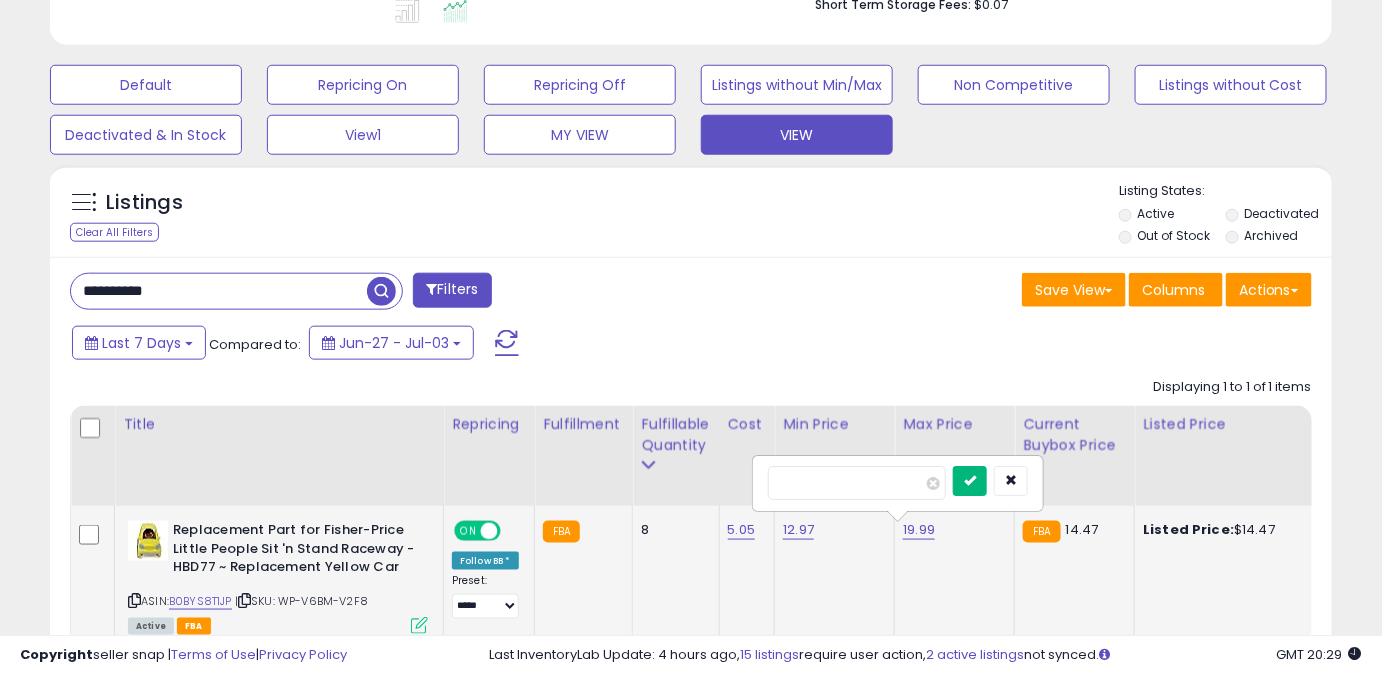 type on "*****" 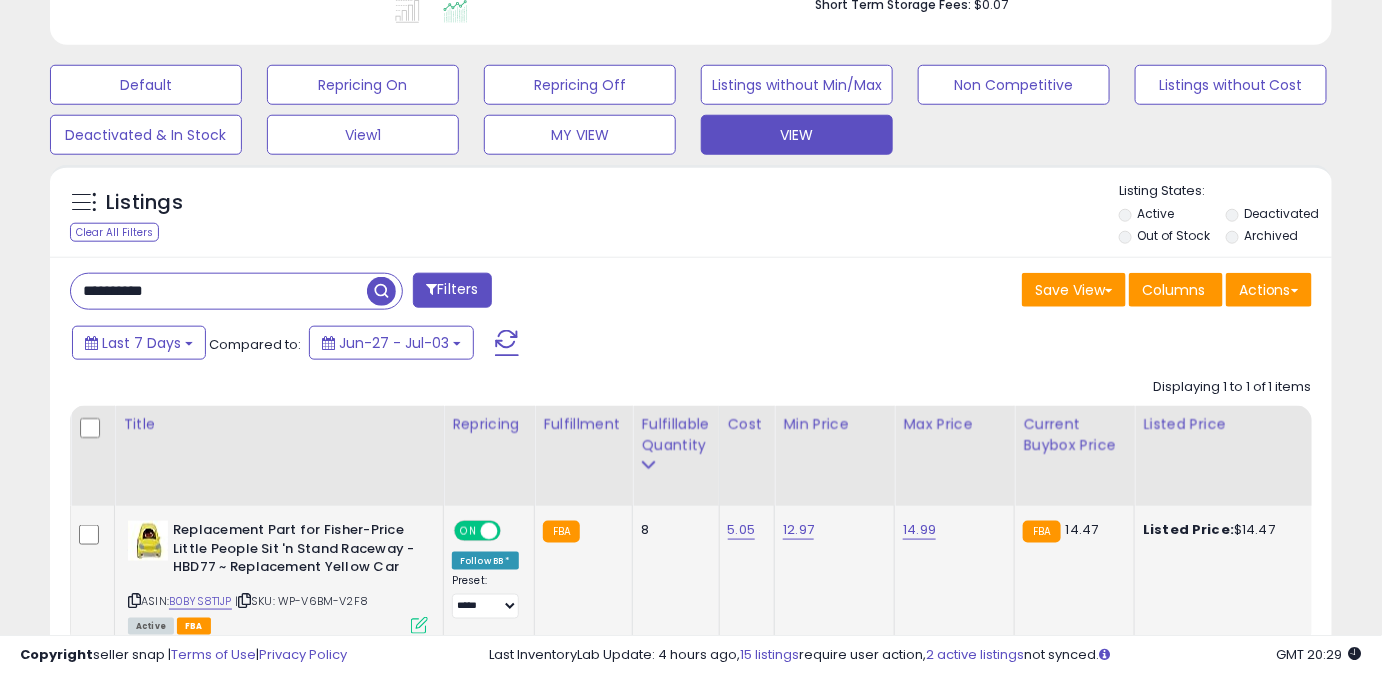drag, startPoint x: 262, startPoint y: 305, endPoint x: 19, endPoint y: 271, distance: 245.36707 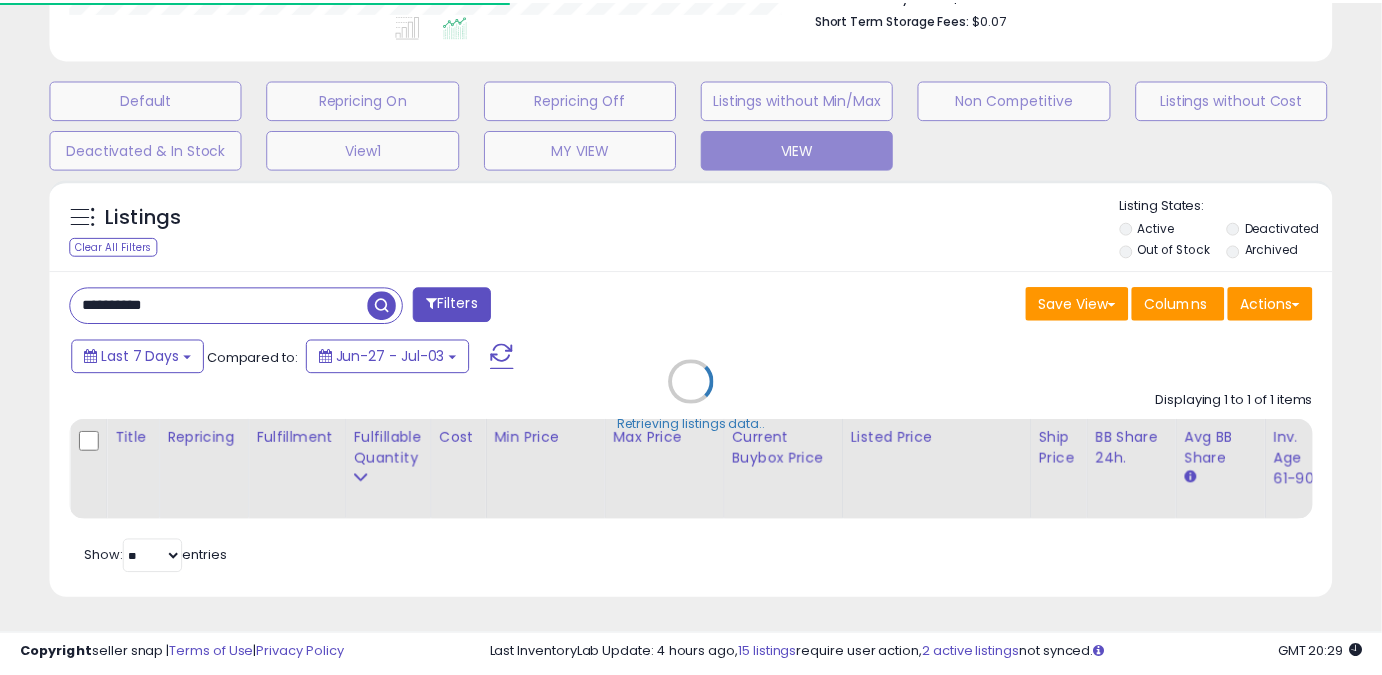 scroll, scrollTop: 410, scrollLeft: 741, axis: both 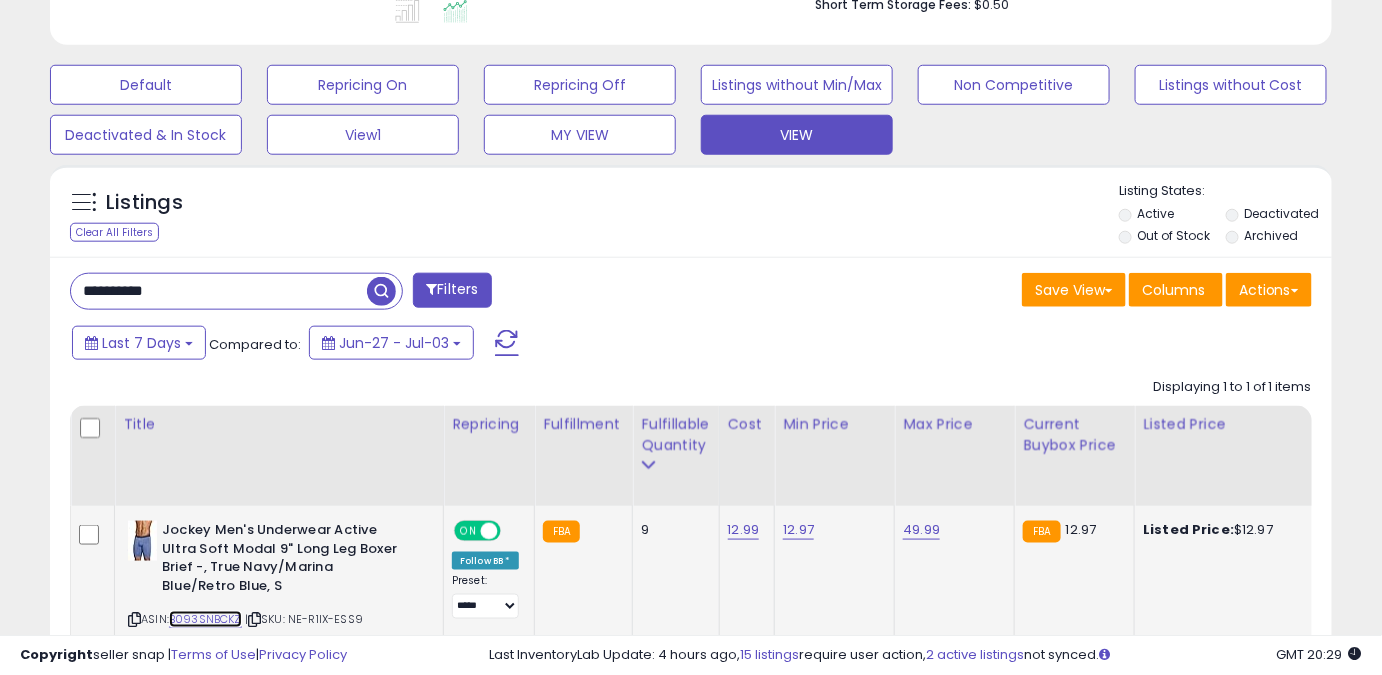 click on "B093SNBCKZ" at bounding box center (205, 619) 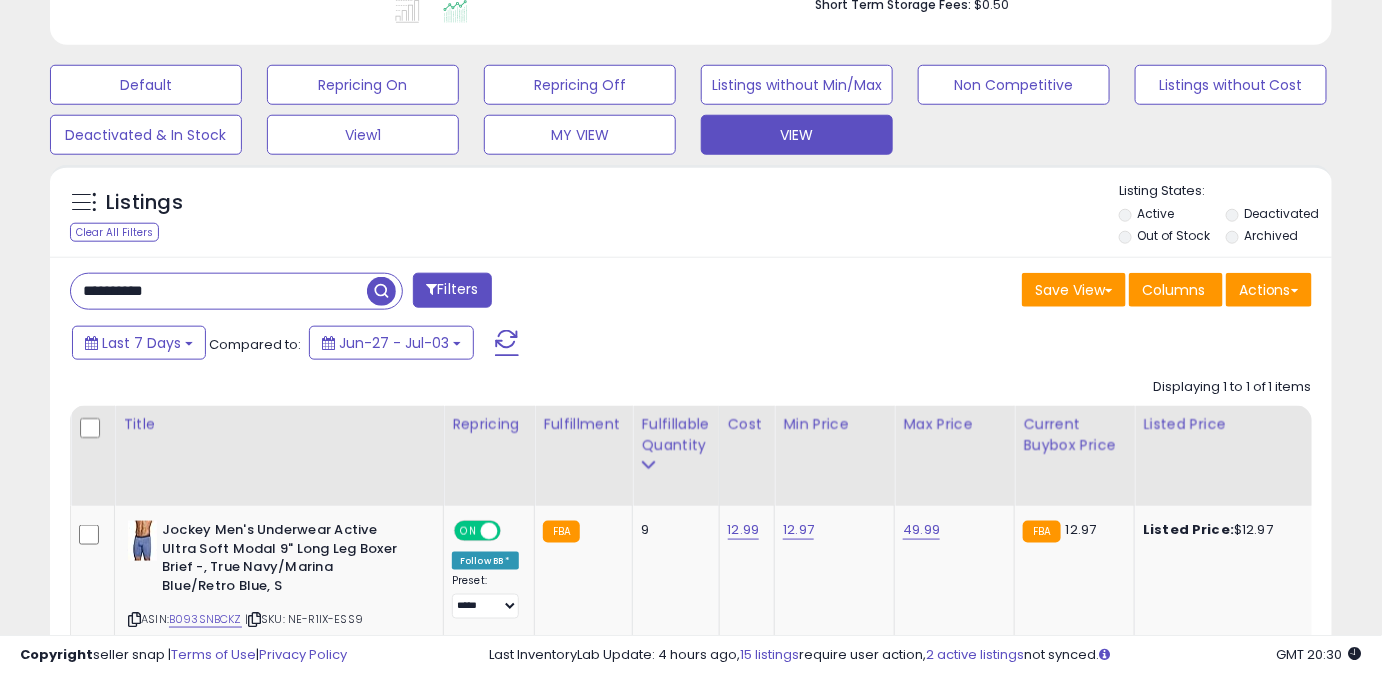 drag, startPoint x: 176, startPoint y: 279, endPoint x: 0, endPoint y: 296, distance: 176.81912 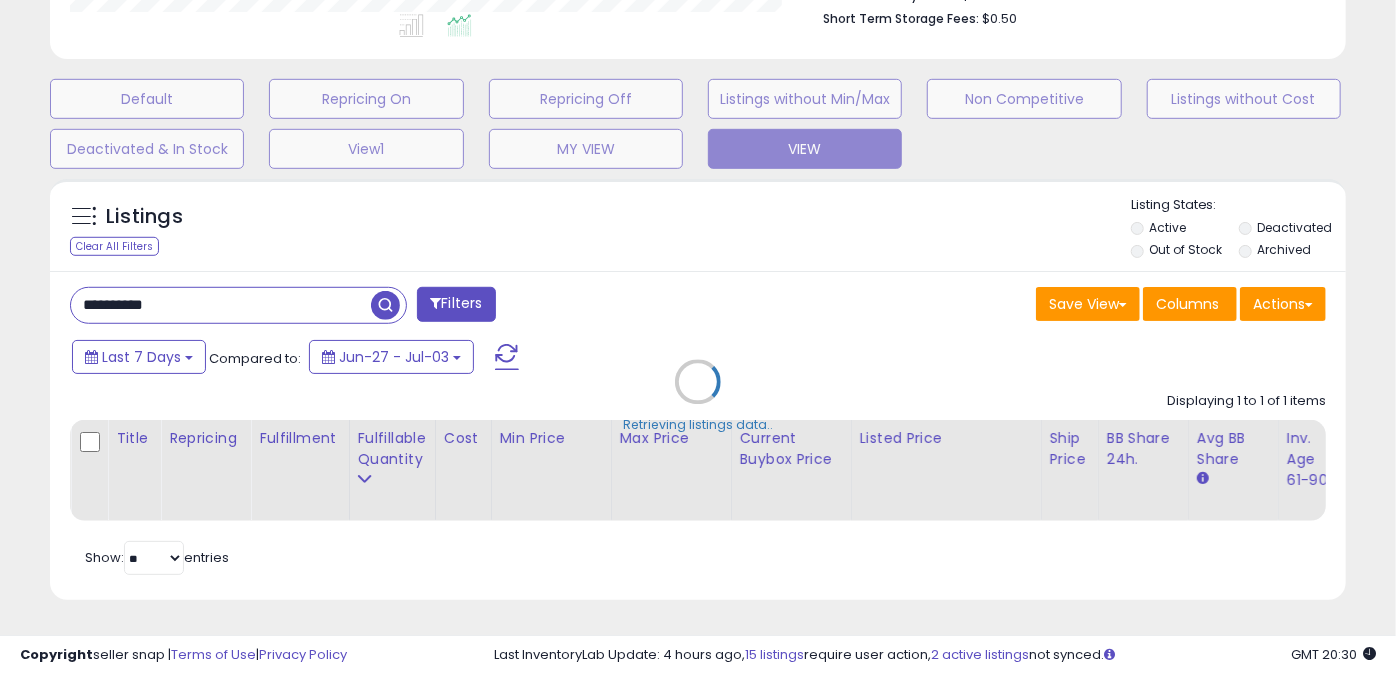 scroll, scrollTop: 999589, scrollLeft: 999249, axis: both 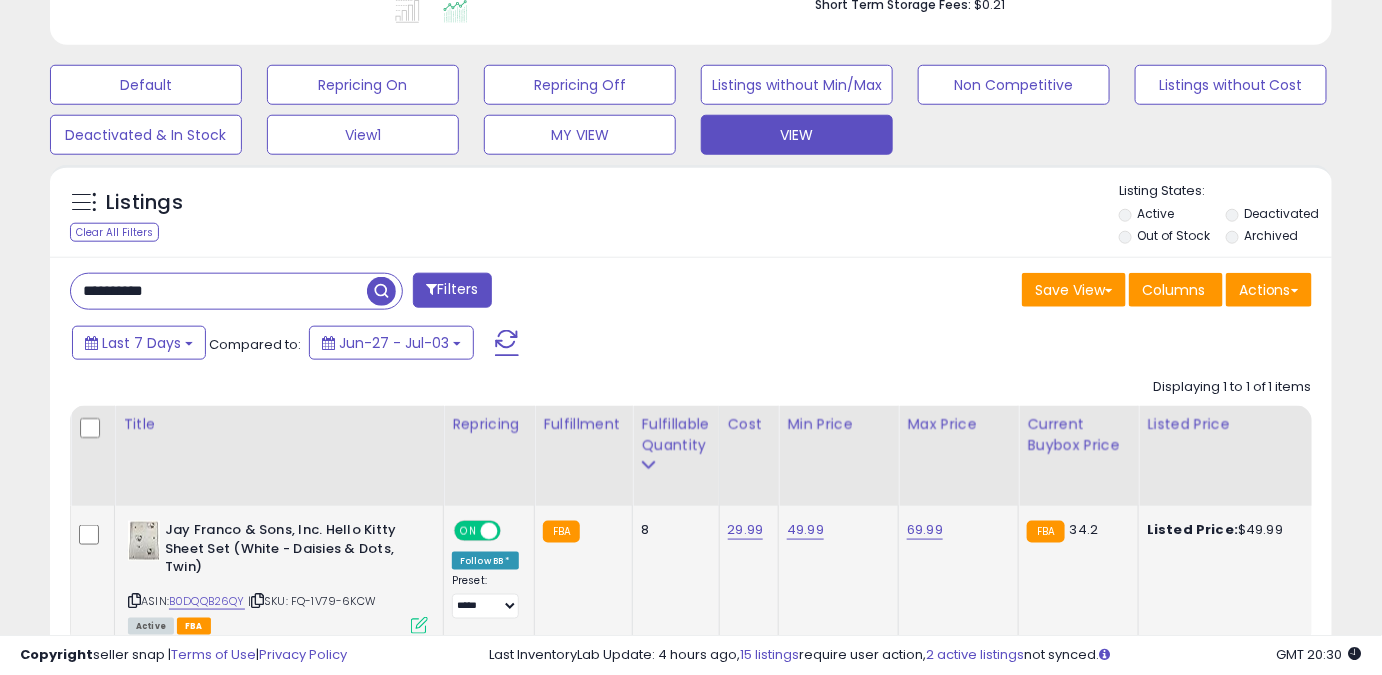 type on "**********" 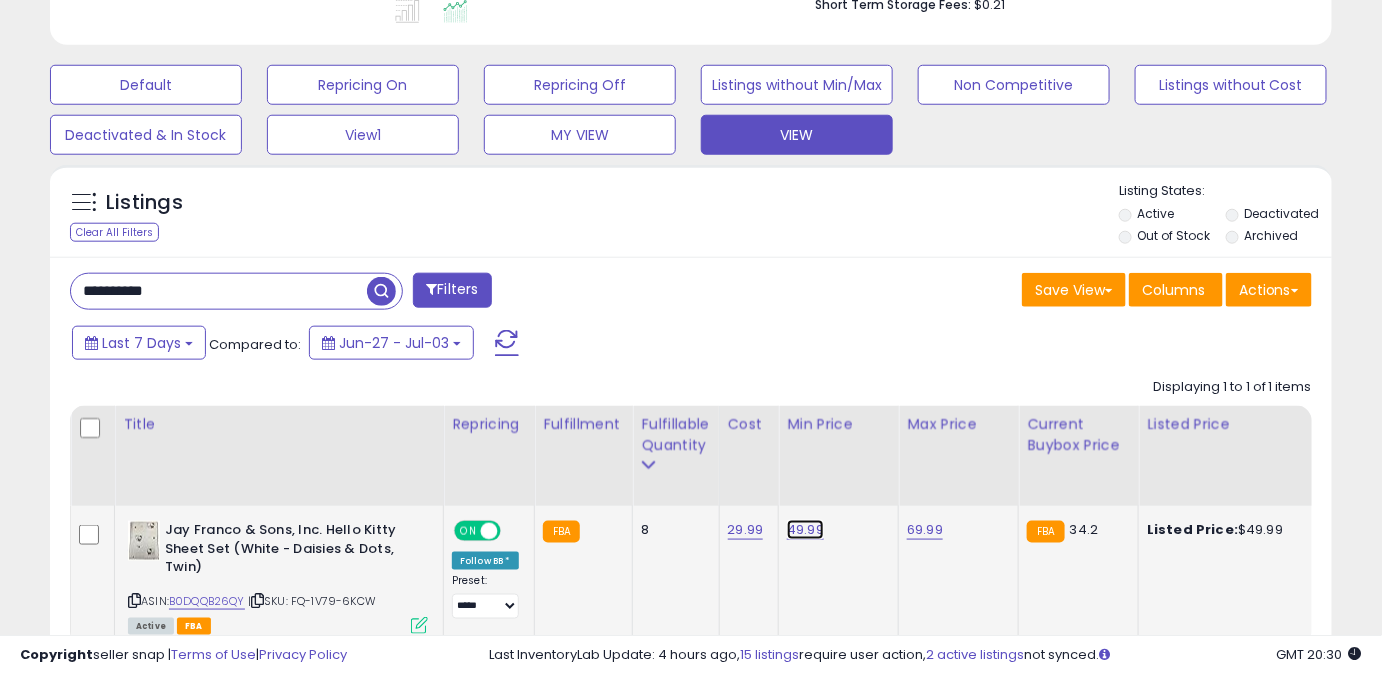 click on "49.99" at bounding box center [805, 530] 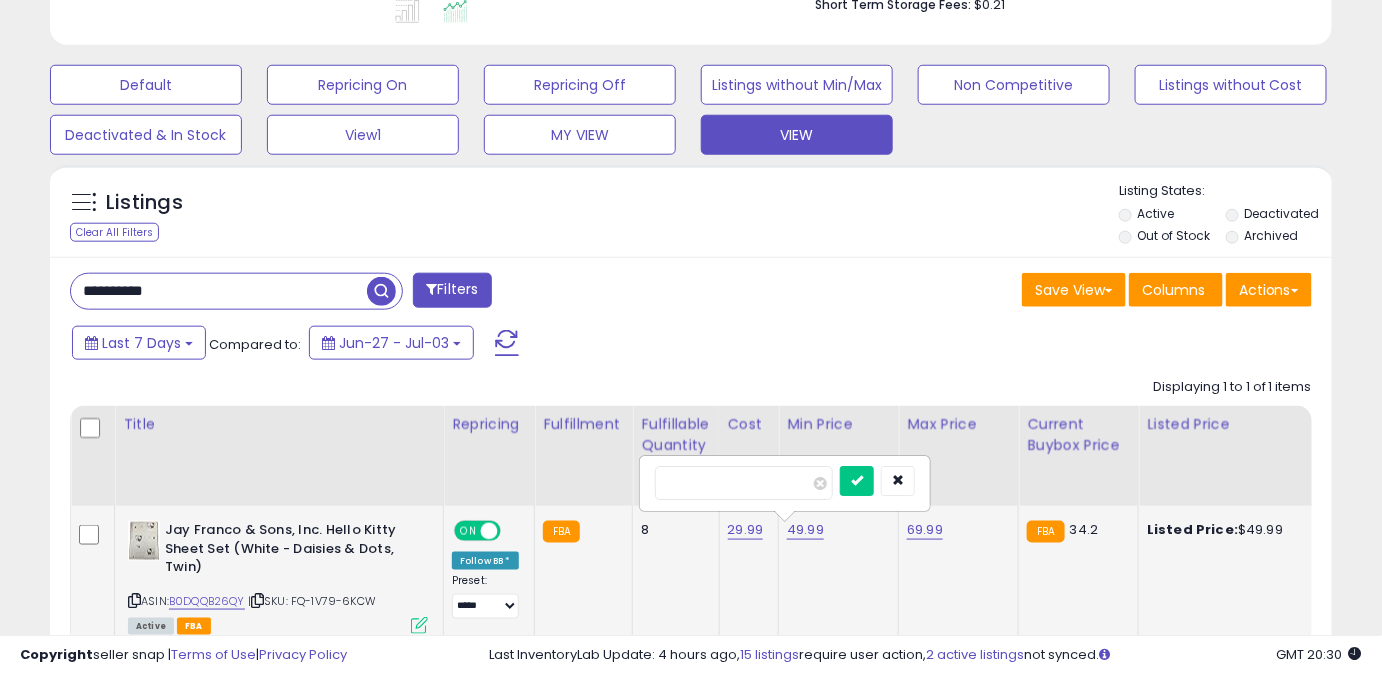 drag, startPoint x: 709, startPoint y: 479, endPoint x: 642, endPoint y: 493, distance: 68.44706 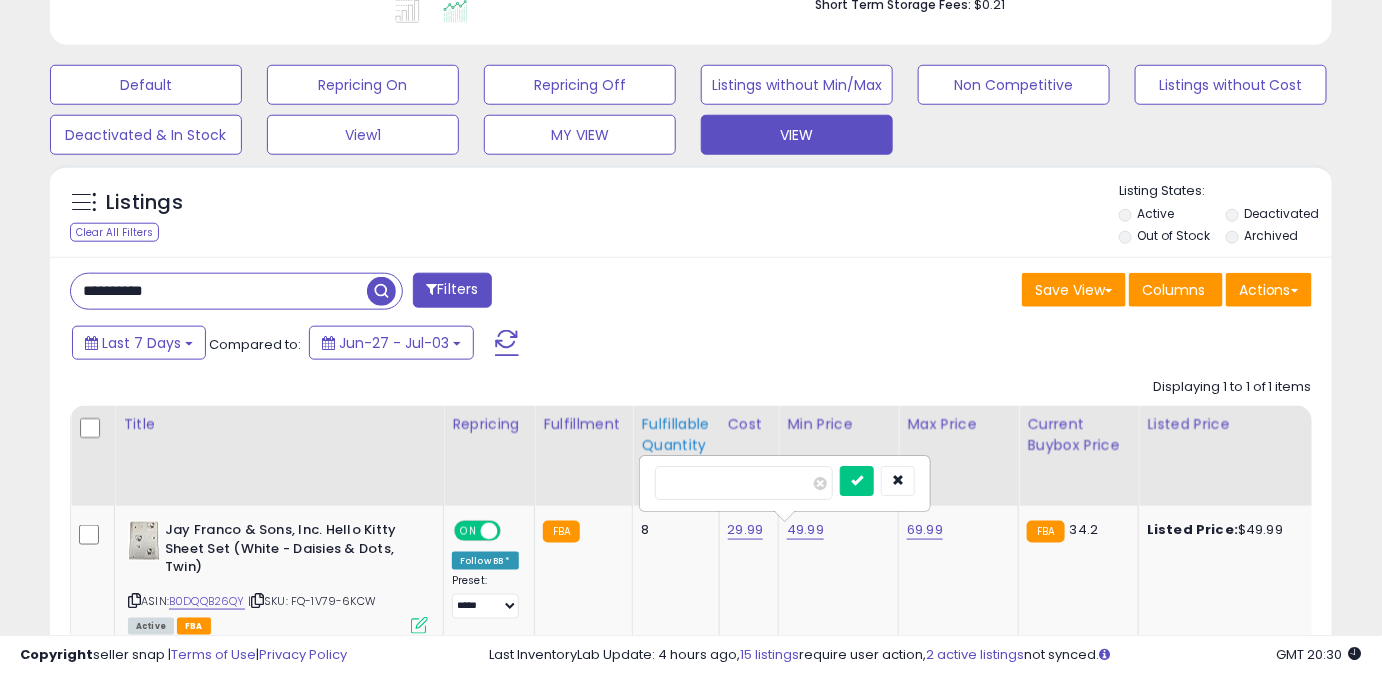 type on "*" 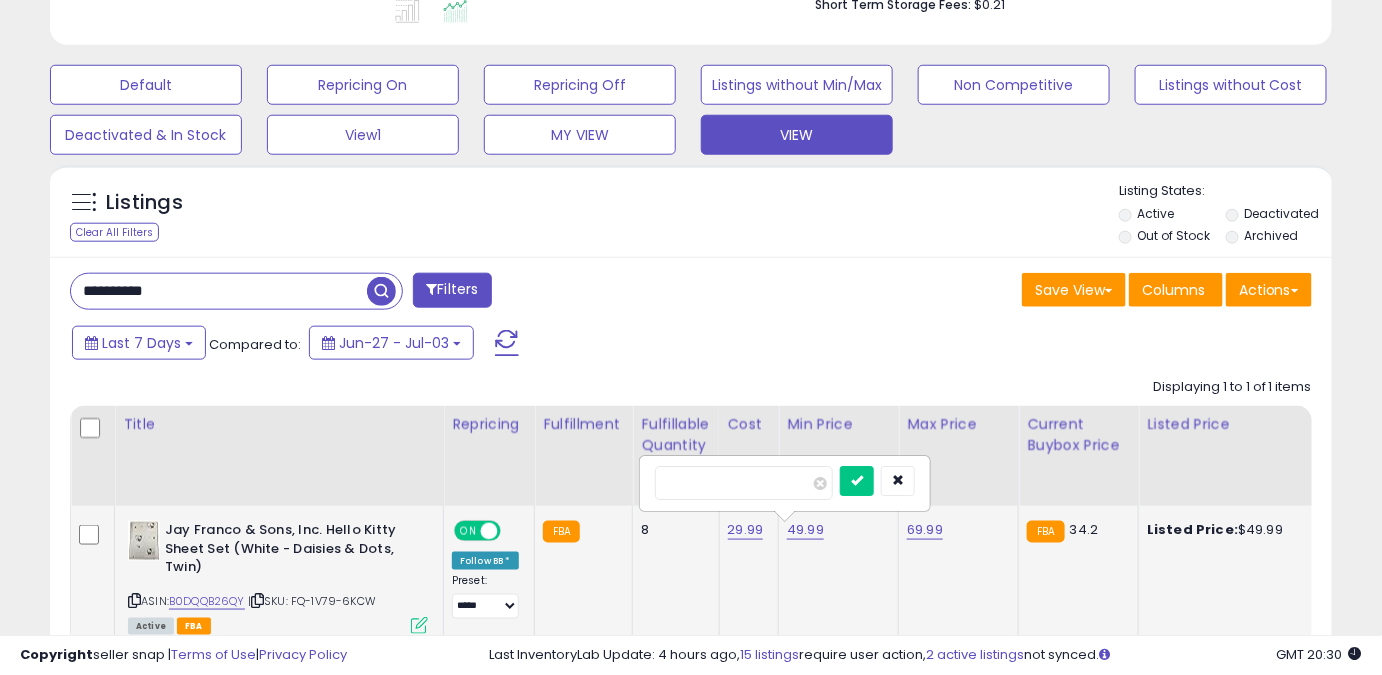 type on "*****" 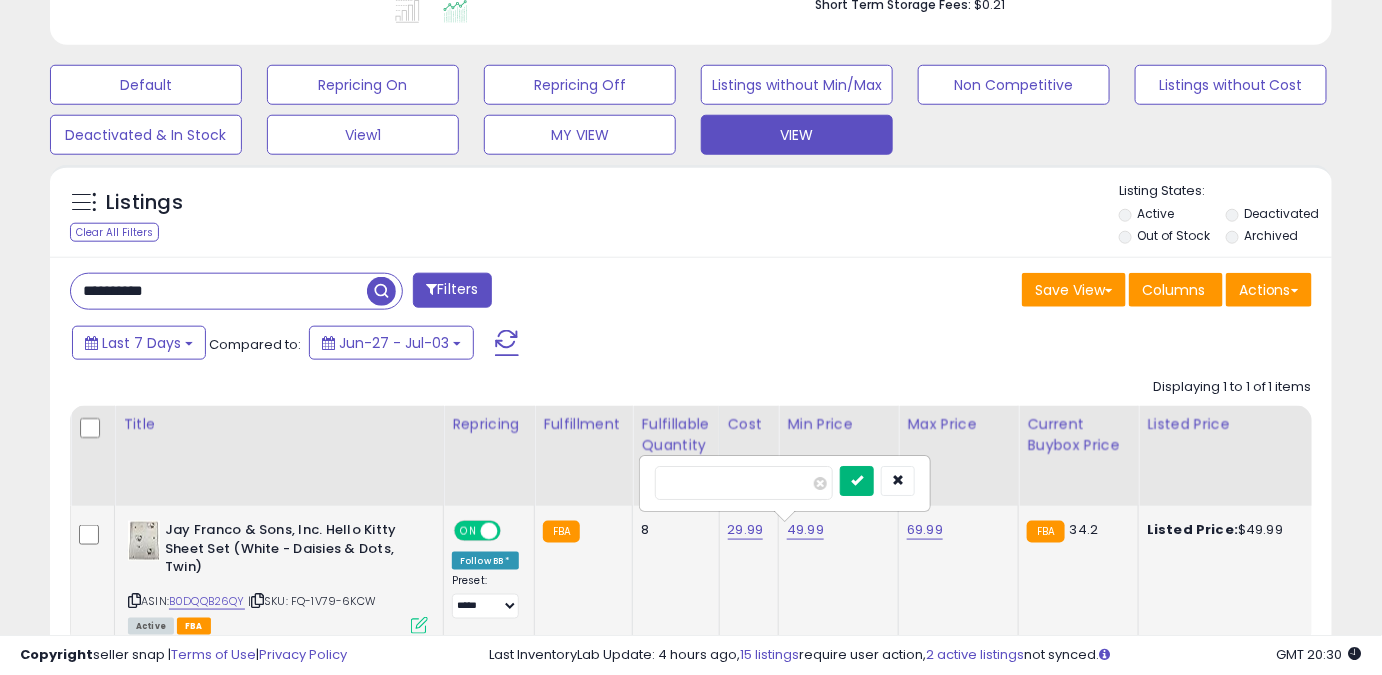 click at bounding box center [877, 483] 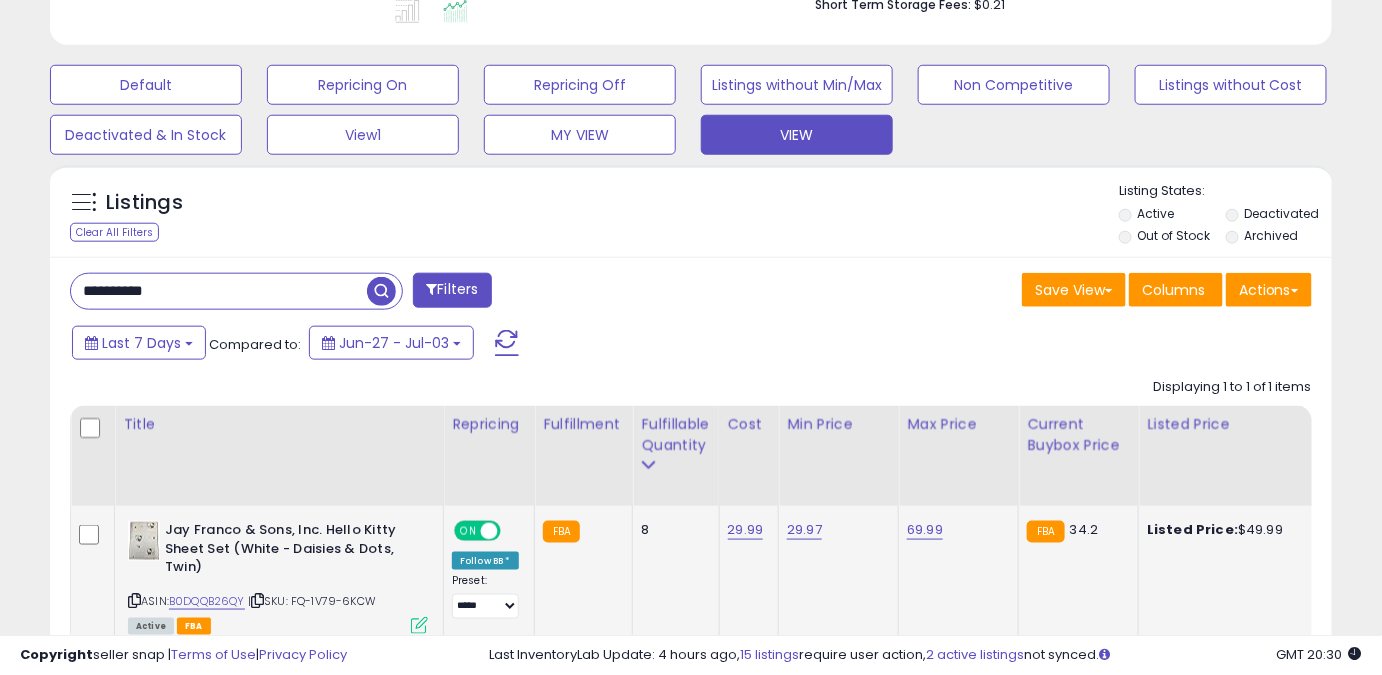 drag, startPoint x: 192, startPoint y: 292, endPoint x: 0, endPoint y: 343, distance: 198.658 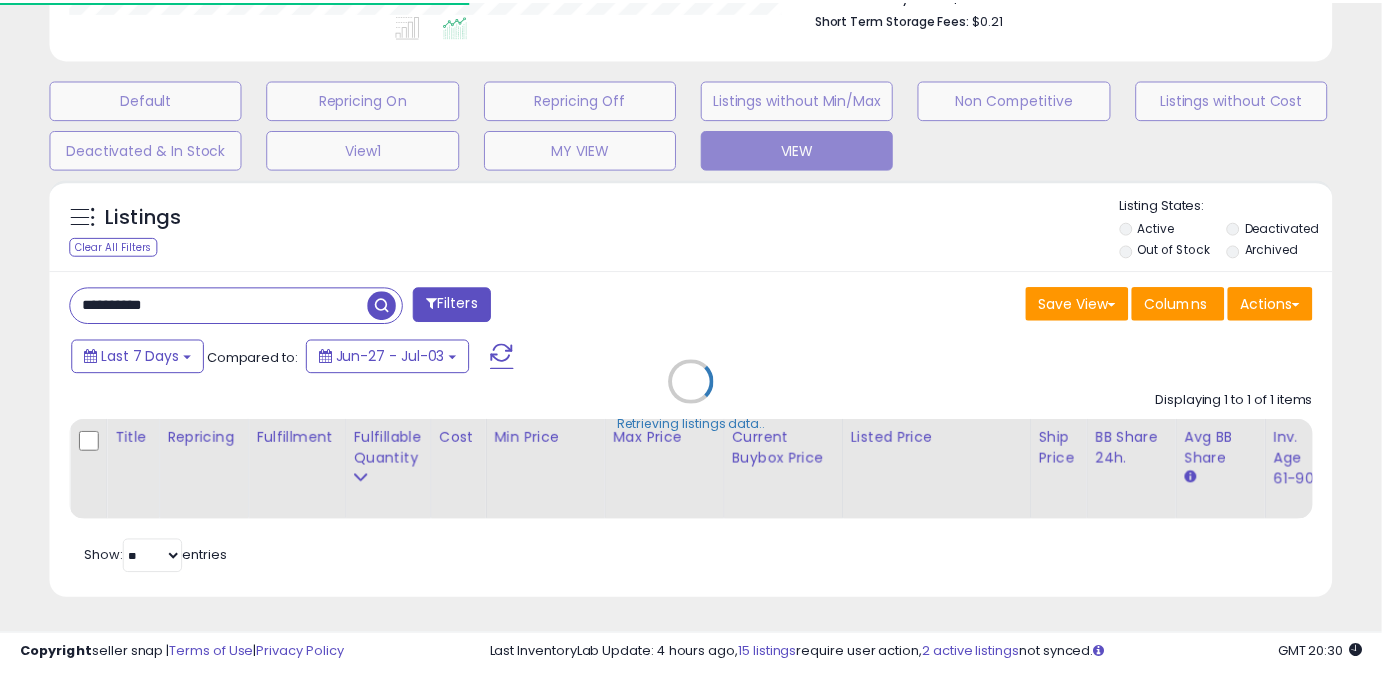 scroll, scrollTop: 410, scrollLeft: 741, axis: both 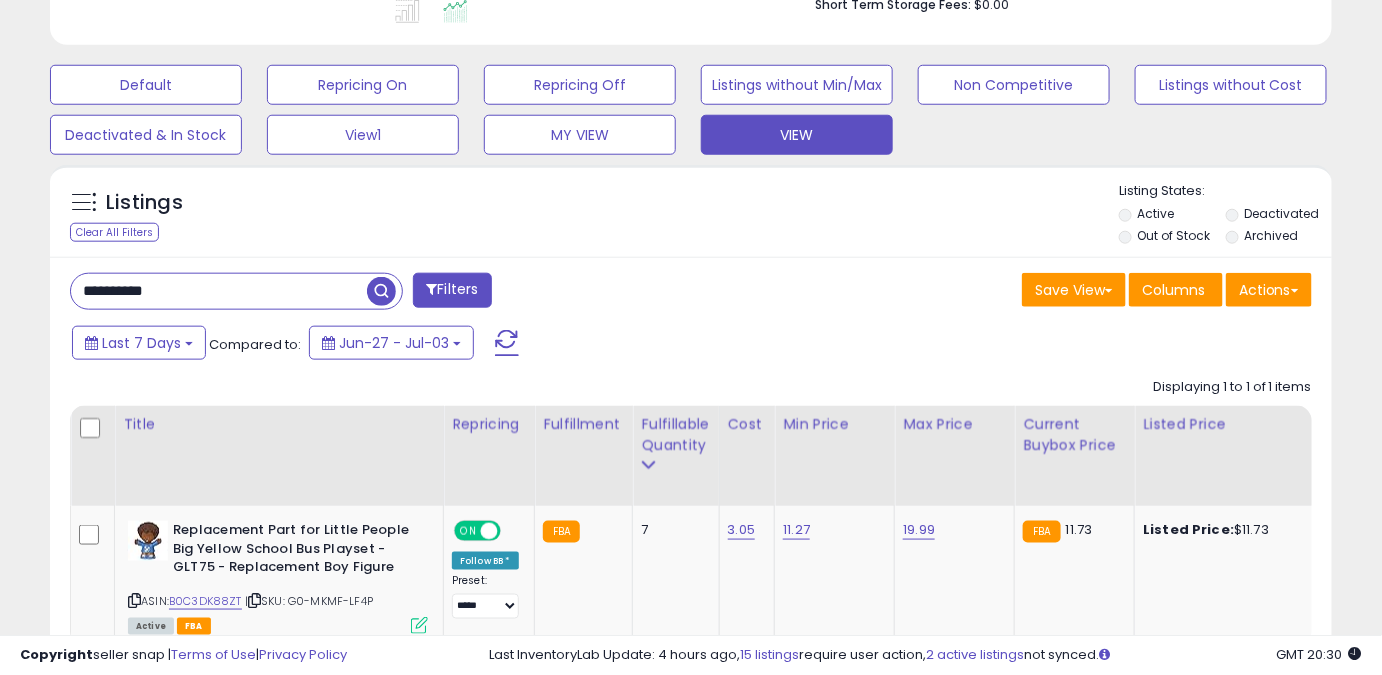 drag, startPoint x: 205, startPoint y: 287, endPoint x: 0, endPoint y: 287, distance: 205 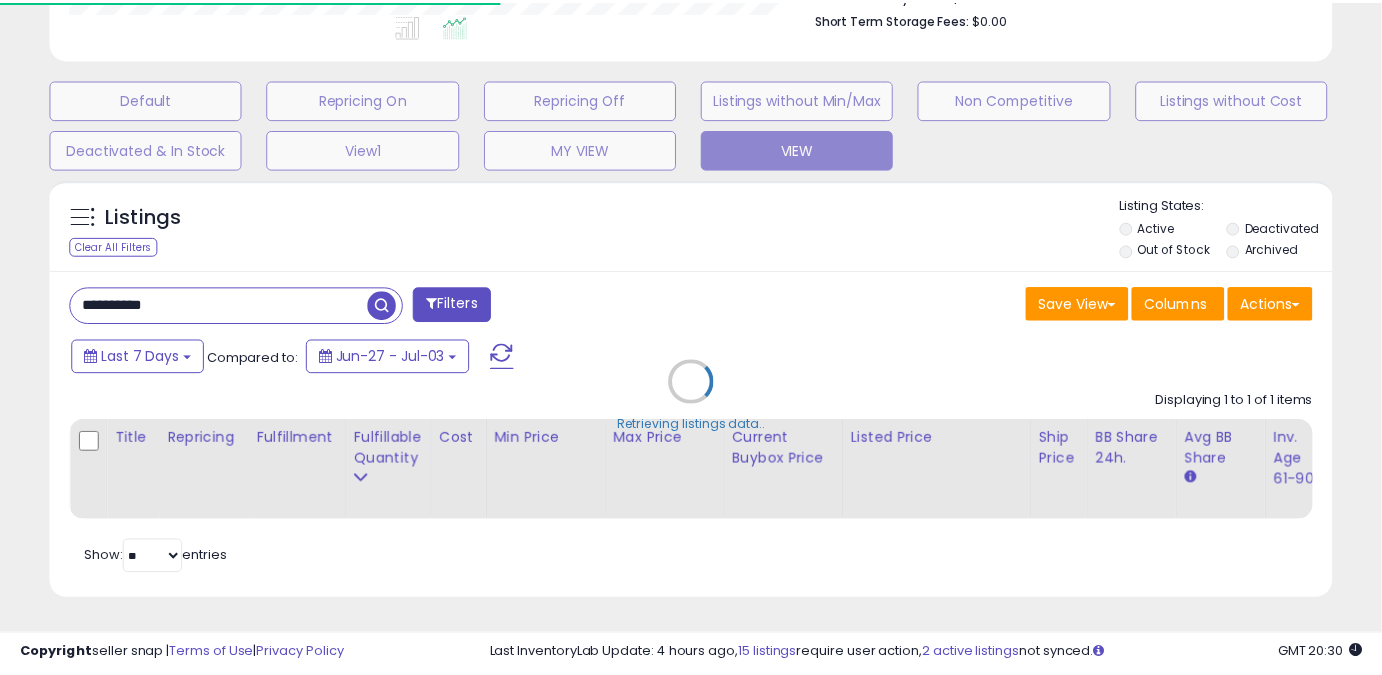 scroll, scrollTop: 410, scrollLeft: 741, axis: both 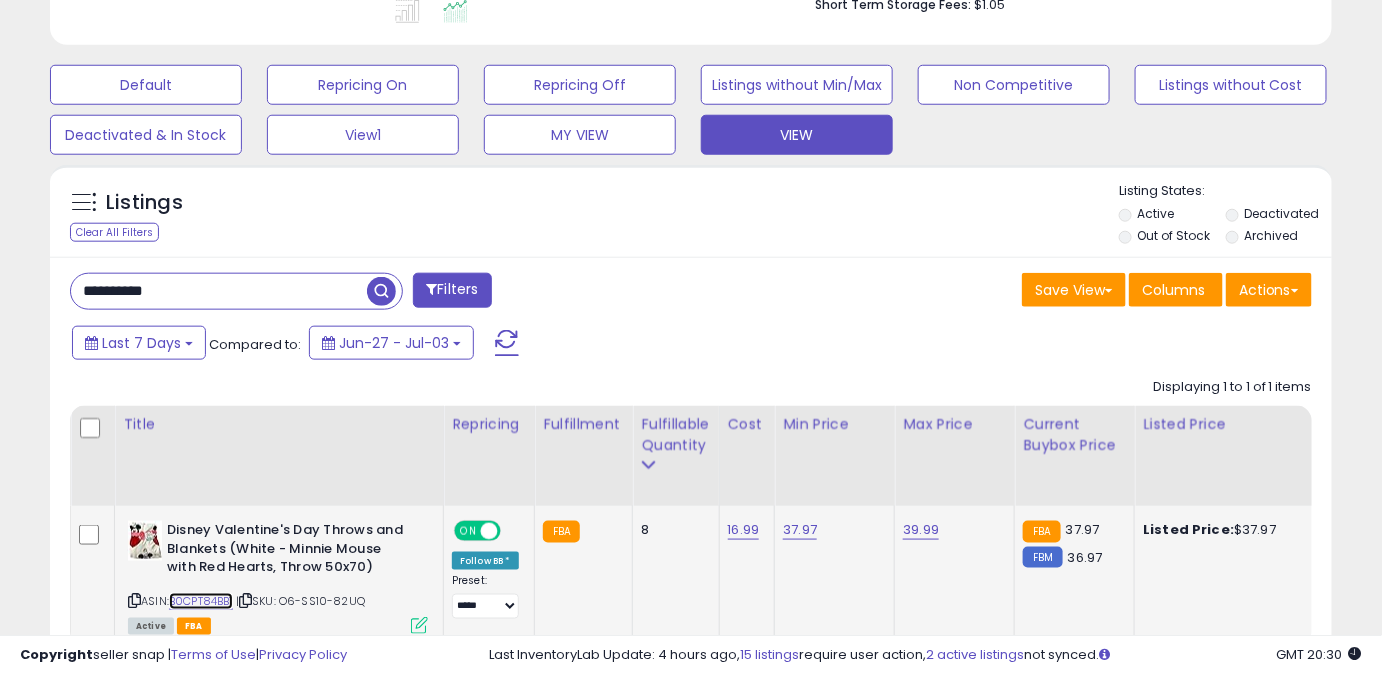 click on "B0CPT84BB1" at bounding box center (201, 601) 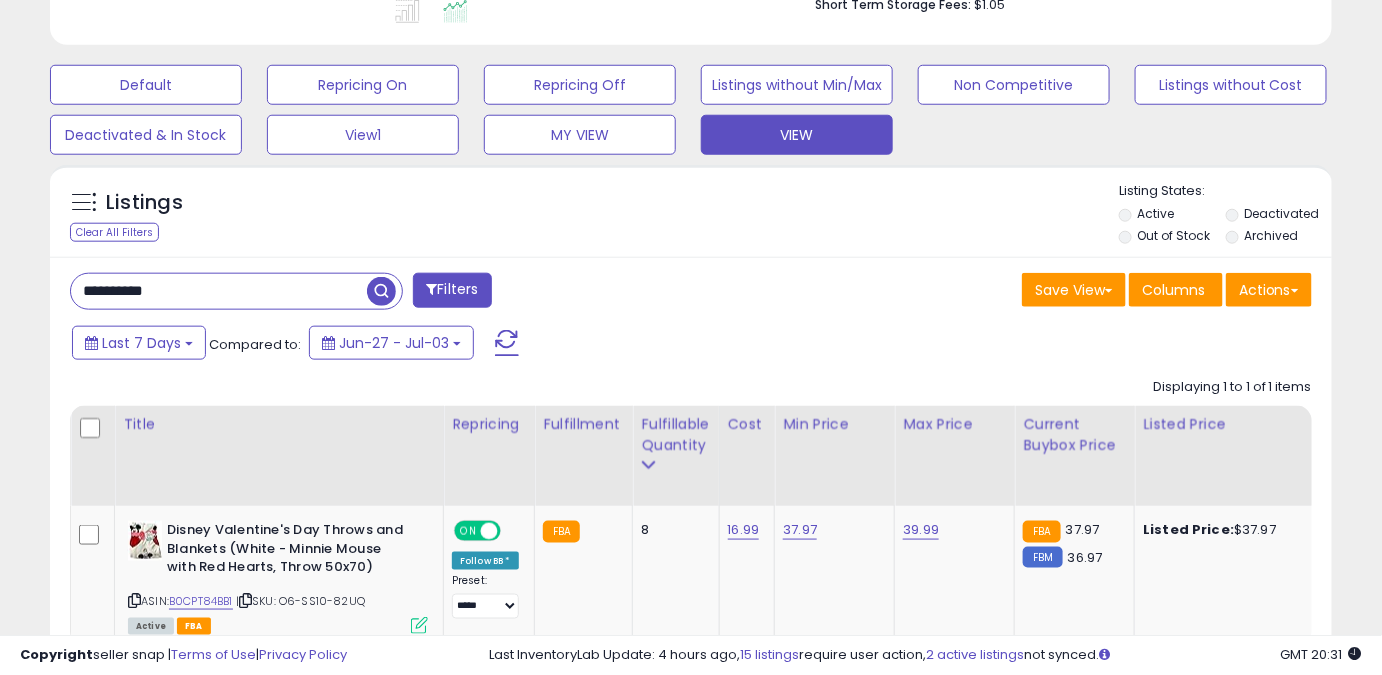 drag, startPoint x: 206, startPoint y: 293, endPoint x: 0, endPoint y: 302, distance: 206.1965 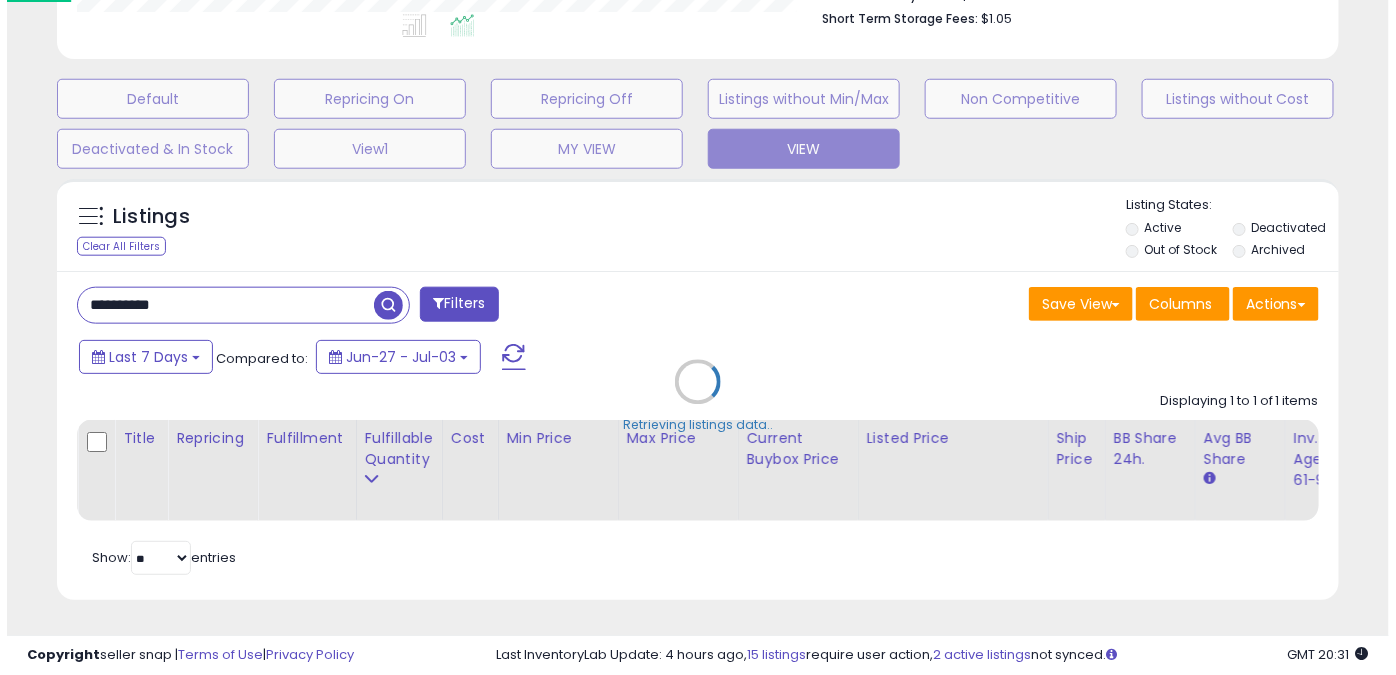 scroll, scrollTop: 999589, scrollLeft: 999249, axis: both 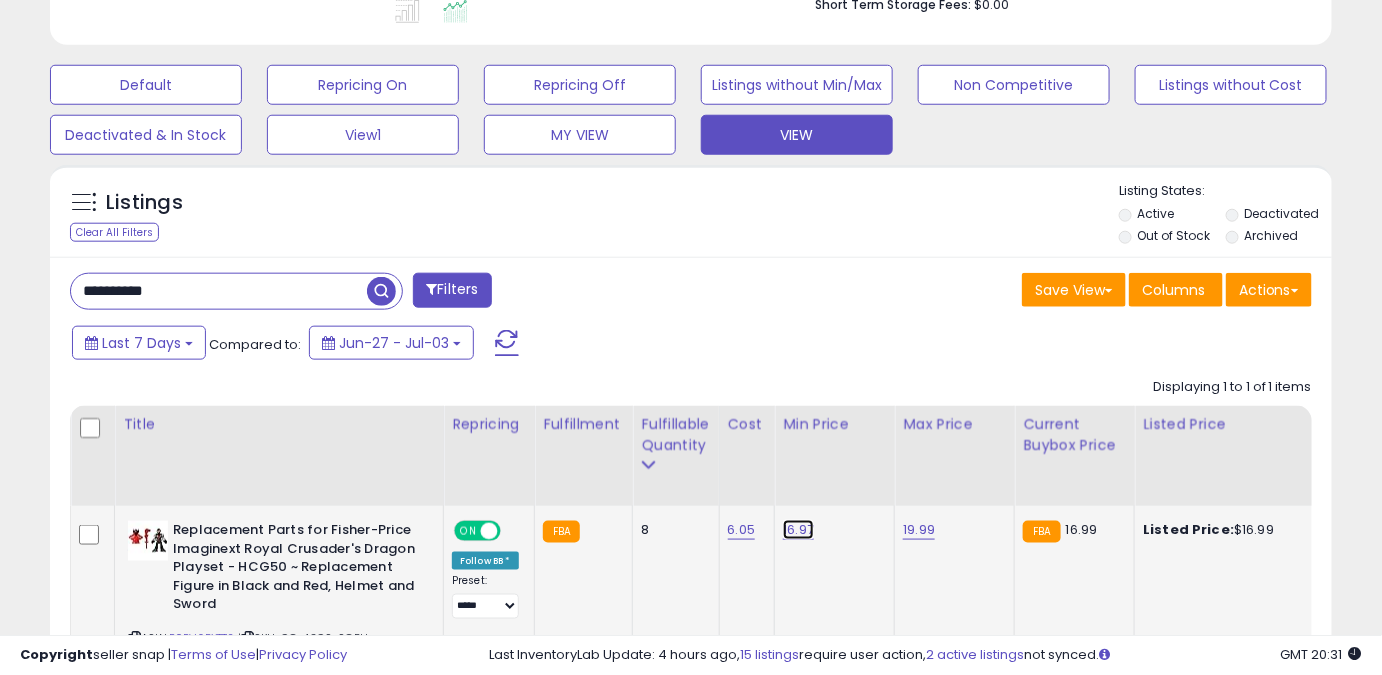 click on "16.97" at bounding box center (798, 530) 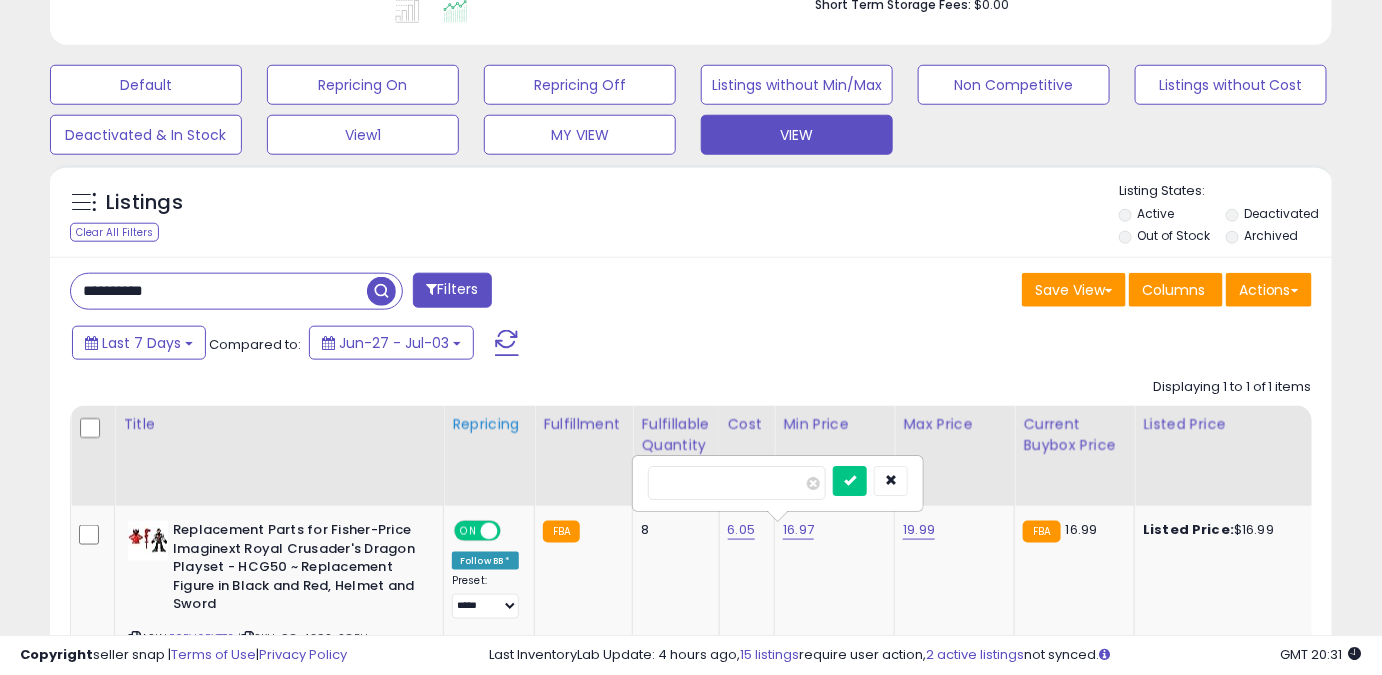 drag, startPoint x: 728, startPoint y: 489, endPoint x: 497, endPoint y: 503, distance: 231.42386 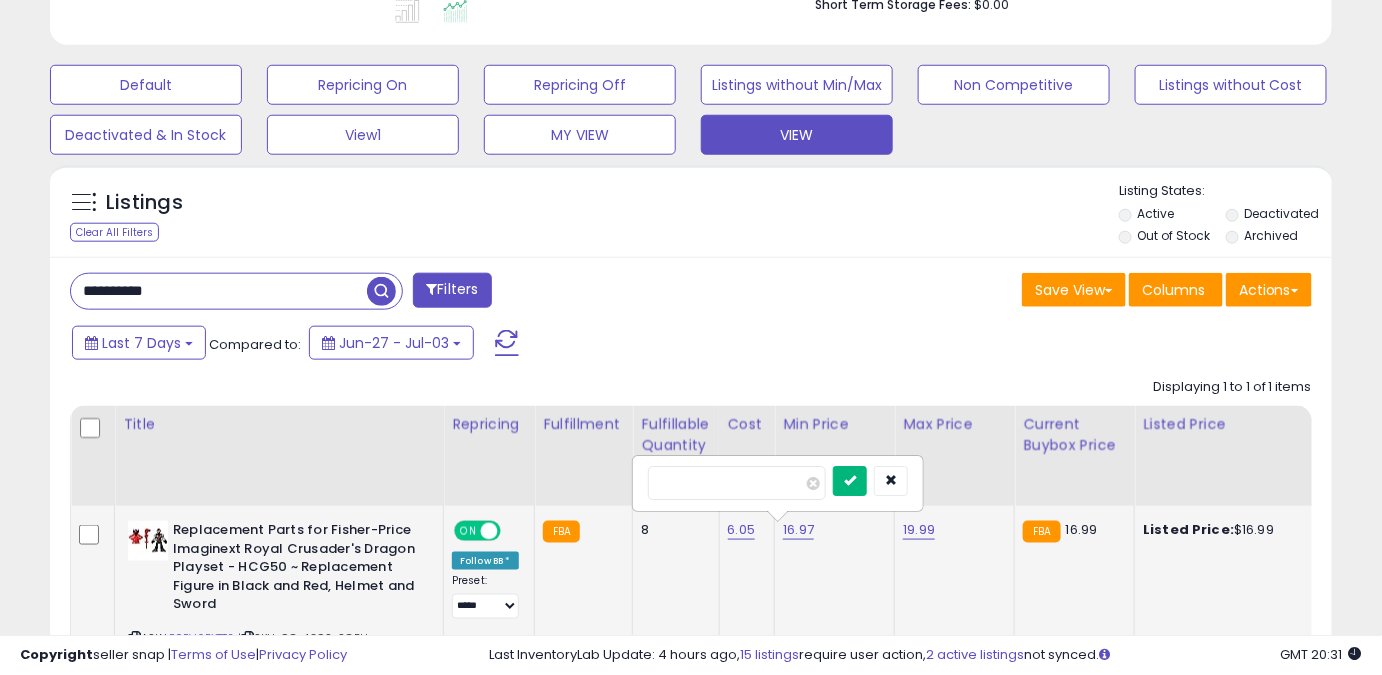 type on "*****" 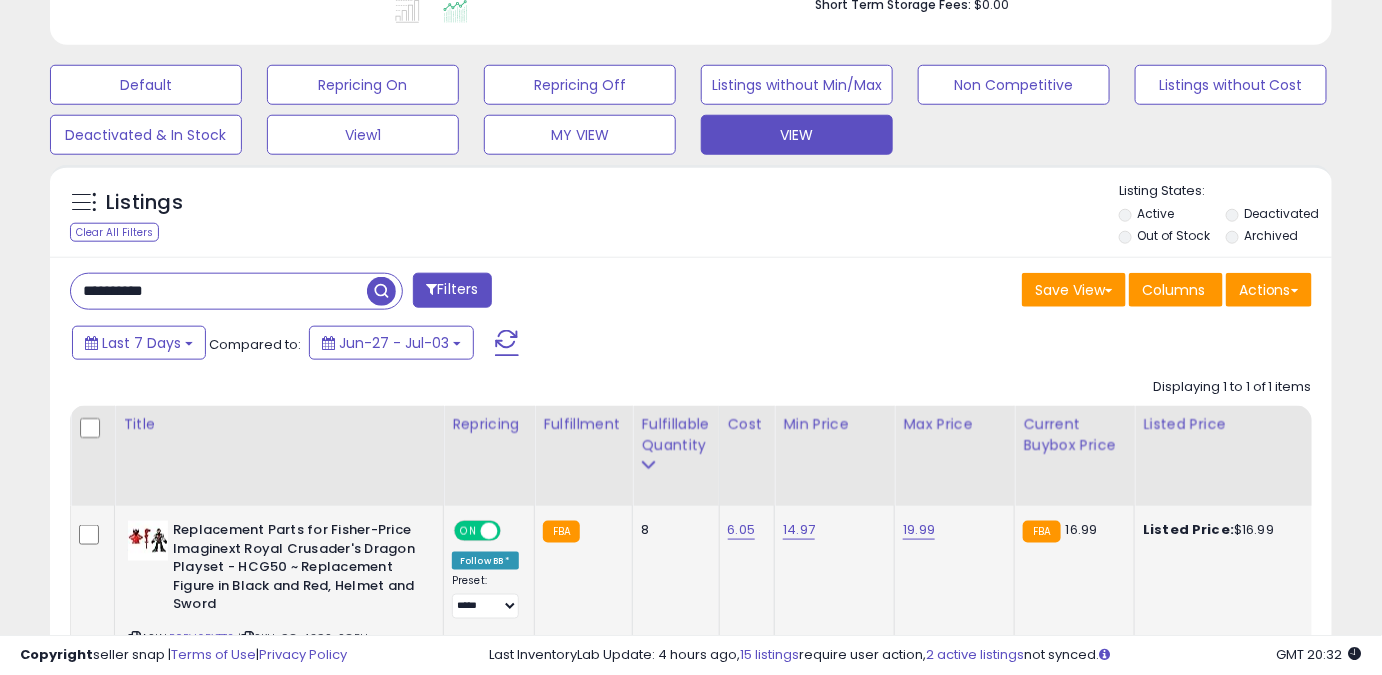 drag, startPoint x: 251, startPoint y: 295, endPoint x: 0, endPoint y: 307, distance: 251.28668 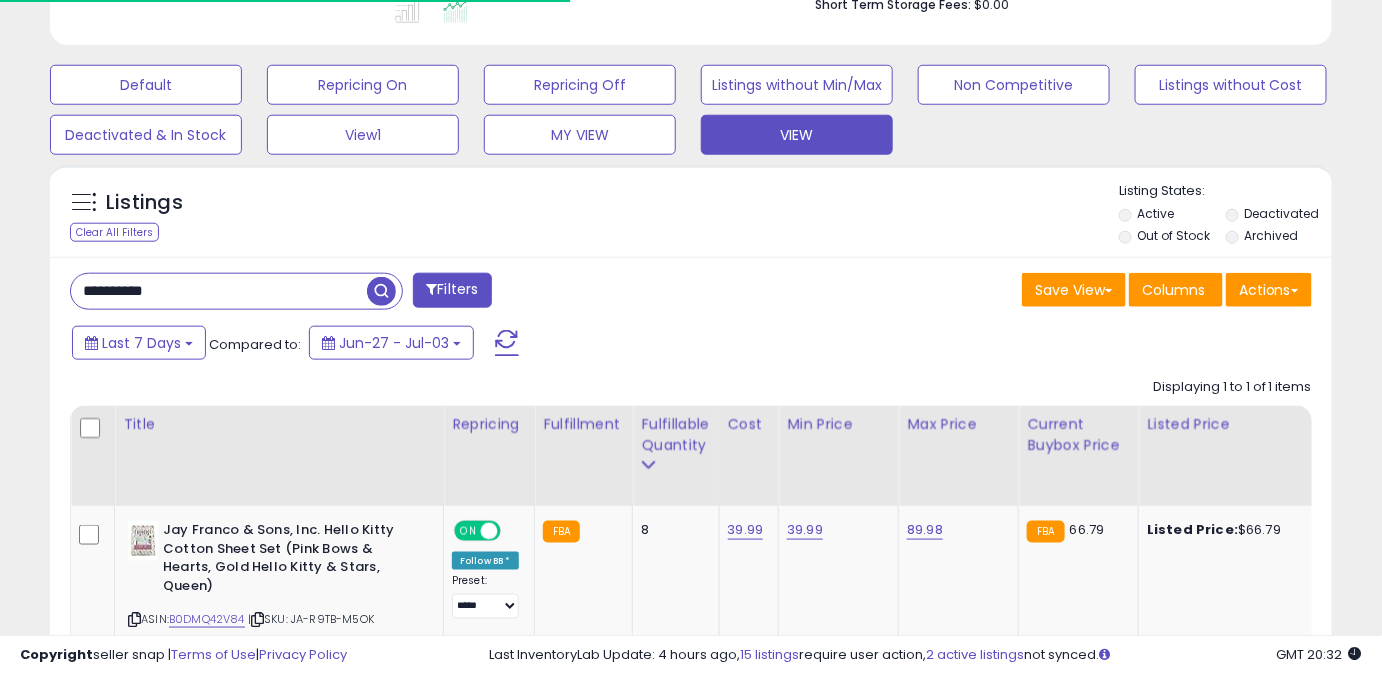 scroll, scrollTop: 410, scrollLeft: 741, axis: both 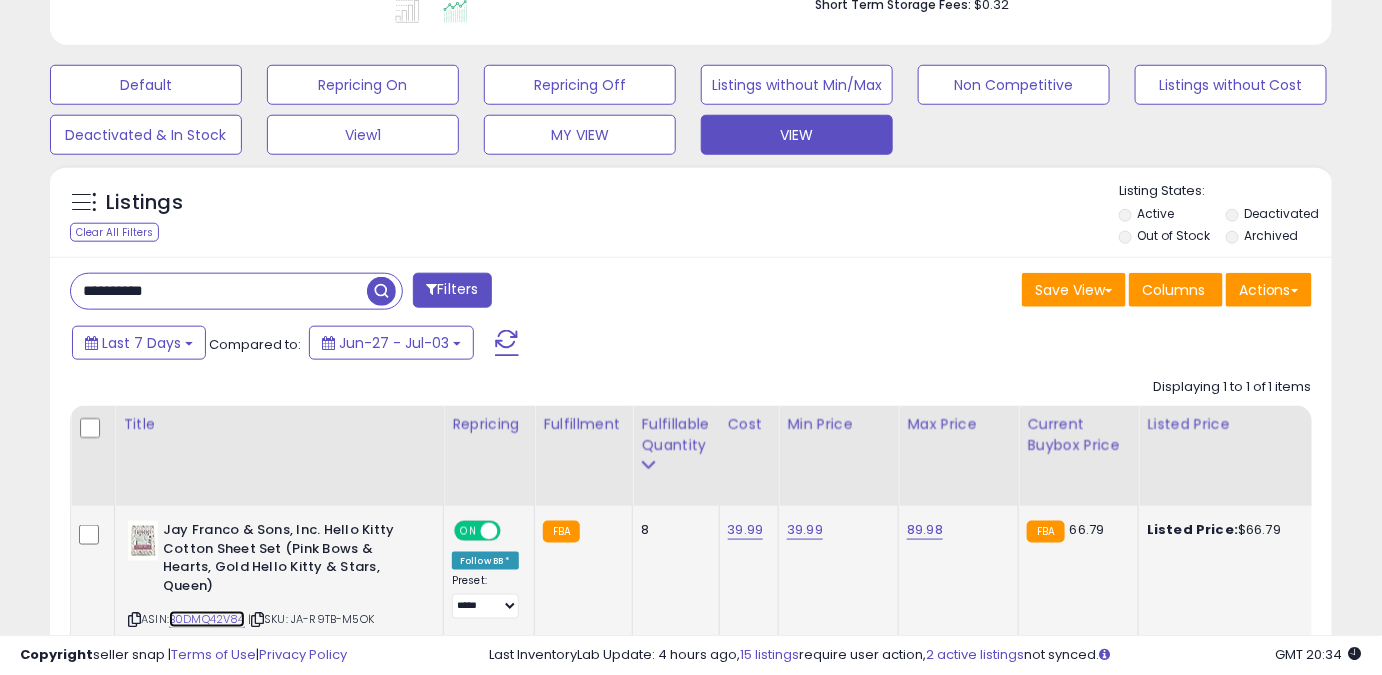 click on "B0DMQ42V84" at bounding box center (207, 619) 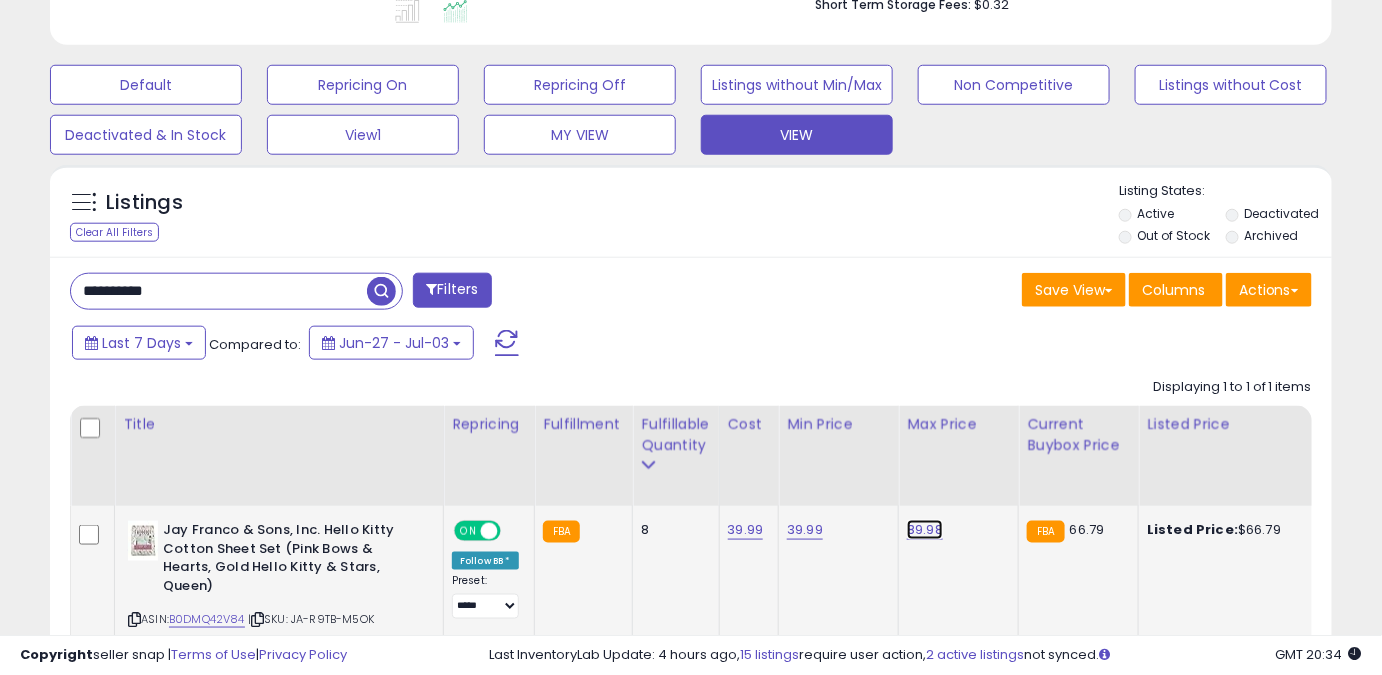 click on "89.98" at bounding box center (925, 530) 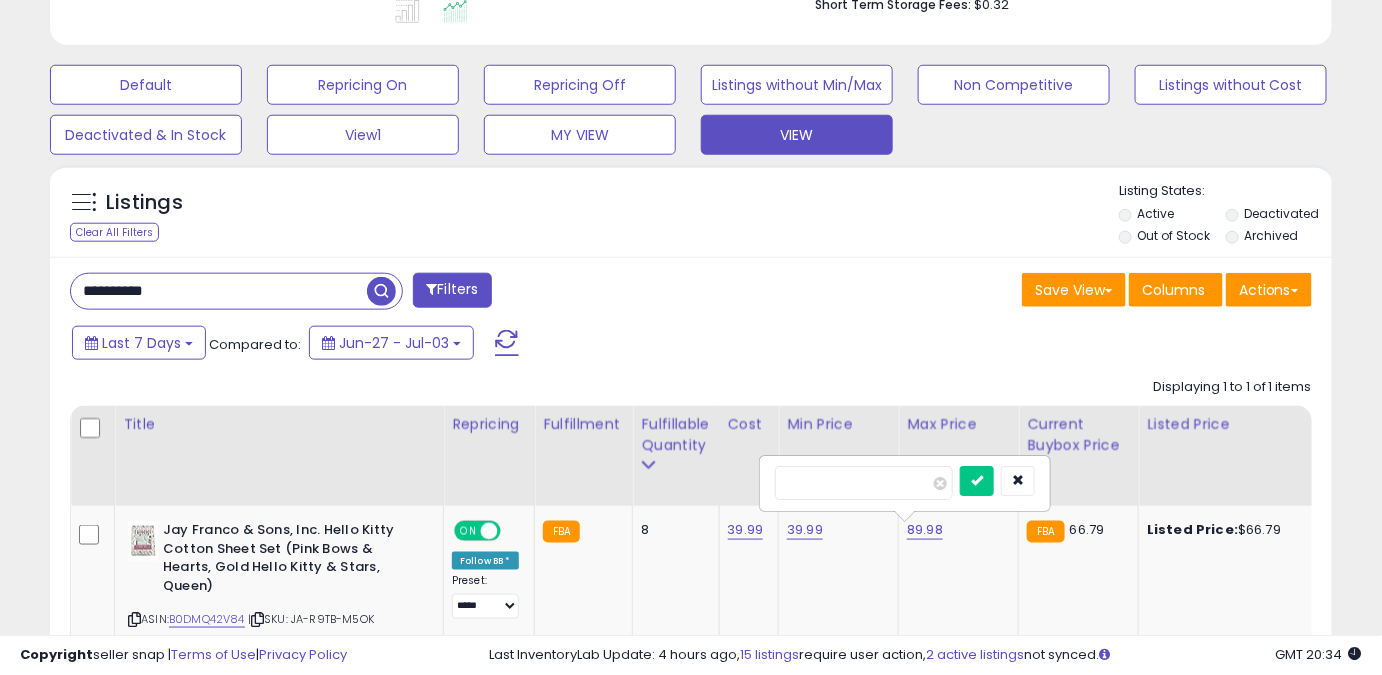 drag, startPoint x: 802, startPoint y: 491, endPoint x: 803, endPoint y: 333, distance: 158.00316 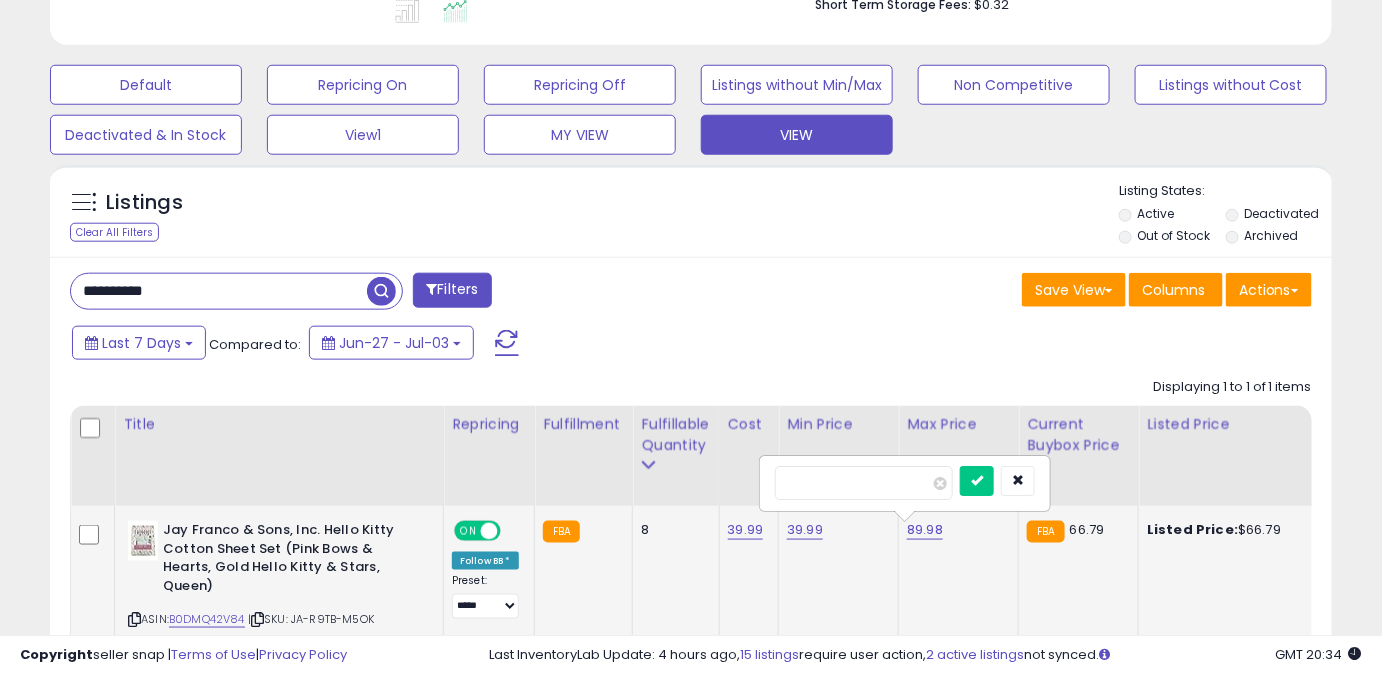 click on "89.98   *****" 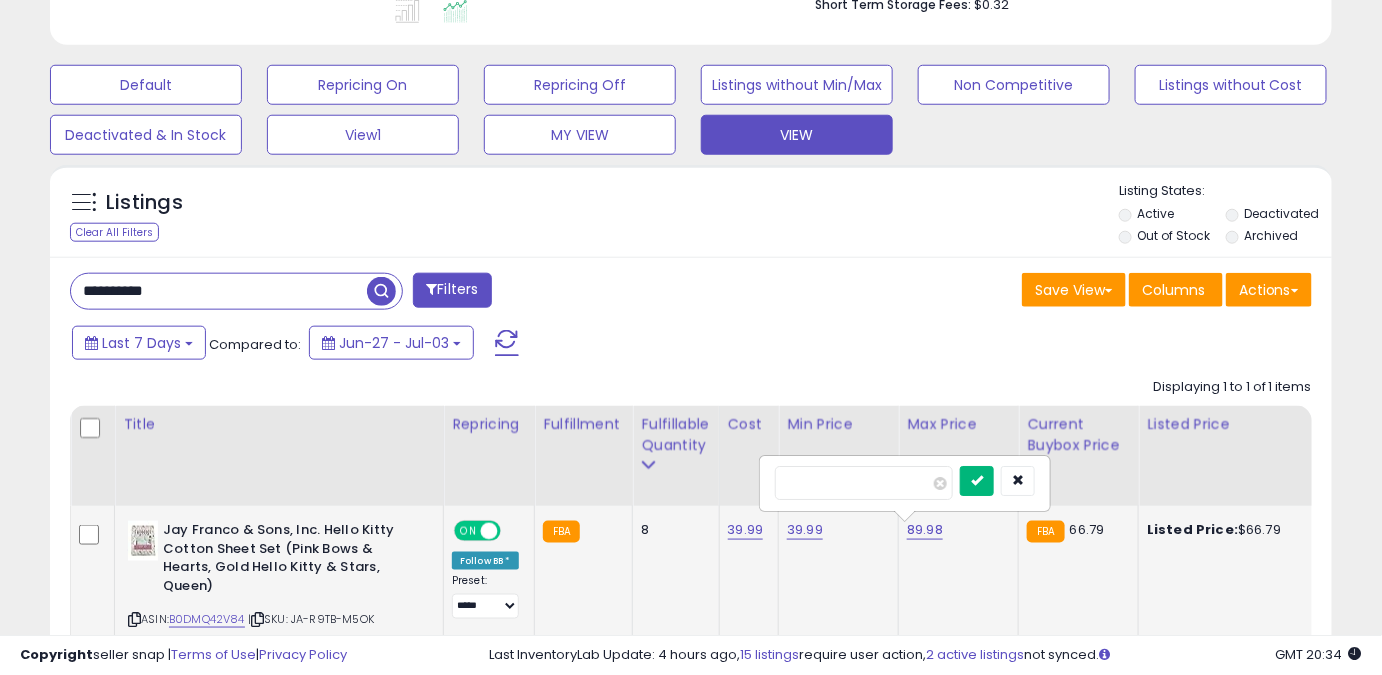 click at bounding box center [977, 481] 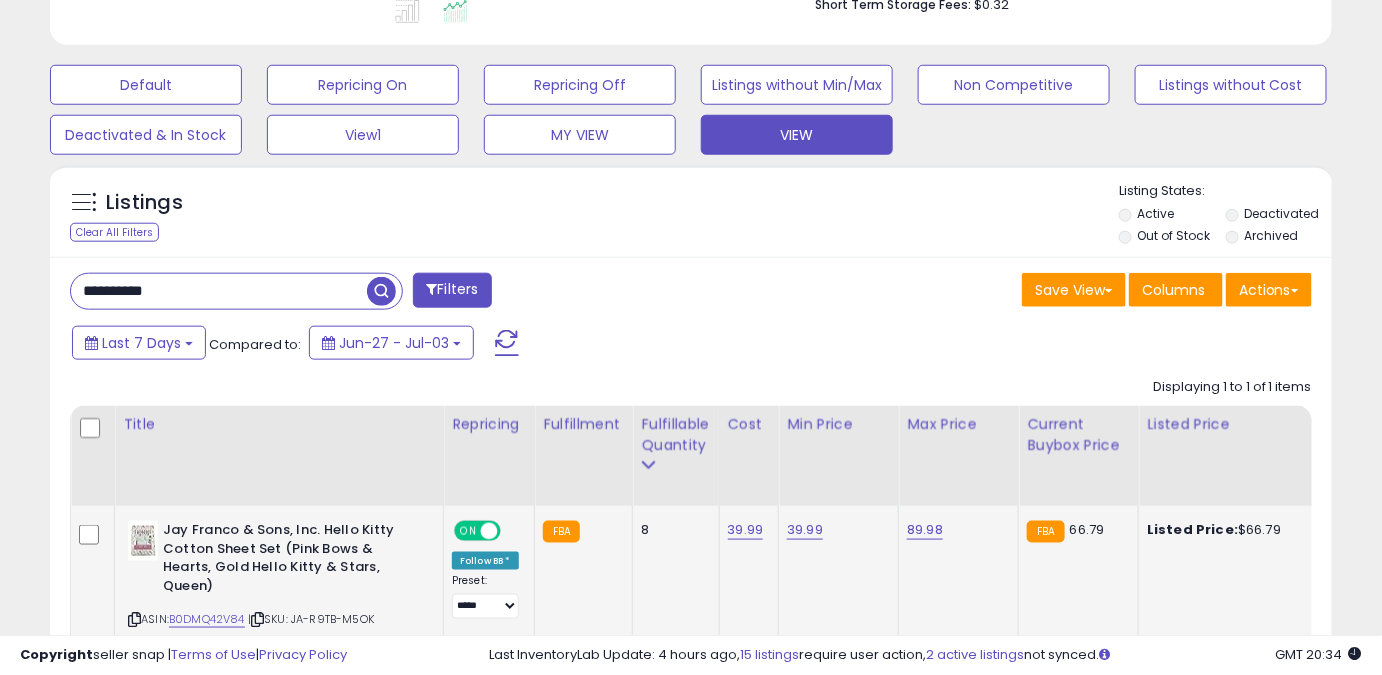 drag, startPoint x: 194, startPoint y: 283, endPoint x: 32, endPoint y: 298, distance: 162.69296 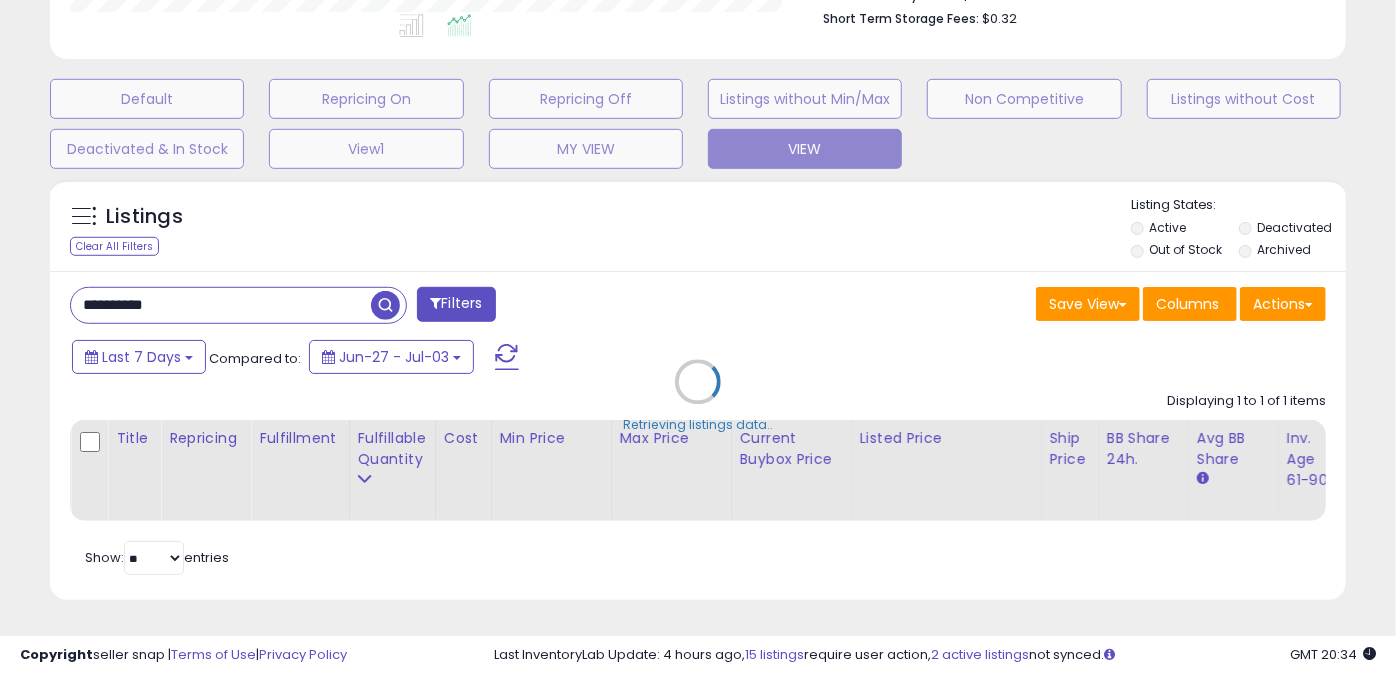 scroll, scrollTop: 999589, scrollLeft: 999249, axis: both 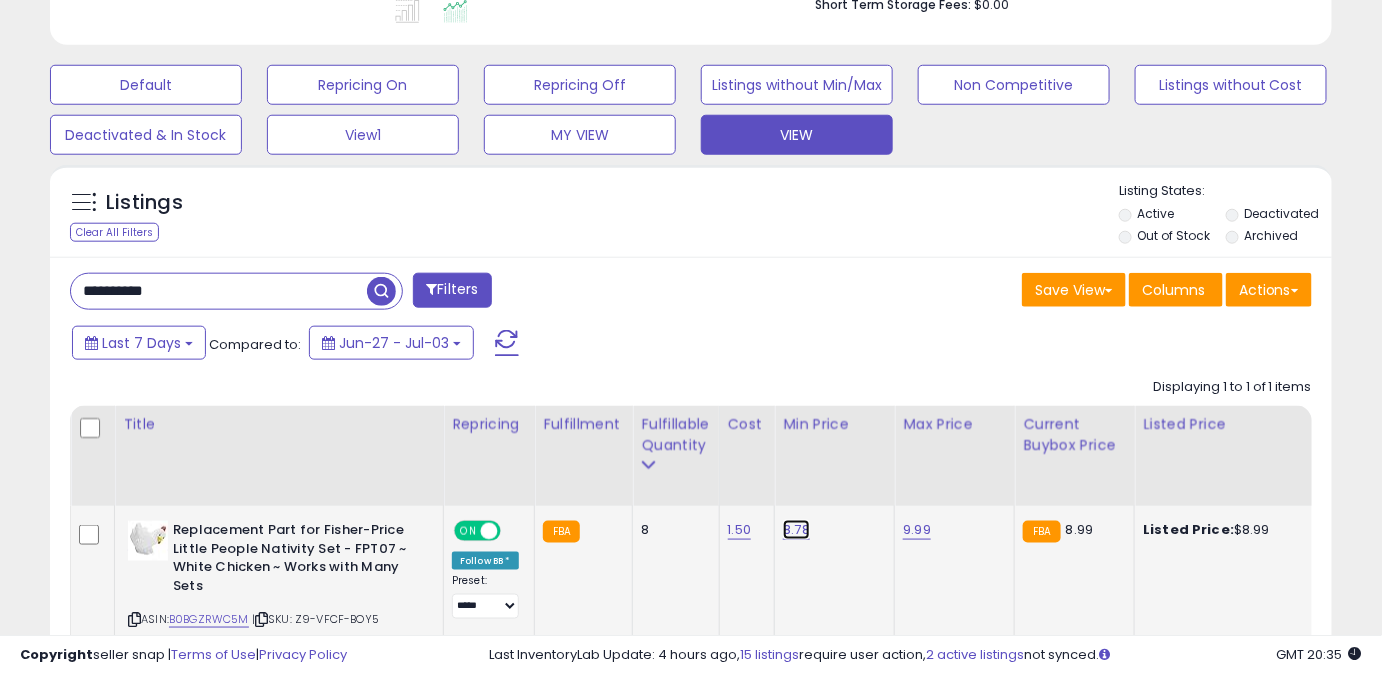 click on "8.78" at bounding box center [796, 530] 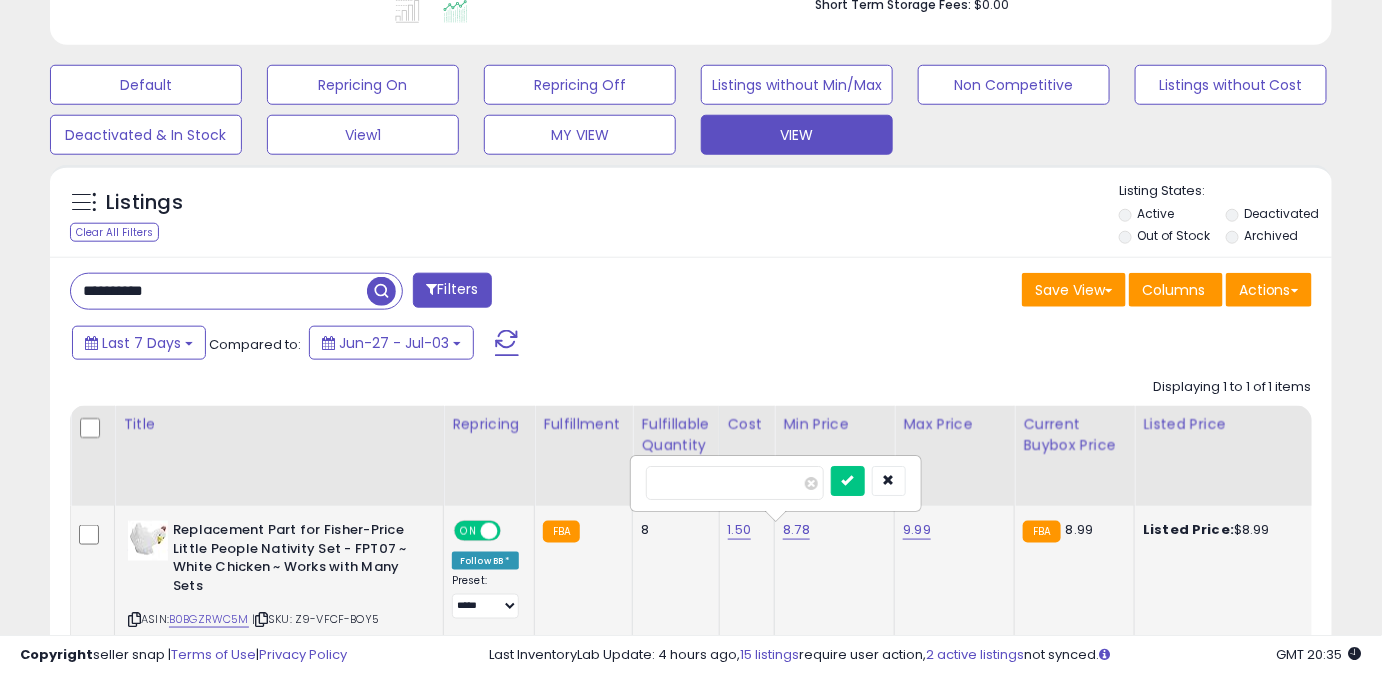 drag, startPoint x: 684, startPoint y: 494, endPoint x: 632, endPoint y: 494, distance: 52 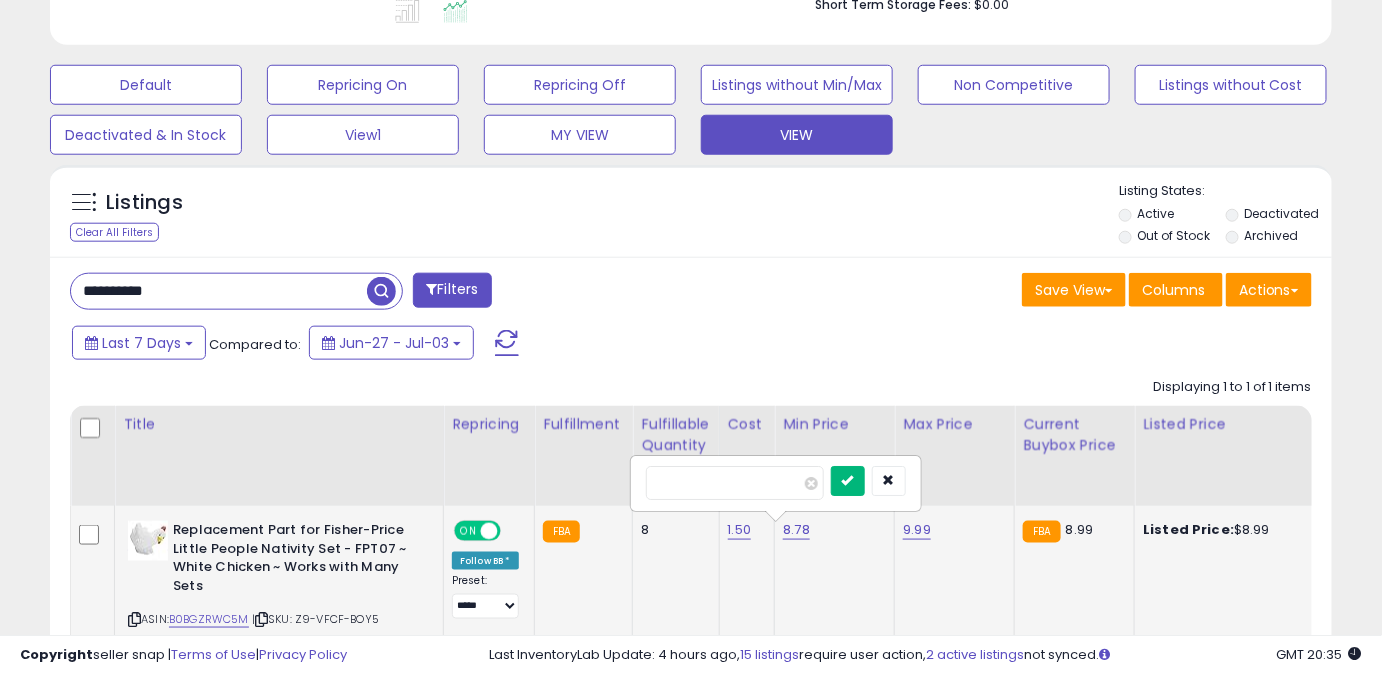 type on "****" 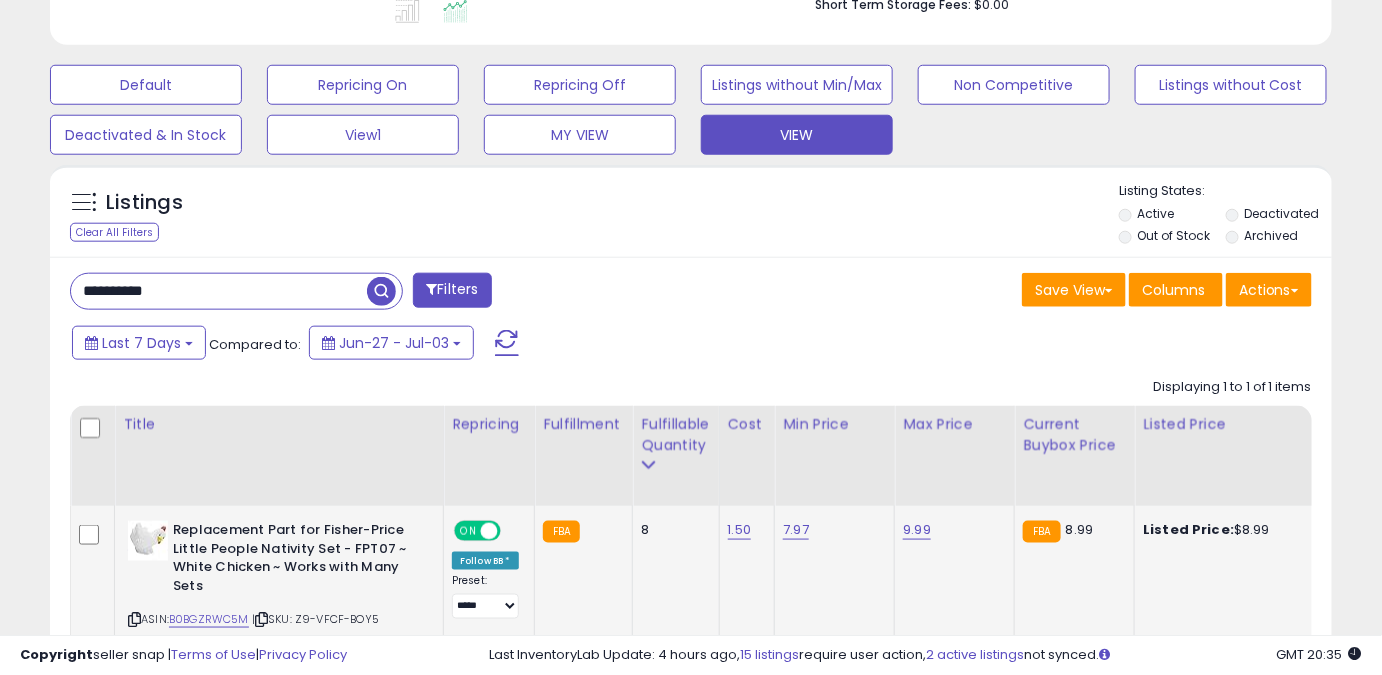 drag, startPoint x: 219, startPoint y: 295, endPoint x: 0, endPoint y: 309, distance: 219.44704 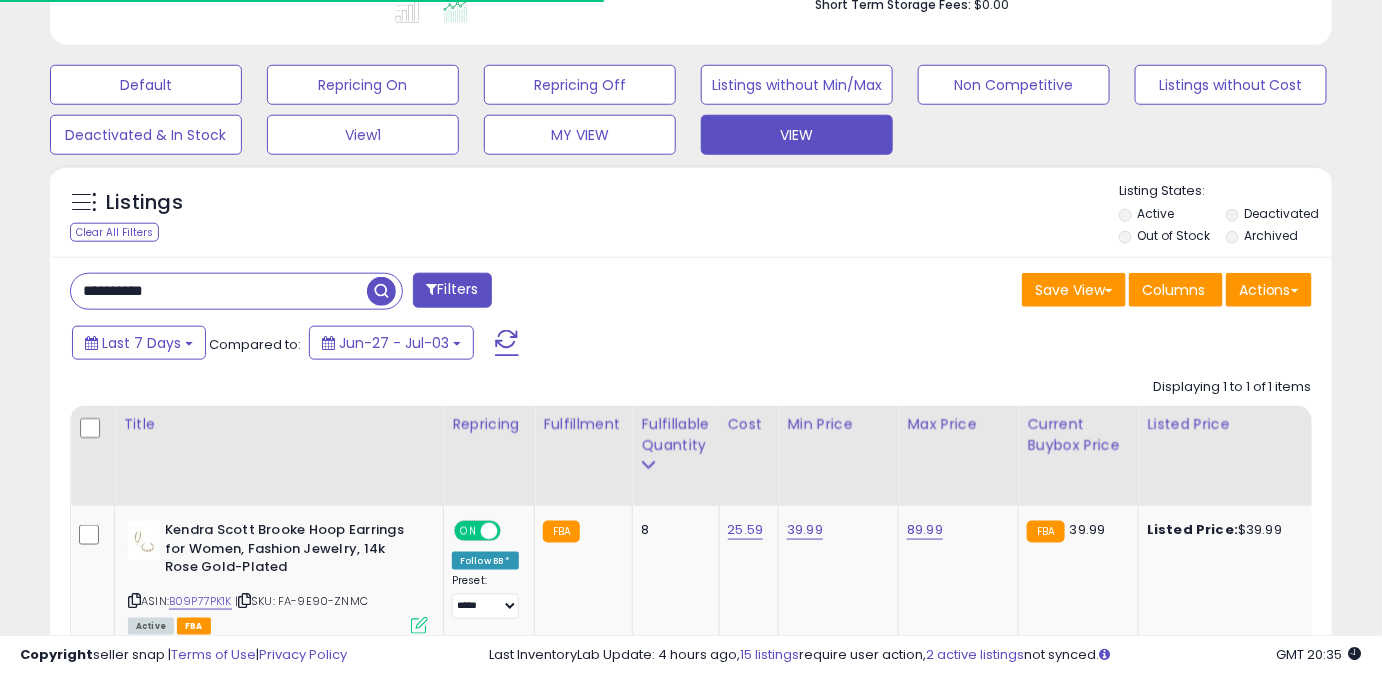 scroll, scrollTop: 410, scrollLeft: 741, axis: both 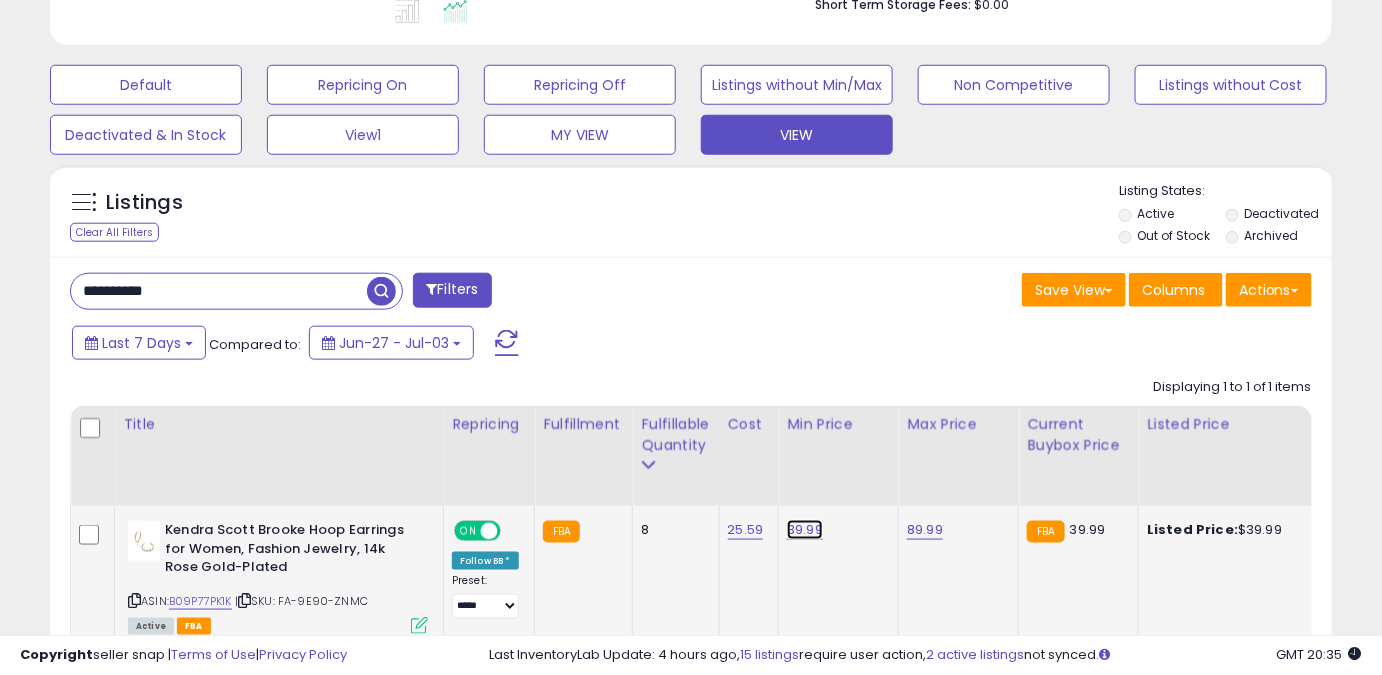 click on "39.99" at bounding box center (805, 530) 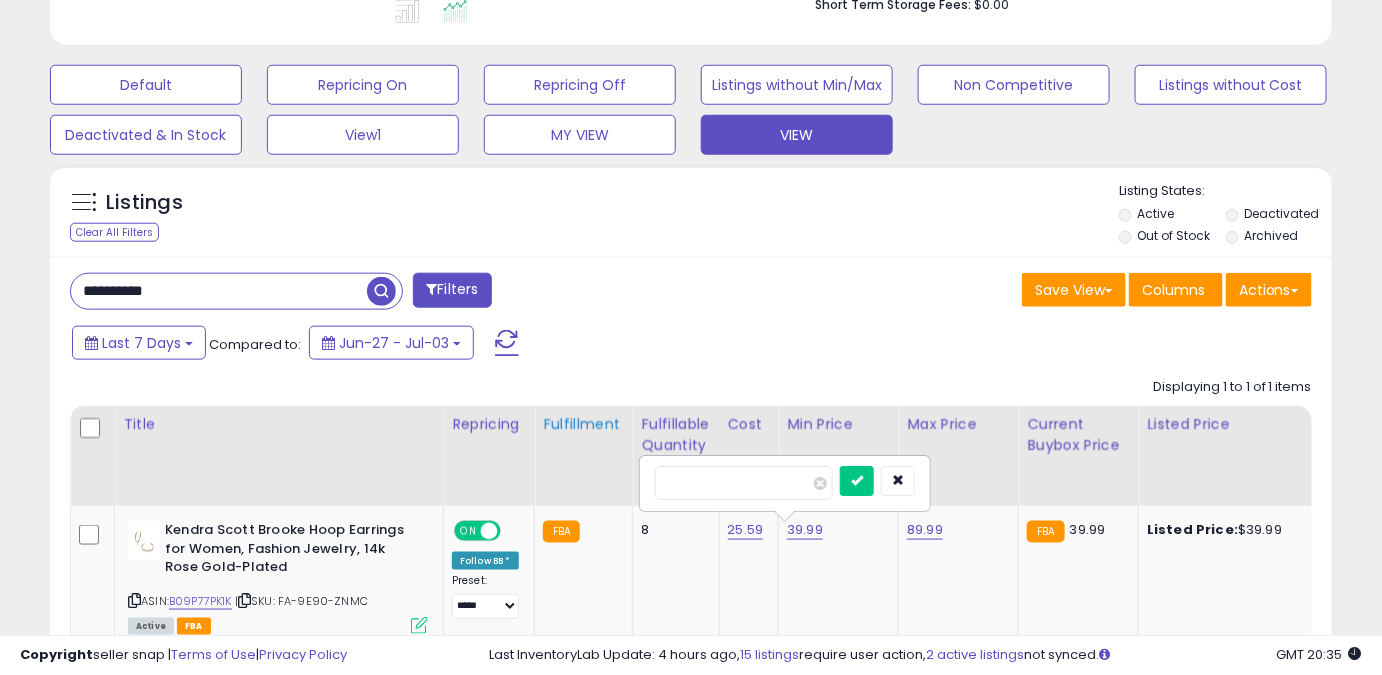 drag, startPoint x: 765, startPoint y: 476, endPoint x: 549, endPoint y: 481, distance: 216.05786 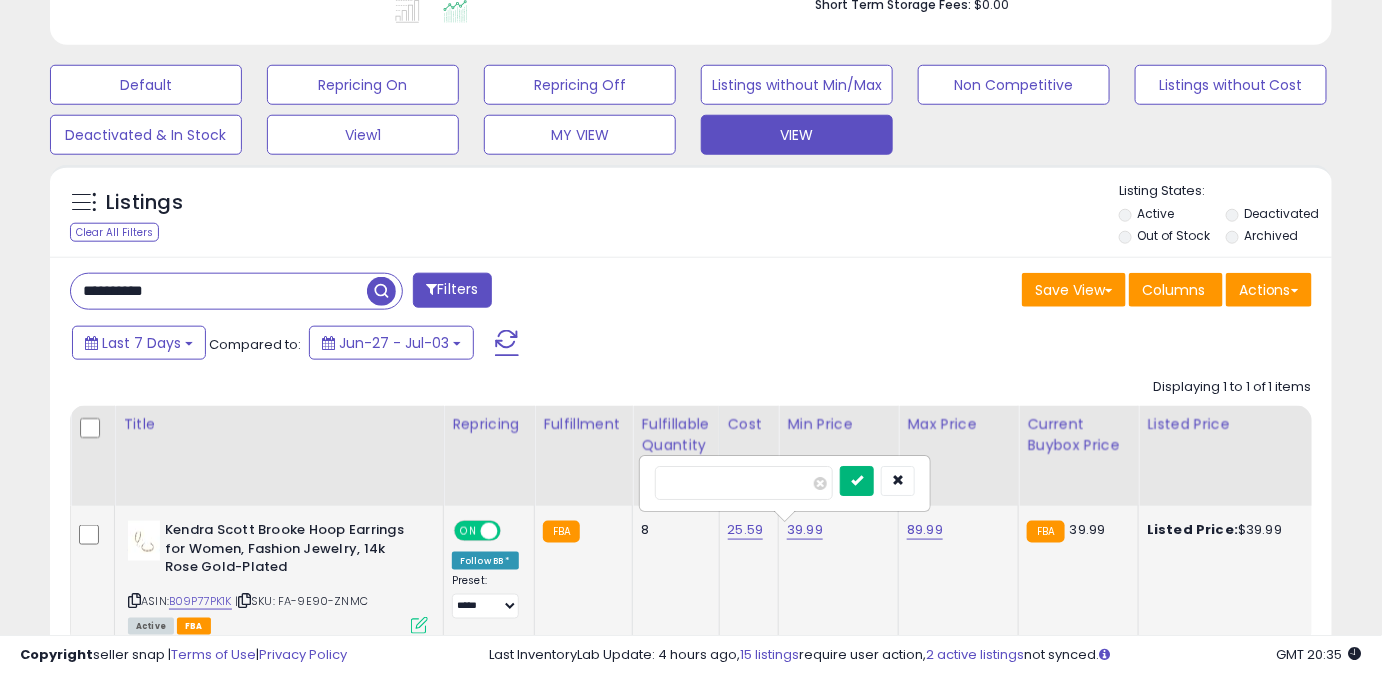 type on "*****" 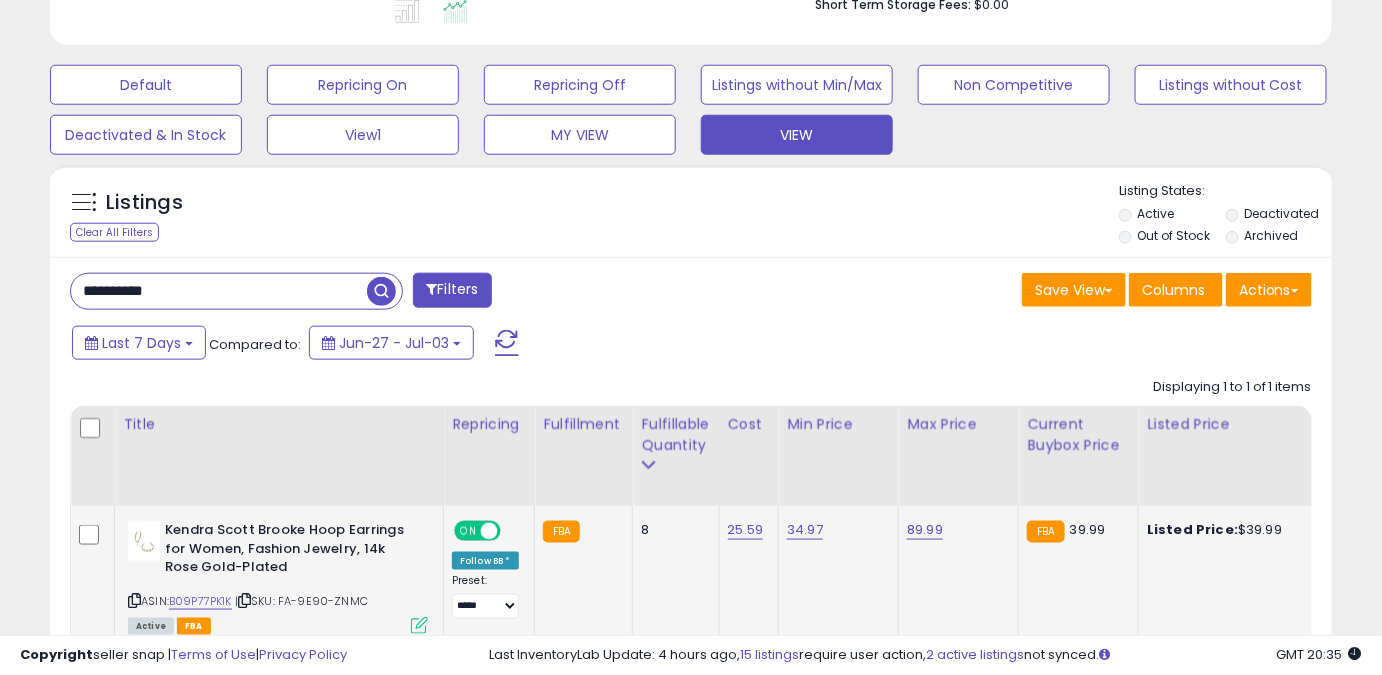 drag, startPoint x: 206, startPoint y: 293, endPoint x: 0, endPoint y: 280, distance: 206.40979 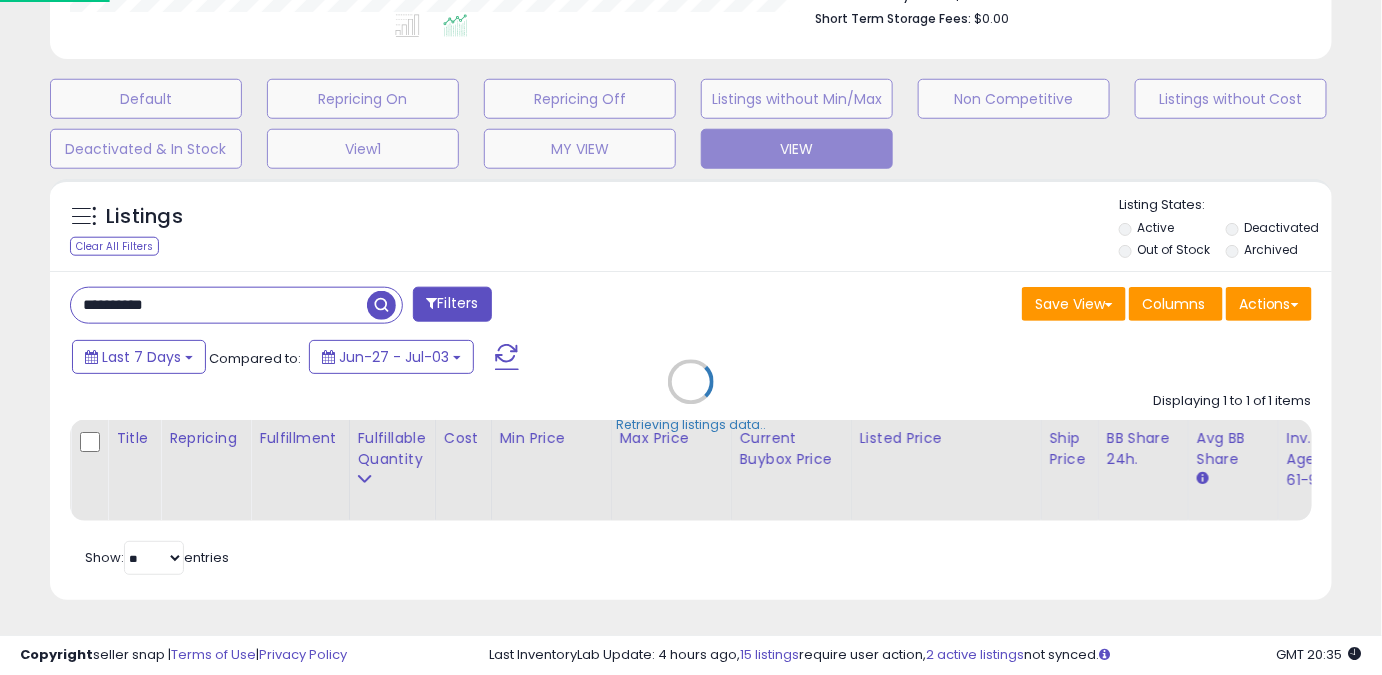 scroll, scrollTop: 999589, scrollLeft: 999249, axis: both 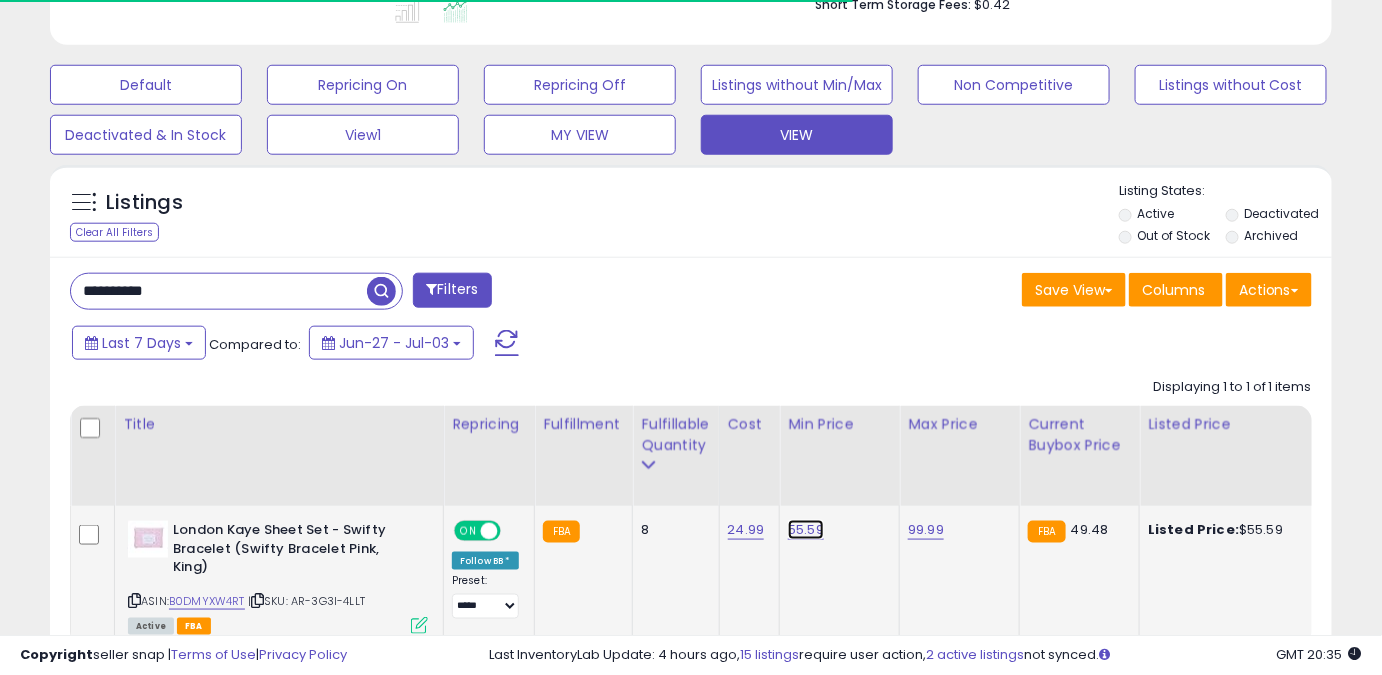 click on "55.59" at bounding box center (806, 530) 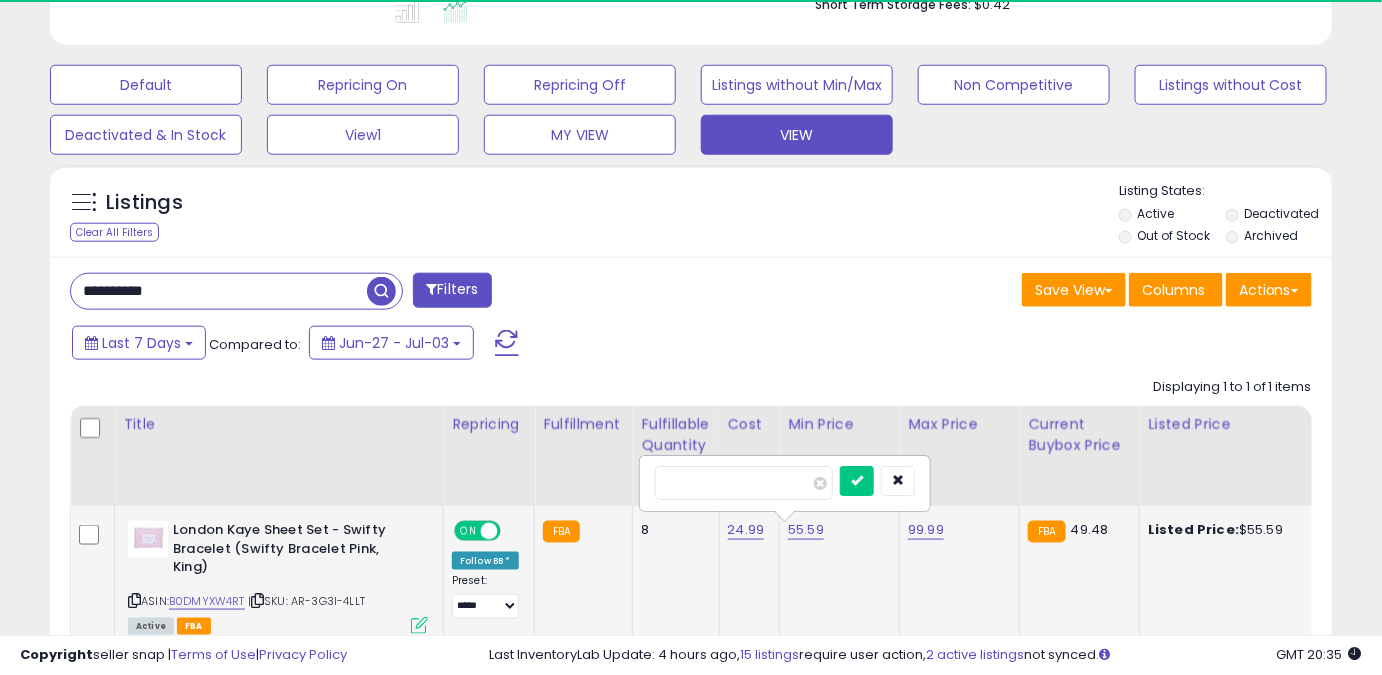 scroll, scrollTop: 999589, scrollLeft: 999257, axis: both 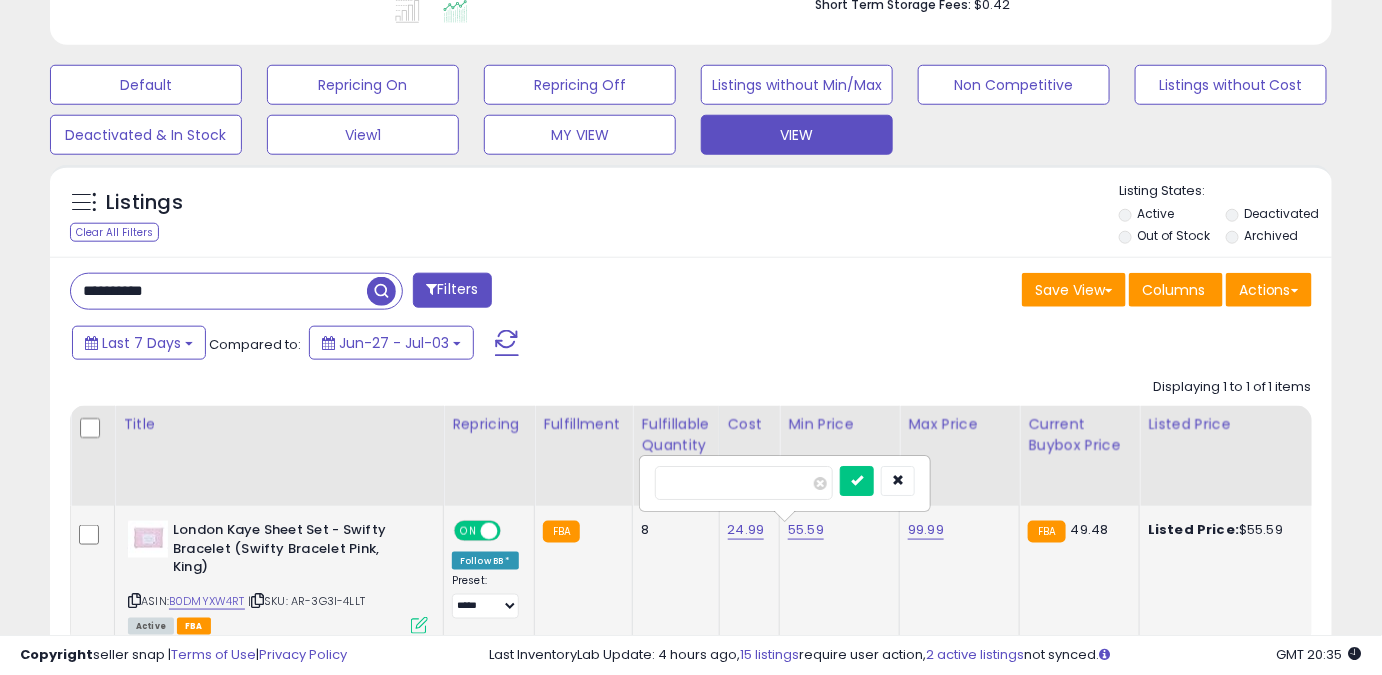 drag, startPoint x: 711, startPoint y: 498, endPoint x: 597, endPoint y: 514, distance: 115.11733 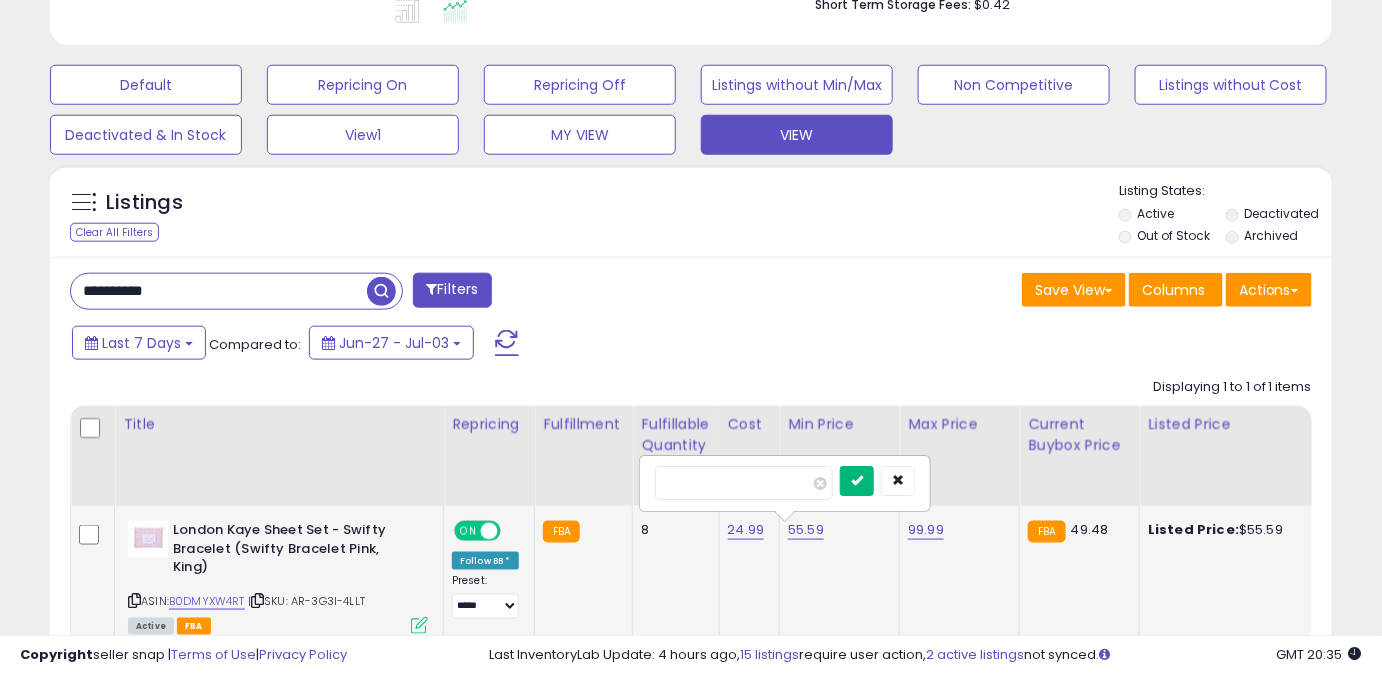 type on "*****" 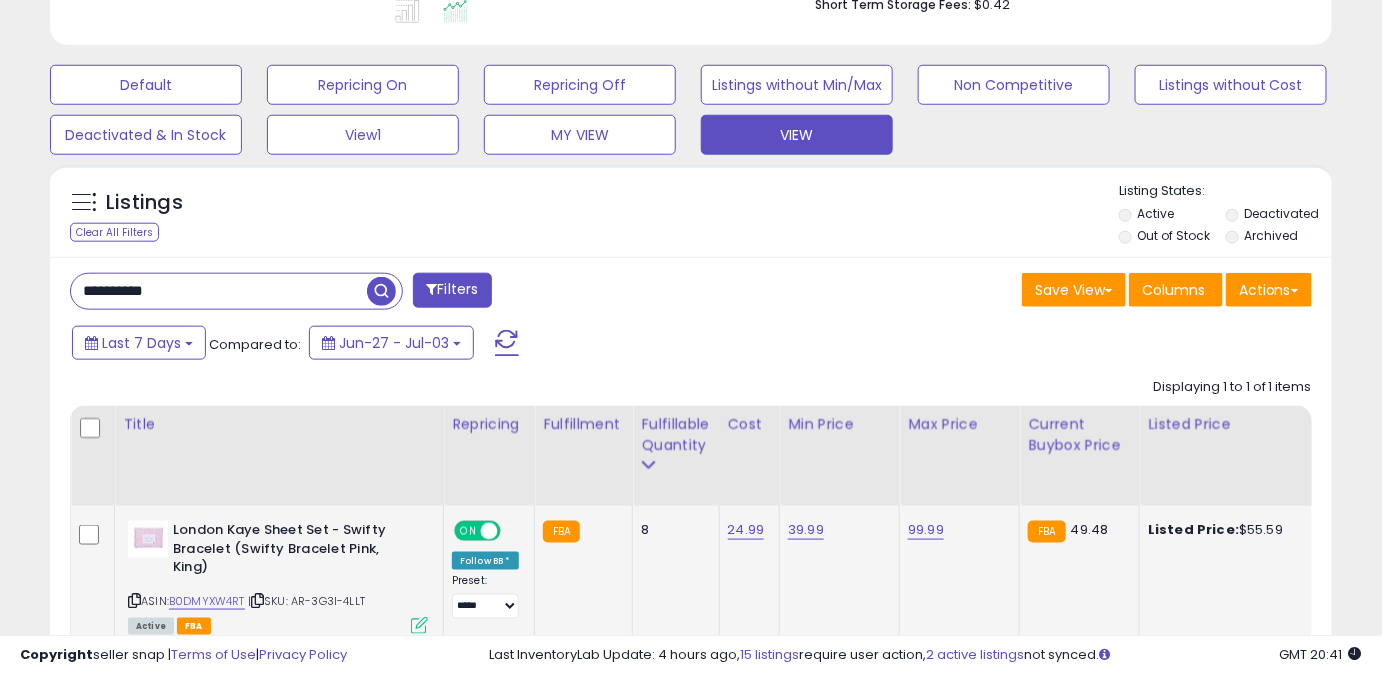 drag, startPoint x: 135, startPoint y: 288, endPoint x: 25, endPoint y: 297, distance: 110.36757 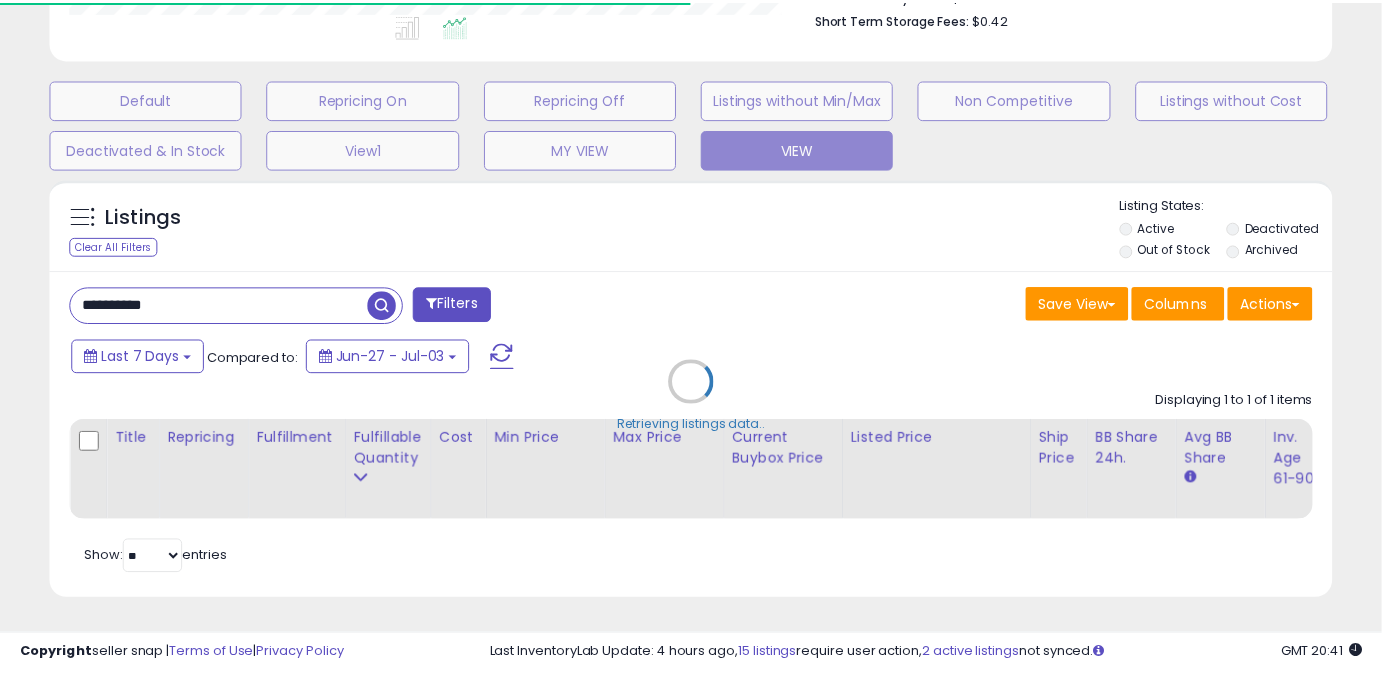 scroll, scrollTop: 410, scrollLeft: 741, axis: both 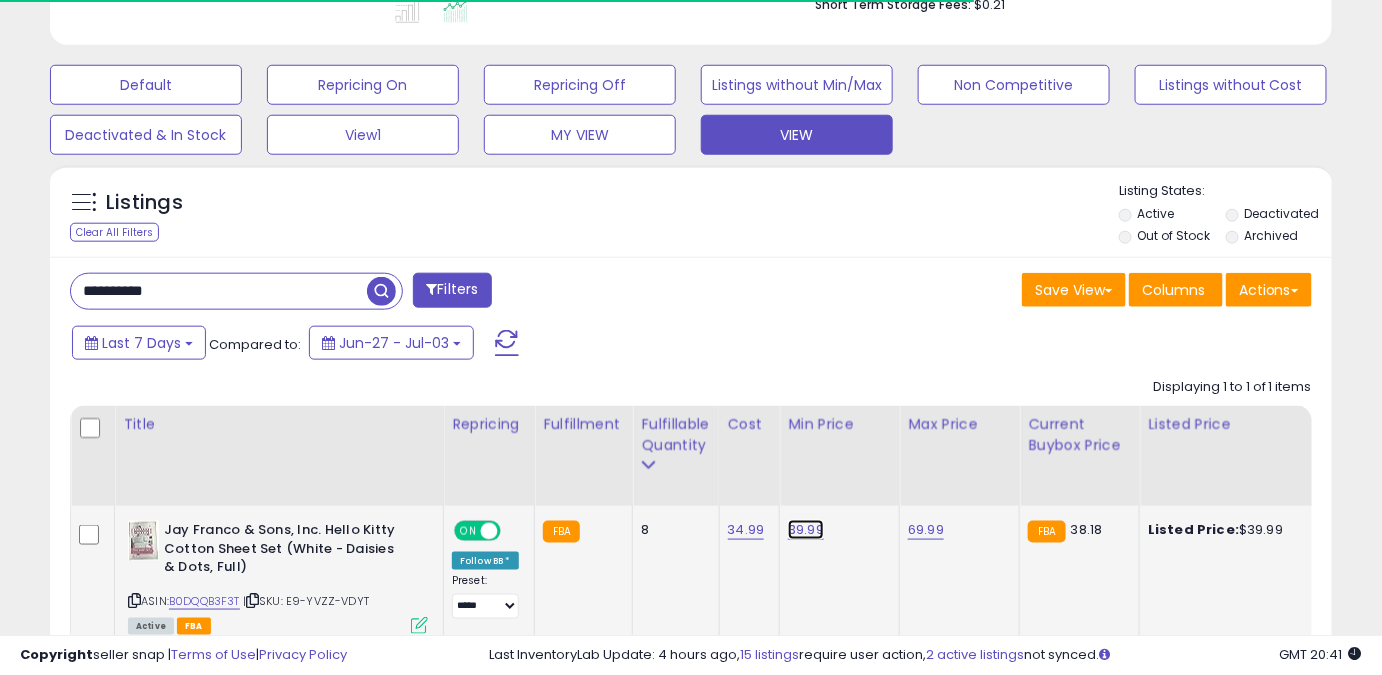 click on "39.99" at bounding box center (806, 530) 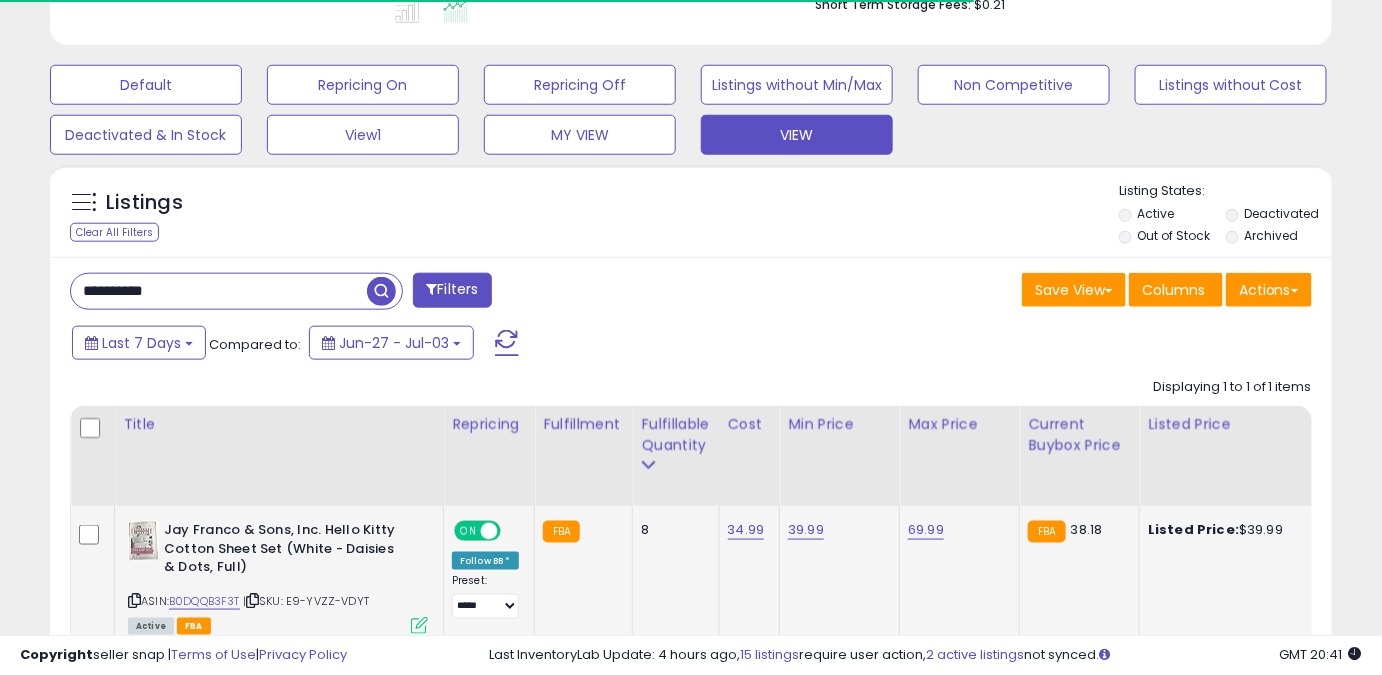 scroll, scrollTop: 999589, scrollLeft: 999257, axis: both 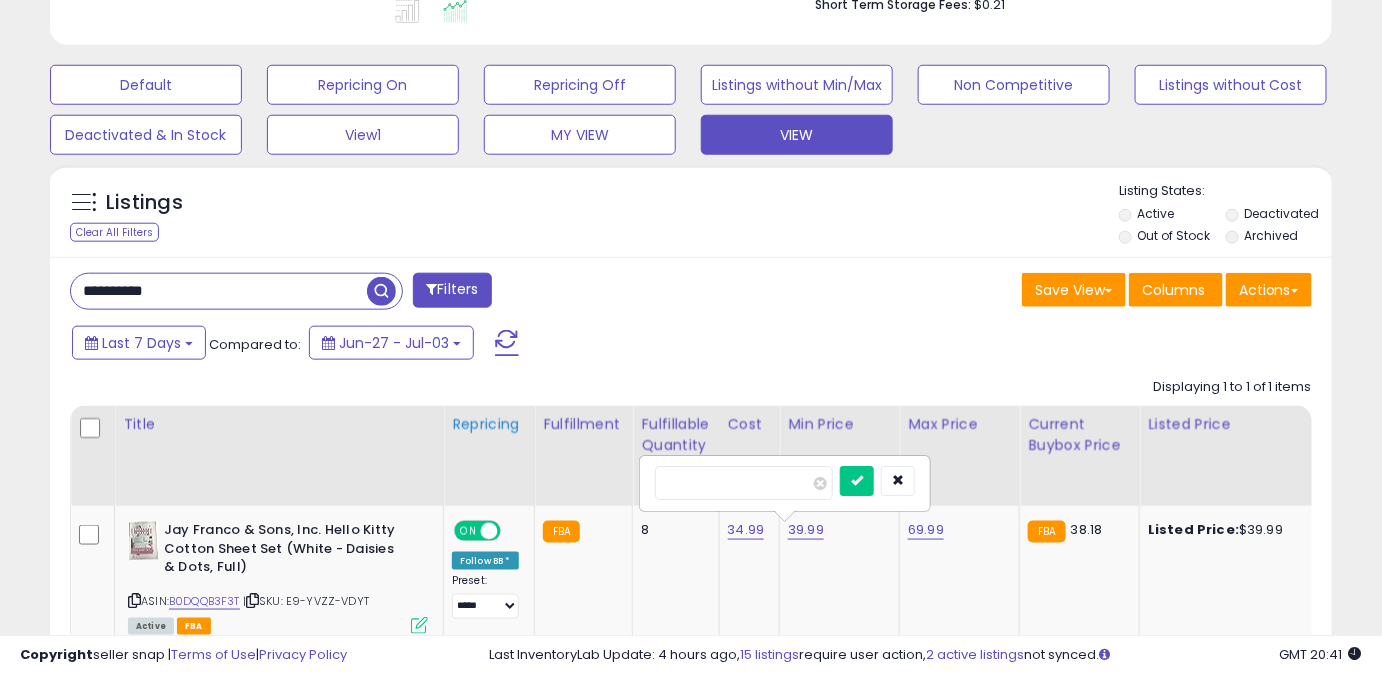 drag, startPoint x: 512, startPoint y: 474, endPoint x: 490, endPoint y: 471, distance: 22.203604 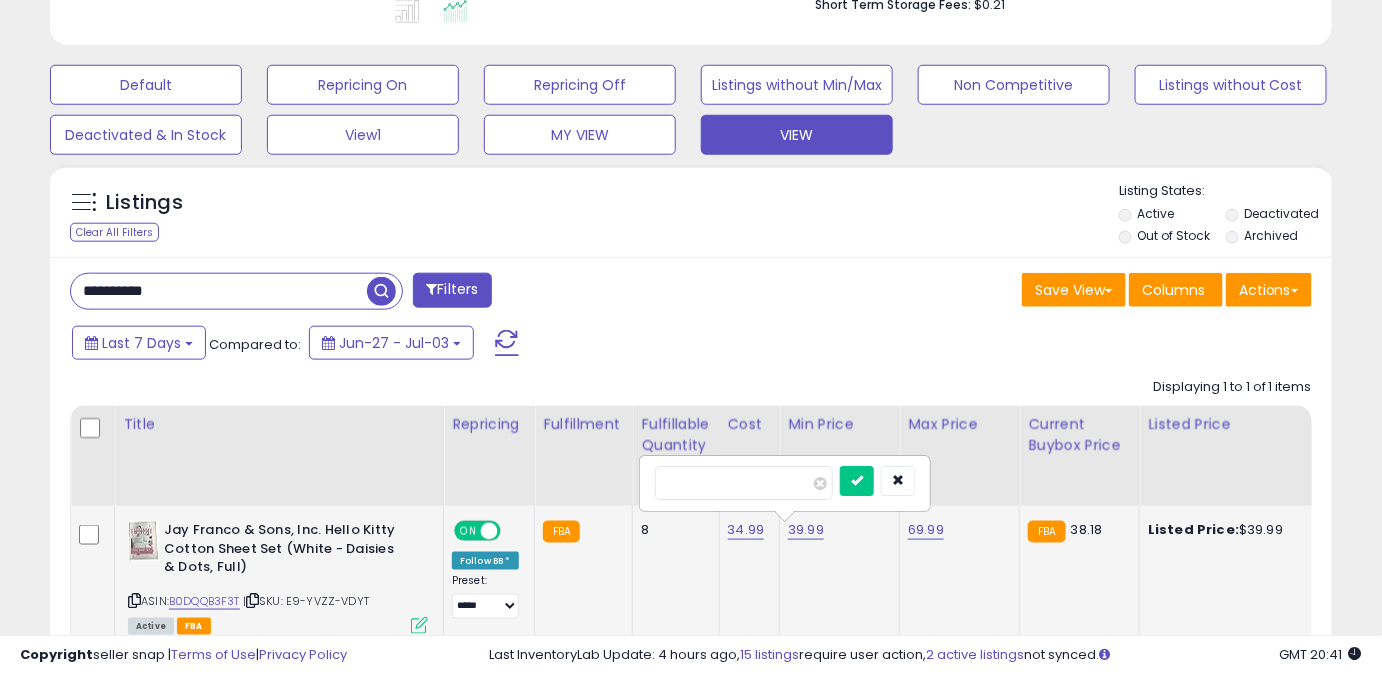 type on "*****" 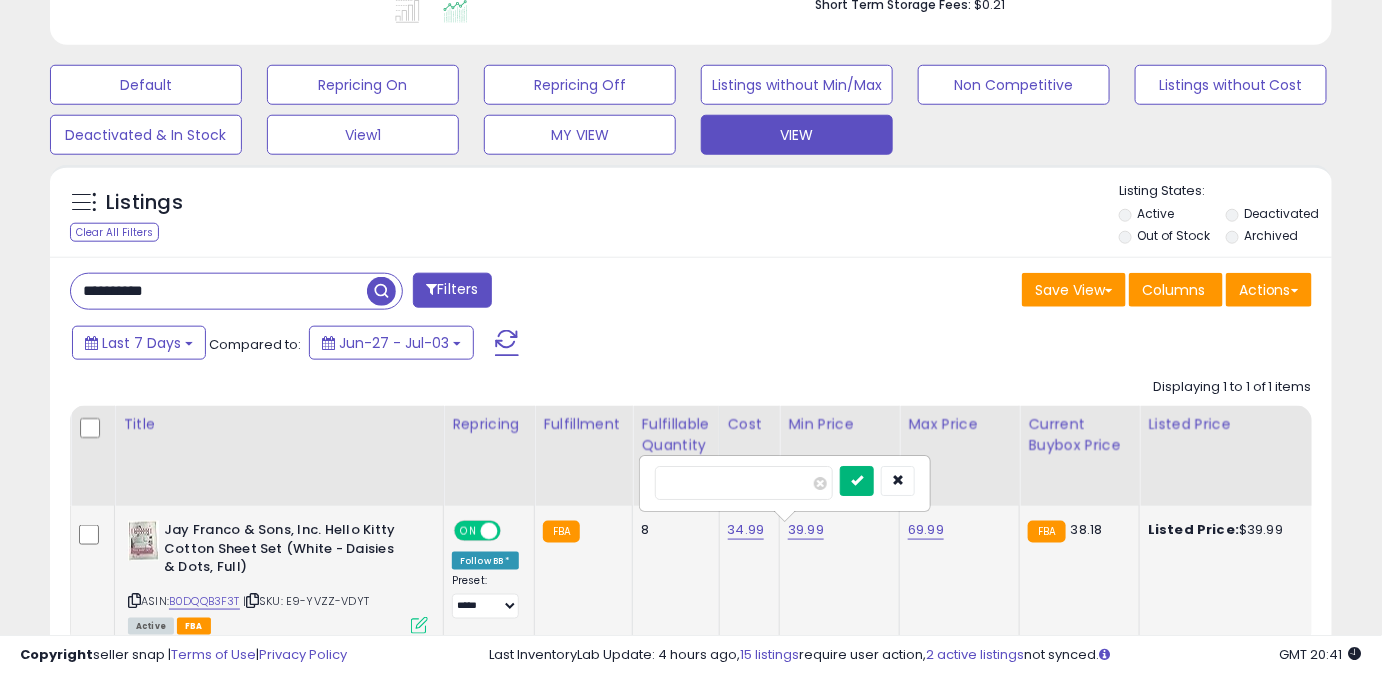 click at bounding box center (857, 480) 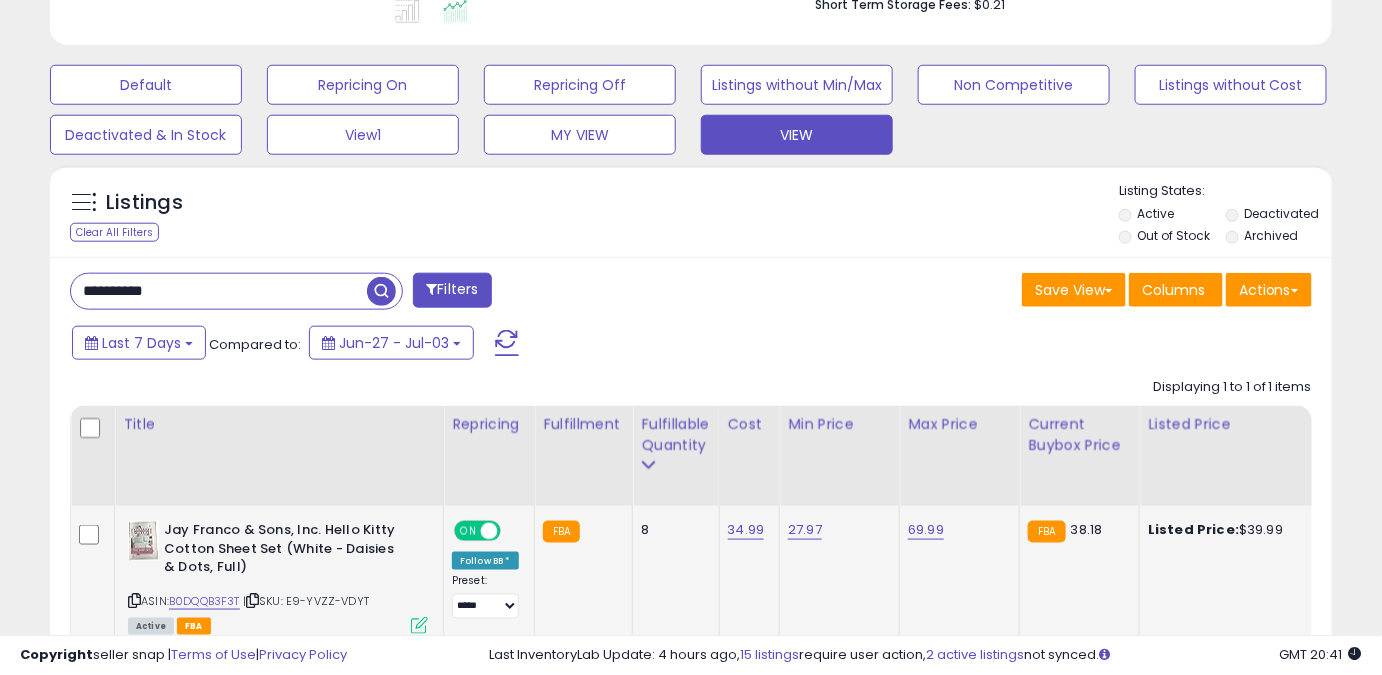 drag, startPoint x: 196, startPoint y: 292, endPoint x: 58, endPoint y: 280, distance: 138.52075 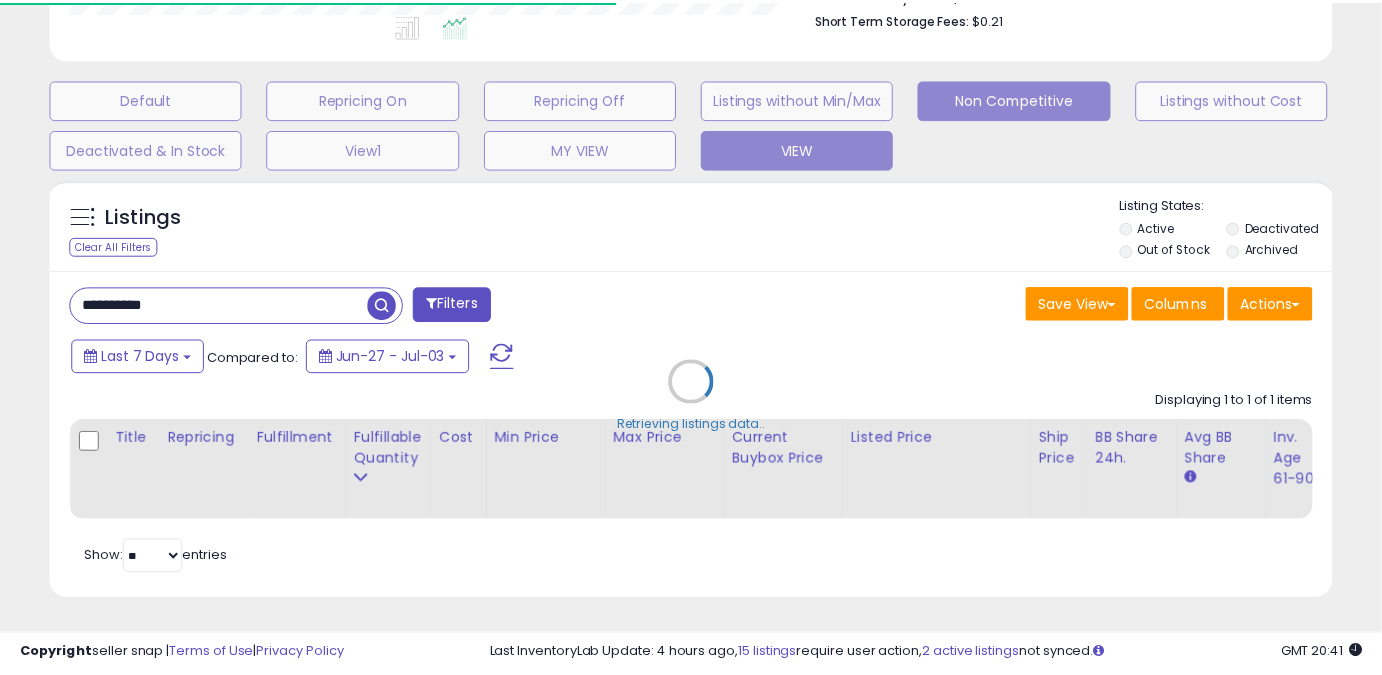 scroll, scrollTop: 410, scrollLeft: 741, axis: both 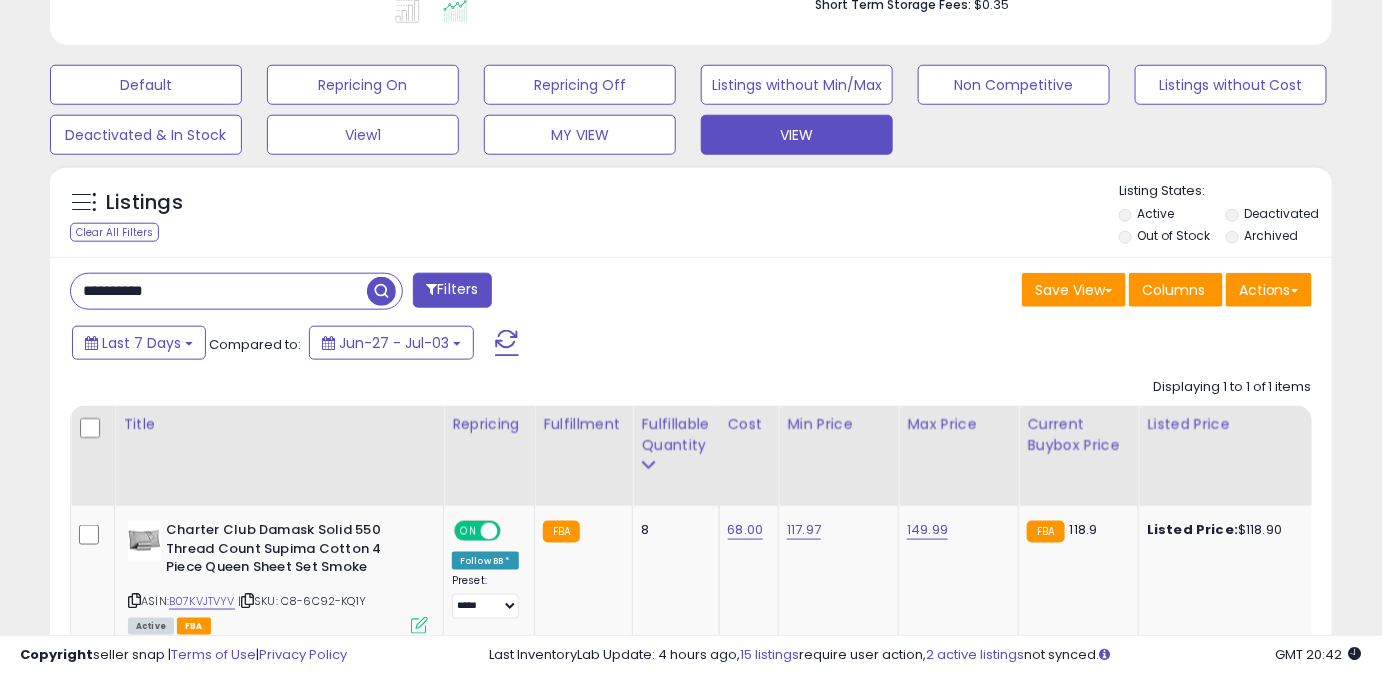 drag, startPoint x: 281, startPoint y: 281, endPoint x: 0, endPoint y: 309, distance: 282.39157 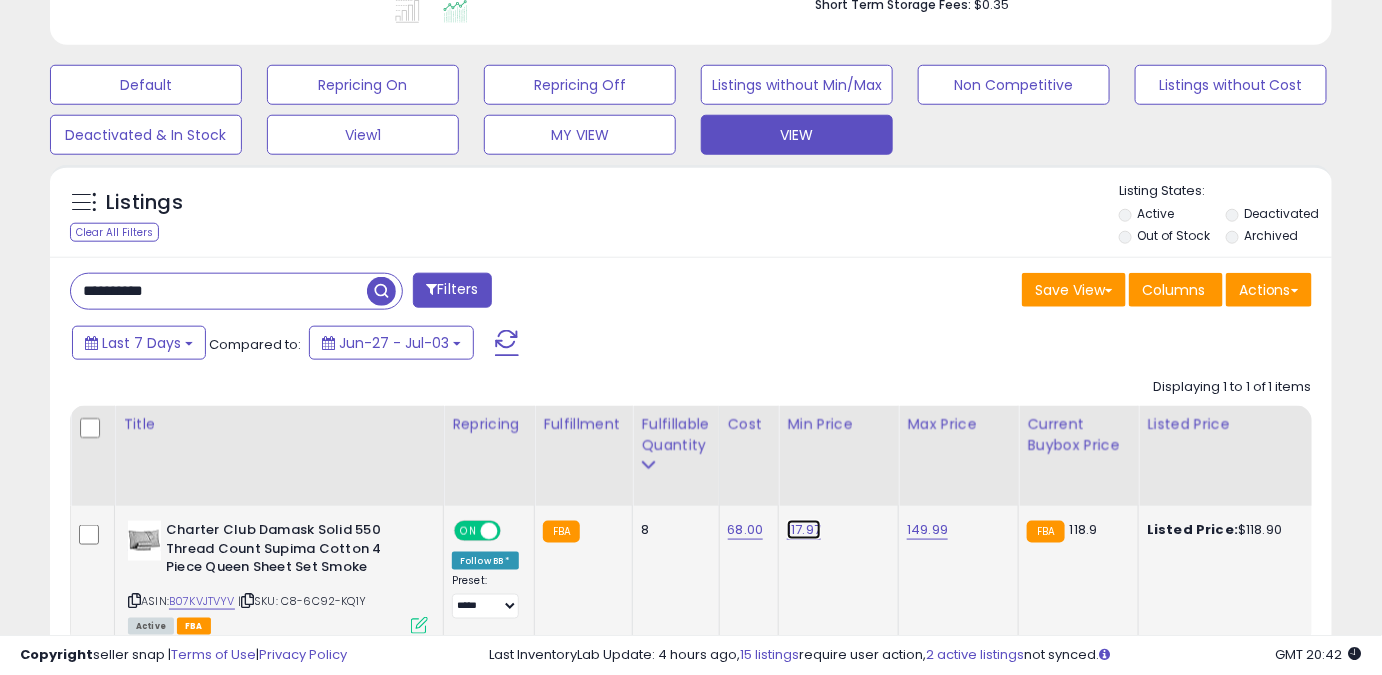 click on "117.97" at bounding box center [804, 530] 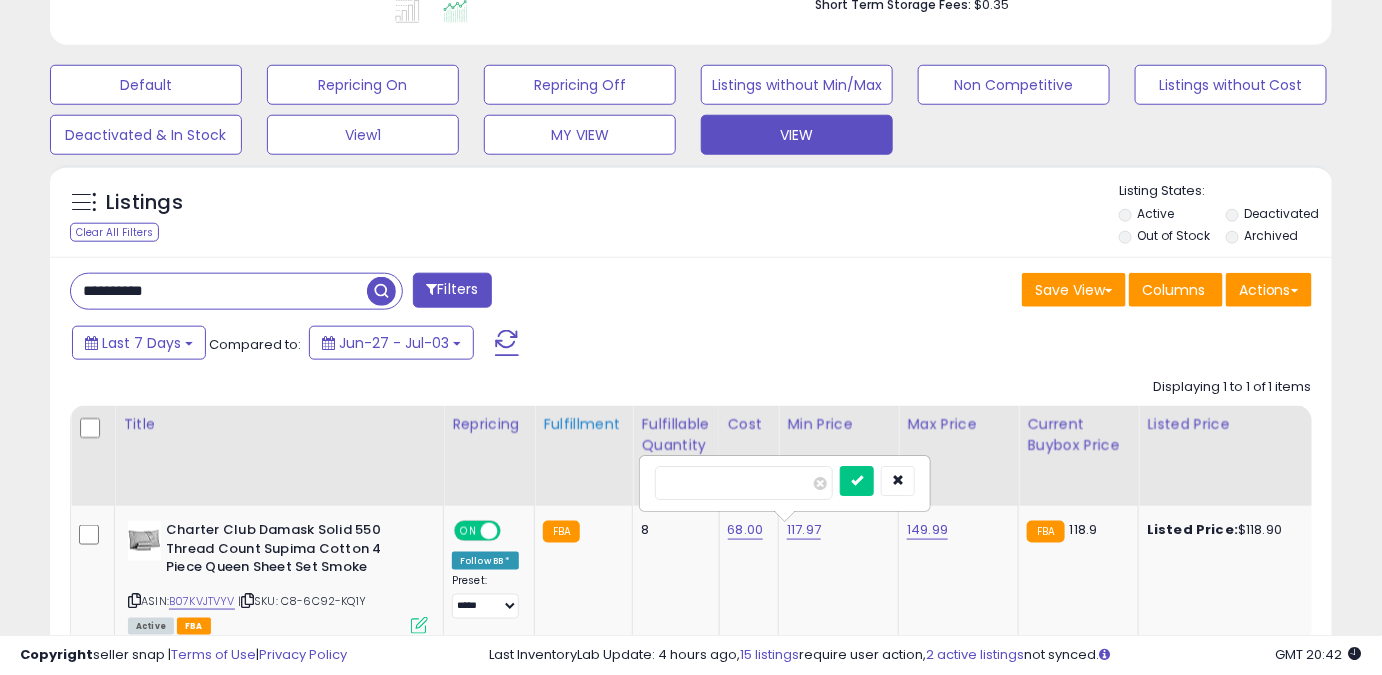 drag, startPoint x: 743, startPoint y: 491, endPoint x: 548, endPoint y: 500, distance: 195.20758 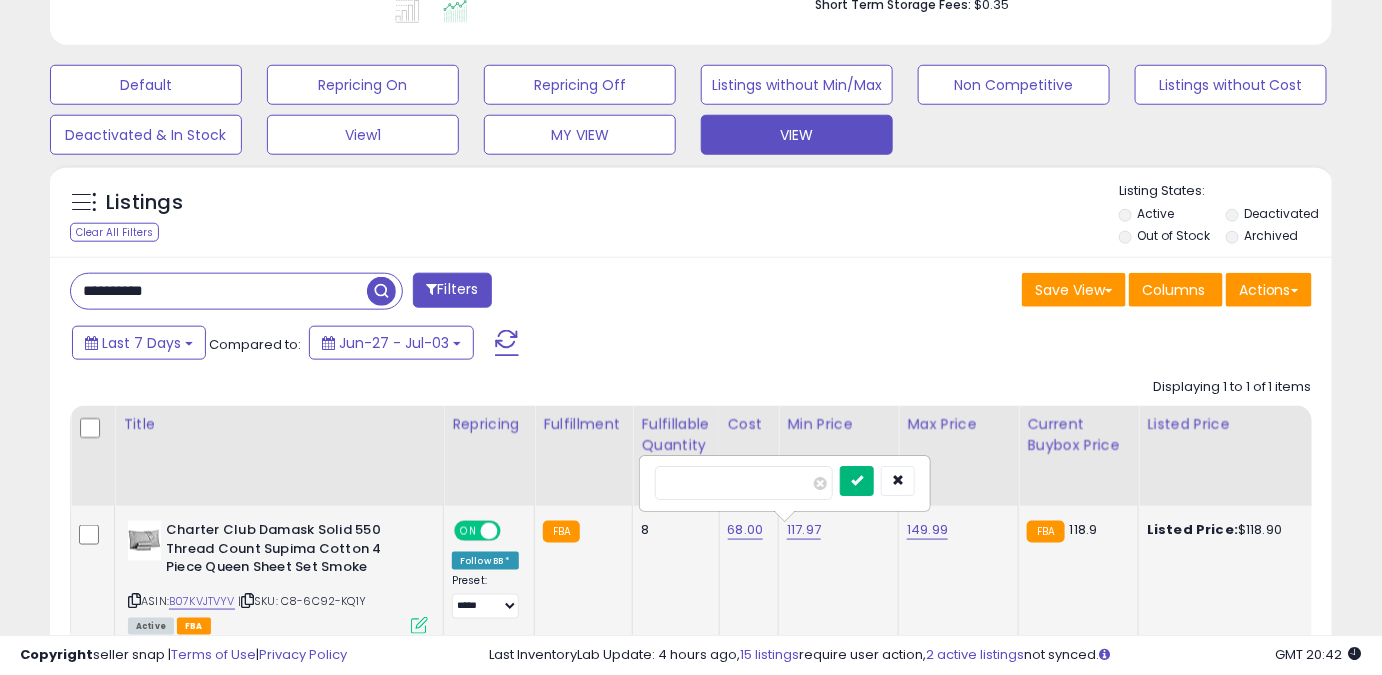 type on "*****" 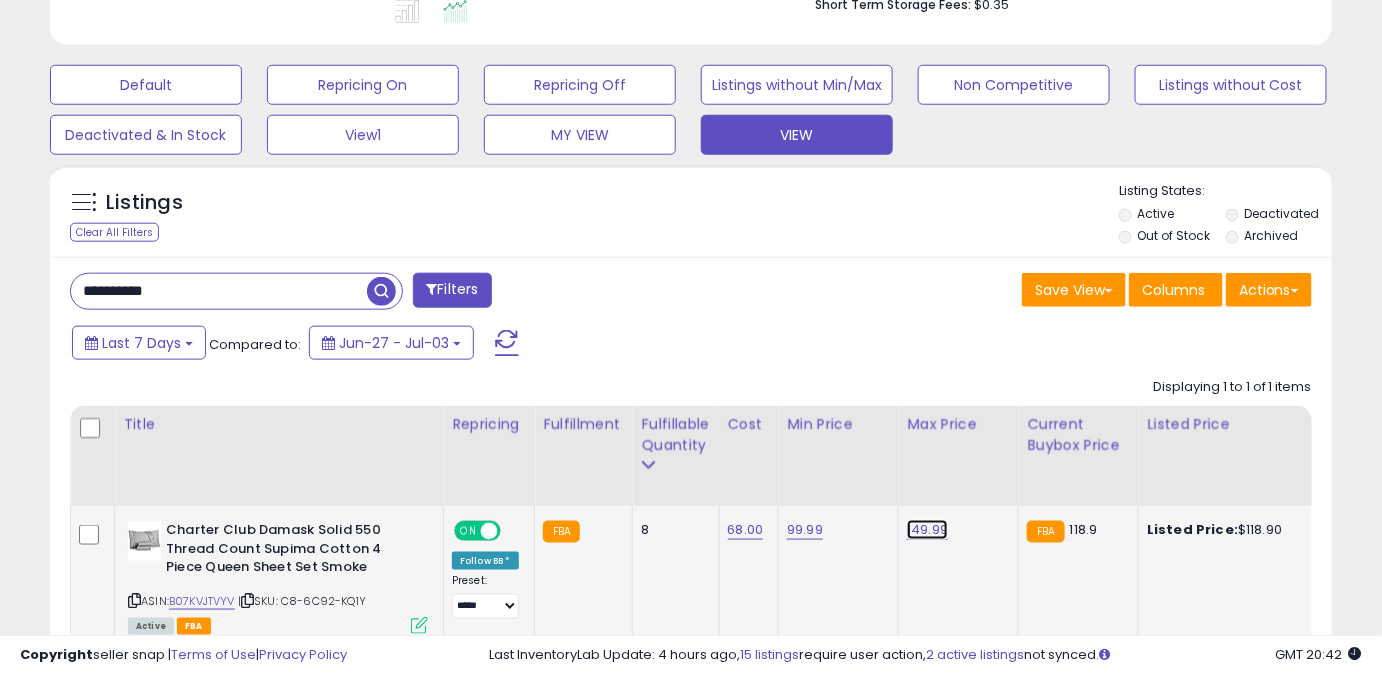 click on "149.99" at bounding box center (927, 530) 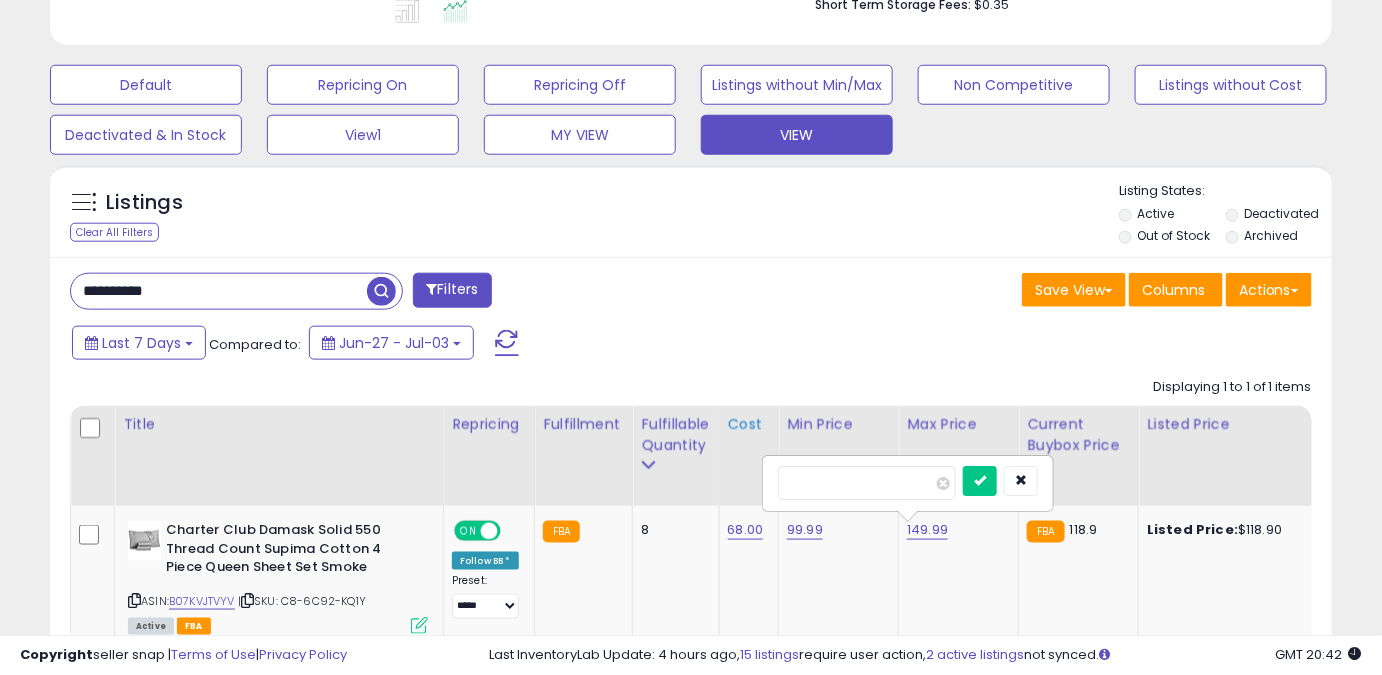 drag, startPoint x: 820, startPoint y: 476, endPoint x: 740, endPoint y: 477, distance: 80.00625 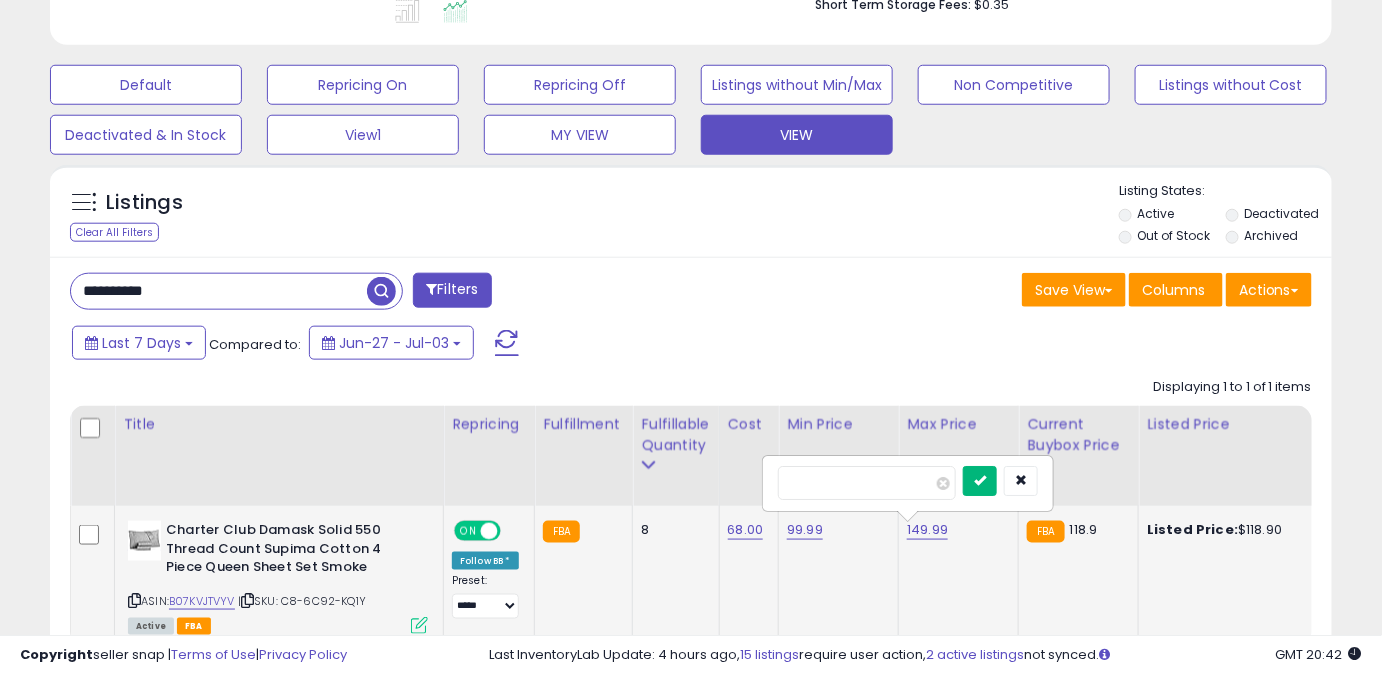 type on "******" 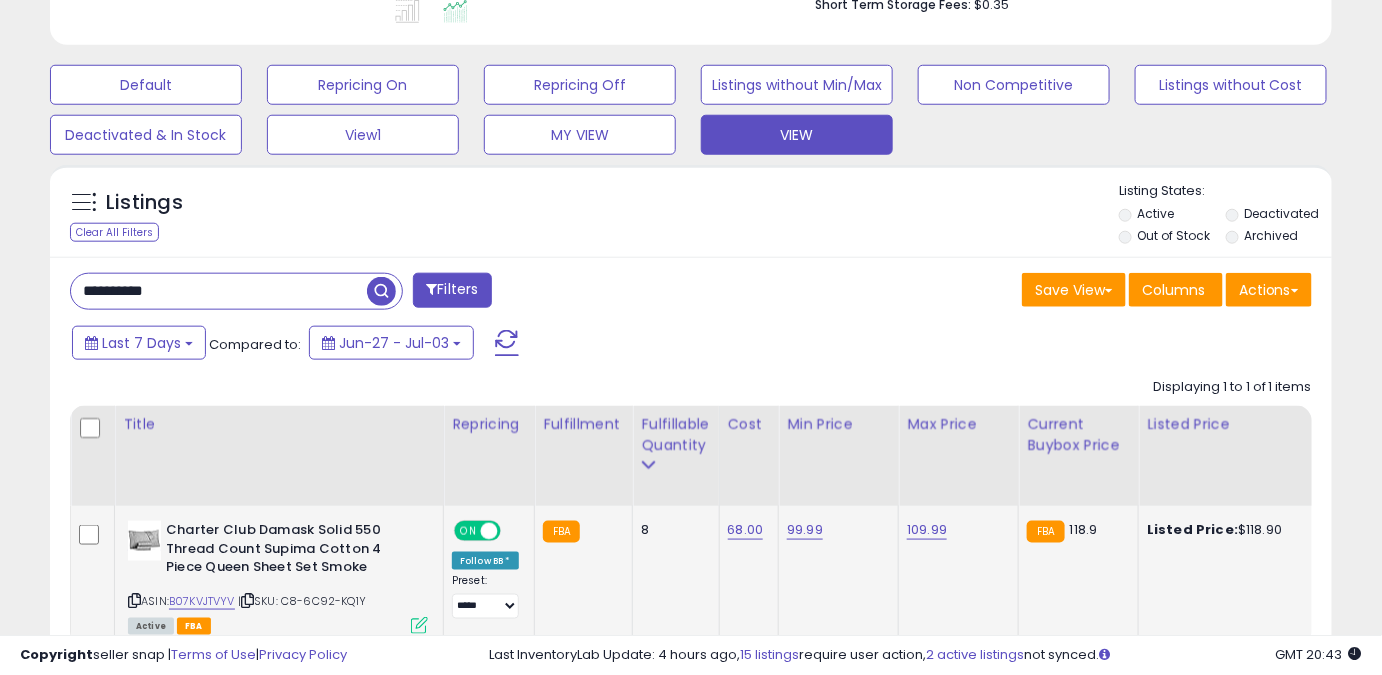 drag, startPoint x: 192, startPoint y: 291, endPoint x: 43, endPoint y: 282, distance: 149.27156 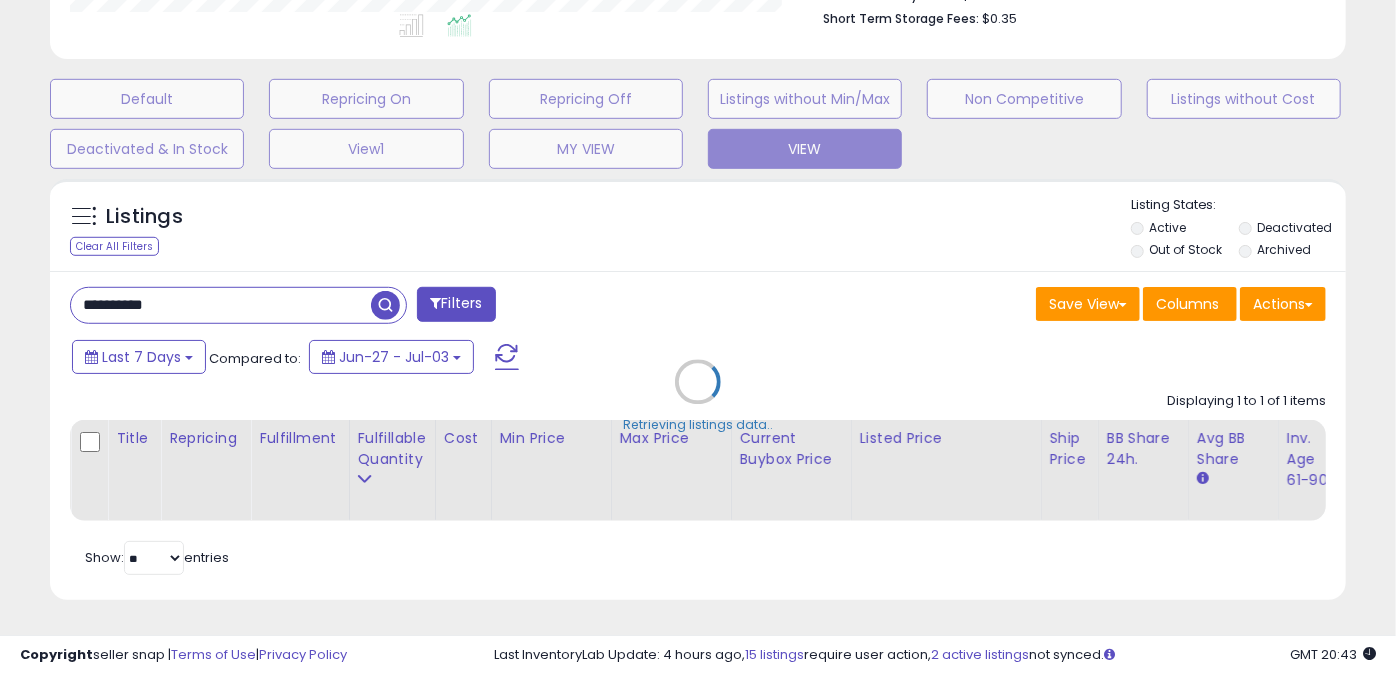 scroll, scrollTop: 999589, scrollLeft: 999249, axis: both 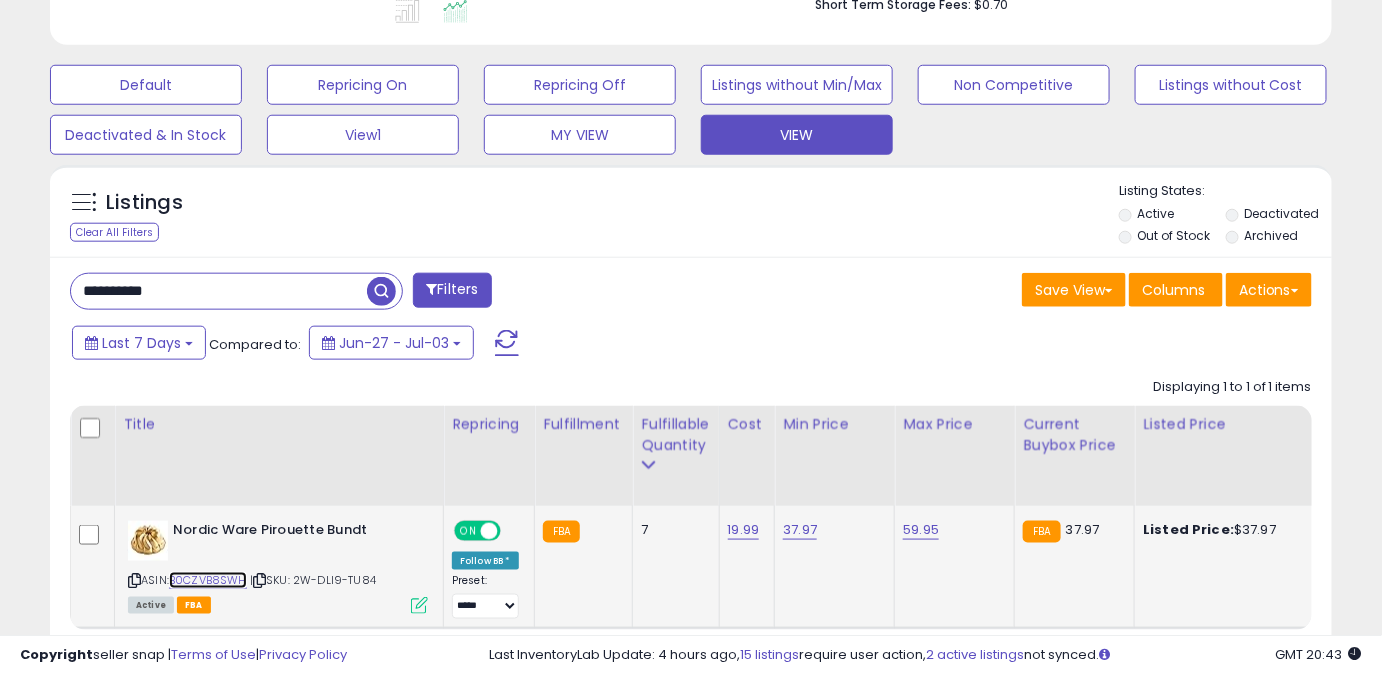 click on "B0CZVB8SWH" at bounding box center (208, 580) 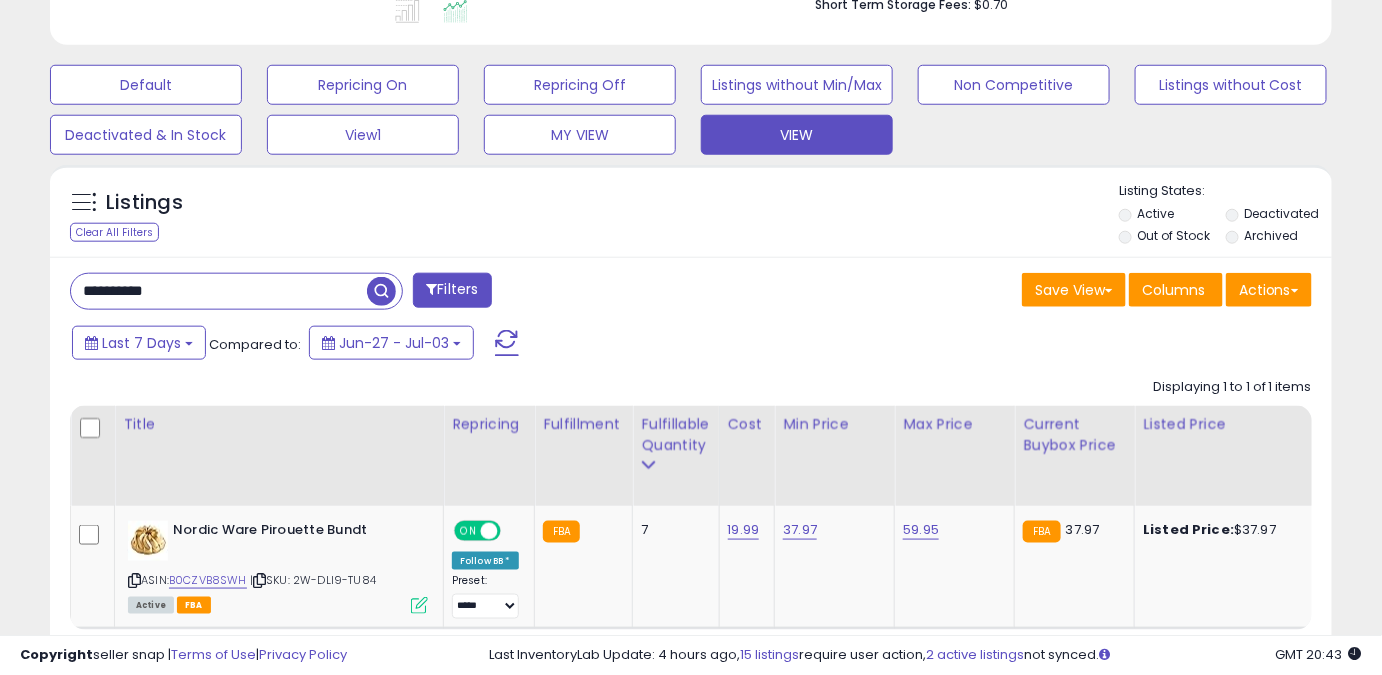 drag, startPoint x: 191, startPoint y: 298, endPoint x: 41, endPoint y: 301, distance: 150.03 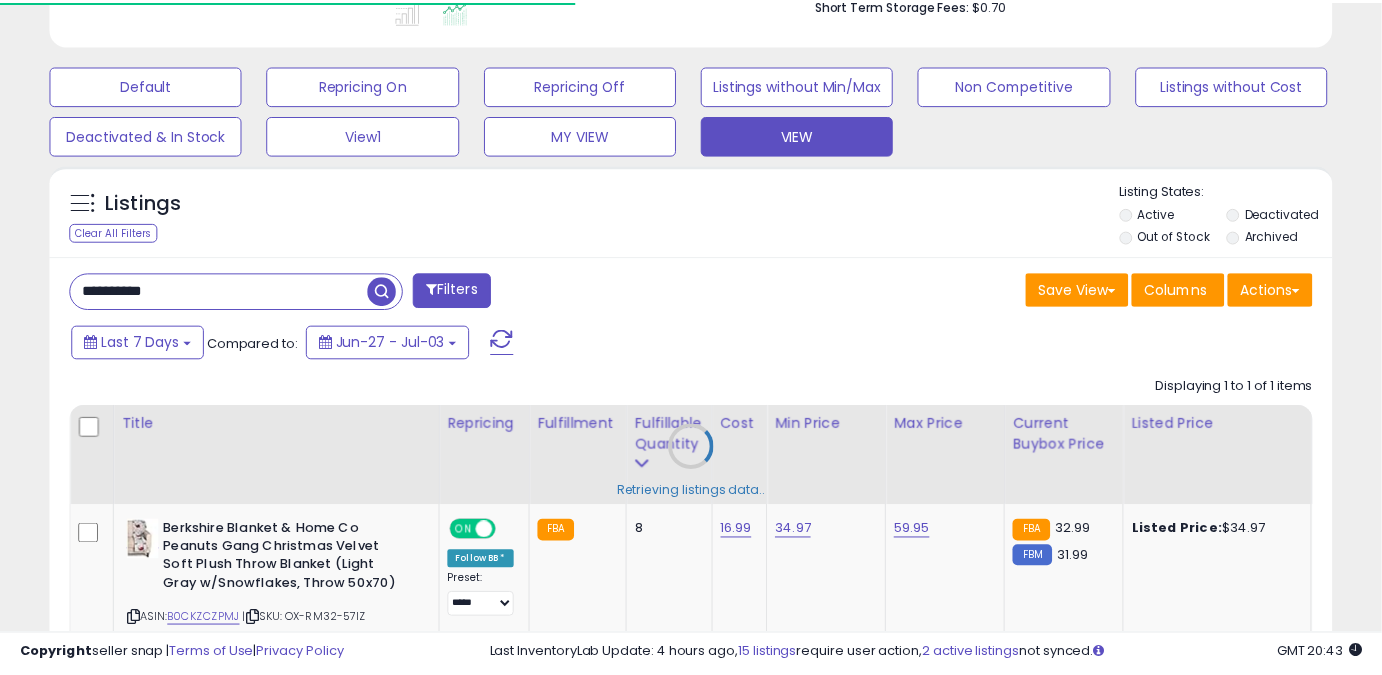 scroll, scrollTop: 410, scrollLeft: 741, axis: both 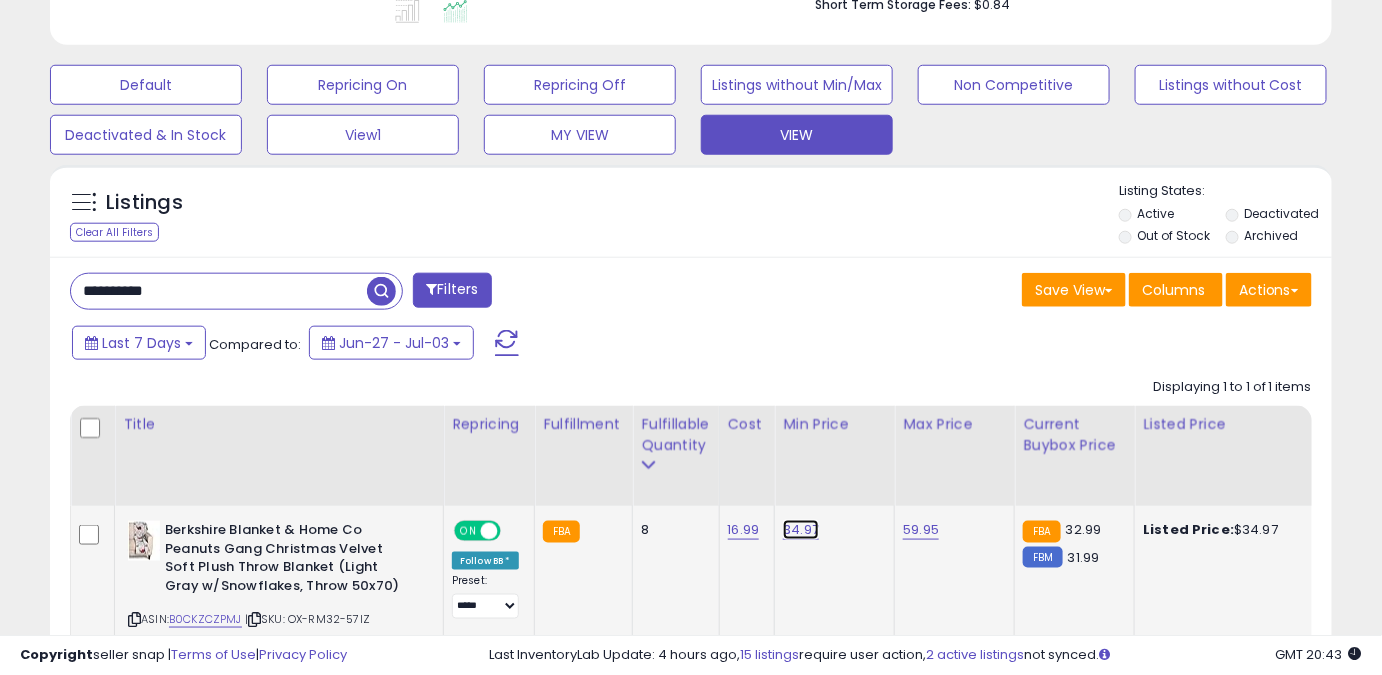 click on "34.97" at bounding box center (801, 530) 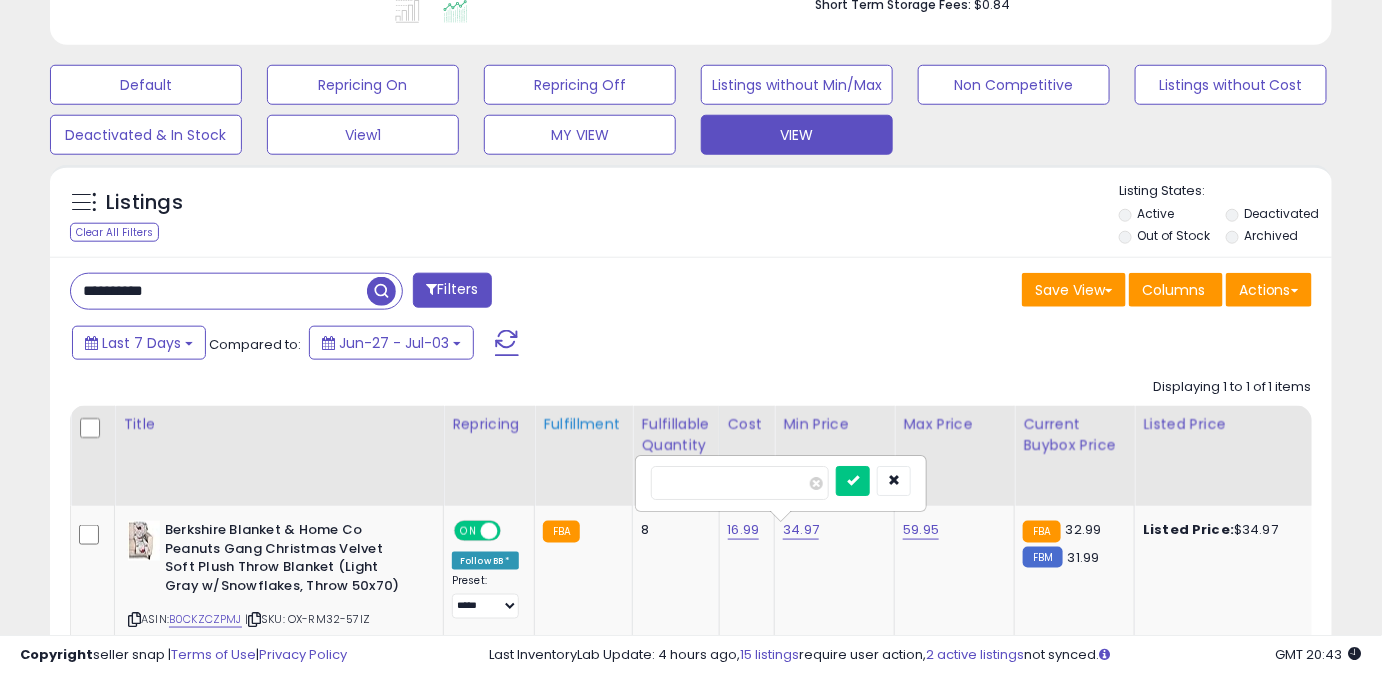 drag, startPoint x: 635, startPoint y: 481, endPoint x: 570, endPoint y: 491, distance: 65.76473 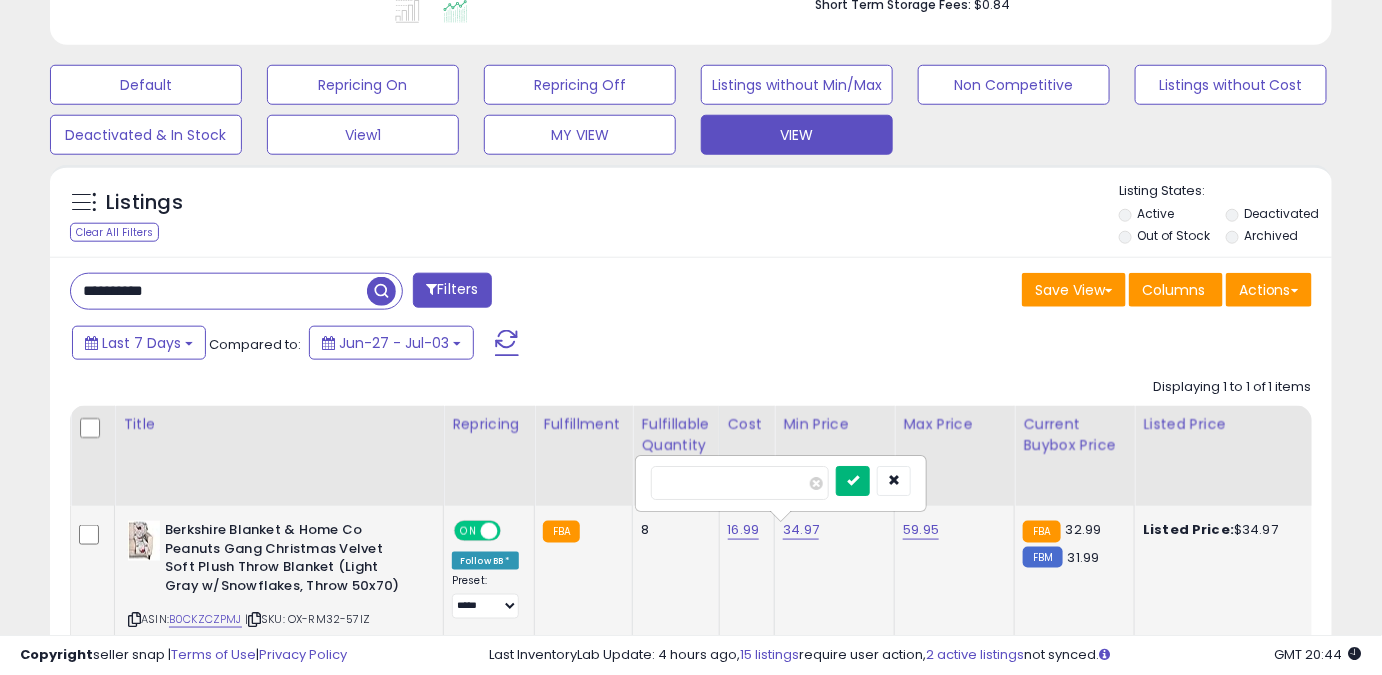 type on "*****" 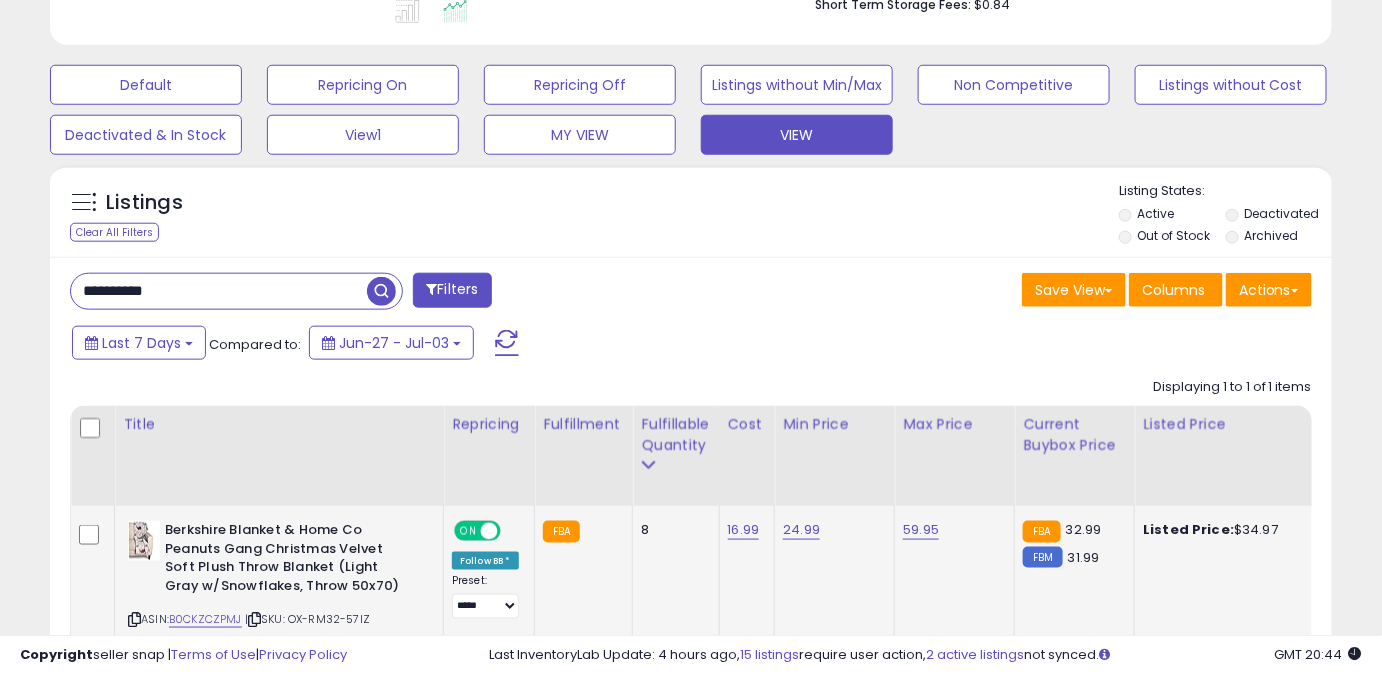 drag, startPoint x: 194, startPoint y: 305, endPoint x: 0, endPoint y: 312, distance: 194.12625 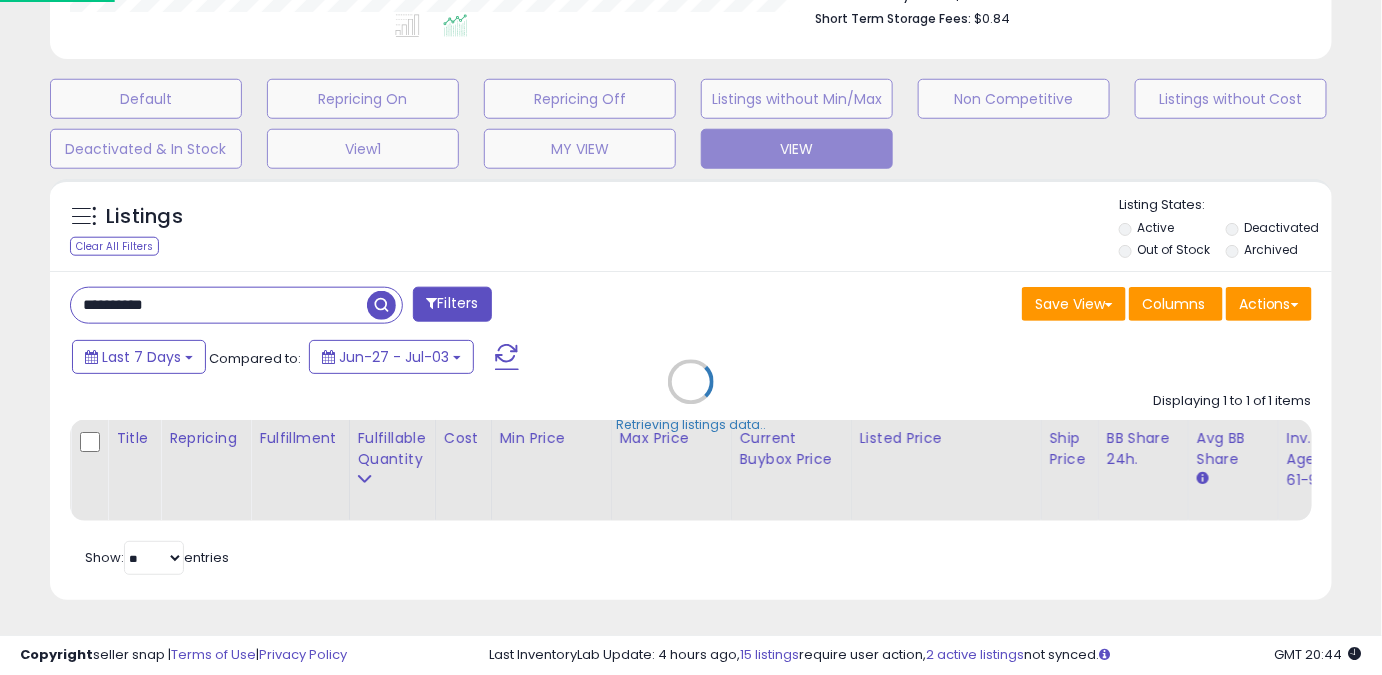 scroll, scrollTop: 999589, scrollLeft: 999249, axis: both 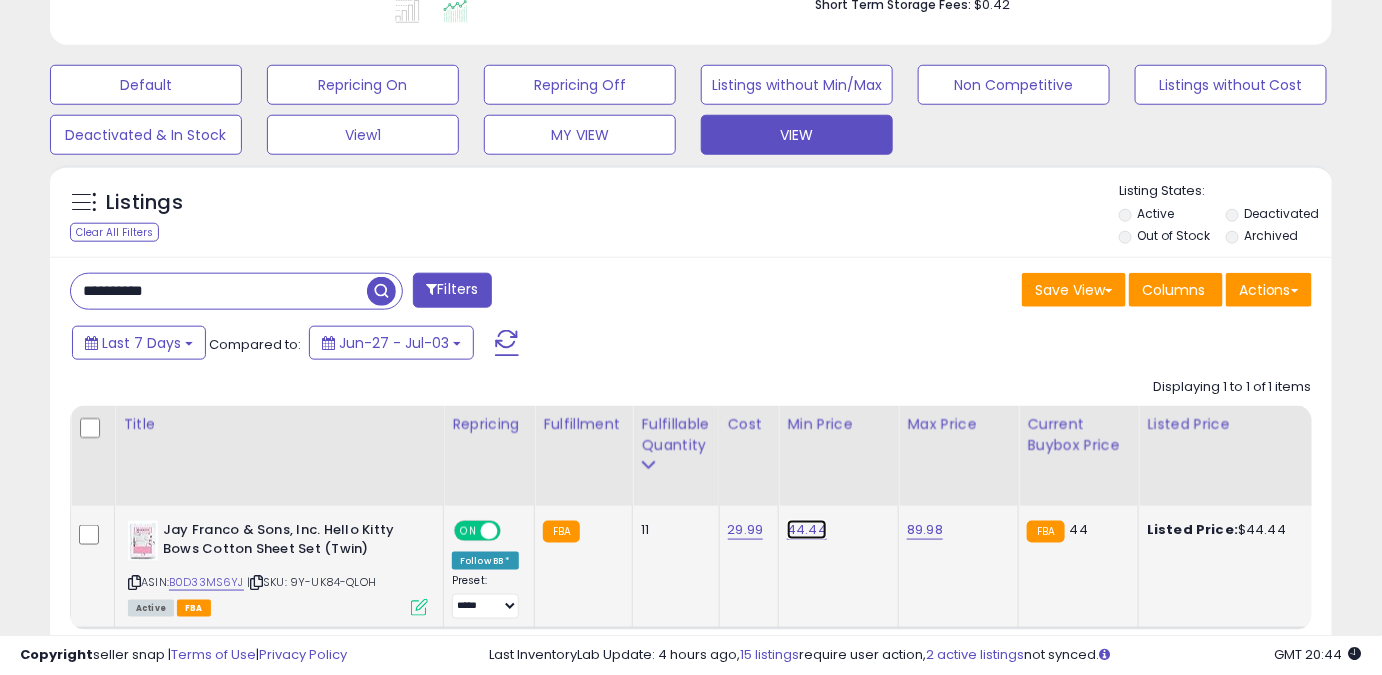 click on "44.44" at bounding box center [807, 530] 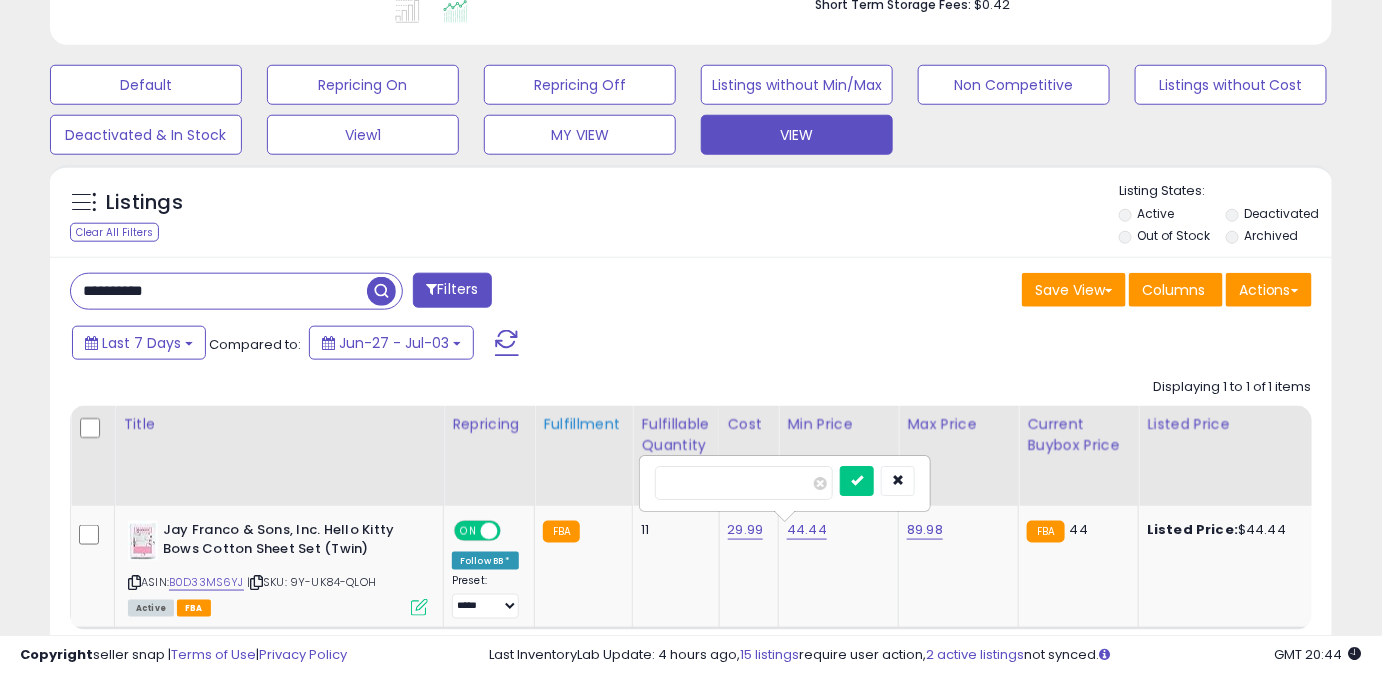 drag, startPoint x: 660, startPoint y: 489, endPoint x: 578, endPoint y: 493, distance: 82.0975 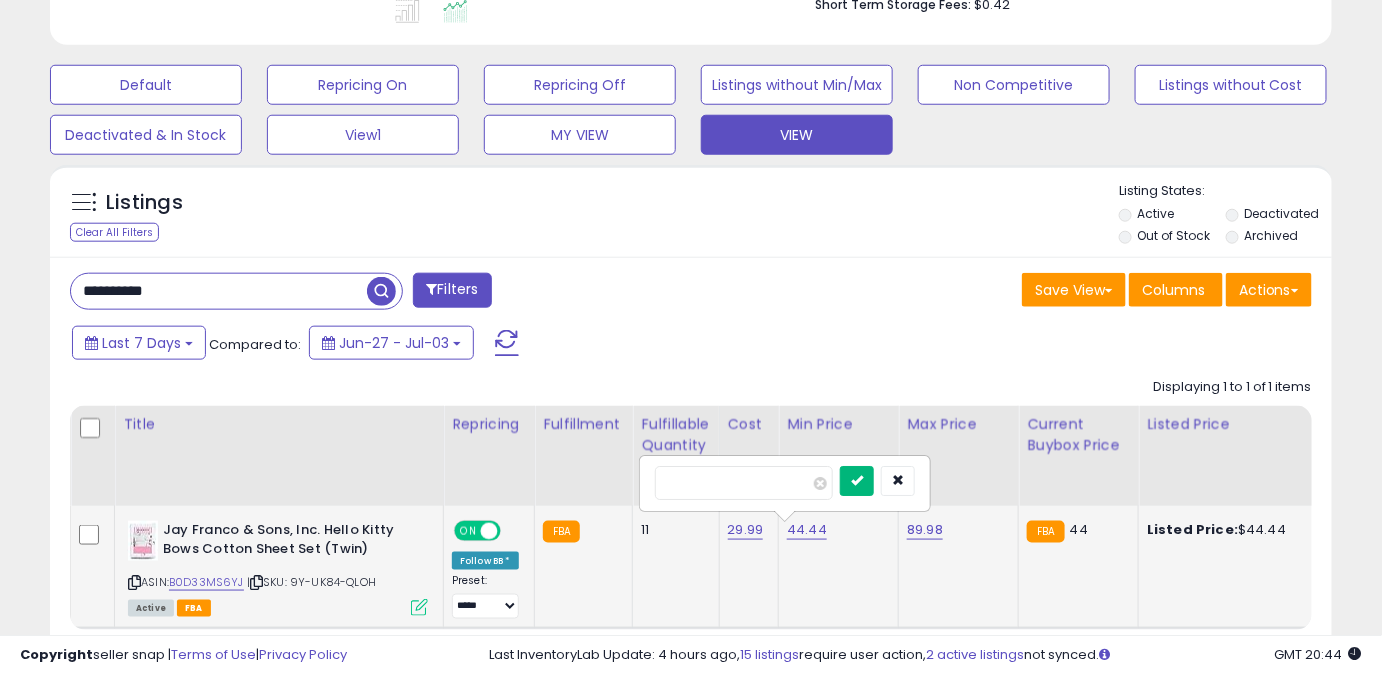 type on "*****" 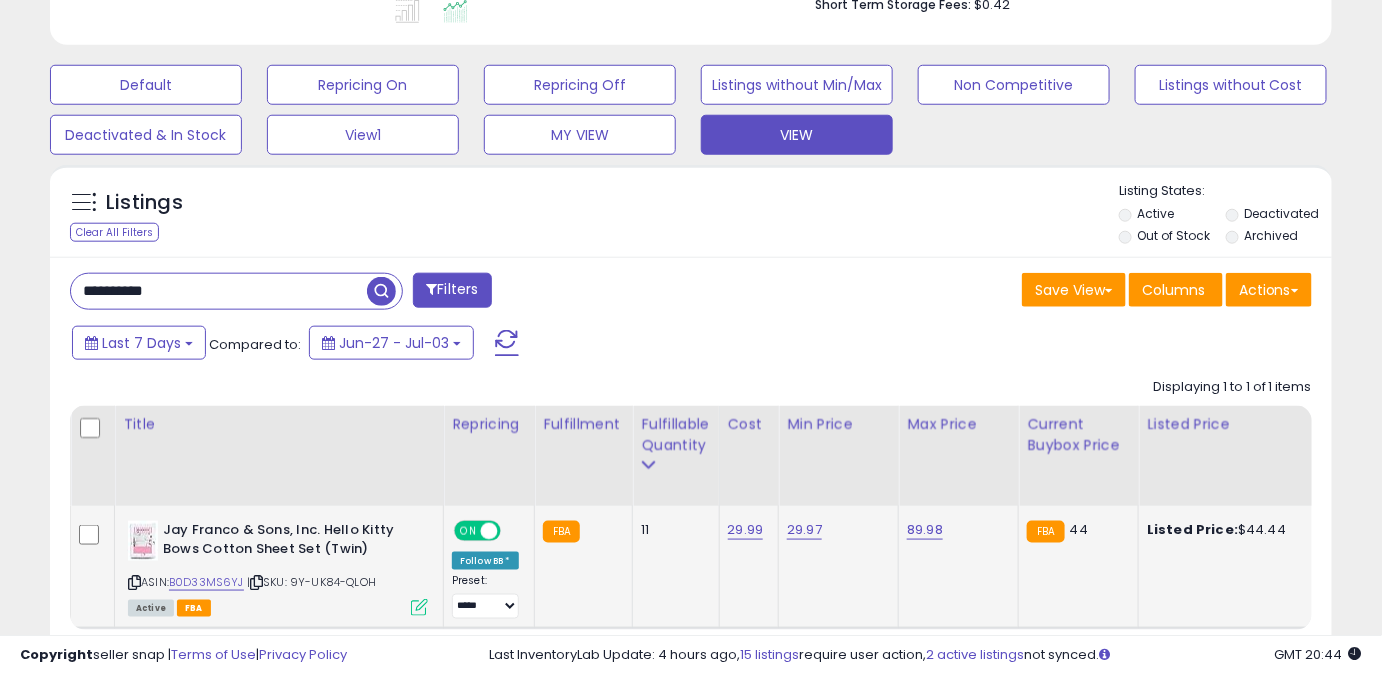 drag, startPoint x: 194, startPoint y: 306, endPoint x: 22, endPoint y: 319, distance: 172.49059 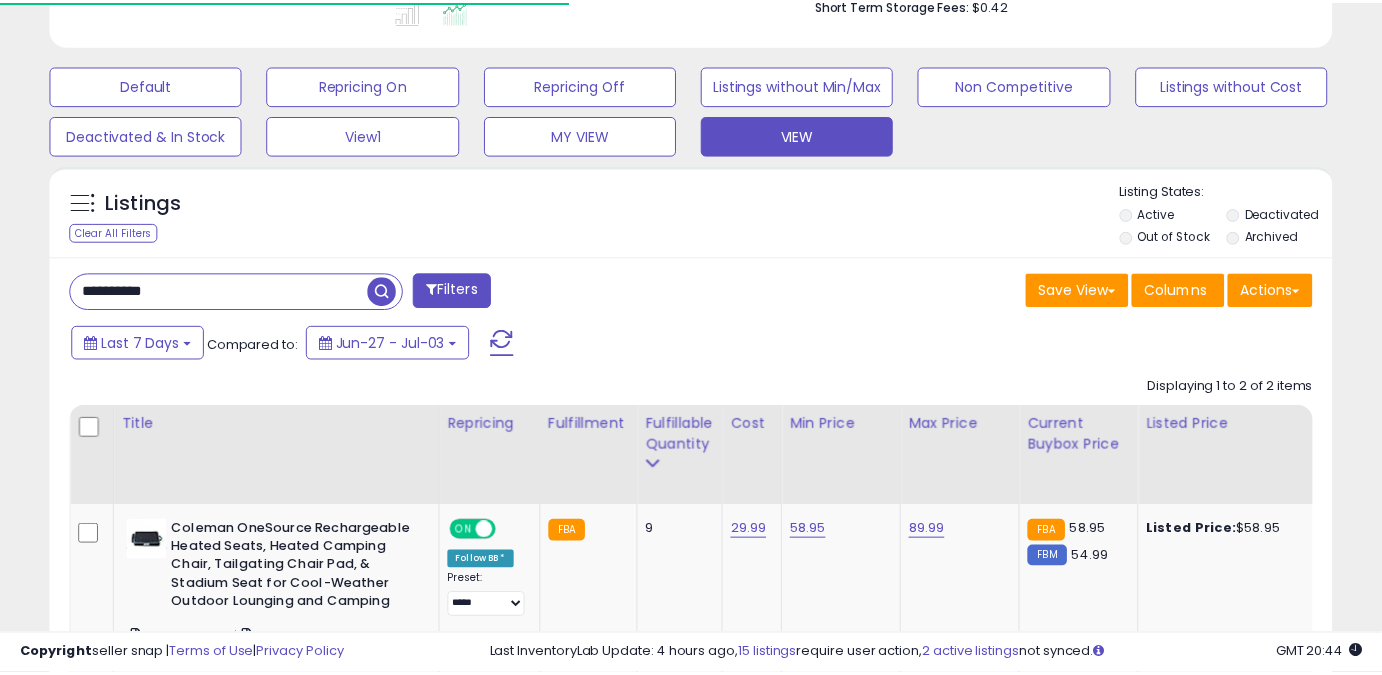 scroll, scrollTop: 410, scrollLeft: 741, axis: both 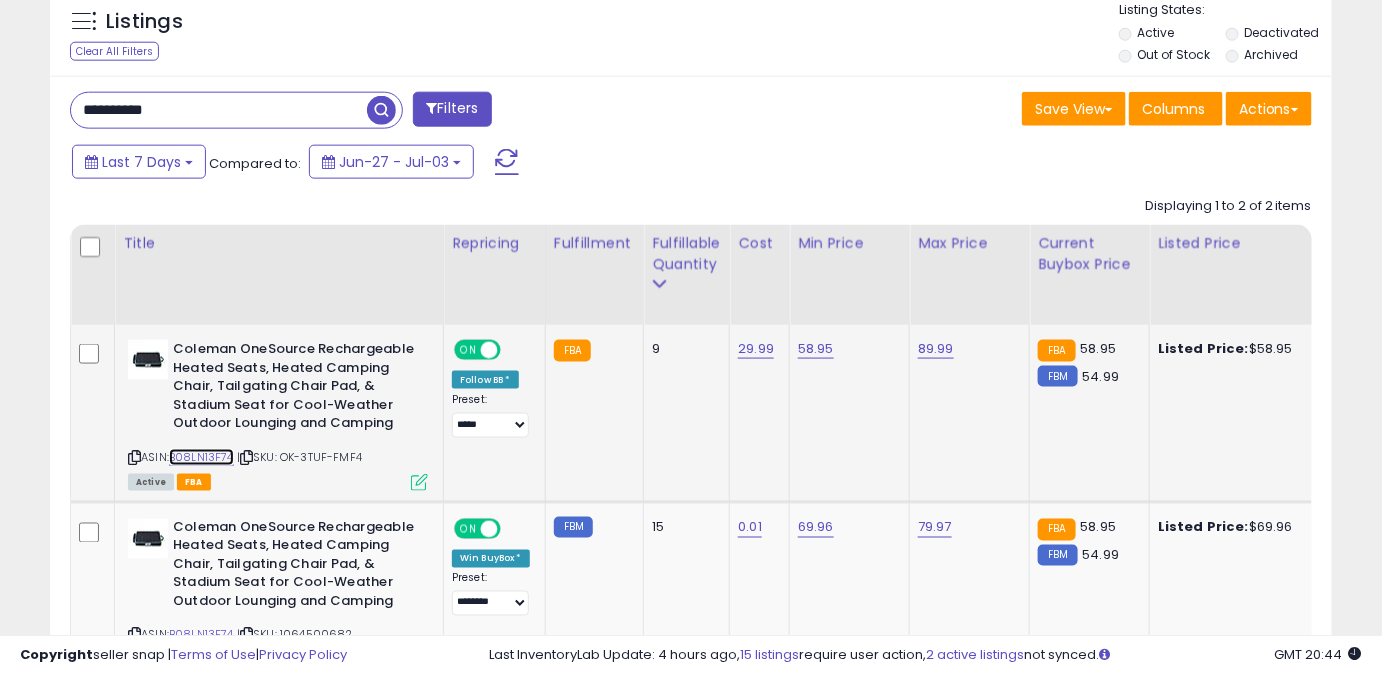 click on "B08LN13F74" at bounding box center (201, 457) 